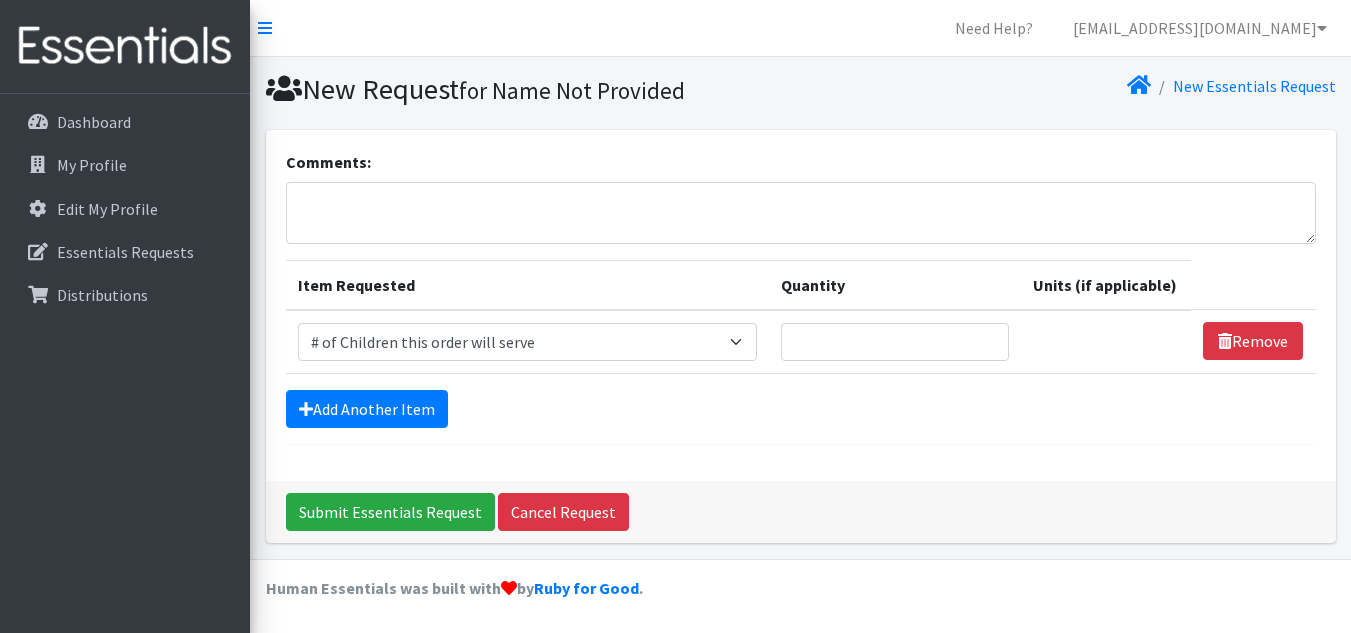 select on "13431" 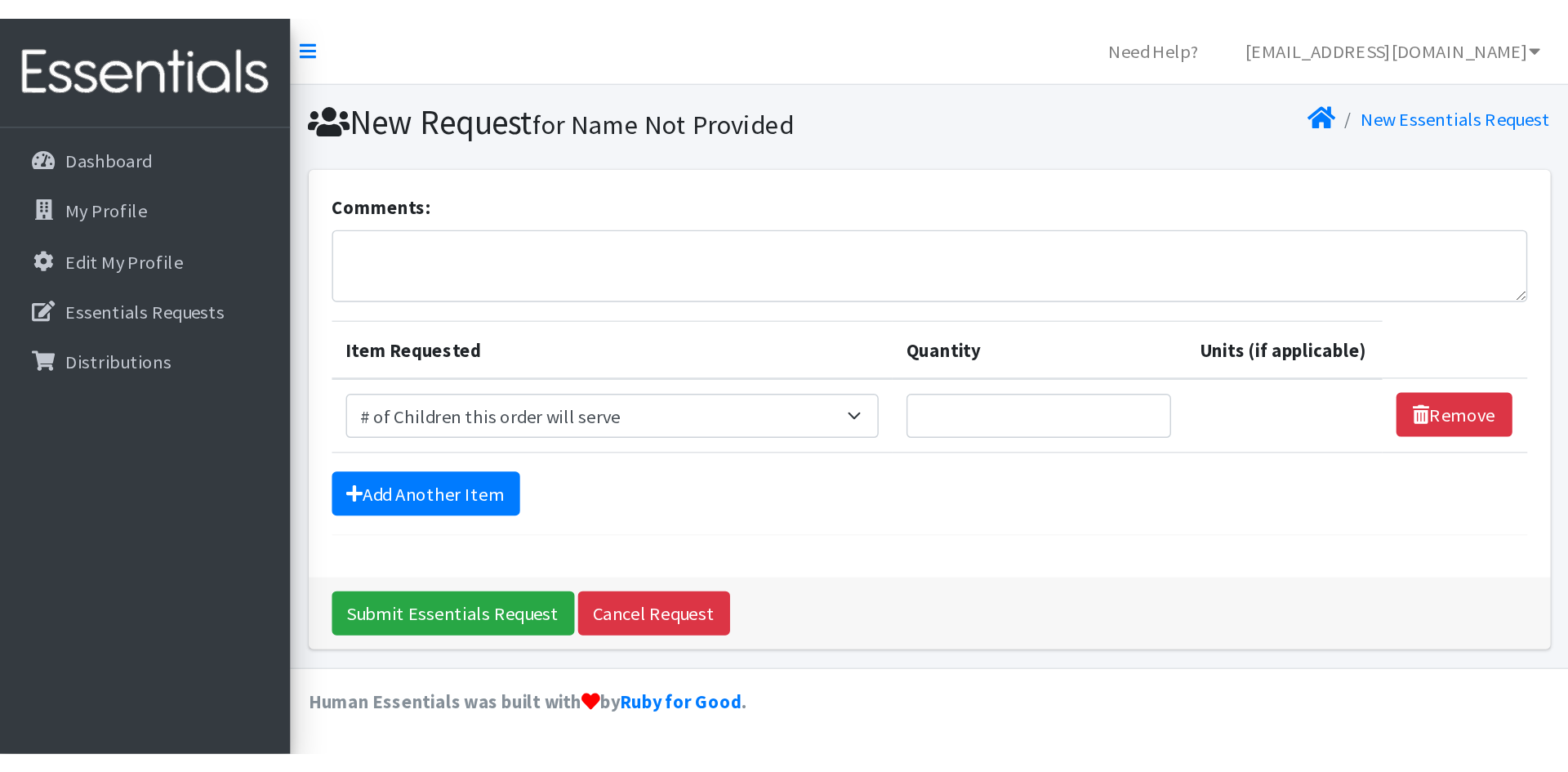 scroll, scrollTop: 0, scrollLeft: 0, axis: both 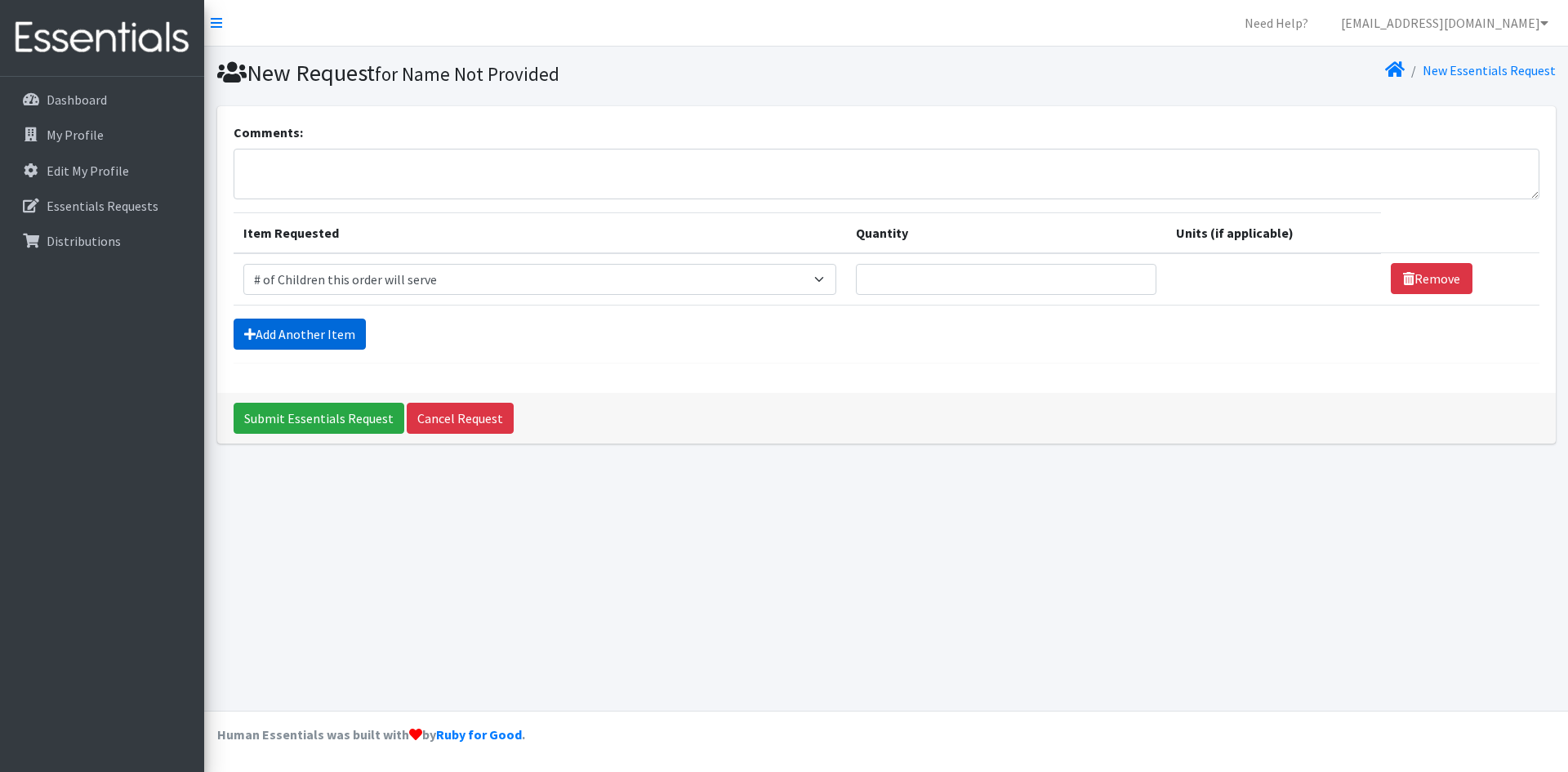 click on "Add Another Item" at bounding box center (300, 334) 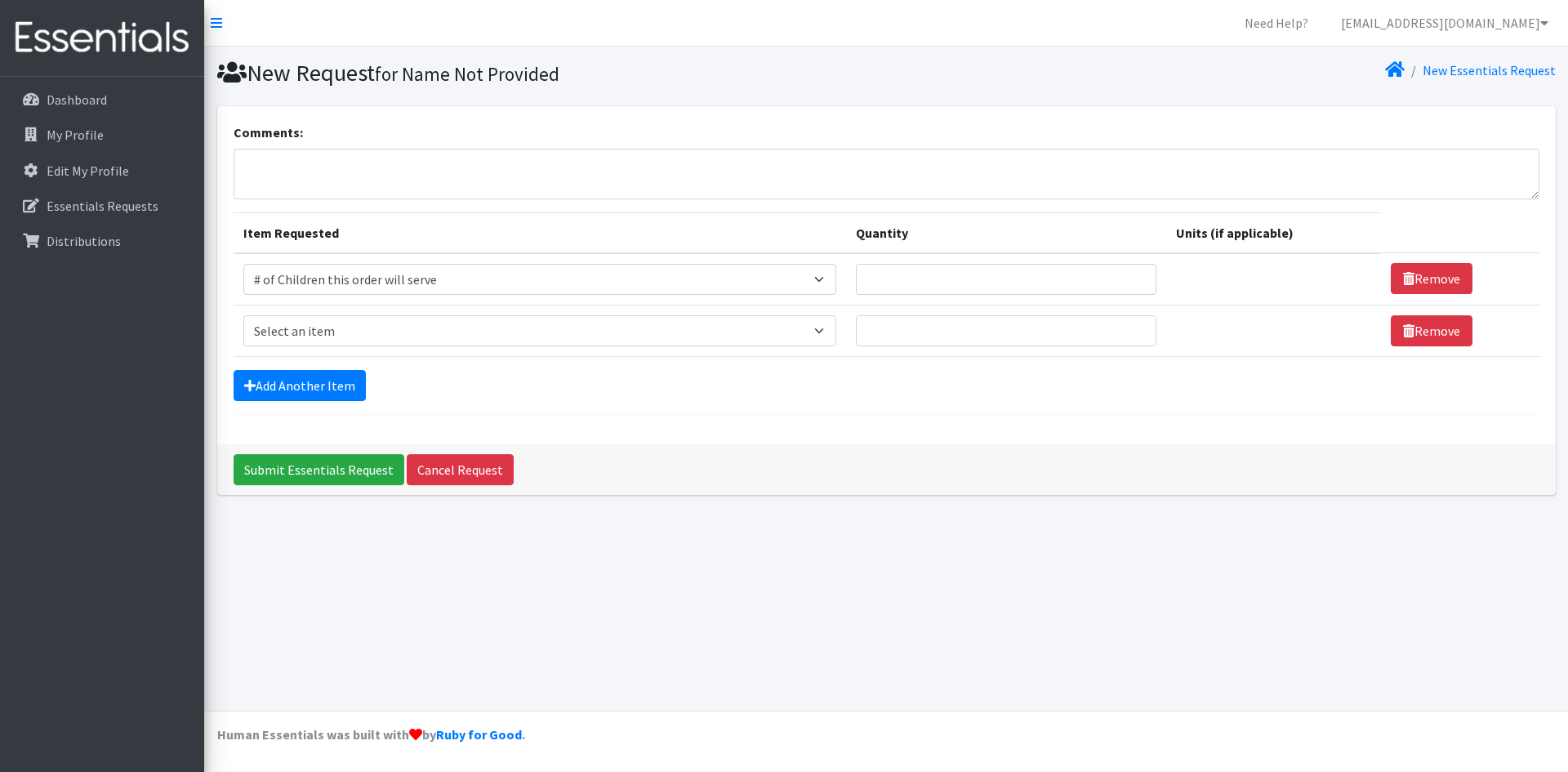 click on "Comments:
Item Requested
Quantity
Units (if applicable)
Item Requested
Select an item
# of Children this order will serve
# of Individuals Living in Household
Activity Mat
Baby Carriers
Bath Tubs
Bed Pads
Bibs
Birthday Box - Boy
Birthday Box - Girl
Blankets/Swaddlers/Sleepsacks
Books
Bottles
Breast Pump
Bundle Me's
Car Seat - 3in1 up to 80 lbs.
Car Seat - Infant up to 22lbs. w/ handle
Clothing Boys Spring/Summer 0-6 Months
Clothing Boys Spring/Summer 12-18 Months
Clothing Boys Spring/Summer 18-24 Months
Clothing Boys Spring/Summer 2T
Clothing Boys Spring/Summer 3T
Clothing Boys Spring/Summer 4T
Clothing Boys Spring/Summer 5T
Clothing Boys Spring/Summer 6-12 Months
Clothing Boys Spring/Summer Premie/NB" at bounding box center [886, 275] 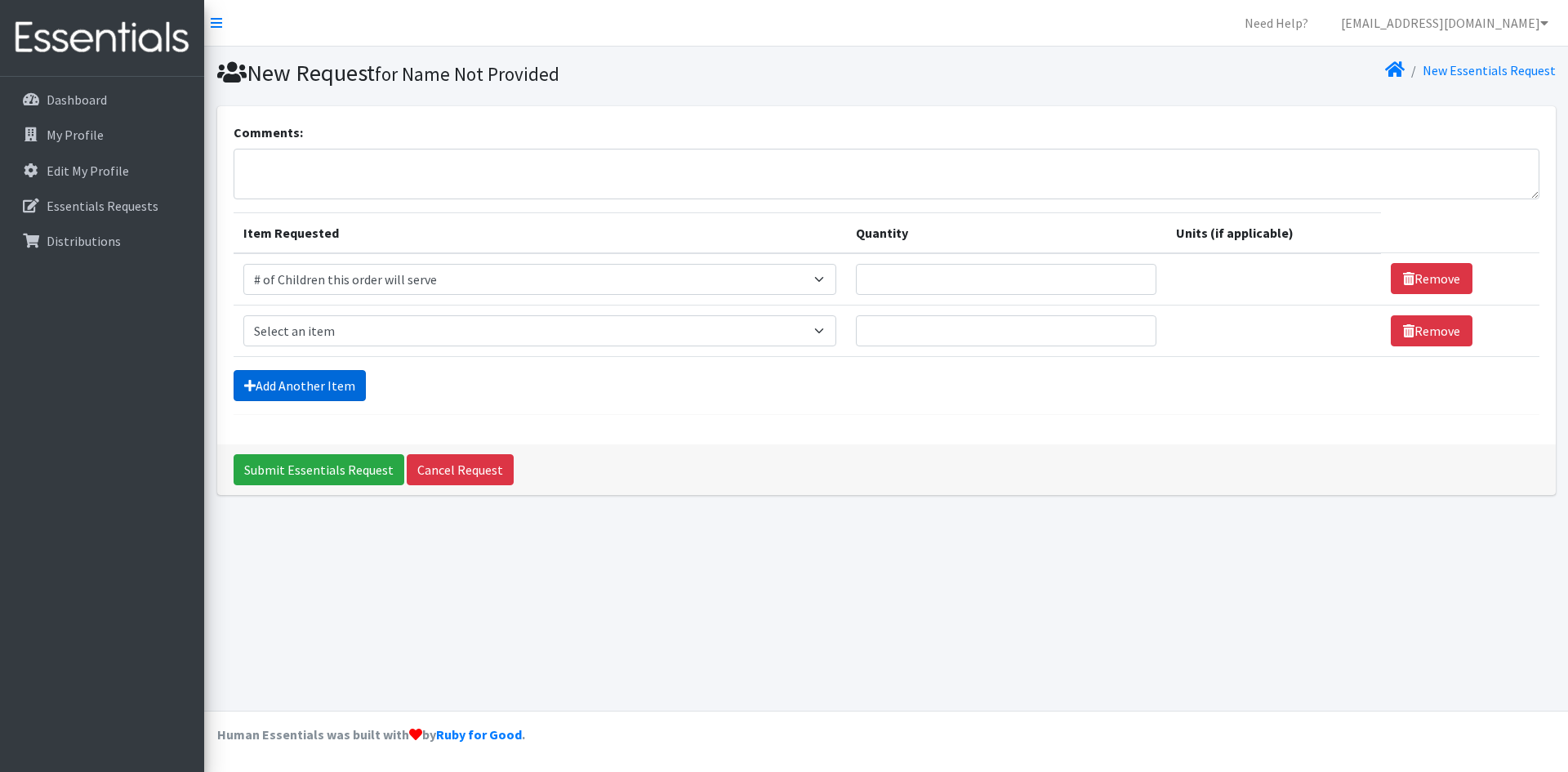 click on "Add Another Item" at bounding box center (300, 386) 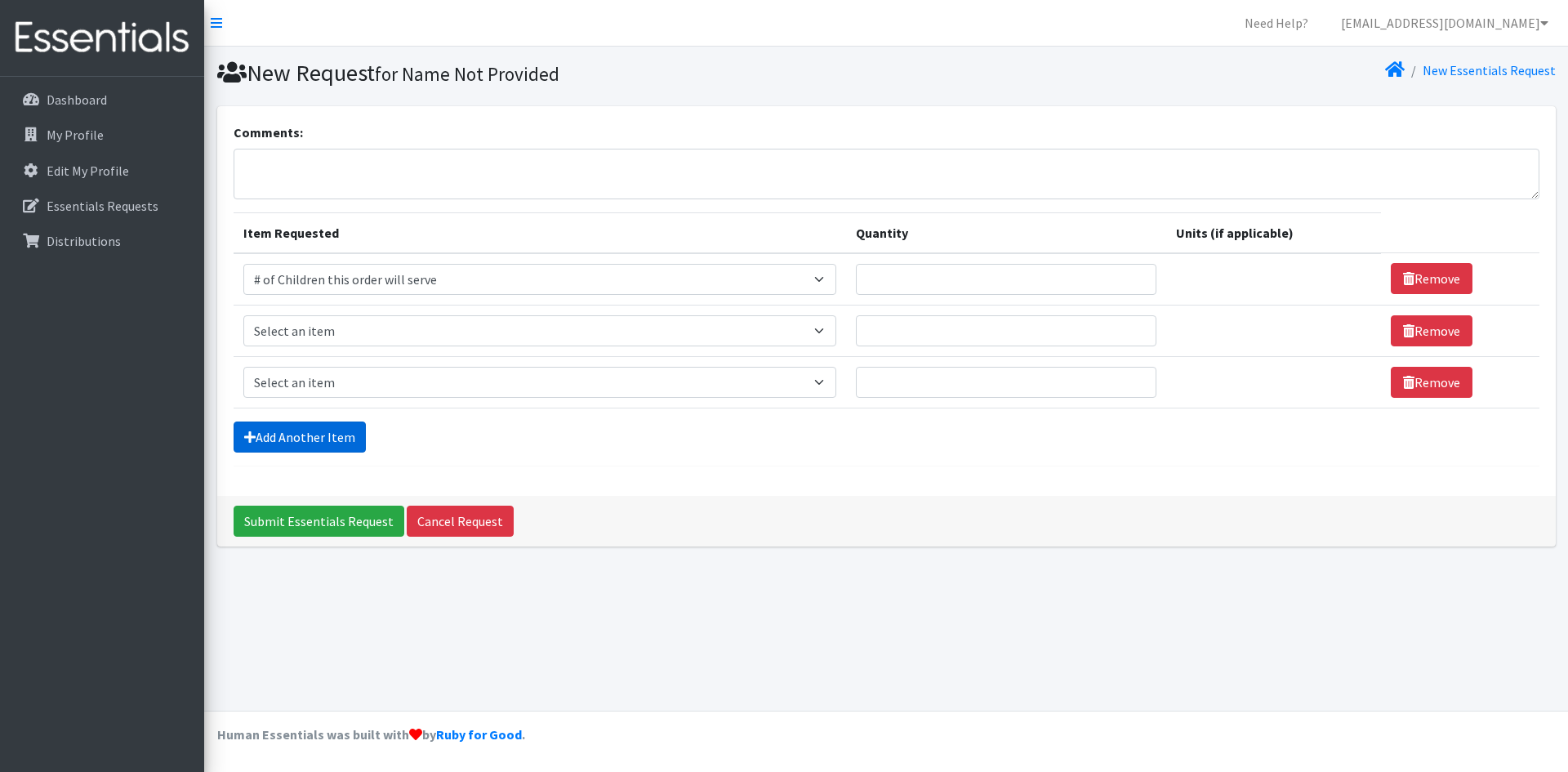 click on "Add Another Item" at bounding box center (300, 437) 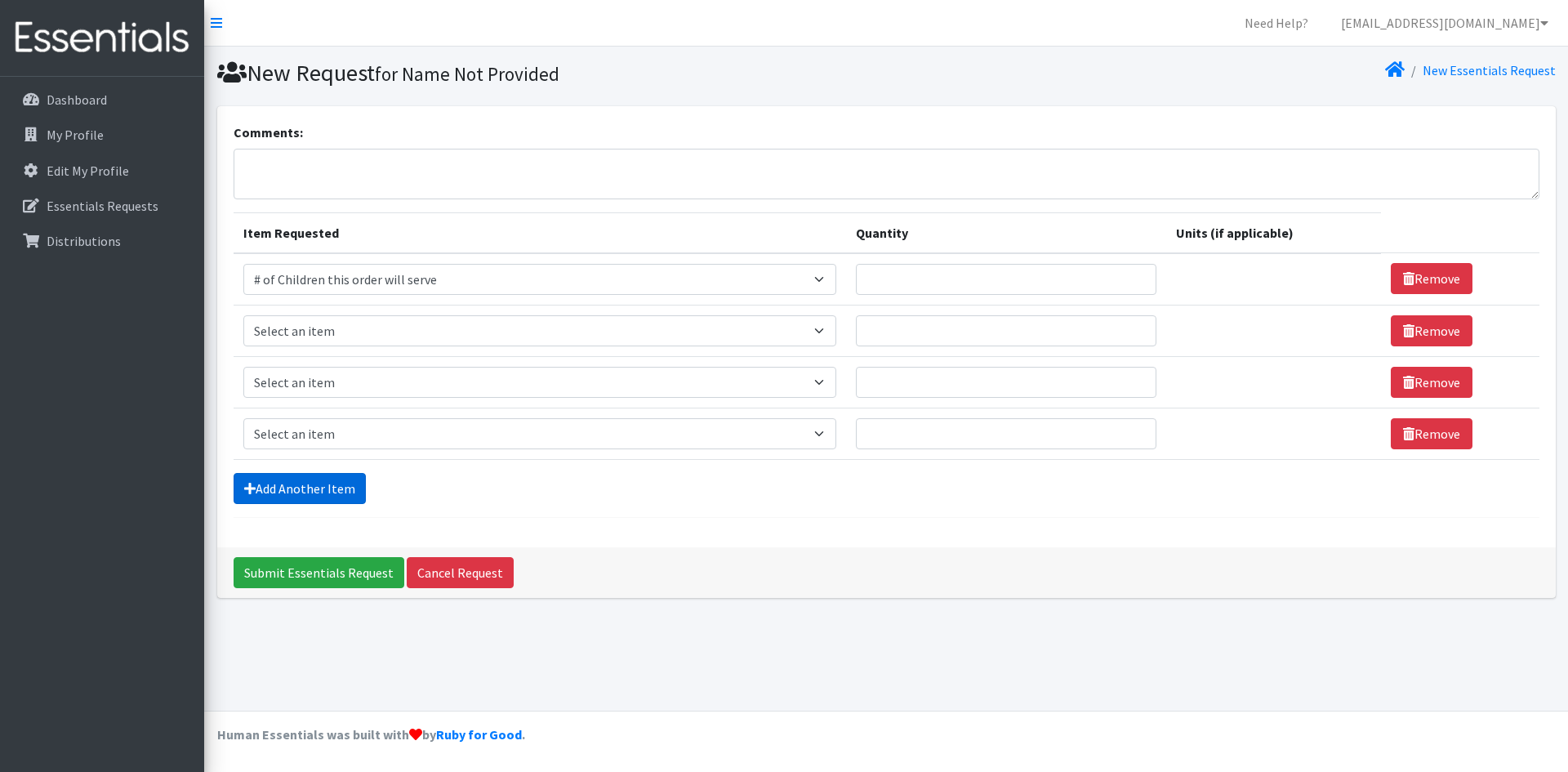 click on "Add Another Item" at bounding box center (300, 489) 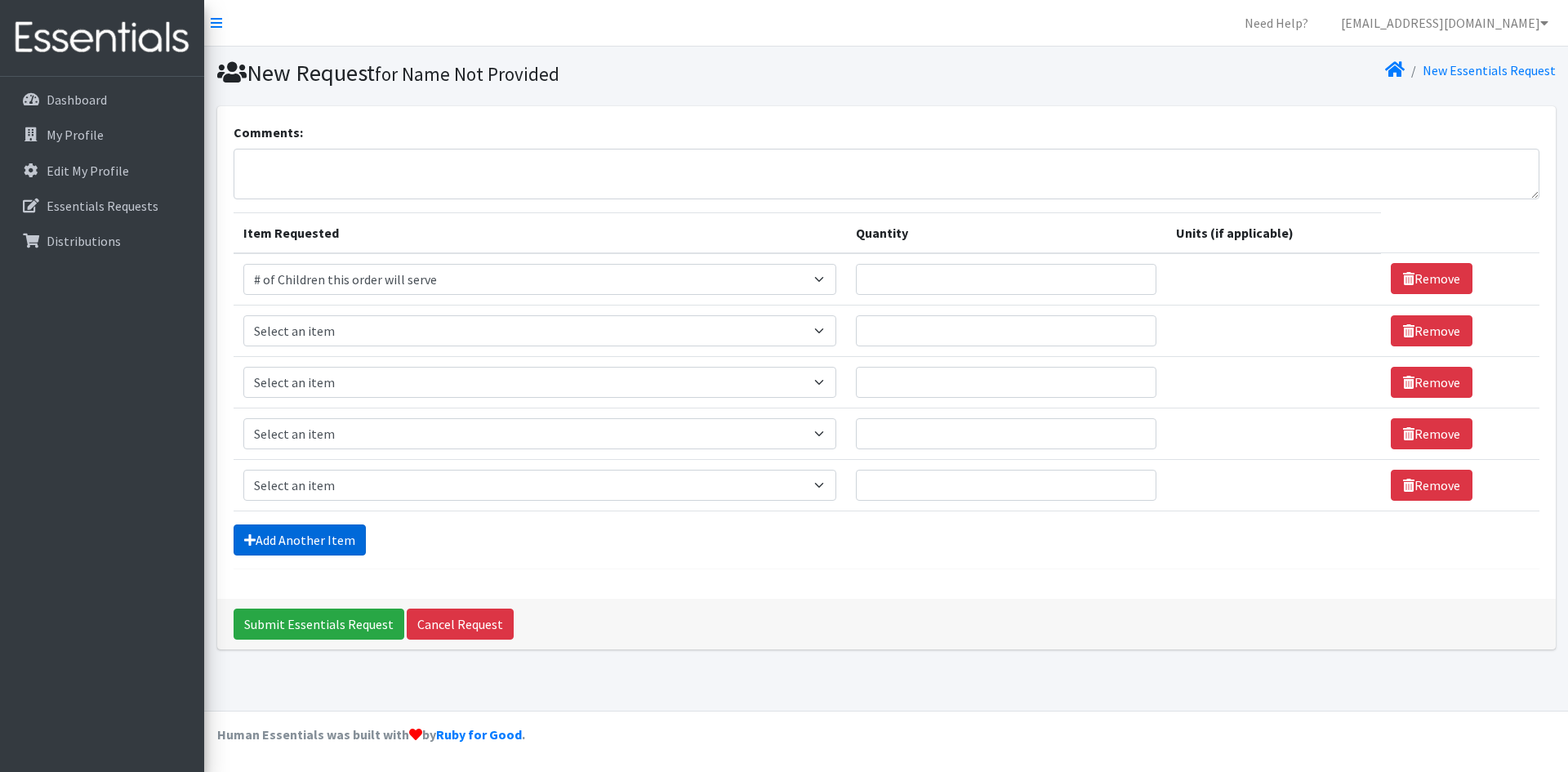 click on "Add Another Item" at bounding box center (300, 540) 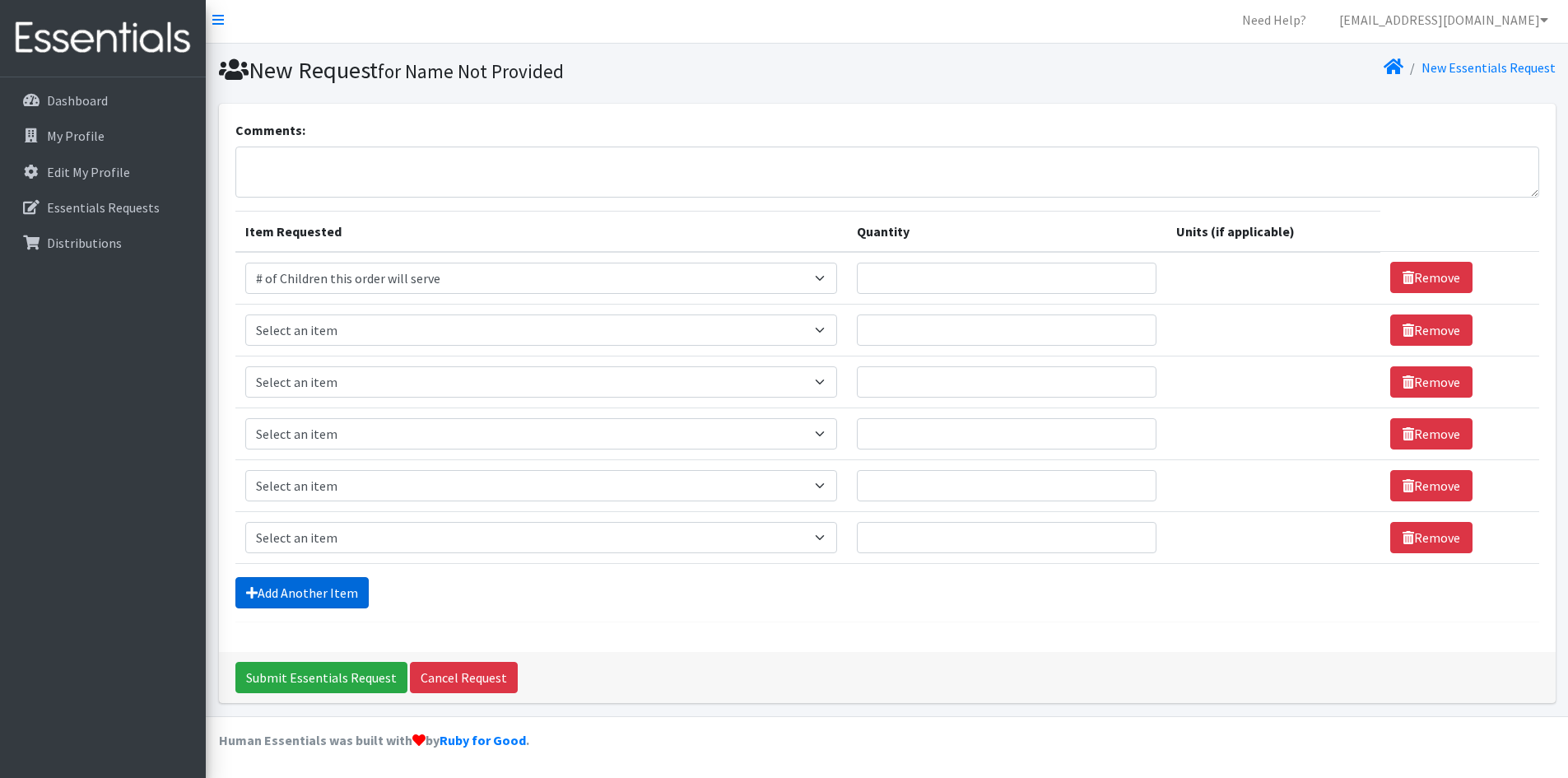 click on "Add Another Item" at bounding box center [302, 593] 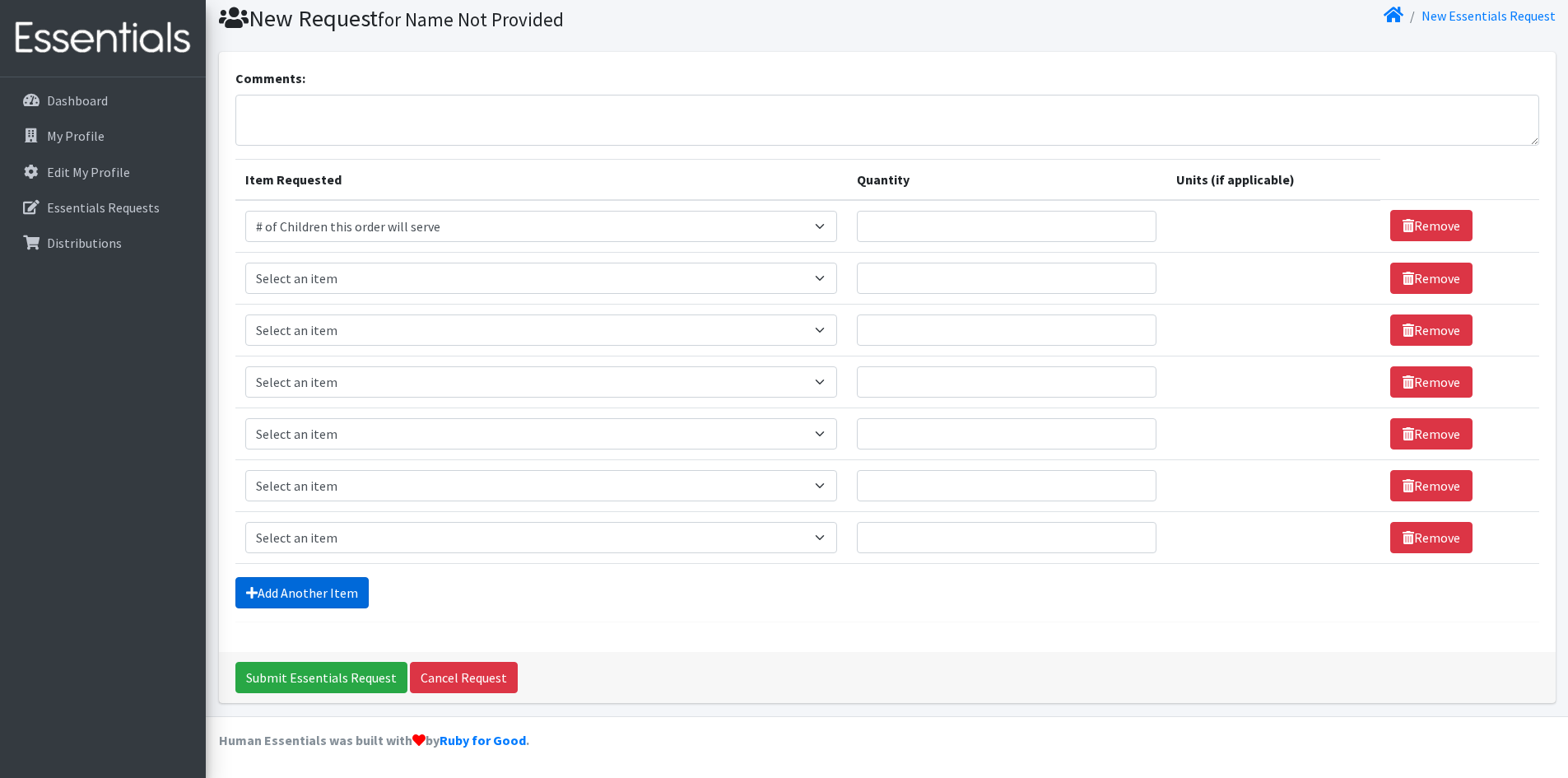 click on "Add Another Item" at bounding box center [302, 593] 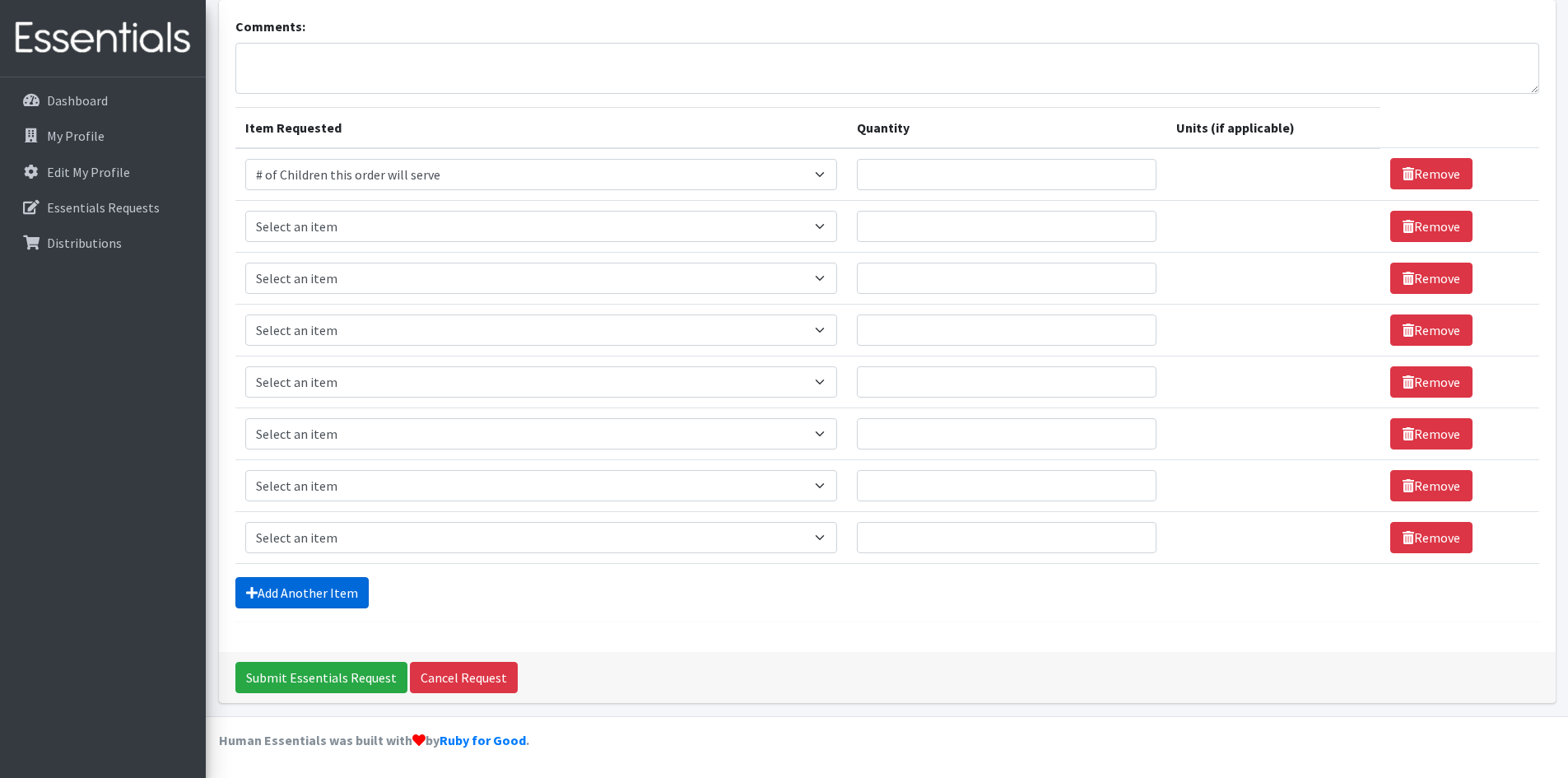 click on "Add Another Item" at bounding box center [302, 593] 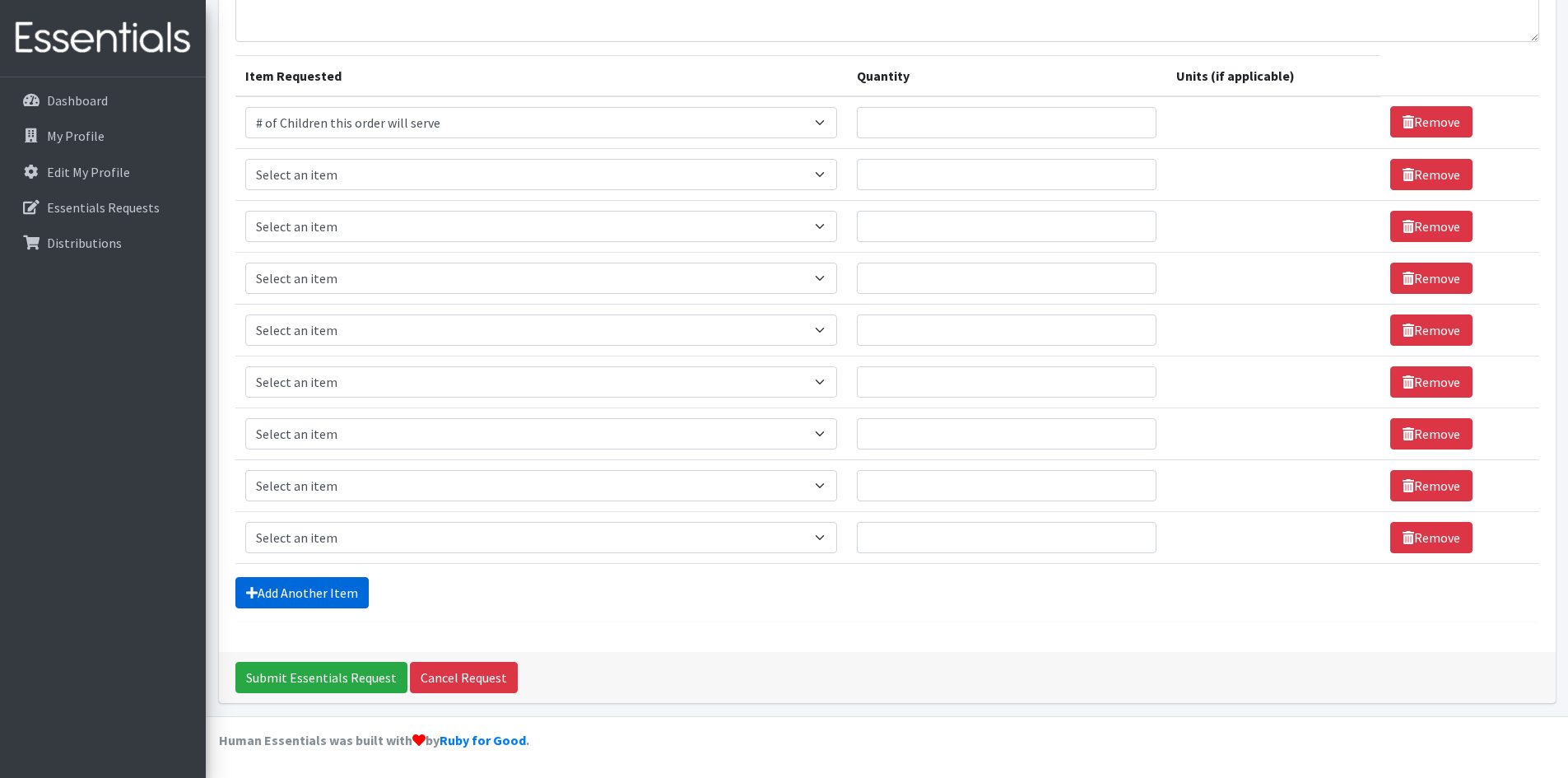 click on "Add Another Item" at bounding box center (302, 593) 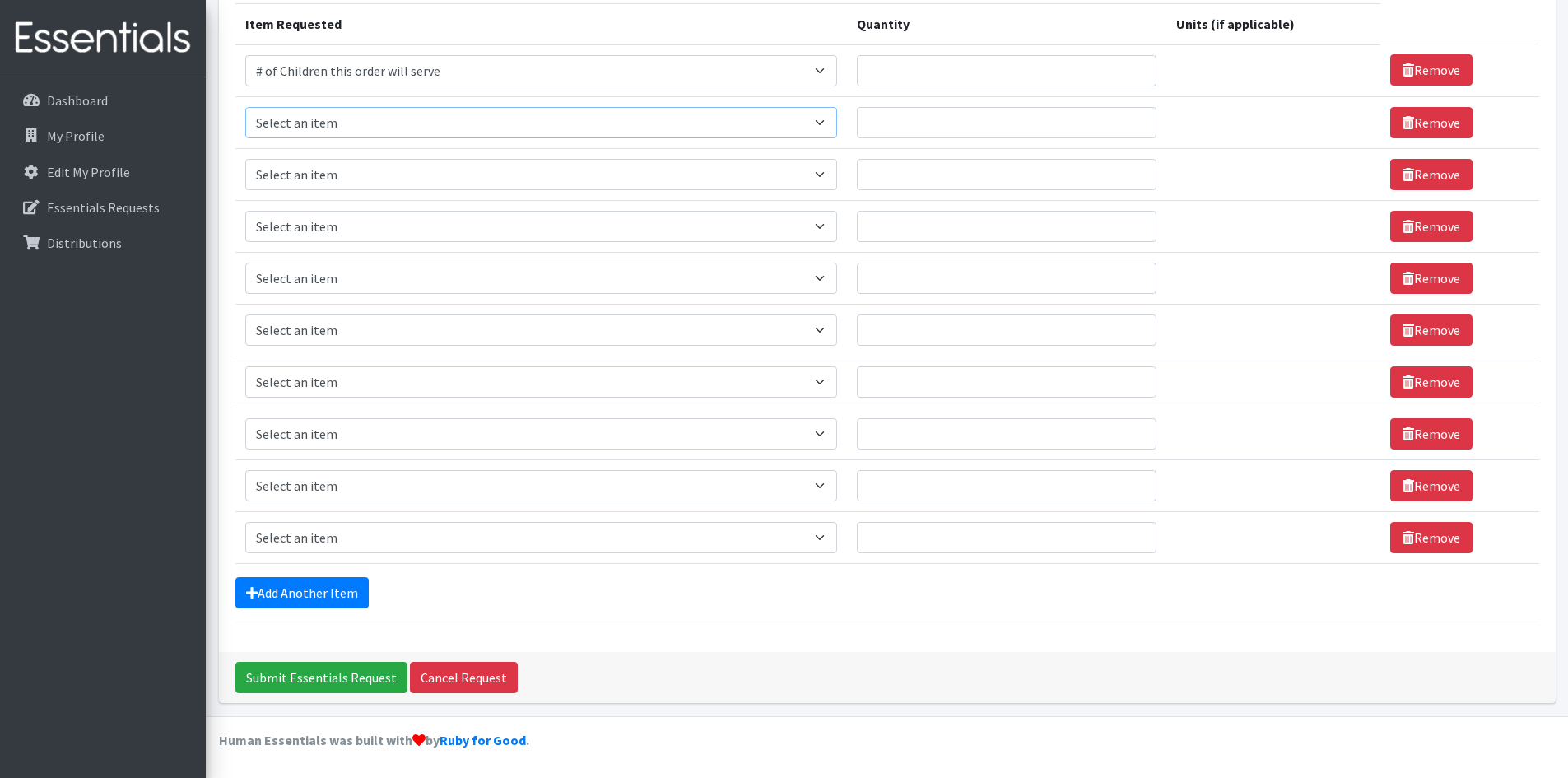 click on "Select an item
# of Children this order will serve
# of Individuals Living in Household
Activity Mat
Baby Carriers
Bath Tubs
Bed Pads
Bibs
Birthday Box - Boy
Birthday Box - Girl
Blankets/Swaddlers/Sleepsacks
Books
Bottles
Breast Pump
Bundle Me's
Car Seat - 3in1 up to 80 lbs.
Car Seat - Infant up to 22lbs. w/ handle
Clothing Boys Spring/Summer 0-6 Months
Clothing Boys Spring/Summer 12-18 Months
Clothing Boys Spring/Summer 18-24 Months
Clothing Boys Spring/Summer 2T
Clothing Boys Spring/Summer 3T
Clothing Boys Spring/Summer 4T
Clothing Boys Spring/Summer 5T
Clothing Boys Spring/Summer 6-12 Months
Clothing Boys Spring/Summer Premie/NB
Clothing Girls Fall/Winter 6-12 Months
Clothing Girls Spring/Summer 0-6 Months
Clothing Girls Spring/Summer 12-18 Months
Clothing Girls Spring/Summer 18-24 Months
Clothing Girls Spring/Summer 2T
Clothing Girls Spring/Summer 3T
Clothing Girls Spring/Summer 4T
Clothing Girls Spring/Summer 5T
Diaper Bags" at bounding box center (541, 123) 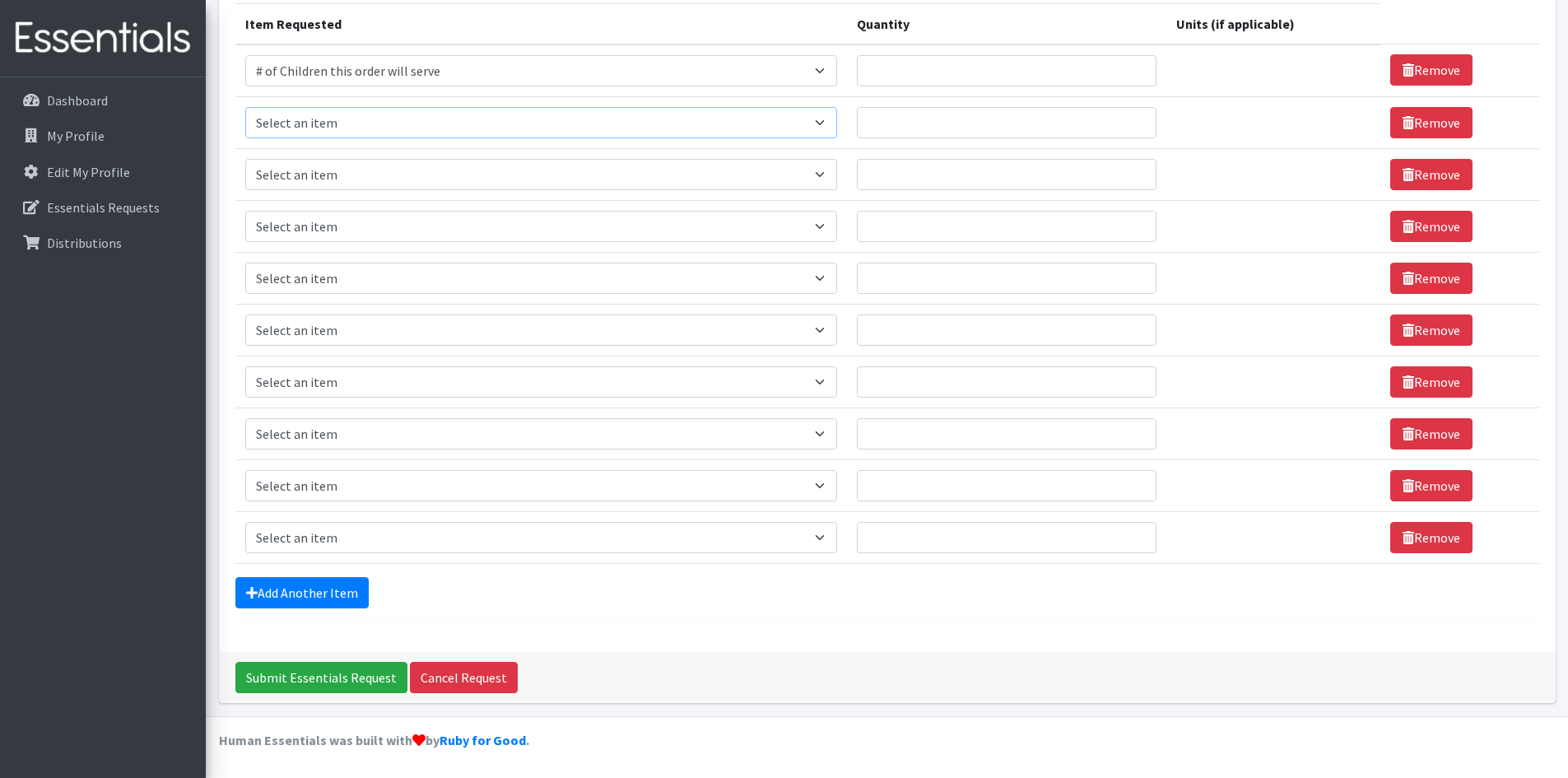 select on "6076" 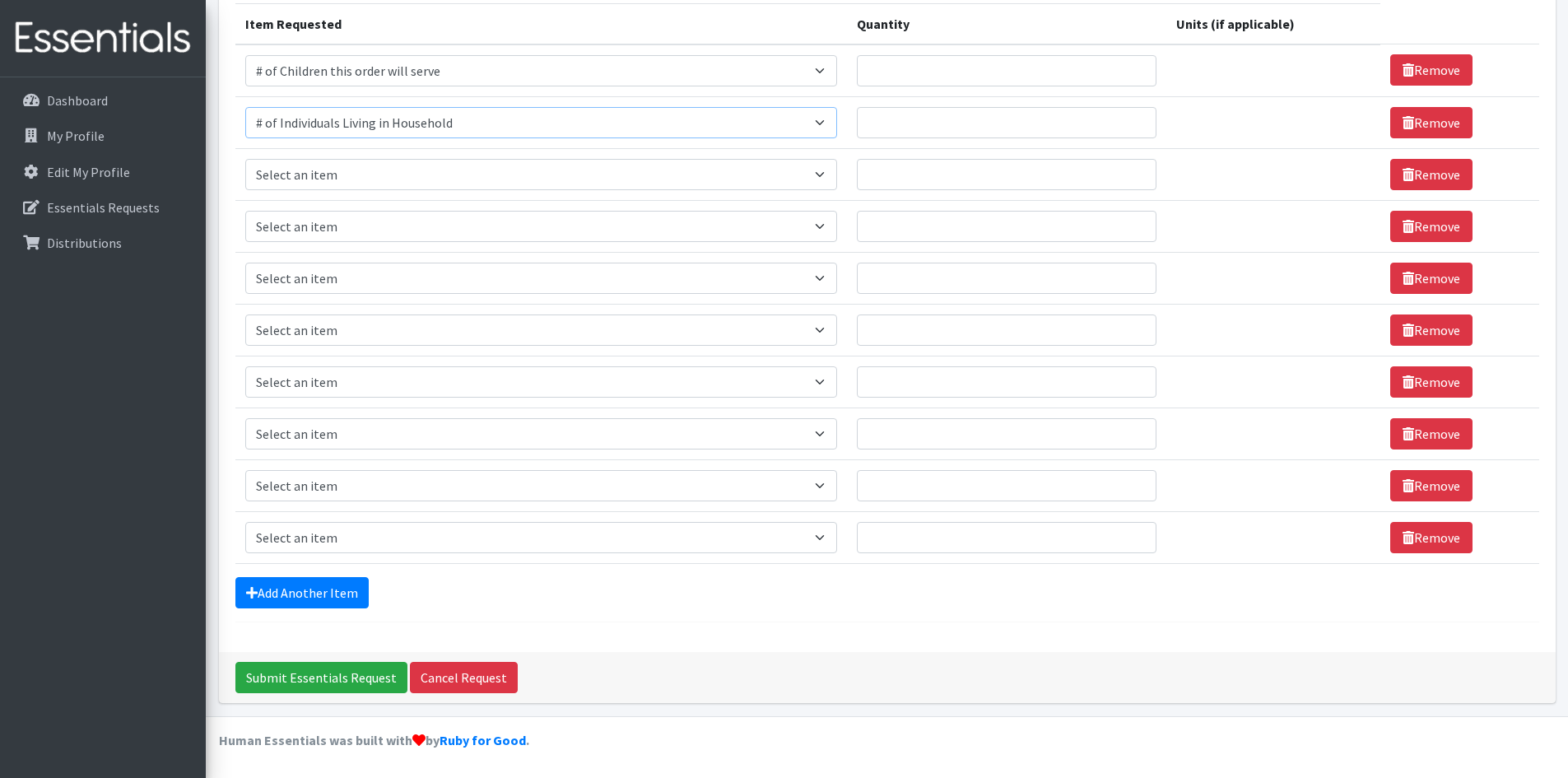 click on "Select an item
# of Children this order will serve
# of Individuals Living in Household
Activity Mat
Baby Carriers
Bath Tubs
Bed Pads
Bibs
Birthday Box - Boy
Birthday Box - Girl
Blankets/Swaddlers/Sleepsacks
Books
Bottles
Breast Pump
Bundle Me's
Car Seat - 3in1 up to 80 lbs.
Car Seat - Infant up to 22lbs. w/ handle
Clothing Boys Spring/Summer 0-6 Months
Clothing Boys Spring/Summer 12-18 Months
Clothing Boys Spring/Summer 18-24 Months
Clothing Boys Spring/Summer 2T
Clothing Boys Spring/Summer 3T
Clothing Boys Spring/Summer 4T
Clothing Boys Spring/Summer 5T
Clothing Boys Spring/Summer 6-12 Months
Clothing Boys Spring/Summer Premie/NB
Clothing Girls Fall/Winter 6-12 Months
Clothing Girls Spring/Summer 0-6 Months
Clothing Girls Spring/Summer 12-18 Months
Clothing Girls Spring/Summer 18-24 Months
Clothing Girls Spring/Summer 2T
Clothing Girls Spring/Summer 3T
Clothing Girls Spring/Summer 4T
Clothing Girls Spring/Summer 5T
Diaper Bags" at bounding box center [541, 123] 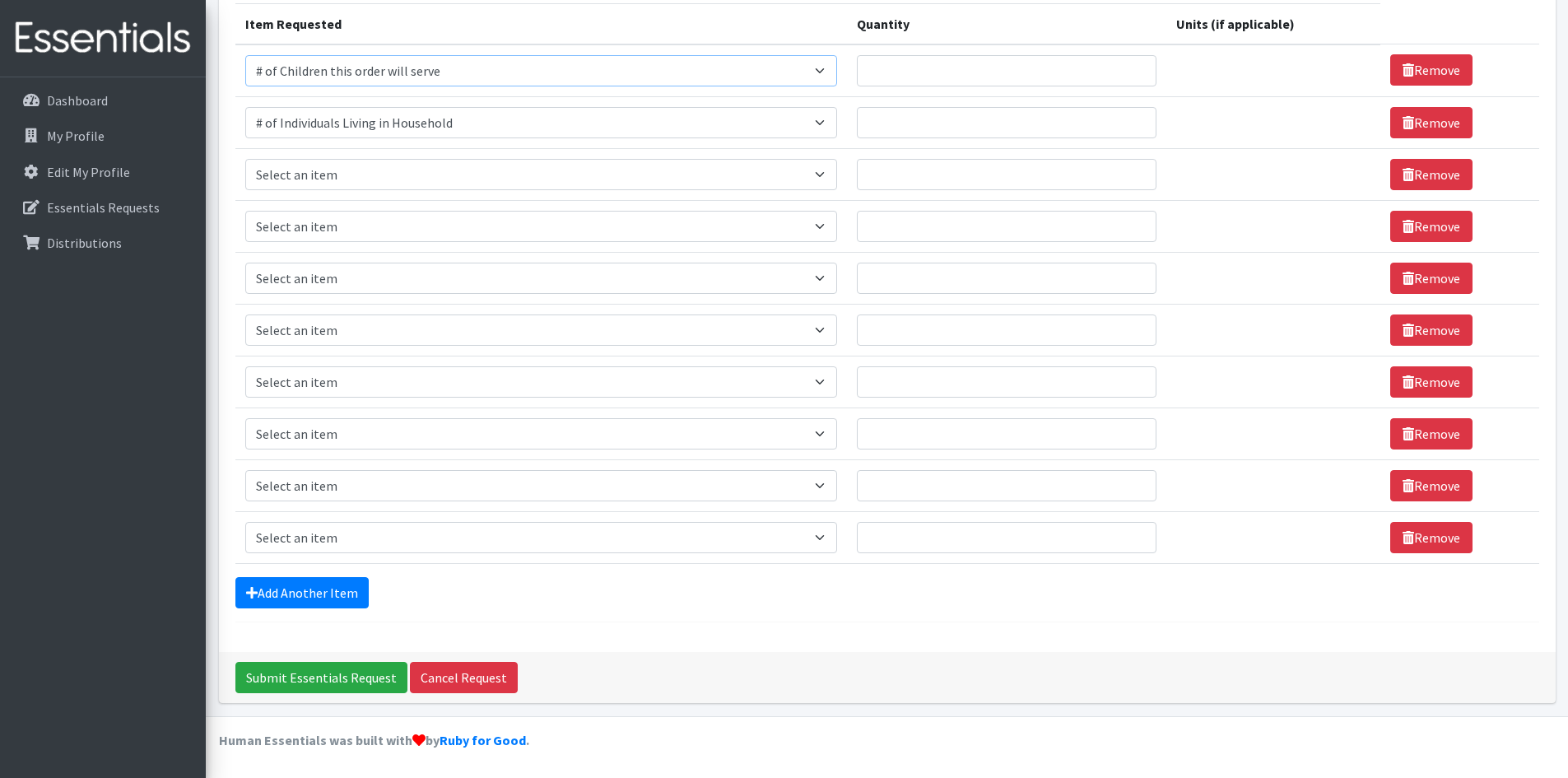 click on "Select an item
# of Children this order will serve
# of Individuals Living in Household
Activity Mat
Baby Carriers
Bath Tubs
Bed Pads
Bibs
Birthday Box - Boy
Birthday Box - Girl
Blankets/Swaddlers/Sleepsacks
Books
Bottles
Breast Pump
Bundle Me's
Car Seat - 3in1 up to 80 lbs.
Car Seat - Infant up to 22lbs. w/ handle
Clothing Boys Spring/Summer 0-6 Months
Clothing Boys Spring/Summer 12-18 Months
Clothing Boys Spring/Summer 18-24 Months
Clothing Boys Spring/Summer 2T
Clothing Boys Spring/Summer 3T
Clothing Boys Spring/Summer 4T
Clothing Boys Spring/Summer 5T
Clothing Boys Spring/Summer 6-12 Months
Clothing Boys Spring/Summer Premie/NB
Clothing Girls Fall/Winter 6-12 Months
Clothing Girls Spring/Summer 0-6 Months
Clothing Girls Spring/Summer 12-18 Months
Clothing Girls Spring/Summer 18-24 Months
Clothing Girls Spring/Summer 2T
Clothing Girls Spring/Summer 3T
Clothing Girls Spring/Summer 4T
Clothing Girls Spring/Summer 5T
Diaper Bags" at bounding box center [541, 71] 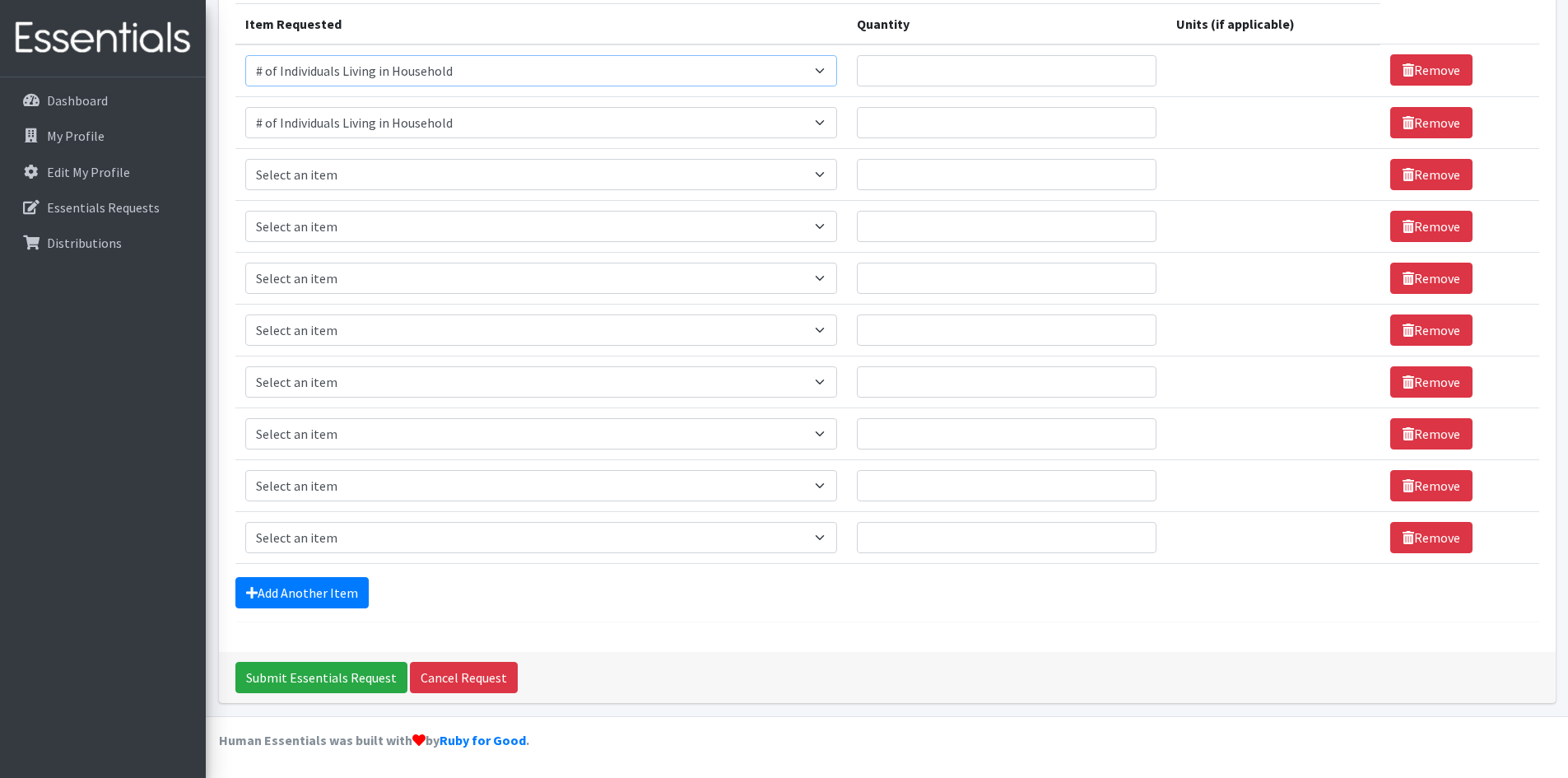 click on "Select an item
# of Children this order will serve
# of Individuals Living in Household
Activity Mat
Baby Carriers
Bath Tubs
Bed Pads
Bibs
Birthday Box - Boy
Birthday Box - Girl
Blankets/Swaddlers/Sleepsacks
Books
Bottles
Breast Pump
Bundle Me's
Car Seat - 3in1 up to 80 lbs.
Car Seat - Infant up to 22lbs. w/ handle
Clothing Boys Spring/Summer 0-6 Months
Clothing Boys Spring/Summer 12-18 Months
Clothing Boys Spring/Summer 18-24 Months
Clothing Boys Spring/Summer 2T
Clothing Boys Spring/Summer 3T
Clothing Boys Spring/Summer 4T
Clothing Boys Spring/Summer 5T
Clothing Boys Spring/Summer 6-12 Months
Clothing Boys Spring/Summer Premie/NB
Clothing Girls Fall/Winter 6-12 Months
Clothing Girls Spring/Summer 0-6 Months
Clothing Girls Spring/Summer 12-18 Months
Clothing Girls Spring/Summer 18-24 Months
Clothing Girls Spring/Summer 2T
Clothing Girls Spring/Summer 3T
Clothing Girls Spring/Summer 4T
Clothing Girls Spring/Summer 5T
Diaper Bags" at bounding box center (541, 71) 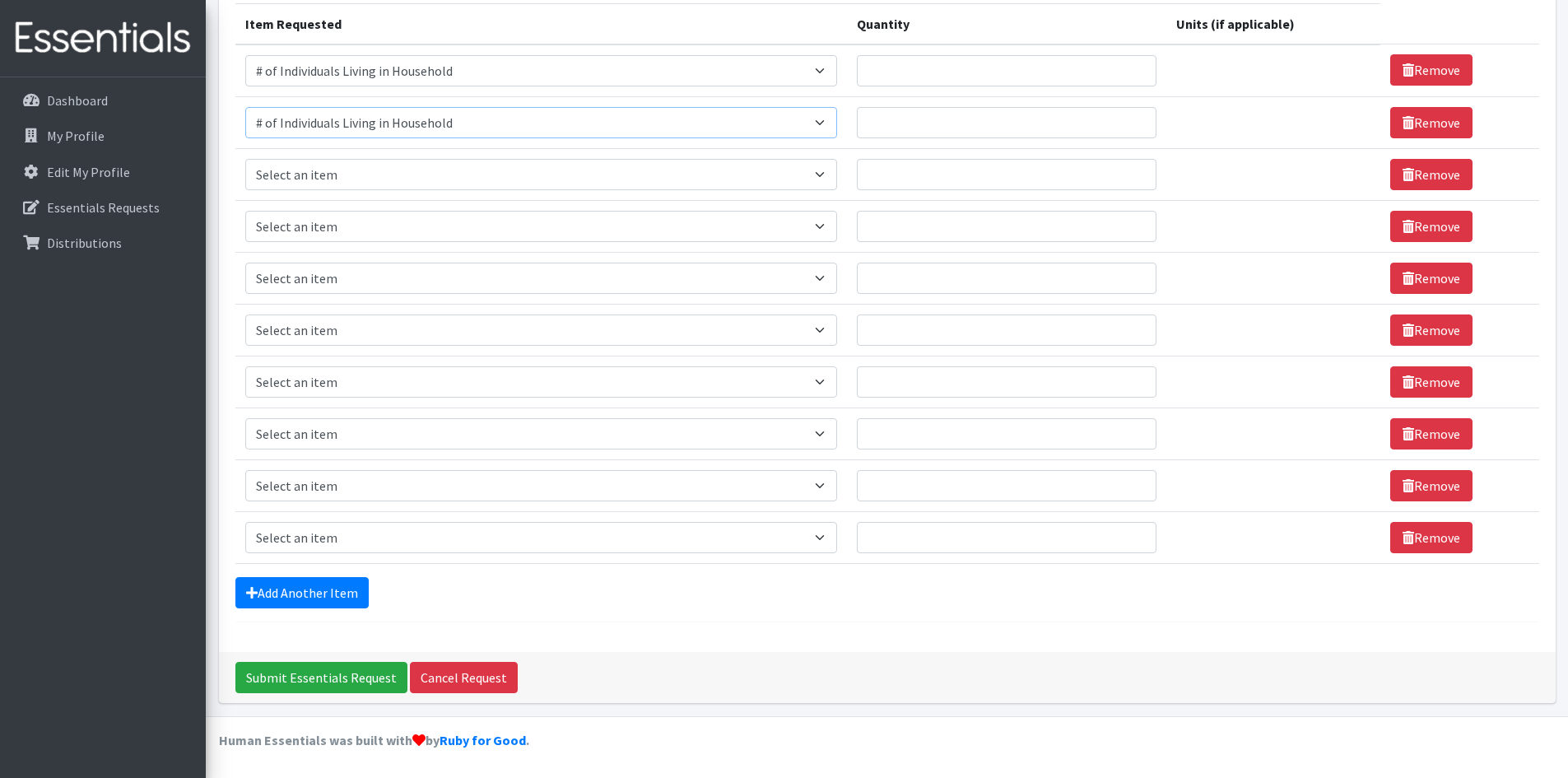 click on "Select an item
# of Children this order will serve
# of Individuals Living in Household
Activity Mat
Baby Carriers
Bath Tubs
Bed Pads
Bibs
Birthday Box - Boy
Birthday Box - Girl
Blankets/Swaddlers/Sleepsacks
Books
Bottles
Breast Pump
Bundle Me's
Car Seat - 3in1 up to 80 lbs.
Car Seat - Infant up to 22lbs. w/ handle
Clothing Boys Spring/Summer 0-6 Months
Clothing Boys Spring/Summer 12-18 Months
Clothing Boys Spring/Summer 18-24 Months
Clothing Boys Spring/Summer 2T
Clothing Boys Spring/Summer 3T
Clothing Boys Spring/Summer 4T
Clothing Boys Spring/Summer 5T
Clothing Boys Spring/Summer 6-12 Months
Clothing Boys Spring/Summer Premie/NB
Clothing Girls Fall/Winter 6-12 Months
Clothing Girls Spring/Summer 0-6 Months
Clothing Girls Spring/Summer 12-18 Months
Clothing Girls Spring/Summer 18-24 Months
Clothing Girls Spring/Summer 2T
Clothing Girls Spring/Summer 3T
Clothing Girls Spring/Summer 4T
Clothing Girls Spring/Summer 5T
Diaper Bags" at bounding box center [541, 123] 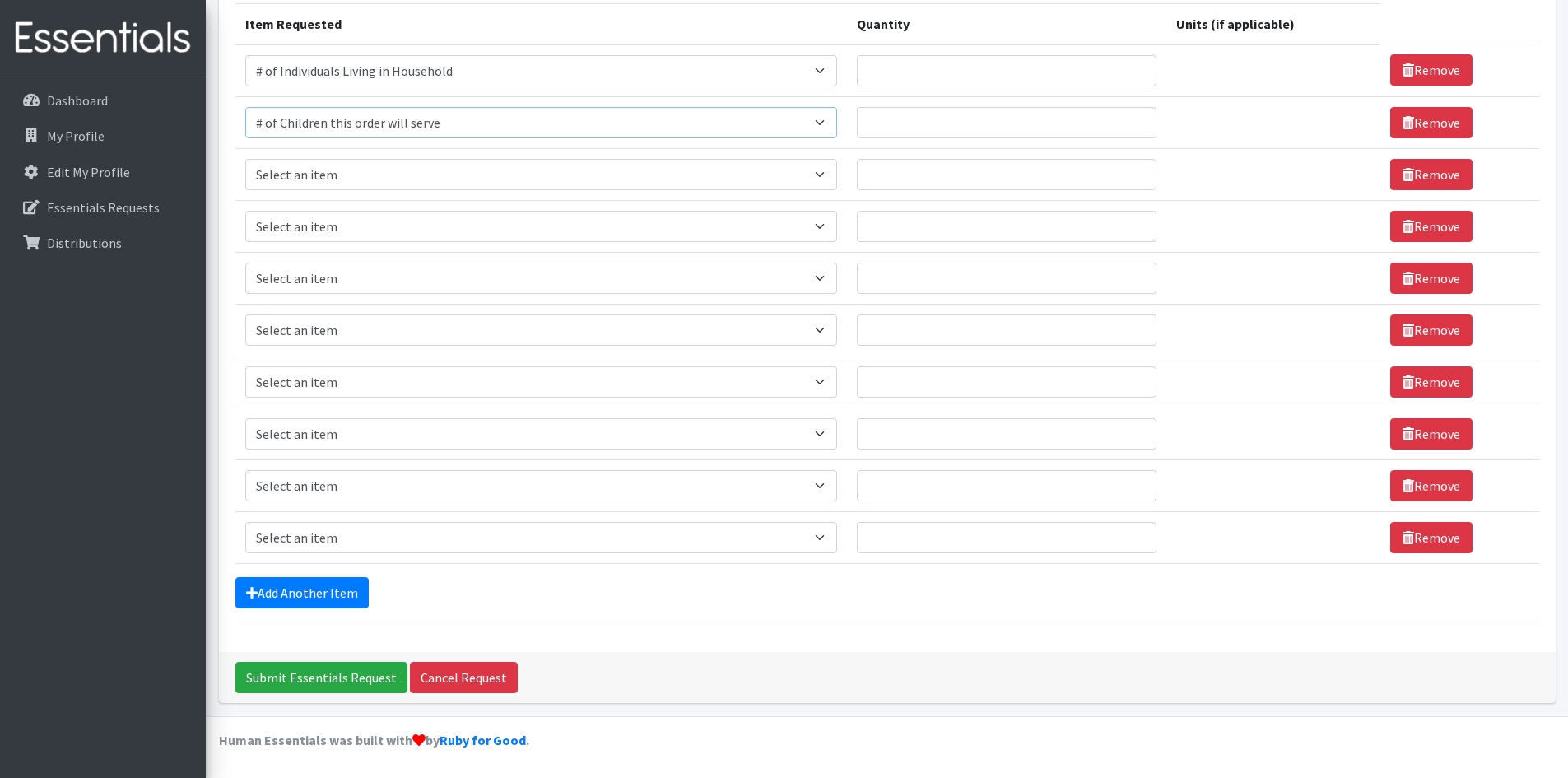 click on "Select an item
# of Children this order will serve
# of Individuals Living in Household
Activity Mat
Baby Carriers
Bath Tubs
Bed Pads
Bibs
Birthday Box - Boy
Birthday Box - Girl
Blankets/Swaddlers/Sleepsacks
Books
Bottles
Breast Pump
Bundle Me's
Car Seat - 3in1 up to 80 lbs.
Car Seat - Infant up to 22lbs. w/ handle
Clothing Boys Spring/Summer 0-6 Months
Clothing Boys Spring/Summer 12-18 Months
Clothing Boys Spring/Summer 18-24 Months
Clothing Boys Spring/Summer 2T
Clothing Boys Spring/Summer 3T
Clothing Boys Spring/Summer 4T
Clothing Boys Spring/Summer 5T
Clothing Boys Spring/Summer 6-12 Months
Clothing Boys Spring/Summer Premie/NB
Clothing Girls Fall/Winter 6-12 Months
Clothing Girls Spring/Summer 0-6 Months
Clothing Girls Spring/Summer 12-18 Months
Clothing Girls Spring/Summer 18-24 Months
Clothing Girls Spring/Summer 2T
Clothing Girls Spring/Summer 3T
Clothing Girls Spring/Summer 4T
Clothing Girls Spring/Summer 5T
Diaper Bags" at bounding box center (541, 123) 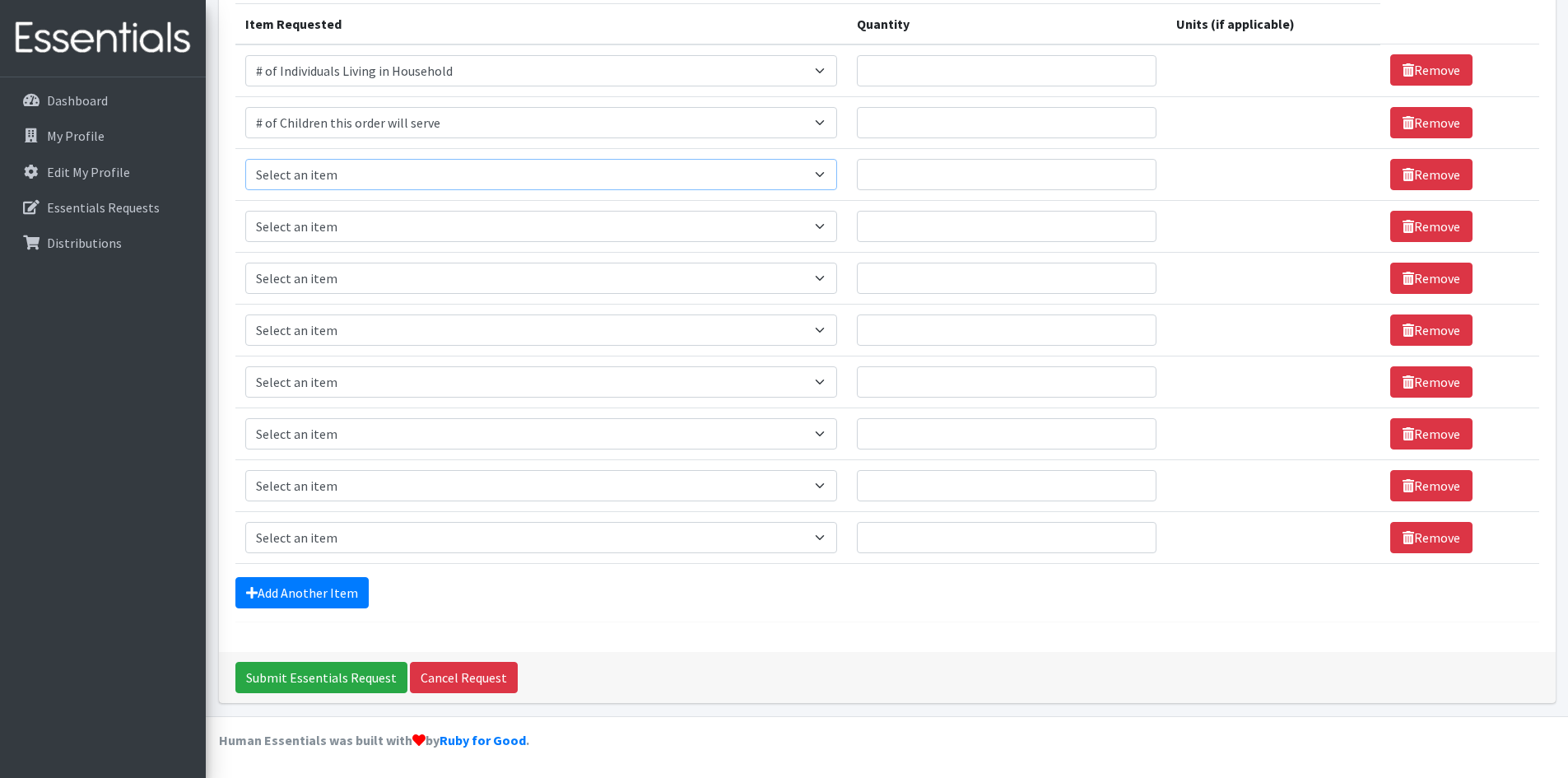 click on "Select an item
# of Children this order will serve
# of Individuals Living in Household
Activity Mat
Baby Carriers
Bath Tubs
Bed Pads
Bibs
Birthday Box - Boy
Birthday Box - Girl
Blankets/Swaddlers/Sleepsacks
Books
Bottles
Breast Pump
Bundle Me's
Car Seat - 3in1 up to 80 lbs.
Car Seat - Infant up to 22lbs. w/ handle
Clothing Boys Spring/Summer 0-6 Months
Clothing Boys Spring/Summer 12-18 Months
Clothing Boys Spring/Summer 18-24 Months
Clothing Boys Spring/Summer 2T
Clothing Boys Spring/Summer 3T
Clothing Boys Spring/Summer 4T
Clothing Boys Spring/Summer 5T
Clothing Boys Spring/Summer 6-12 Months
Clothing Boys Spring/Summer Premie/NB
Clothing Girls Fall/Winter 6-12 Months
Clothing Girls Spring/Summer 0-6 Months
Clothing Girls Spring/Summer 12-18 Months
Clothing Girls Spring/Summer 18-24 Months
Clothing Girls Spring/Summer 2T
Clothing Girls Spring/Summer 3T
Clothing Girls Spring/Summer 4T
Clothing Girls Spring/Summer 5T
Diaper Bags" at bounding box center [541, 175] 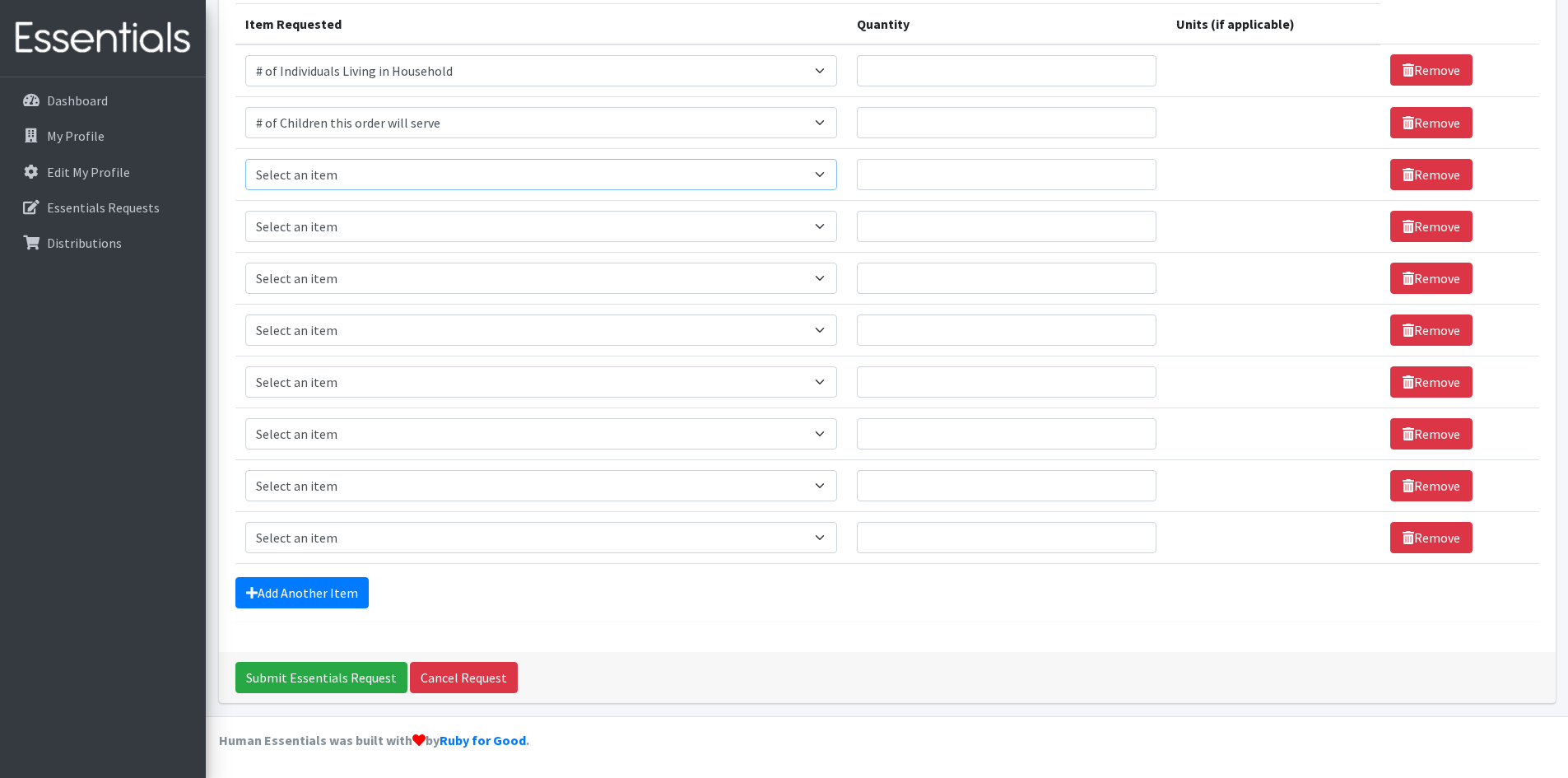 select on "1964" 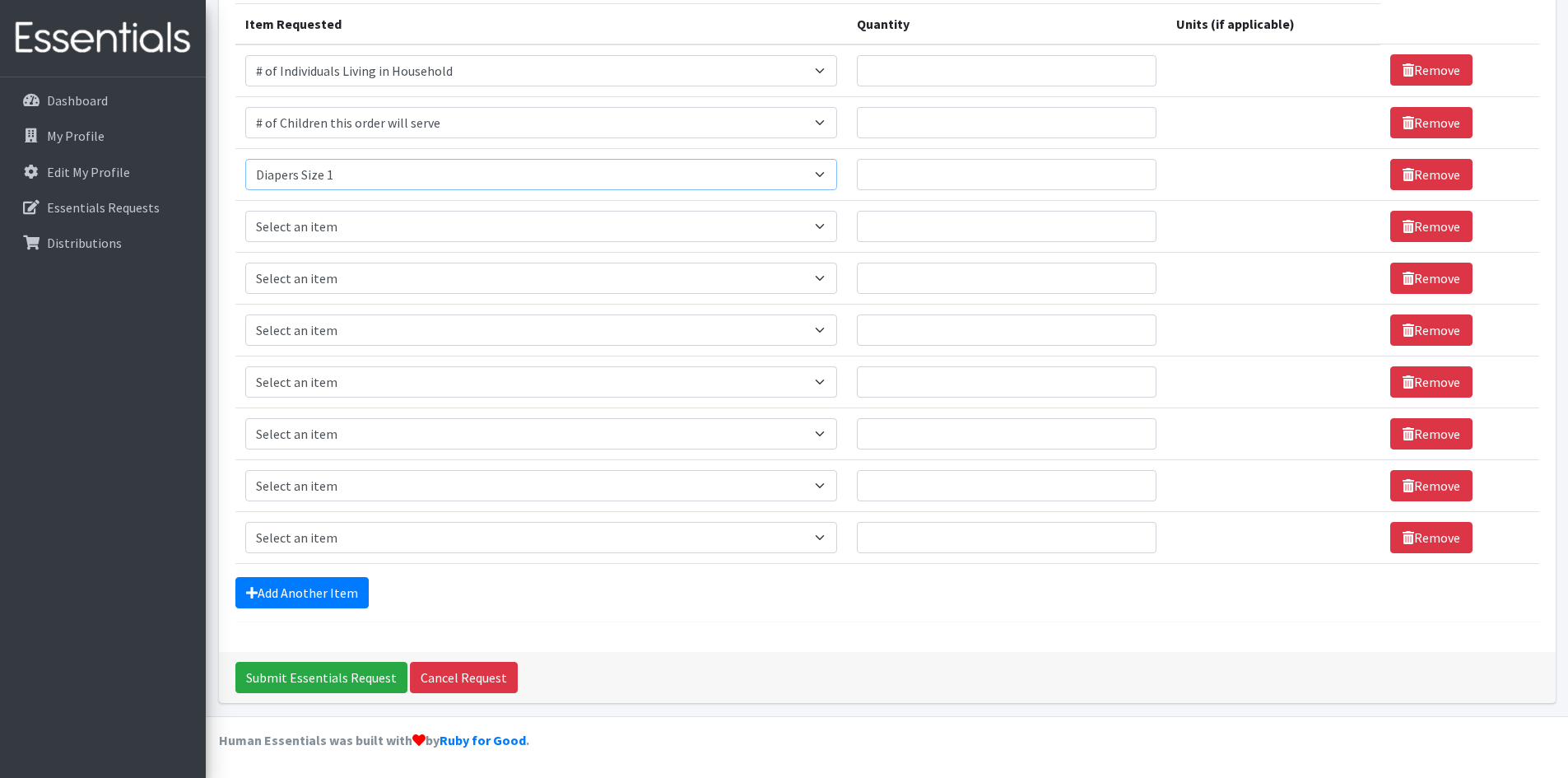 click on "Select an item
# of Children this order will serve
# of Individuals Living in Household
Activity Mat
Baby Carriers
Bath Tubs
Bed Pads
Bibs
Birthday Box - Boy
Birthday Box - Girl
Blankets/Swaddlers/Sleepsacks
Books
Bottles
Breast Pump
Bundle Me's
Car Seat - 3in1 up to 80 lbs.
Car Seat - Infant up to 22lbs. w/ handle
Clothing Boys Spring/Summer 0-6 Months
Clothing Boys Spring/Summer 12-18 Months
Clothing Boys Spring/Summer 18-24 Months
Clothing Boys Spring/Summer 2T
Clothing Boys Spring/Summer 3T
Clothing Boys Spring/Summer 4T
Clothing Boys Spring/Summer 5T
Clothing Boys Spring/Summer 6-12 Months
Clothing Boys Spring/Summer Premie/NB
Clothing Girls Fall/Winter 6-12 Months
Clothing Girls Spring/Summer 0-6 Months
Clothing Girls Spring/Summer 12-18 Months
Clothing Girls Spring/Summer 18-24 Months
Clothing Girls Spring/Summer 2T
Clothing Girls Spring/Summer 3T
Clothing Girls Spring/Summer 4T
Clothing Girls Spring/Summer 5T
Diaper Bags" at bounding box center (541, 175) 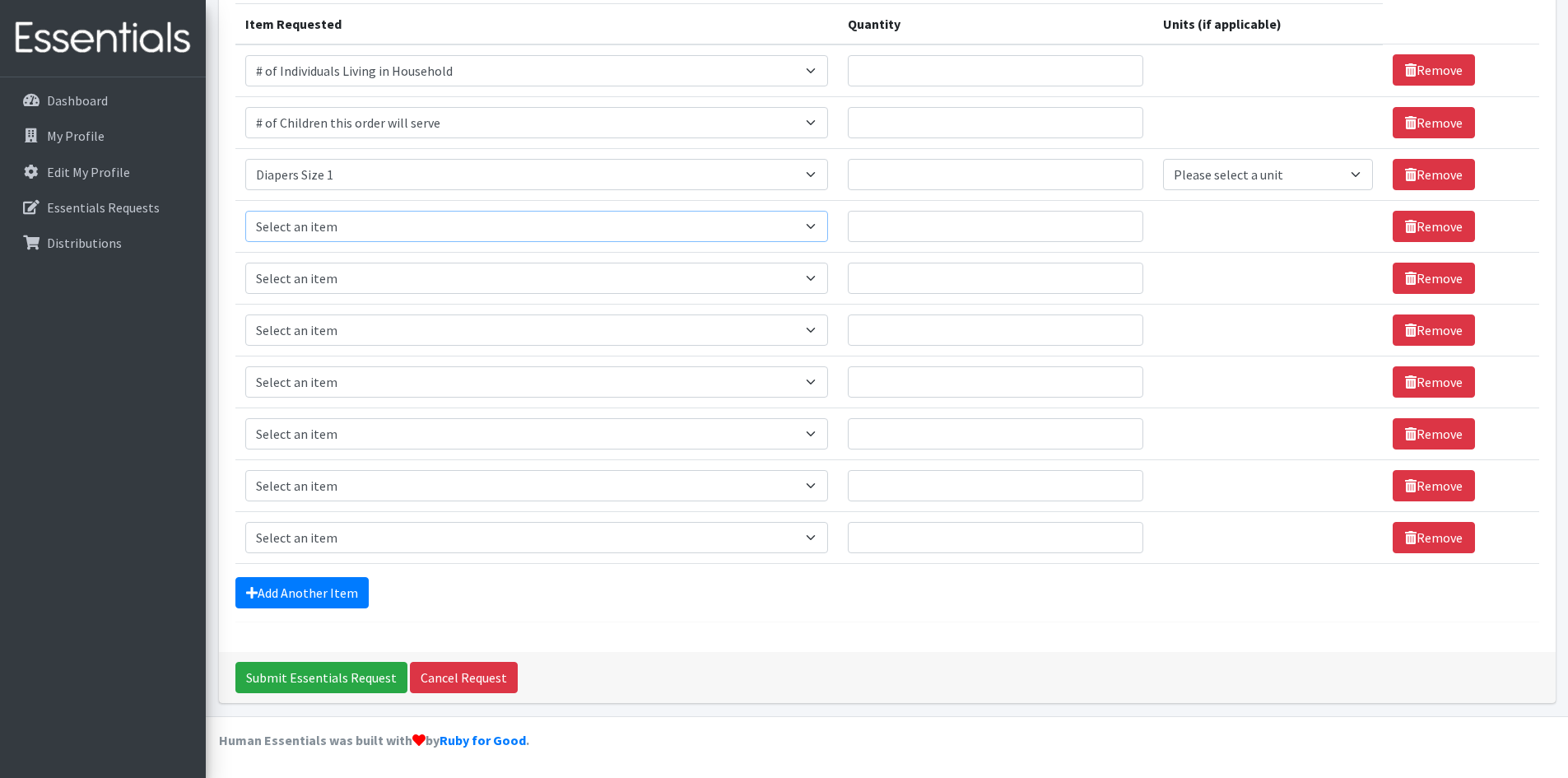 click on "Select an item
# of Children this order will serve
# of Individuals Living in Household
Activity Mat
Baby Carriers
Bath Tubs
Bed Pads
Bibs
Birthday Box - Boy
Birthday Box - Girl
Blankets/Swaddlers/Sleepsacks
Books
Bottles
Breast Pump
Bundle Me's
Car Seat - 3in1 up to 80 lbs.
Car Seat - Infant up to 22lbs. w/ handle
Clothing Boys Spring/Summer 0-6 Months
Clothing Boys Spring/Summer 12-18 Months
Clothing Boys Spring/Summer 18-24 Months
Clothing Boys Spring/Summer 2T
Clothing Boys Spring/Summer 3T
Clothing Boys Spring/Summer 4T
Clothing Boys Spring/Summer 5T
Clothing Boys Spring/Summer 6-12 Months
Clothing Boys Spring/Summer Premie/NB
Clothing Girls Fall/Winter 6-12 Months
Clothing Girls Spring/Summer 0-6 Months
Clothing Girls Spring/Summer 12-18 Months
Clothing Girls Spring/Summer 18-24 Months
Clothing Girls Spring/Summer 2T
Clothing Girls Spring/Summer 3T
Clothing Girls Spring/Summer 4T
Clothing Girls Spring/Summer 5T
Diaper Bags" at bounding box center [537, 226] 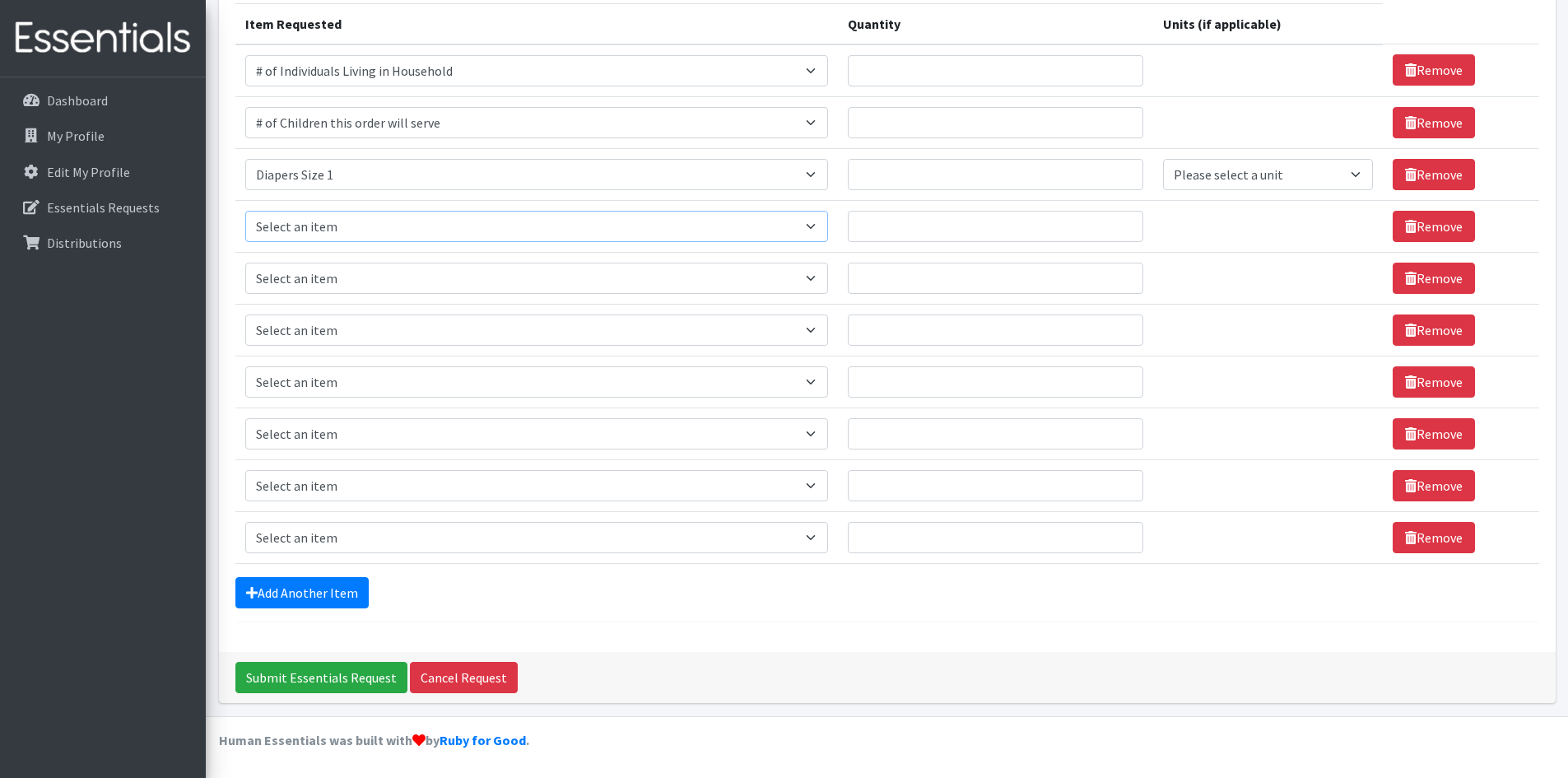 select on "6076" 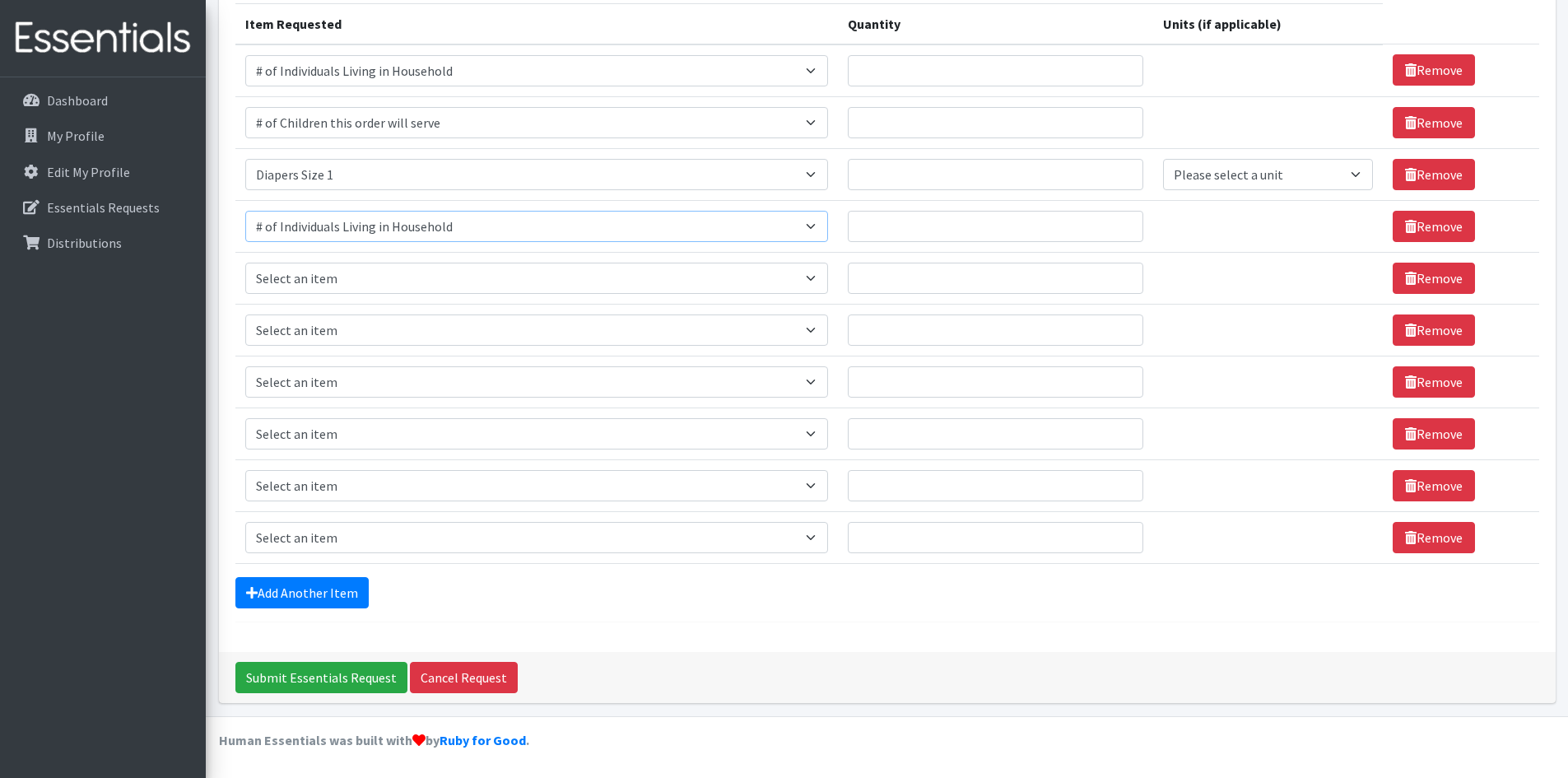click on "Select an item
# of Children this order will serve
# of Individuals Living in Household
Activity Mat
Baby Carriers
Bath Tubs
Bed Pads
Bibs
Birthday Box - Boy
Birthday Box - Girl
Blankets/Swaddlers/Sleepsacks
Books
Bottles
Breast Pump
Bundle Me's
Car Seat - 3in1 up to 80 lbs.
Car Seat - Infant up to 22lbs. w/ handle
Clothing Boys Spring/Summer 0-6 Months
Clothing Boys Spring/Summer 12-18 Months
Clothing Boys Spring/Summer 18-24 Months
Clothing Boys Spring/Summer 2T
Clothing Boys Spring/Summer 3T
Clothing Boys Spring/Summer 4T
Clothing Boys Spring/Summer 5T
Clothing Boys Spring/Summer 6-12 Months
Clothing Boys Spring/Summer Premie/NB
Clothing Girls Fall/Winter 6-12 Months
Clothing Girls Spring/Summer 0-6 Months
Clothing Girls Spring/Summer 12-18 Months
Clothing Girls Spring/Summer 18-24 Months
Clothing Girls Spring/Summer 2T
Clothing Girls Spring/Summer 3T
Clothing Girls Spring/Summer 4T
Clothing Girls Spring/Summer 5T
Diaper Bags" at bounding box center [537, 226] 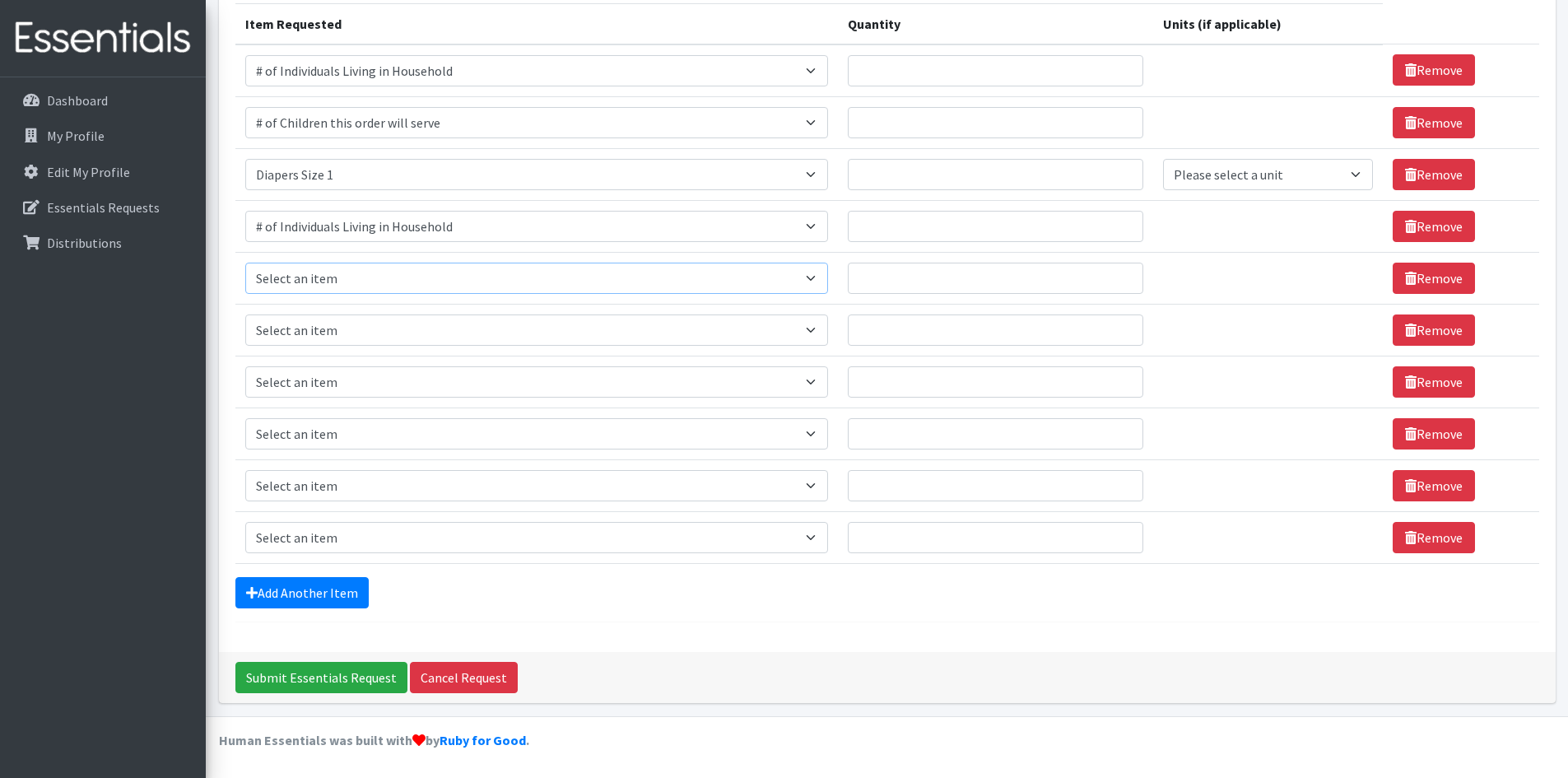 click on "Select an item
# of Children this order will serve
# of Individuals Living in Household
Activity Mat
Baby Carriers
Bath Tubs
Bed Pads
Bibs
Birthday Box - Boy
Birthday Box - Girl
Blankets/Swaddlers/Sleepsacks
Books
Bottles
Breast Pump
Bundle Me's
Car Seat - 3in1 up to 80 lbs.
Car Seat - Infant up to 22lbs. w/ handle
Clothing Boys Spring/Summer 0-6 Months
Clothing Boys Spring/Summer 12-18 Months
Clothing Boys Spring/Summer 18-24 Months
Clothing Boys Spring/Summer 2T
Clothing Boys Spring/Summer 3T
Clothing Boys Spring/Summer 4T
Clothing Boys Spring/Summer 5T
Clothing Boys Spring/Summer 6-12 Months
Clothing Boys Spring/Summer Premie/NB
Clothing Girls Fall/Winter 6-12 Months
Clothing Girls Spring/Summer 0-6 Months
Clothing Girls Spring/Summer 12-18 Months
Clothing Girls Spring/Summer 18-24 Months
Clothing Girls Spring/Summer 2T
Clothing Girls Spring/Summer 3T
Clothing Girls Spring/Summer 4T
Clothing Girls Spring/Summer 5T
Diaper Bags" at bounding box center (537, 278) 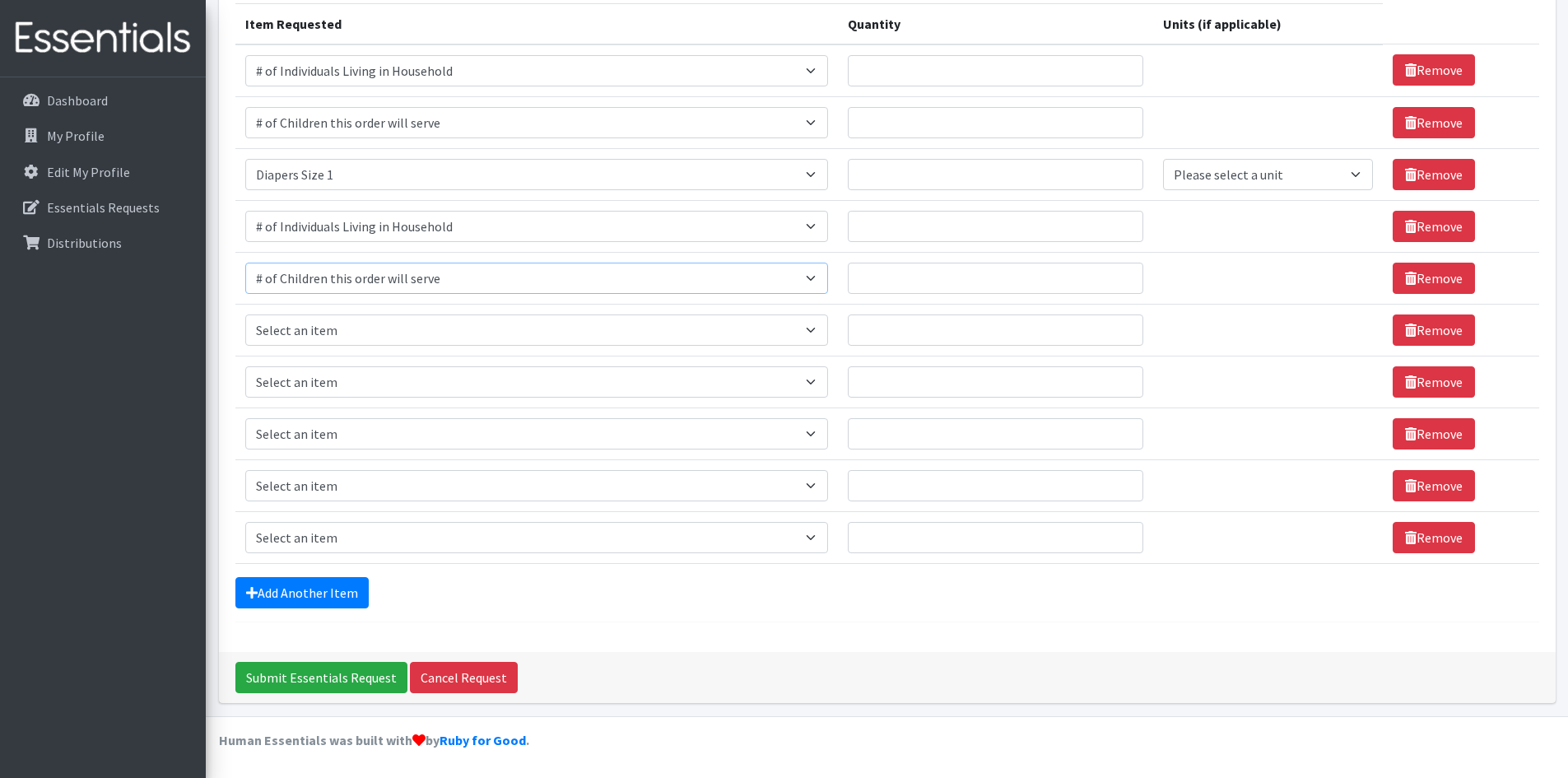 click on "Select an item
# of Children this order will serve
# of Individuals Living in Household
Activity Mat
Baby Carriers
Bath Tubs
Bed Pads
Bibs
Birthday Box - Boy
Birthday Box - Girl
Blankets/Swaddlers/Sleepsacks
Books
Bottles
Breast Pump
Bundle Me's
Car Seat - 3in1 up to 80 lbs.
Car Seat - Infant up to 22lbs. w/ handle
Clothing Boys Spring/Summer 0-6 Months
Clothing Boys Spring/Summer 12-18 Months
Clothing Boys Spring/Summer 18-24 Months
Clothing Boys Spring/Summer 2T
Clothing Boys Spring/Summer 3T
Clothing Boys Spring/Summer 4T
Clothing Boys Spring/Summer 5T
Clothing Boys Spring/Summer 6-12 Months
Clothing Boys Spring/Summer Premie/NB
Clothing Girls Fall/Winter 6-12 Months
Clothing Girls Spring/Summer 0-6 Months
Clothing Girls Spring/Summer 12-18 Months
Clothing Girls Spring/Summer 18-24 Months
Clothing Girls Spring/Summer 2T
Clothing Girls Spring/Summer 3T
Clothing Girls Spring/Summer 4T
Clothing Girls Spring/Summer 5T
Diaper Bags" at bounding box center [537, 278] 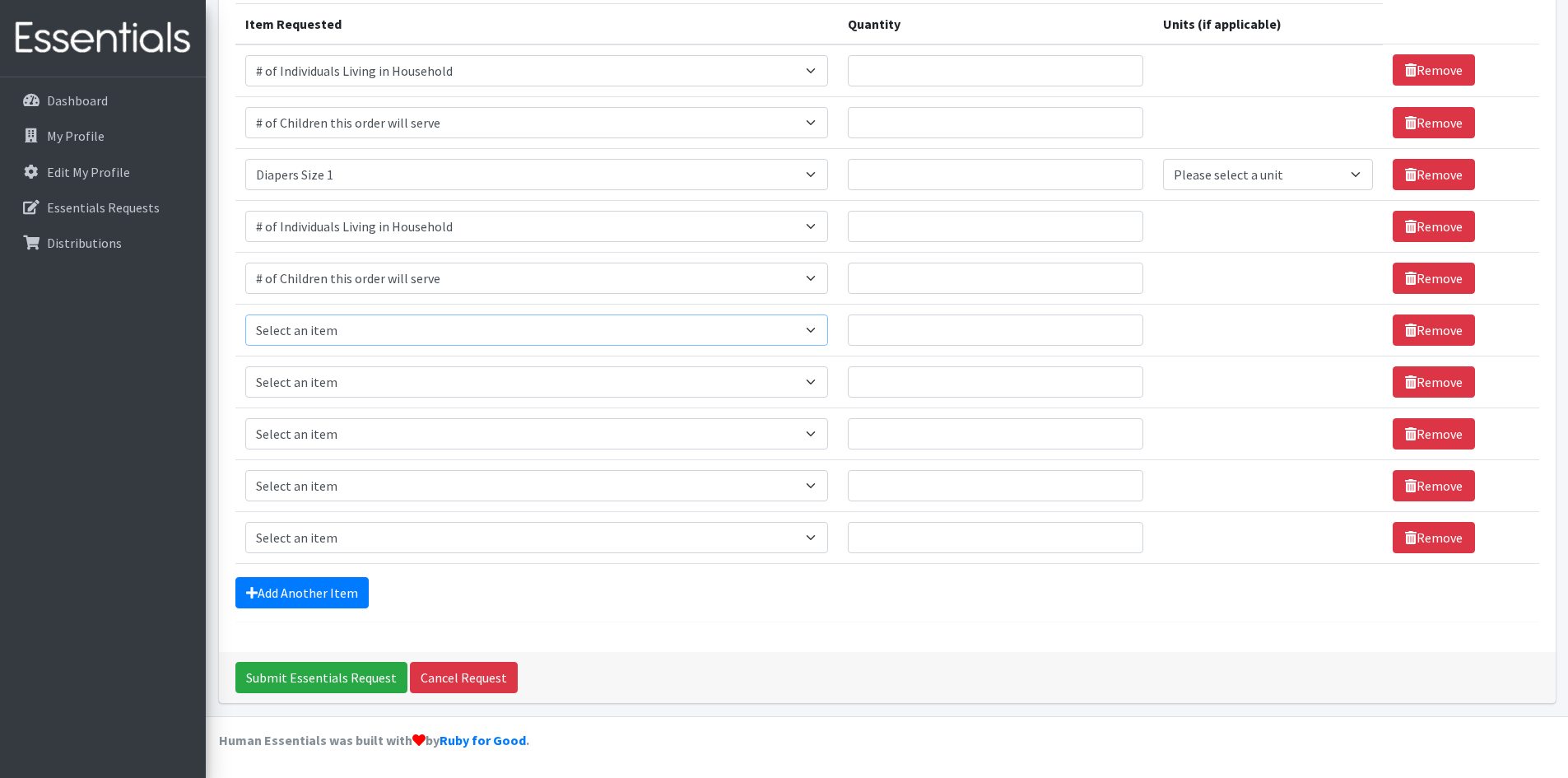 click on "Select an item
# of Children this order will serve
# of Individuals Living in Household
Activity Mat
Baby Carriers
Bath Tubs
Bed Pads
Bibs
Birthday Box - Boy
Birthday Box - Girl
Blankets/Swaddlers/Sleepsacks
Books
Bottles
Breast Pump
Bundle Me's
Car Seat - 3in1 up to 80 lbs.
Car Seat - Infant up to 22lbs. w/ handle
Clothing Boys Spring/Summer 0-6 Months
Clothing Boys Spring/Summer 12-18 Months
Clothing Boys Spring/Summer 18-24 Months
Clothing Boys Spring/Summer 2T
Clothing Boys Spring/Summer 3T
Clothing Boys Spring/Summer 4T
Clothing Boys Spring/Summer 5T
Clothing Boys Spring/Summer 6-12 Months
Clothing Boys Spring/Summer Premie/NB
Clothing Girls Fall/Winter 6-12 Months
Clothing Girls Spring/Summer 0-6 Months
Clothing Girls Spring/Summer 12-18 Months
Clothing Girls Spring/Summer 18-24 Months
Clothing Girls Spring/Summer 2T
Clothing Girls Spring/Summer 3T
Clothing Girls Spring/Summer 4T
Clothing Girls Spring/Summer 5T
Diaper Bags" at bounding box center (537, 330) 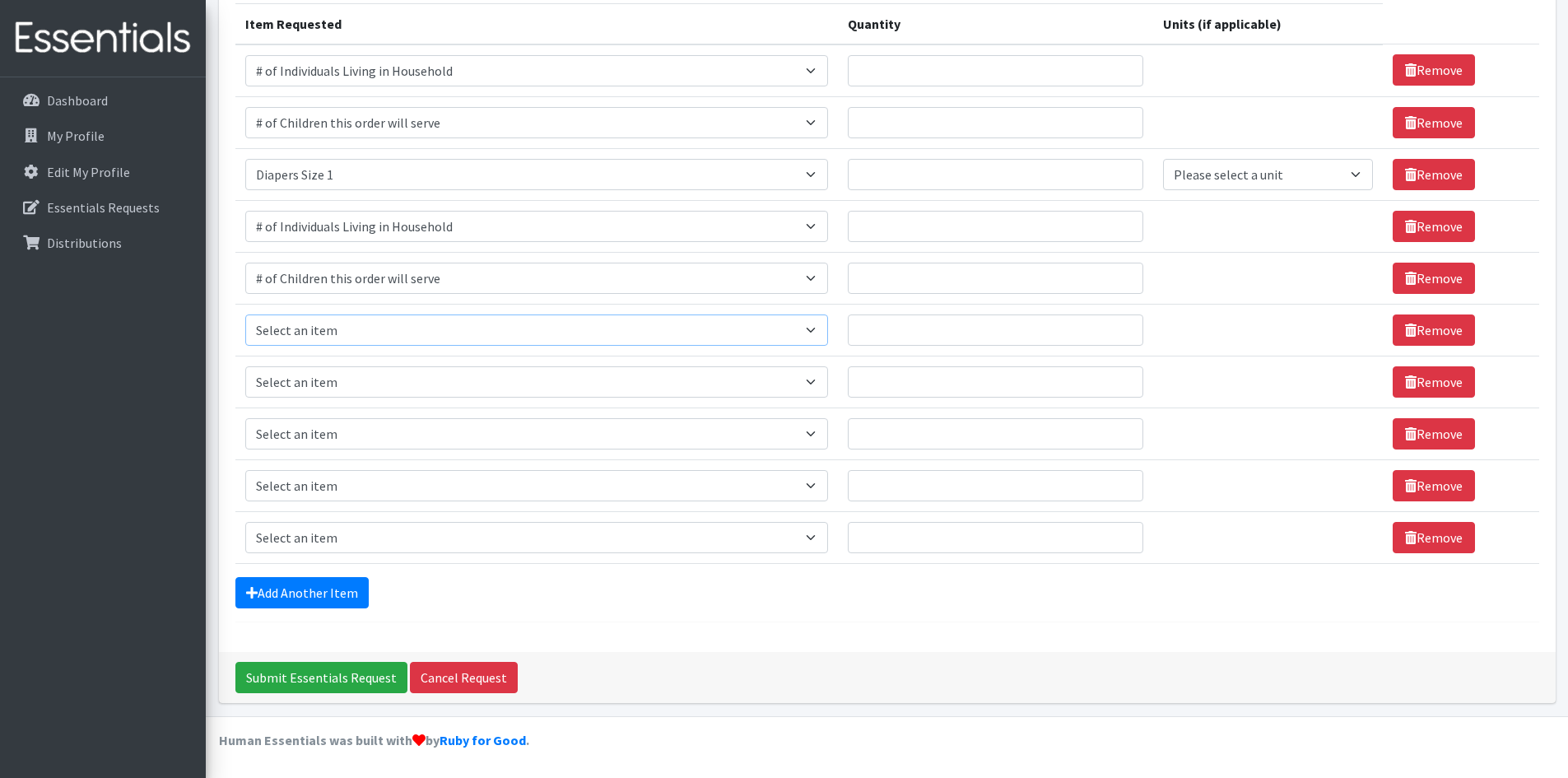 select on "1965" 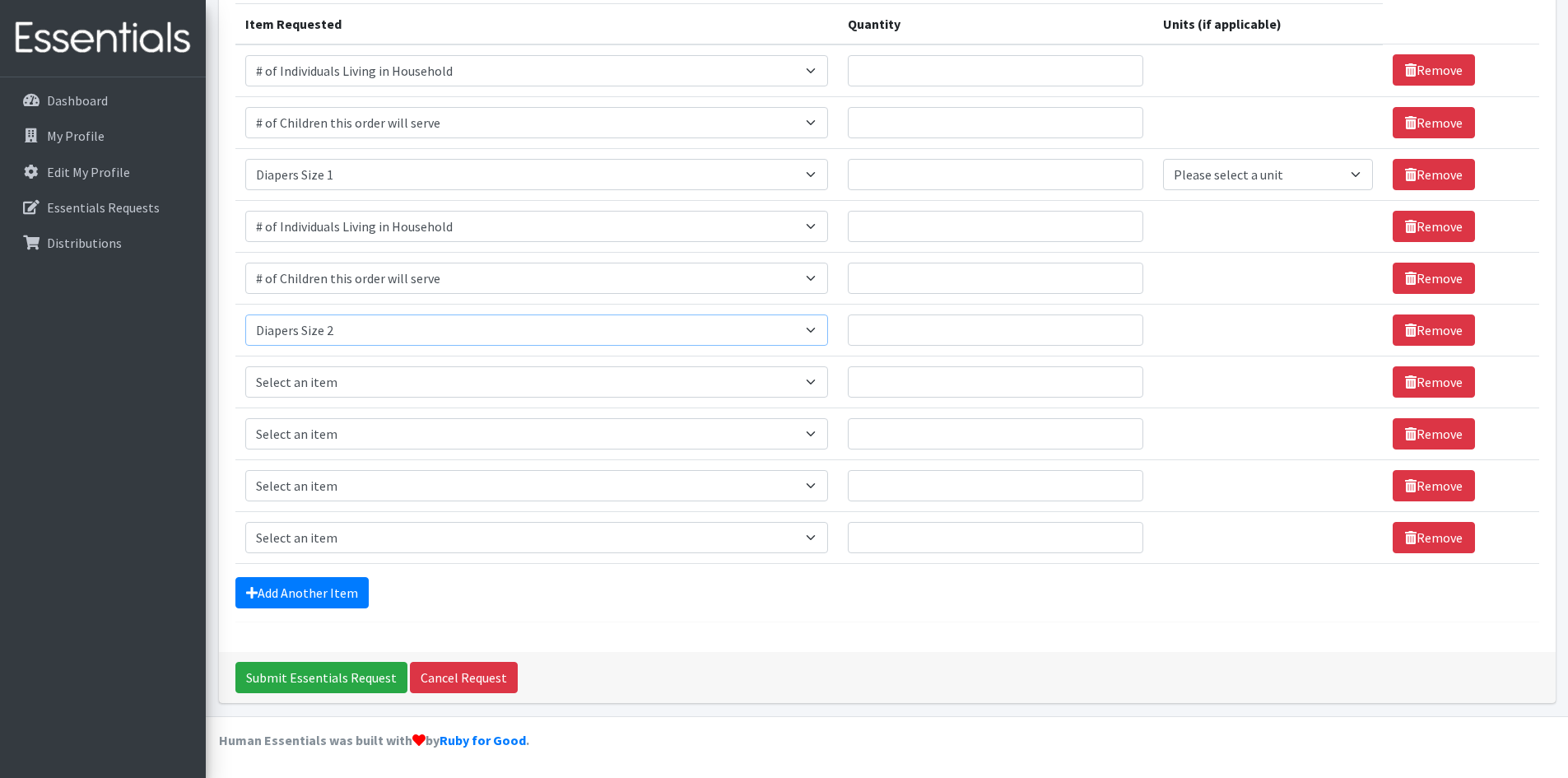 click on "Select an item
# of Children this order will serve
# of Individuals Living in Household
Activity Mat
Baby Carriers
Bath Tubs
Bed Pads
Bibs
Birthday Box - Boy
Birthday Box - Girl
Blankets/Swaddlers/Sleepsacks
Books
Bottles
Breast Pump
Bundle Me's
Car Seat - 3in1 up to 80 lbs.
Car Seat - Infant up to 22lbs. w/ handle
Clothing Boys Spring/Summer 0-6 Months
Clothing Boys Spring/Summer 12-18 Months
Clothing Boys Spring/Summer 18-24 Months
Clothing Boys Spring/Summer 2T
Clothing Boys Spring/Summer 3T
Clothing Boys Spring/Summer 4T
Clothing Boys Spring/Summer 5T
Clothing Boys Spring/Summer 6-12 Months
Clothing Boys Spring/Summer Premie/NB
Clothing Girls Fall/Winter 6-12 Months
Clothing Girls Spring/Summer 0-6 Months
Clothing Girls Spring/Summer 12-18 Months
Clothing Girls Spring/Summer 18-24 Months
Clothing Girls Spring/Summer 2T
Clothing Girls Spring/Summer 3T
Clothing Girls Spring/Summer 4T
Clothing Girls Spring/Summer 5T
Diaper Bags" at bounding box center [537, 330] 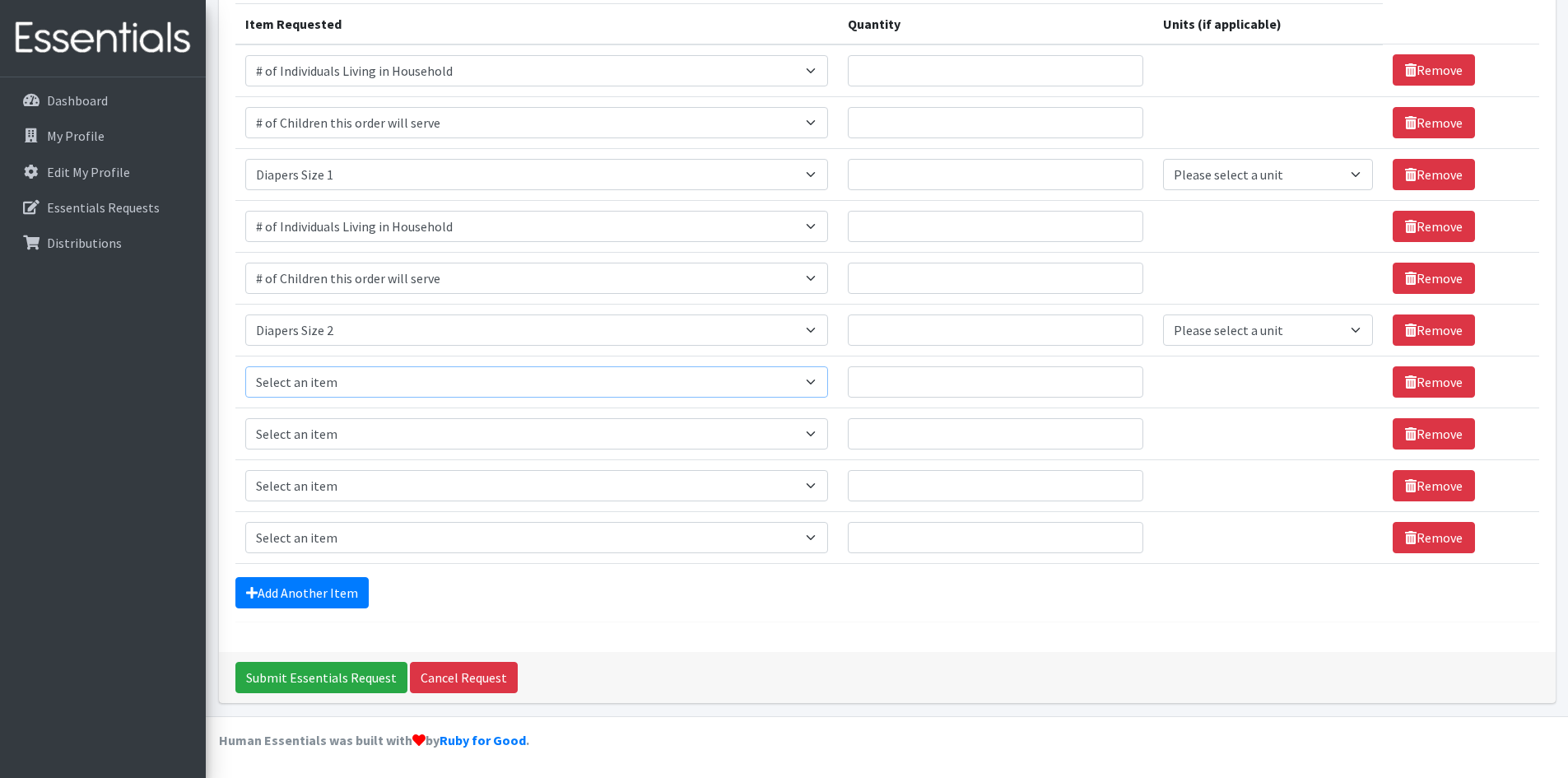 click on "Select an item
# of Children this order will serve
# of Individuals Living in Household
Activity Mat
Baby Carriers
Bath Tubs
Bed Pads
Bibs
Birthday Box - Boy
Birthday Box - Girl
Blankets/Swaddlers/Sleepsacks
Books
Bottles
Breast Pump
Bundle Me's
Car Seat - 3in1 up to 80 lbs.
Car Seat - Infant up to 22lbs. w/ handle
Clothing Boys Spring/Summer 0-6 Months
Clothing Boys Spring/Summer 12-18 Months
Clothing Boys Spring/Summer 18-24 Months
Clothing Boys Spring/Summer 2T
Clothing Boys Spring/Summer 3T
Clothing Boys Spring/Summer 4T
Clothing Boys Spring/Summer 5T
Clothing Boys Spring/Summer 6-12 Months
Clothing Boys Spring/Summer Premie/NB
Clothing Girls Fall/Winter 6-12 Months
Clothing Girls Spring/Summer 0-6 Months
Clothing Girls Spring/Summer 12-18 Months
Clothing Girls Spring/Summer 18-24 Months
Clothing Girls Spring/Summer 2T
Clothing Girls Spring/Summer 3T
Clothing Girls Spring/Summer 4T
Clothing Girls Spring/Summer 5T
Diaper Bags" at bounding box center (537, 382) 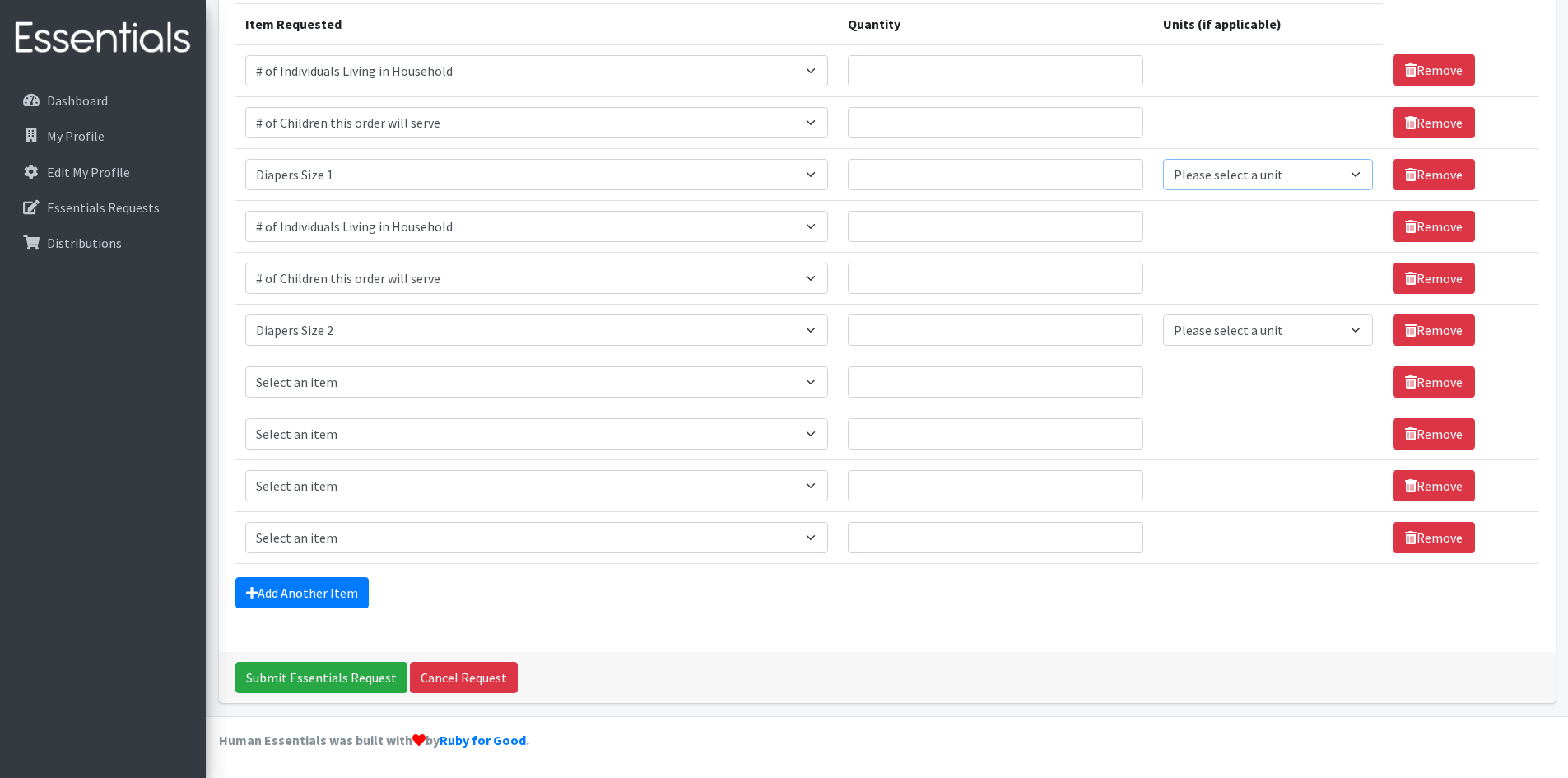 click on "Please select a unit units Packs" at bounding box center [1268, 175] 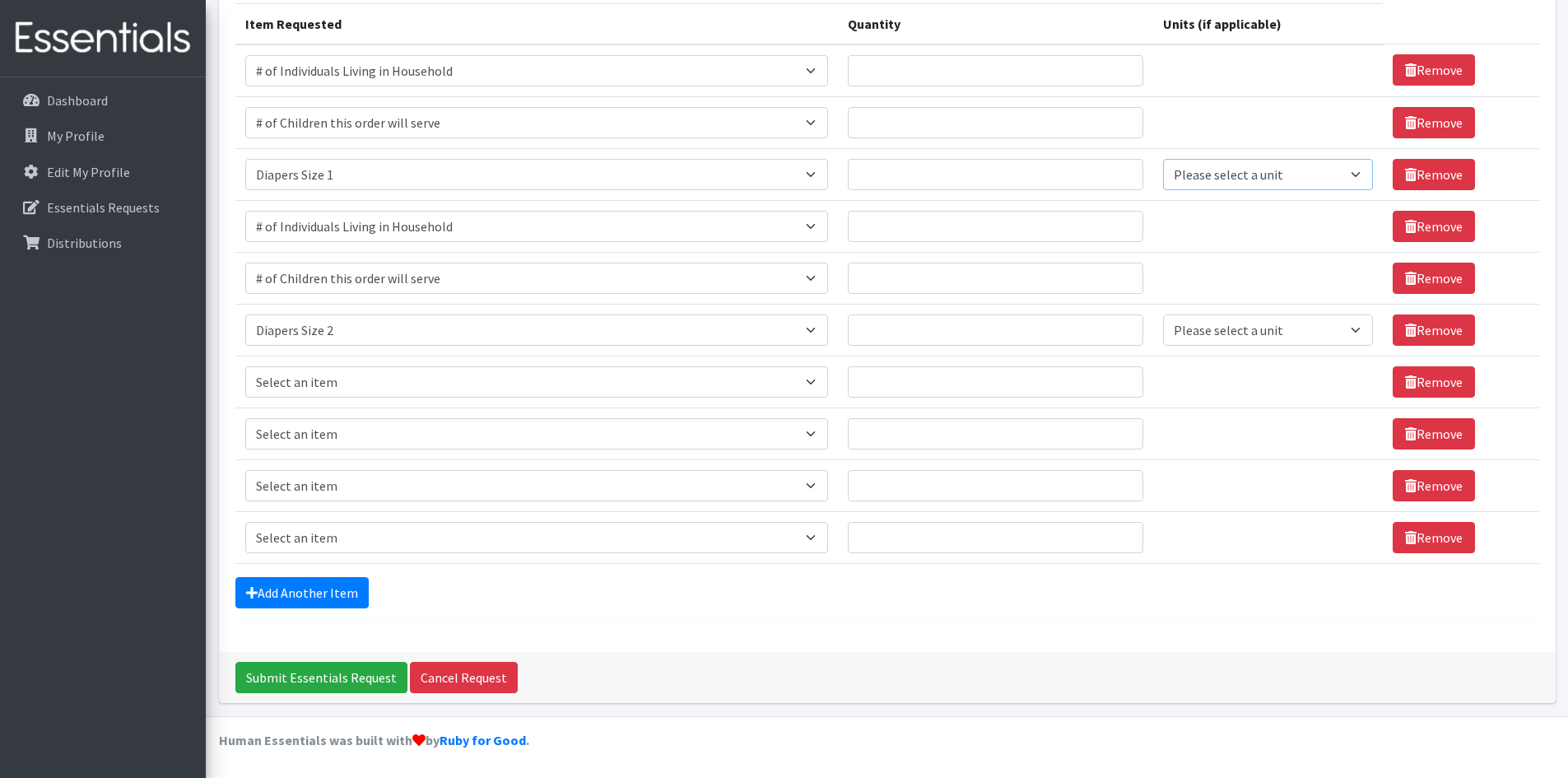 click on "Please select a unit units Packs" at bounding box center (1268, 175) 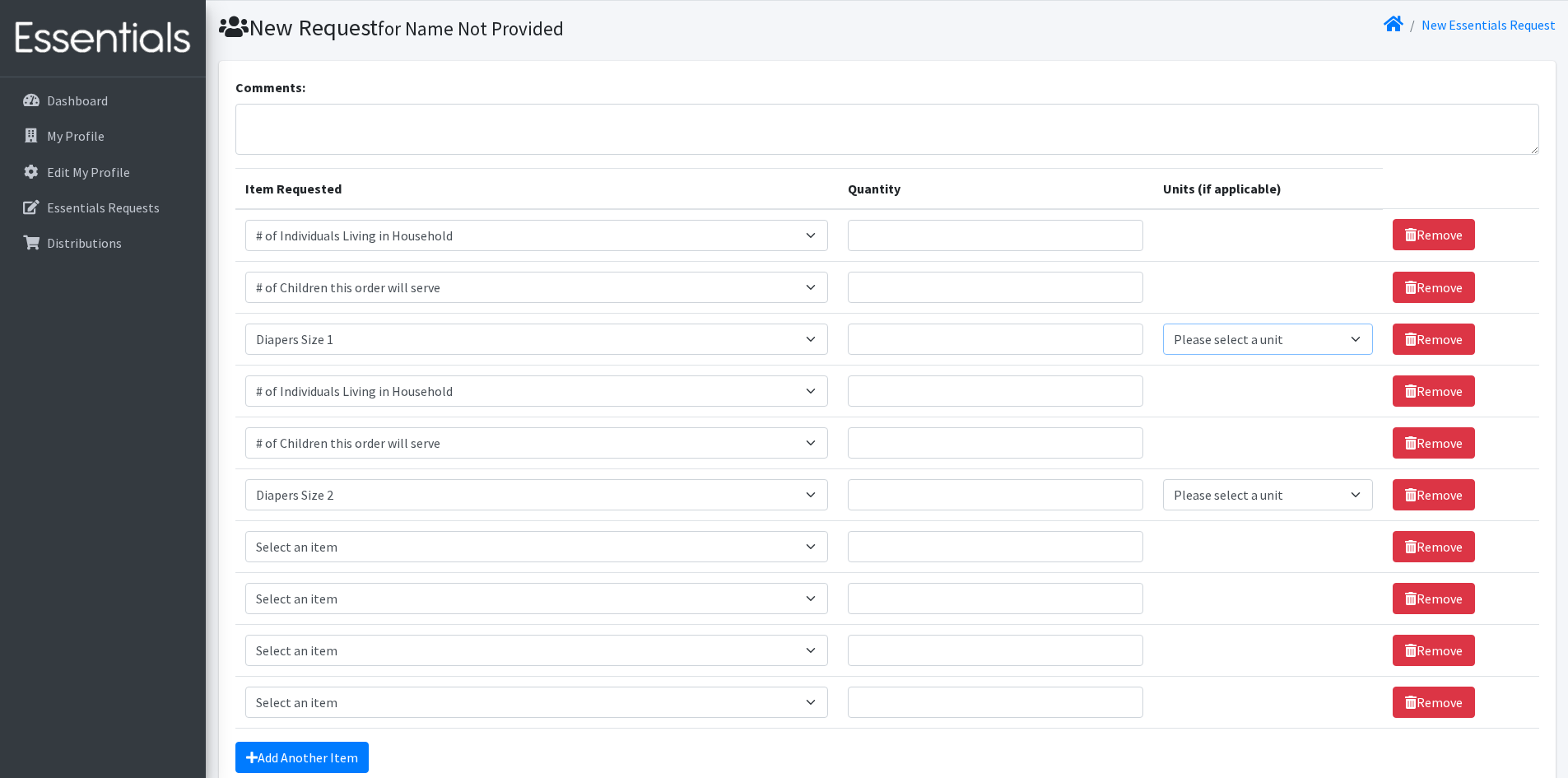 scroll, scrollTop: 128, scrollLeft: 0, axis: vertical 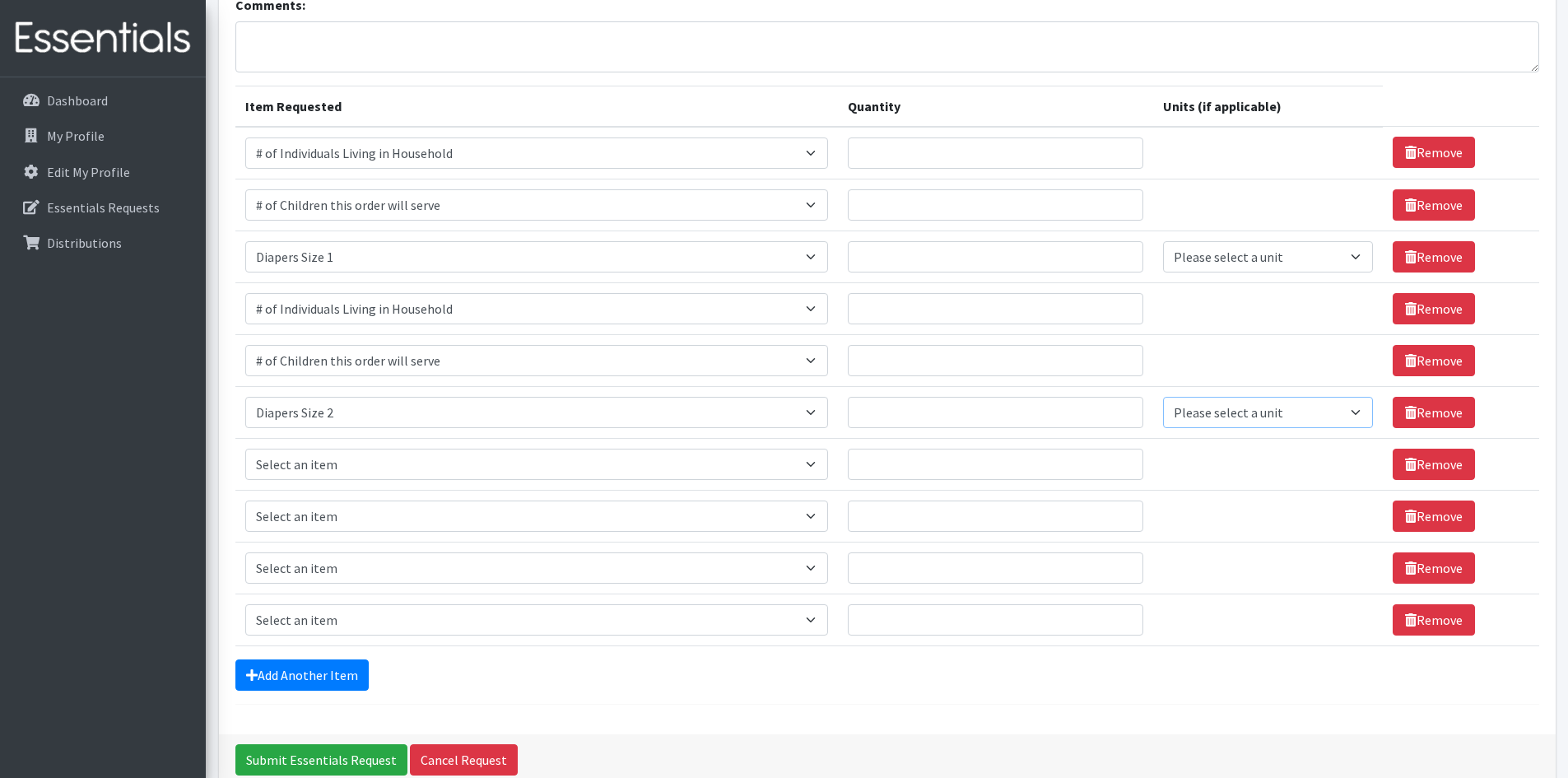 click on "Please select a unit units Packs" at bounding box center (1268, 412) 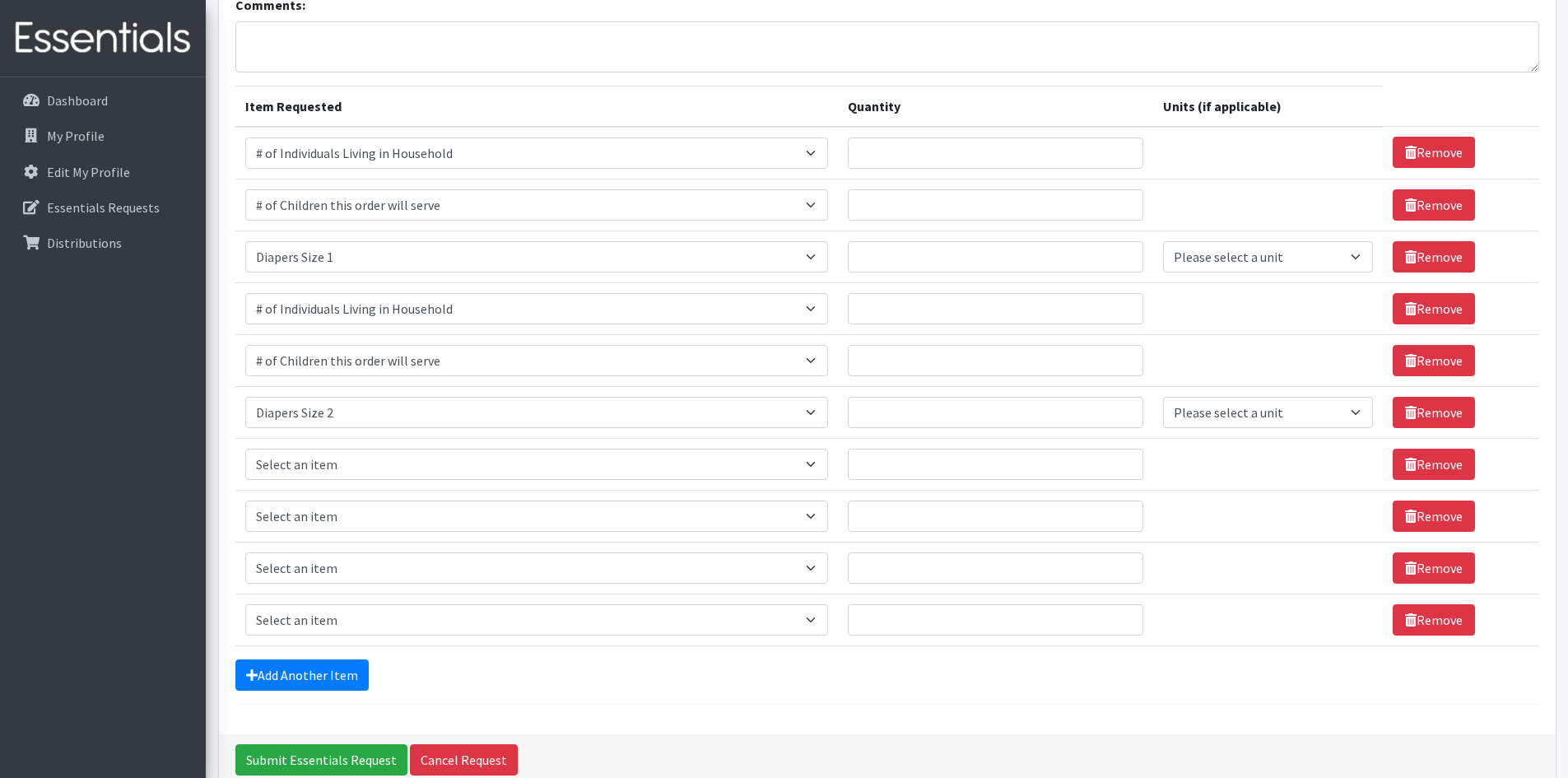 click on "Item Requested
Select an item
# of Children this order will serve
# of Individuals Living in Household
Activity Mat
Baby Carriers
Bath Tubs
Bed Pads
Bibs
Birthday Box - Boy
Birthday Box - Girl
Blankets/Swaddlers/Sleepsacks
Books
Bottles
Breast Pump
Bundle Me's
Car Seat - 3in1 up to 80 lbs.
Car Seat - Infant up to 22lbs. w/ handle
Clothing Boys Spring/Summer 0-6 Months
Clothing Boys Spring/Summer 12-18 Months
Clothing Boys Spring/Summer 18-24 Months
Clothing Boys Spring/Summer 2T
Clothing Boys Spring/Summer 3T
Clothing Boys Spring/Summer 4T
Clothing Boys Spring/Summer 5T
Clothing Boys Spring/Summer 6-12 Months
Clothing Boys Spring/Summer Premie/NB
Clothing Girls Fall/Winter 6-12 Months
Clothing Girls Spring/Summer 0-6 Months
Clothing Girls Spring/Summer 12-18 Months
Clothing Girls Spring/Summer 18-24 Months
Clothing Girls Spring/Summer 2T
Clothing Girls Spring/Summer 3T
Clothing Girls Spring/Summer 4T
Diaper Bags" at bounding box center [537, 464] 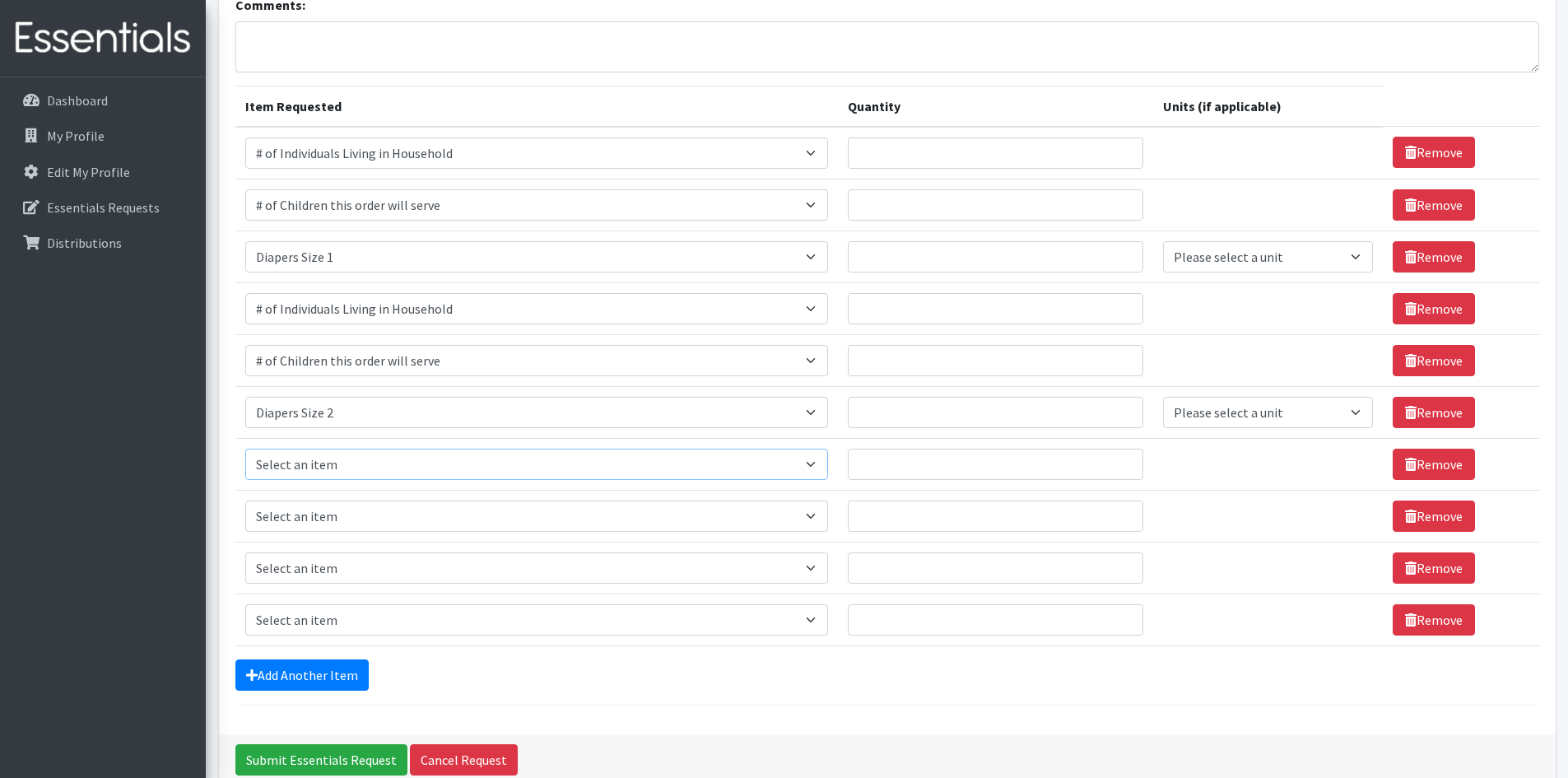 click on "Select an item
# of Children this order will serve
# of Individuals Living in Household
Activity Mat
Baby Carriers
Bath Tubs
Bed Pads
Bibs
Birthday Box - Boy
Birthday Box - Girl
Blankets/Swaddlers/Sleepsacks
Books
Bottles
Breast Pump
Bundle Me's
Car Seat - 3in1 up to 80 lbs.
Car Seat - Infant up to 22lbs. w/ handle
Clothing Boys Spring/Summer 0-6 Months
Clothing Boys Spring/Summer 12-18 Months
Clothing Boys Spring/Summer 18-24 Months
Clothing Boys Spring/Summer 2T
Clothing Boys Spring/Summer 3T
Clothing Boys Spring/Summer 4T
Clothing Boys Spring/Summer 5T
Clothing Boys Spring/Summer 6-12 Months
Clothing Boys Spring/Summer Premie/NB
Clothing Girls Fall/Winter 6-12 Months
Clothing Girls Spring/Summer 0-6 Months
Clothing Girls Spring/Summer 12-18 Months
Clothing Girls Spring/Summer 18-24 Months
Clothing Girls Spring/Summer 2T
Clothing Girls Spring/Summer 3T
Clothing Girls Spring/Summer 4T
Clothing Girls Spring/Summer 5T
Diaper Bags" at bounding box center [537, 464] 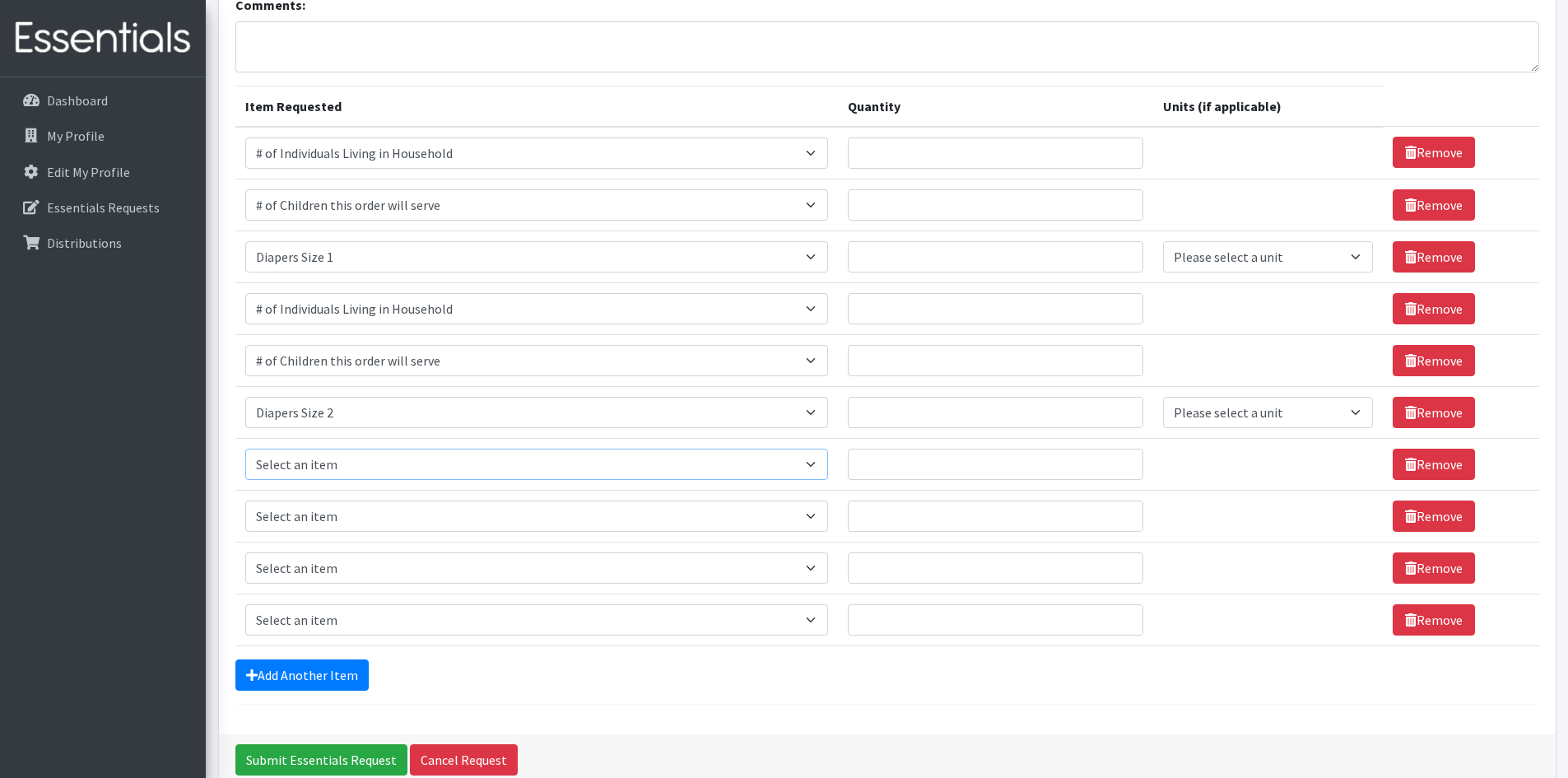 select on "6076" 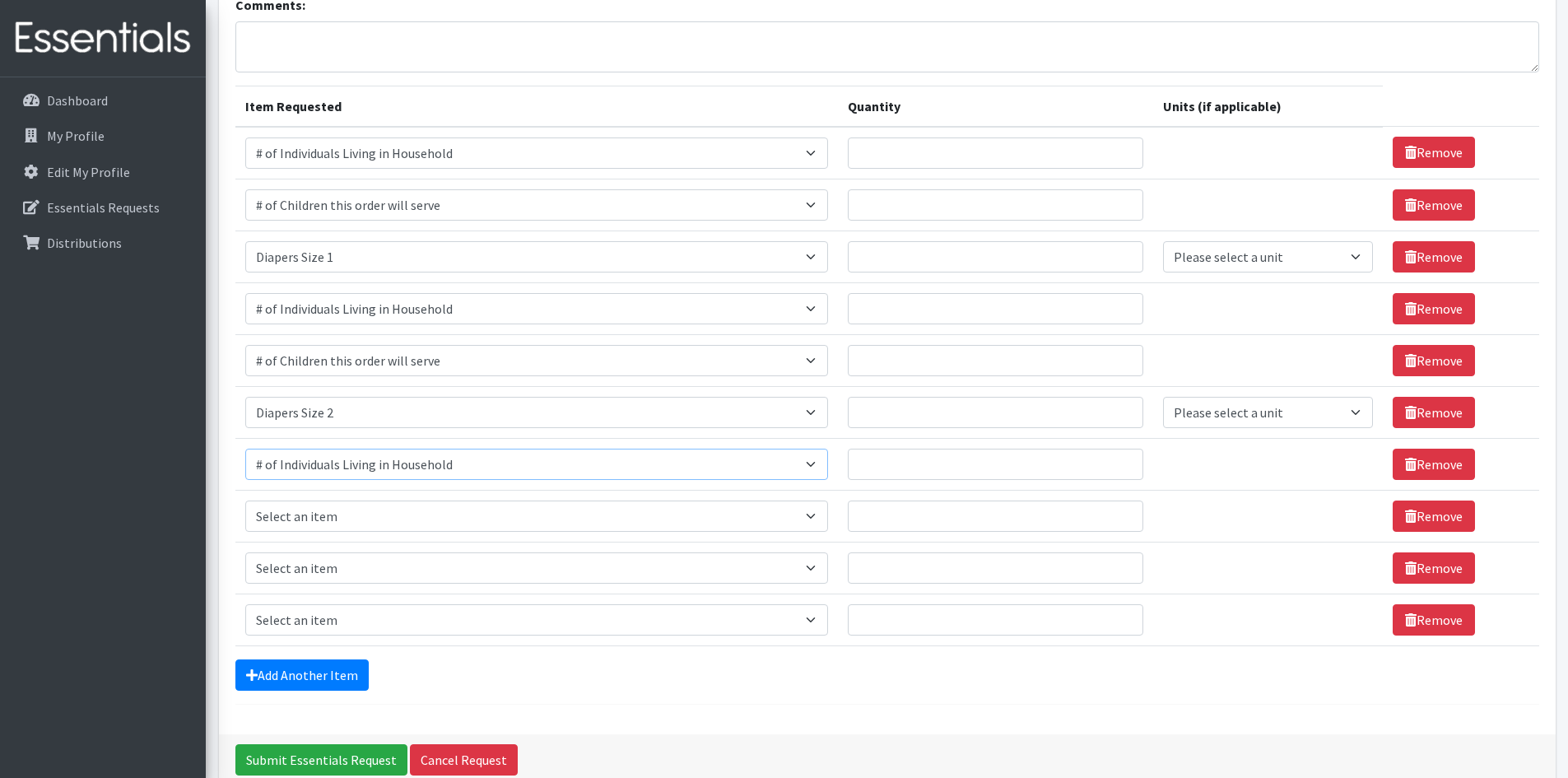 click on "Select an item
# of Children this order will serve
# of Individuals Living in Household
Activity Mat
Baby Carriers
Bath Tubs
Bed Pads
Bibs
Birthday Box - Boy
Birthday Box - Girl
Blankets/Swaddlers/Sleepsacks
Books
Bottles
Breast Pump
Bundle Me's
Car Seat - 3in1 up to 80 lbs.
Car Seat - Infant up to 22lbs. w/ handle
Clothing Boys Spring/Summer 0-6 Months
Clothing Boys Spring/Summer 12-18 Months
Clothing Boys Spring/Summer 18-24 Months
Clothing Boys Spring/Summer 2T
Clothing Boys Spring/Summer 3T
Clothing Boys Spring/Summer 4T
Clothing Boys Spring/Summer 5T
Clothing Boys Spring/Summer 6-12 Months
Clothing Boys Spring/Summer Premie/NB
Clothing Girls Fall/Winter 6-12 Months
Clothing Girls Spring/Summer 0-6 Months
Clothing Girls Spring/Summer 12-18 Months
Clothing Girls Spring/Summer 18-24 Months
Clothing Girls Spring/Summer 2T
Clothing Girls Spring/Summer 3T
Clothing Girls Spring/Summer 4T
Clothing Girls Spring/Summer 5T
Diaper Bags" at bounding box center [537, 464] 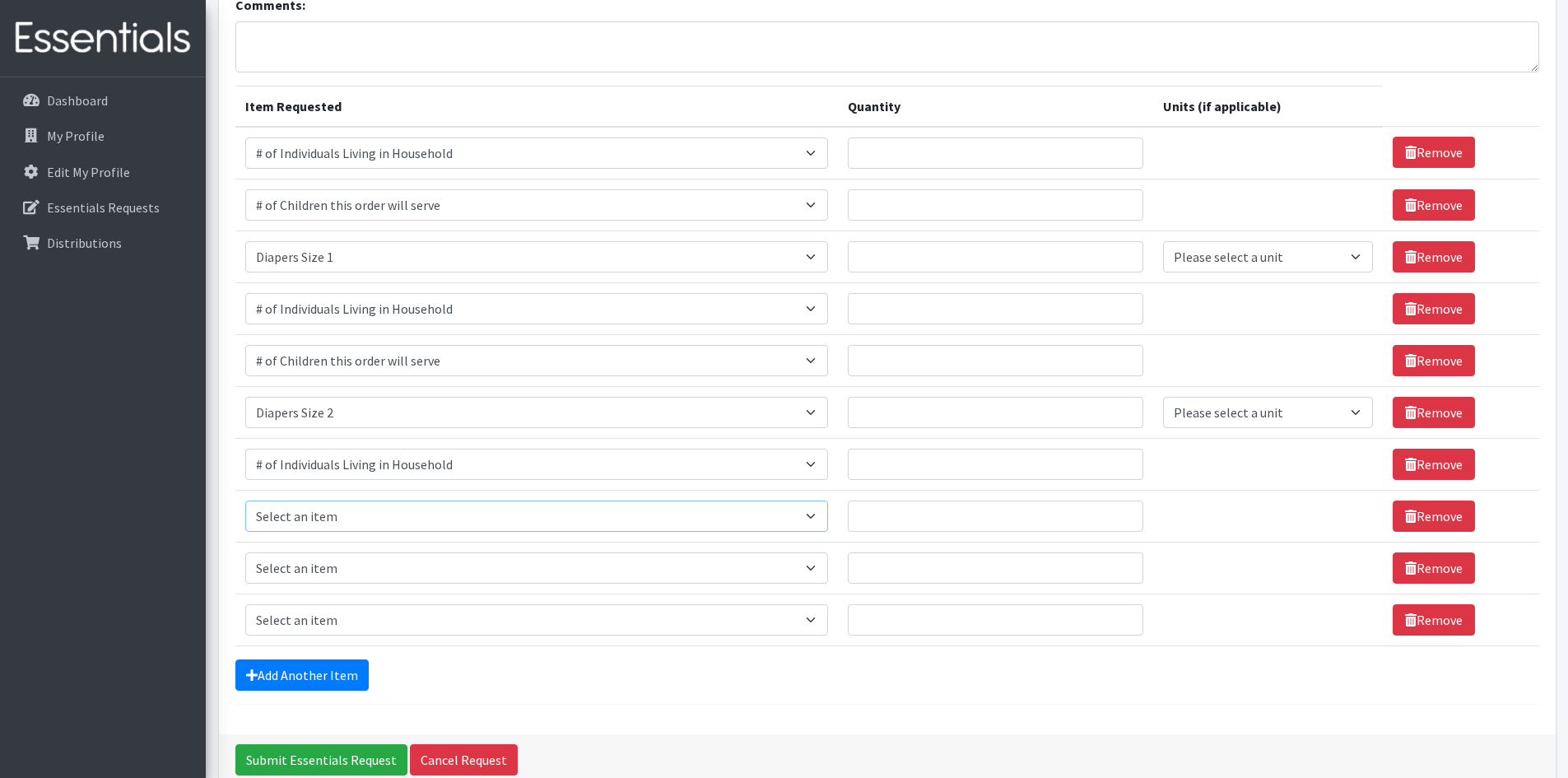 click on "Select an item
# of Children this order will serve
# of Individuals Living in Household
Activity Mat
Baby Carriers
Bath Tubs
Bed Pads
Bibs
Birthday Box - Boy
Birthday Box - Girl
Blankets/Swaddlers/Sleepsacks
Books
Bottles
Breast Pump
Bundle Me's
Car Seat - 3in1 up to 80 lbs.
Car Seat - Infant up to 22lbs. w/ handle
Clothing Boys Spring/Summer 0-6 Months
Clothing Boys Spring/Summer 12-18 Months
Clothing Boys Spring/Summer 18-24 Months
Clothing Boys Spring/Summer 2T
Clothing Boys Spring/Summer 3T
Clothing Boys Spring/Summer 4T
Clothing Boys Spring/Summer 5T
Clothing Boys Spring/Summer 6-12 Months
Clothing Boys Spring/Summer Premie/NB
Clothing Girls Fall/Winter 6-12 Months
Clothing Girls Spring/Summer 0-6 Months
Clothing Girls Spring/Summer 12-18 Months
Clothing Girls Spring/Summer 18-24 Months
Clothing Girls Spring/Summer 2T
Clothing Girls Spring/Summer 3T
Clothing Girls Spring/Summer 4T
Clothing Girls Spring/Summer 5T
Diaper Bags" at bounding box center (537, 516) 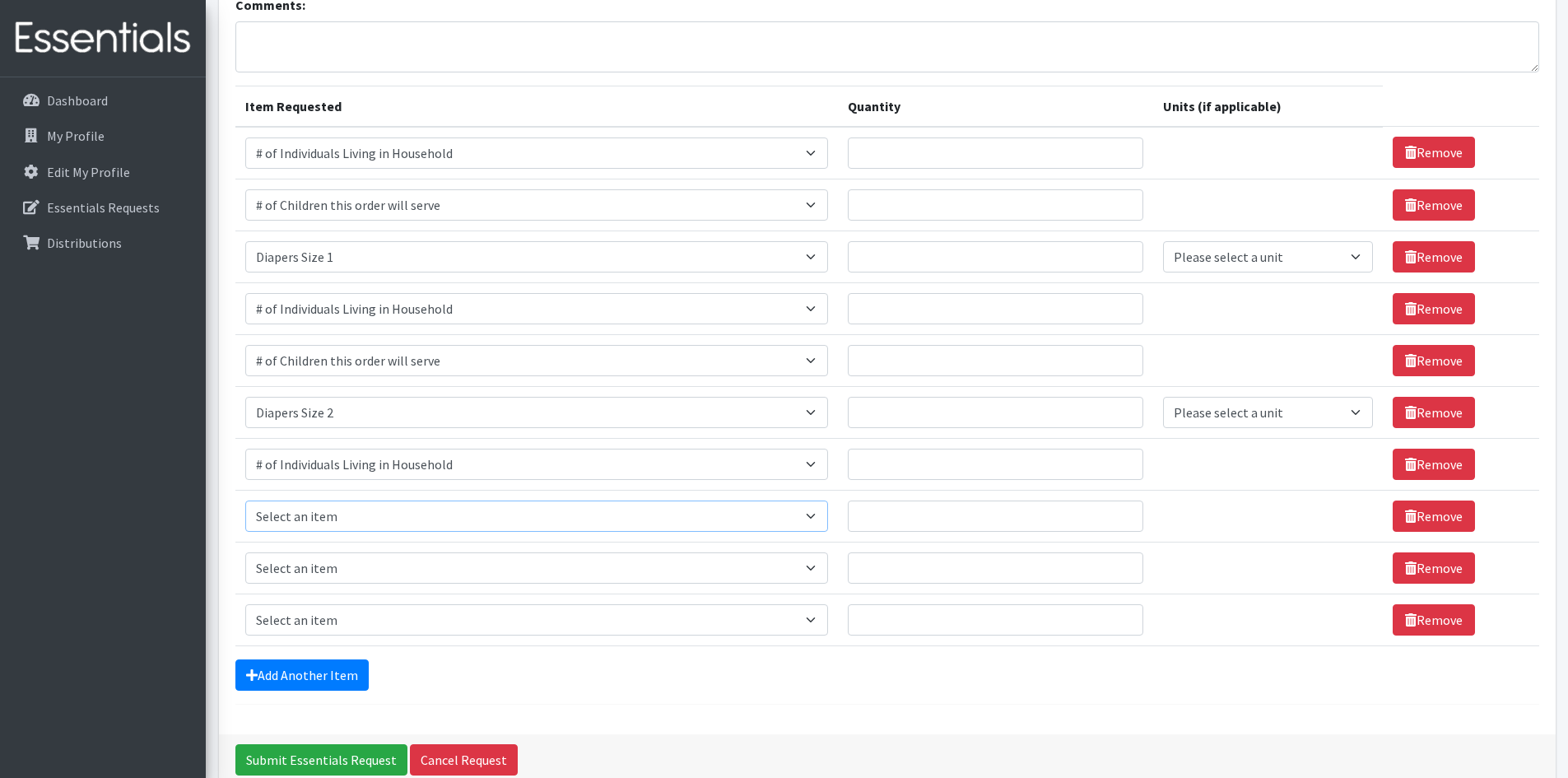 select on "13431" 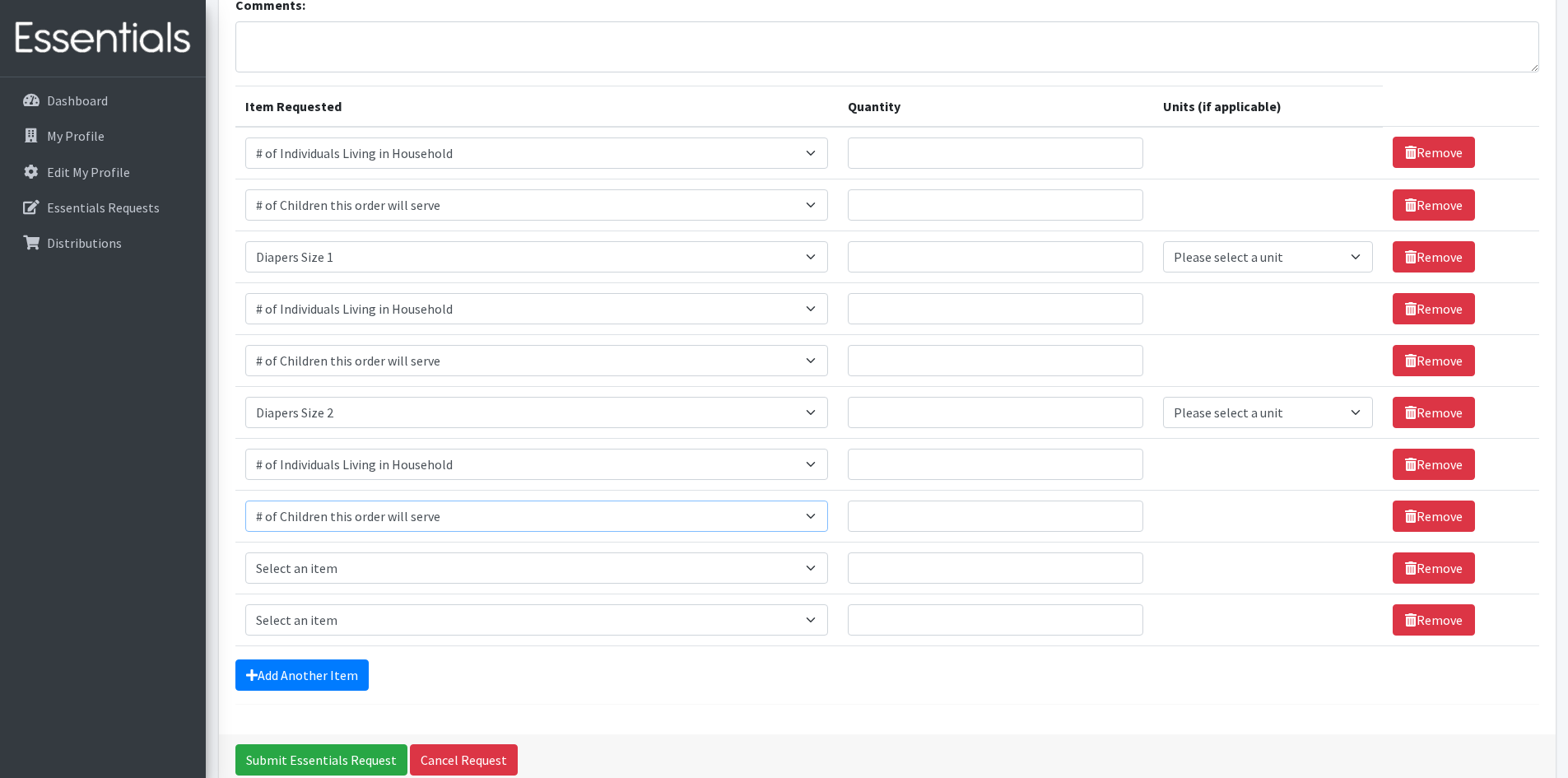 click on "Select an item
# of Children this order will serve
# of Individuals Living in Household
Activity Mat
Baby Carriers
Bath Tubs
Bed Pads
Bibs
Birthday Box - Boy
Birthday Box - Girl
Blankets/Swaddlers/Sleepsacks
Books
Bottles
Breast Pump
Bundle Me's
Car Seat - 3in1 up to 80 lbs.
Car Seat - Infant up to 22lbs. w/ handle
Clothing Boys Spring/Summer 0-6 Months
Clothing Boys Spring/Summer 12-18 Months
Clothing Boys Spring/Summer 18-24 Months
Clothing Boys Spring/Summer 2T
Clothing Boys Spring/Summer 3T
Clothing Boys Spring/Summer 4T
Clothing Boys Spring/Summer 5T
Clothing Boys Spring/Summer 6-12 Months
Clothing Boys Spring/Summer Premie/NB
Clothing Girls Fall/Winter 6-12 Months
Clothing Girls Spring/Summer 0-6 Months
Clothing Girls Spring/Summer 12-18 Months
Clothing Girls Spring/Summer 18-24 Months
Clothing Girls Spring/Summer 2T
Clothing Girls Spring/Summer 3T
Clothing Girls Spring/Summer 4T
Clothing Girls Spring/Summer 5T
Diaper Bags" at bounding box center [537, 516] 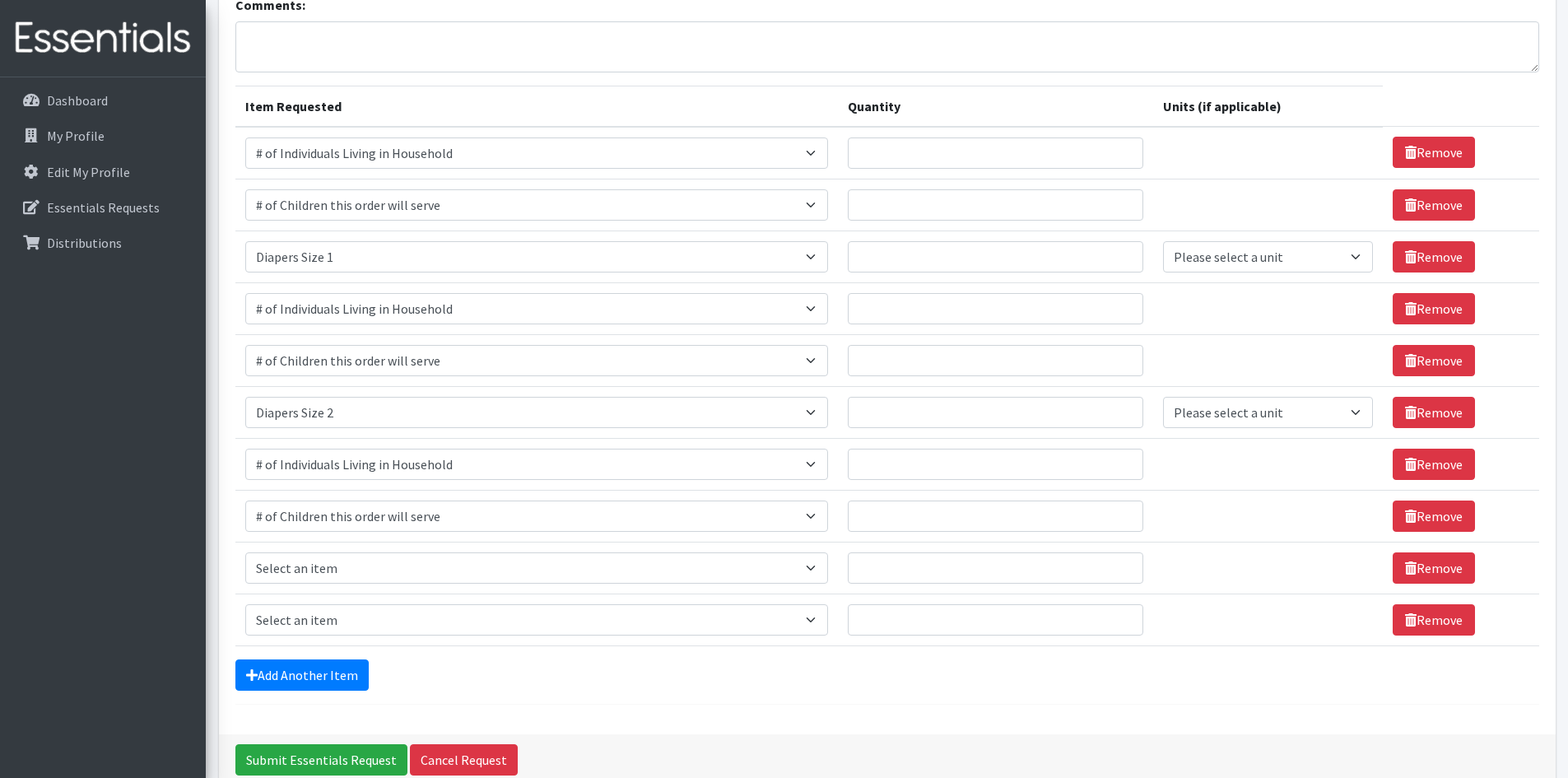 click on "Item Requested
Select an item
# of Children this order will serve
# of Individuals Living in Household
Activity Mat
Baby Carriers
Bath Tubs
Bed Pads
Bibs
Birthday Box - Boy
Birthday Box - Girl
Blankets/Swaddlers/Sleepsacks
Books
Bottles
Breast Pump
Bundle Me's
Car Seat - 3in1 up to 80 lbs.
Car Seat - Infant up to 22lbs. w/ handle
Clothing Boys Spring/Summer 0-6 Months
Clothing Boys Spring/Summer 12-18 Months
Clothing Boys Spring/Summer 18-24 Months
Clothing Boys Spring/Summer 2T
Clothing Boys Spring/Summer 3T
Clothing Boys Spring/Summer 4T
Clothing Boys Spring/Summer 5T
Clothing Boys Spring/Summer 6-12 Months
Clothing Boys Spring/Summer Premie/NB
Clothing Girls Fall/Winter 6-12 Months
Clothing Girls Spring/Summer 0-6 Months
Clothing Girls Spring/Summer 12-18 Months
Clothing Girls Spring/Summer 18-24 Months
Clothing Girls Spring/Summer 2T
Clothing Girls Spring/Summer 3T
Clothing Girls Spring/Summer 4T
Diaper Bags" at bounding box center (537, 567) 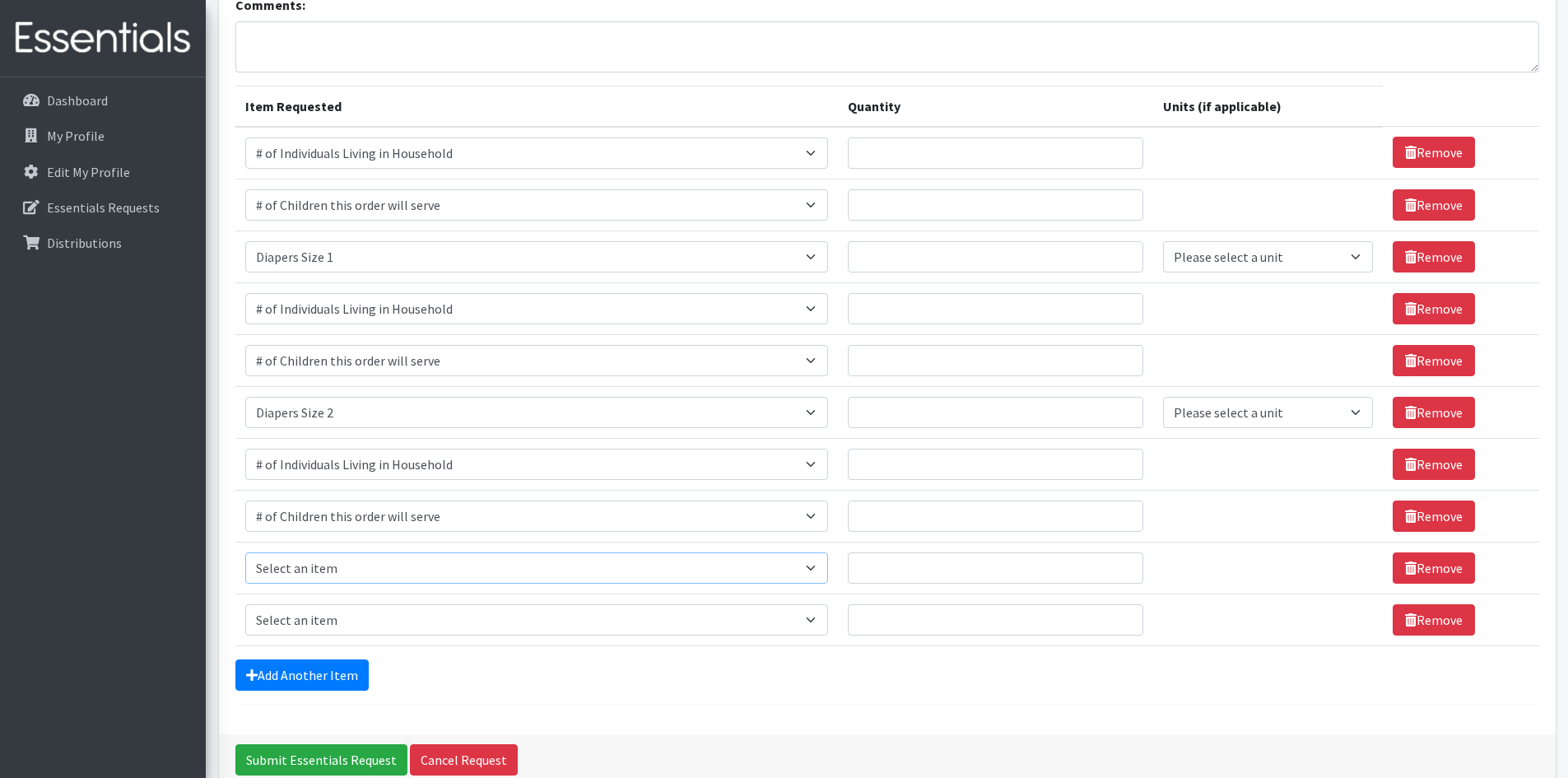 click on "Select an item
# of Children this order will serve
# of Individuals Living in Household
Activity Mat
Baby Carriers
Bath Tubs
Bed Pads
Bibs
Birthday Box - Boy
Birthday Box - Girl
Blankets/Swaddlers/Sleepsacks
Books
Bottles
Breast Pump
Bundle Me's
Car Seat - 3in1 up to 80 lbs.
Car Seat - Infant up to 22lbs. w/ handle
Clothing Boys Spring/Summer 0-6 Months
Clothing Boys Spring/Summer 12-18 Months
Clothing Boys Spring/Summer 18-24 Months
Clothing Boys Spring/Summer 2T
Clothing Boys Spring/Summer 3T
Clothing Boys Spring/Summer 4T
Clothing Boys Spring/Summer 5T
Clothing Boys Spring/Summer 6-12 Months
Clothing Boys Spring/Summer Premie/NB
Clothing Girls Fall/Winter 6-12 Months
Clothing Girls Spring/Summer 0-6 Months
Clothing Girls Spring/Summer 12-18 Months
Clothing Girls Spring/Summer 18-24 Months
Clothing Girls Spring/Summer 2T
Clothing Girls Spring/Summer 3T
Clothing Girls Spring/Summer 4T
Clothing Girls Spring/Summer 5T
Diaper Bags" at bounding box center (537, 568) 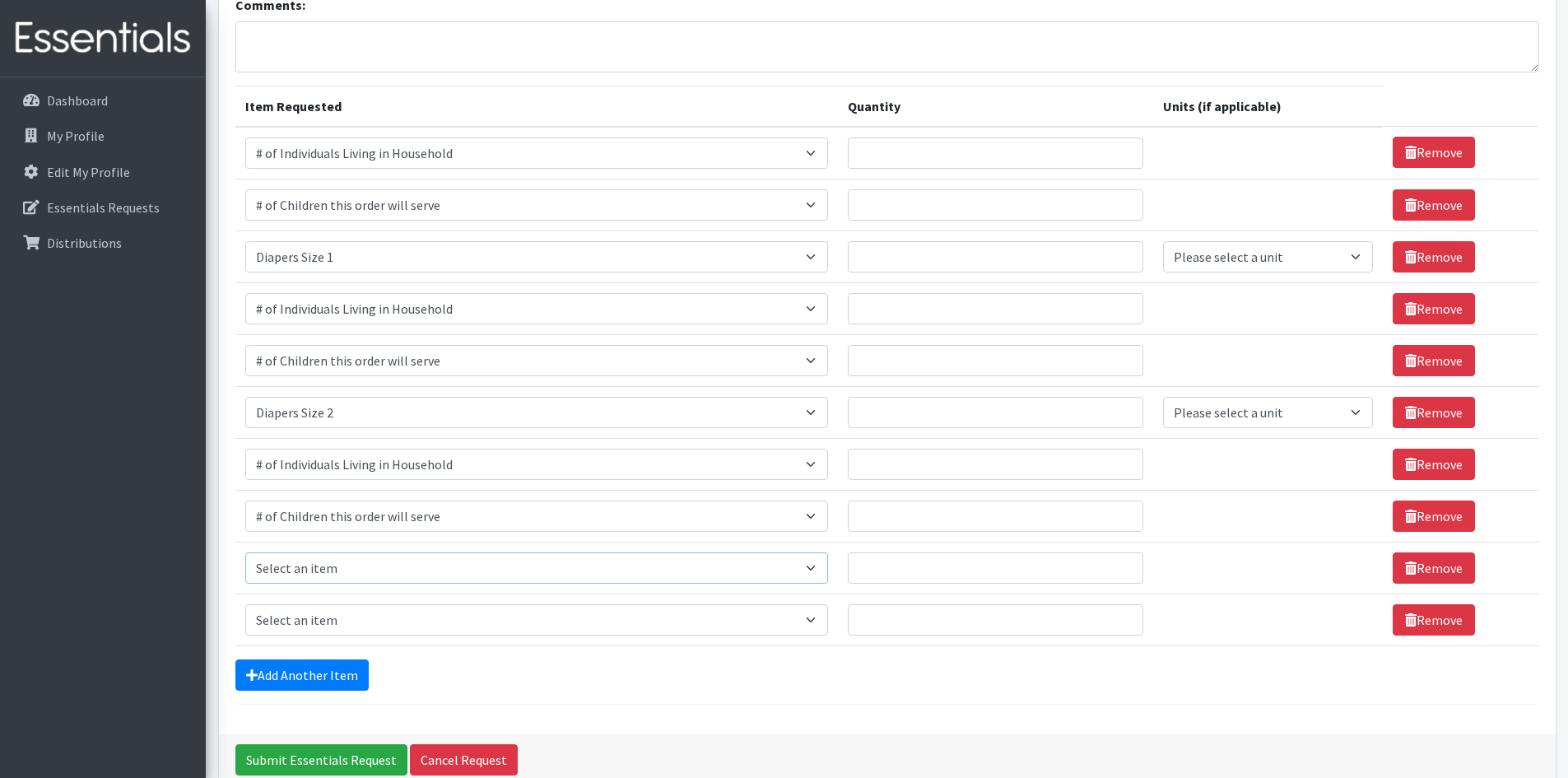select on "1966" 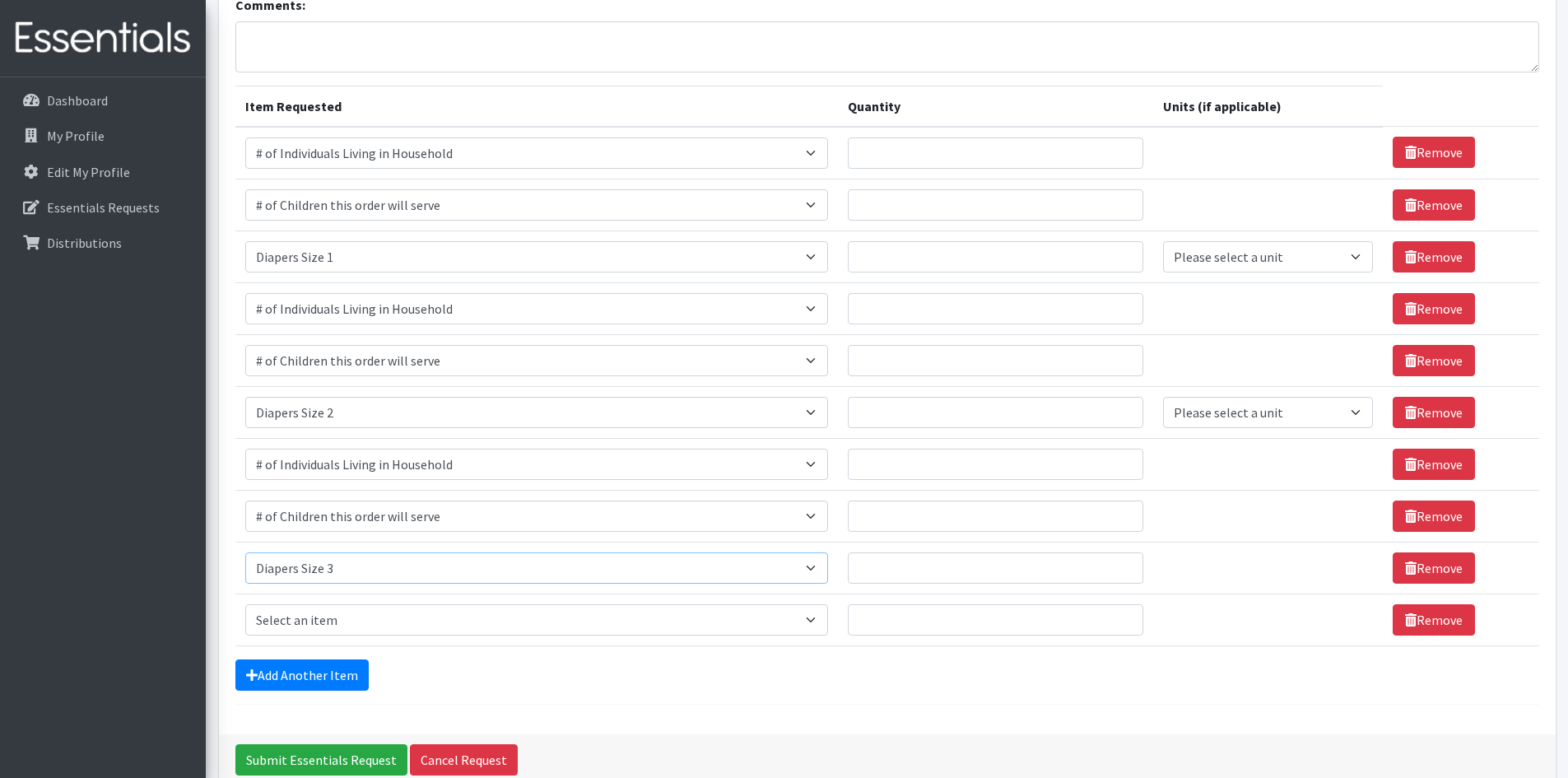 click on "Select an item
# of Children this order will serve
# of Individuals Living in Household
Activity Mat
Baby Carriers
Bath Tubs
Bed Pads
Bibs
Birthday Box - Boy
Birthday Box - Girl
Blankets/Swaddlers/Sleepsacks
Books
Bottles
Breast Pump
Bundle Me's
Car Seat - 3in1 up to 80 lbs.
Car Seat - Infant up to 22lbs. w/ handle
Clothing Boys Spring/Summer 0-6 Months
Clothing Boys Spring/Summer 12-18 Months
Clothing Boys Spring/Summer 18-24 Months
Clothing Boys Spring/Summer 2T
Clothing Boys Spring/Summer 3T
Clothing Boys Spring/Summer 4T
Clothing Boys Spring/Summer 5T
Clothing Boys Spring/Summer 6-12 Months
Clothing Boys Spring/Summer Premie/NB
Clothing Girls Fall/Winter 6-12 Months
Clothing Girls Spring/Summer 0-6 Months
Clothing Girls Spring/Summer 12-18 Months
Clothing Girls Spring/Summer 18-24 Months
Clothing Girls Spring/Summer 2T
Clothing Girls Spring/Summer 3T
Clothing Girls Spring/Summer 4T
Clothing Girls Spring/Summer 5T
Diaper Bags" at bounding box center (537, 568) 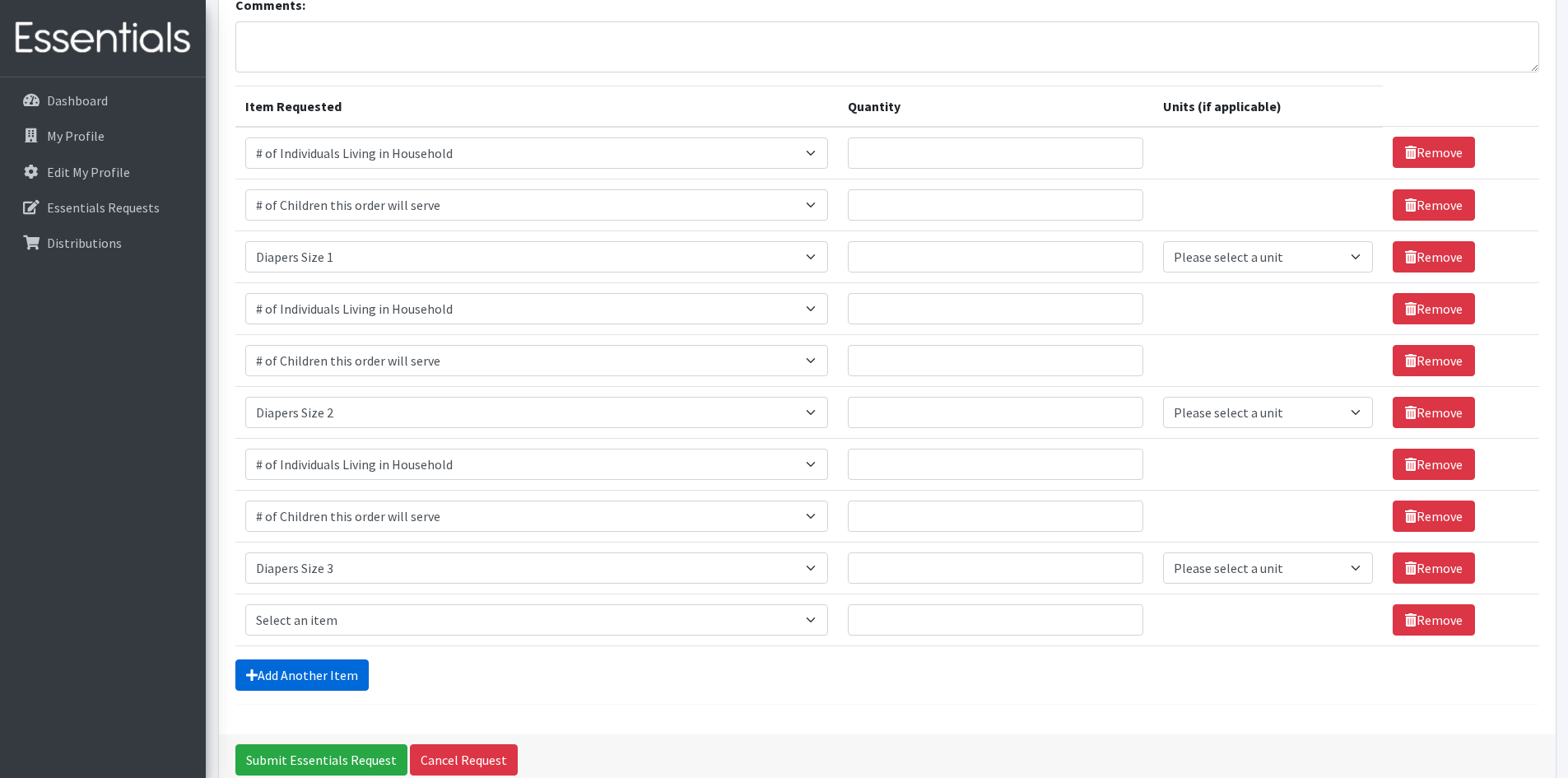 click on "Add Another Item" at bounding box center (302, 675) 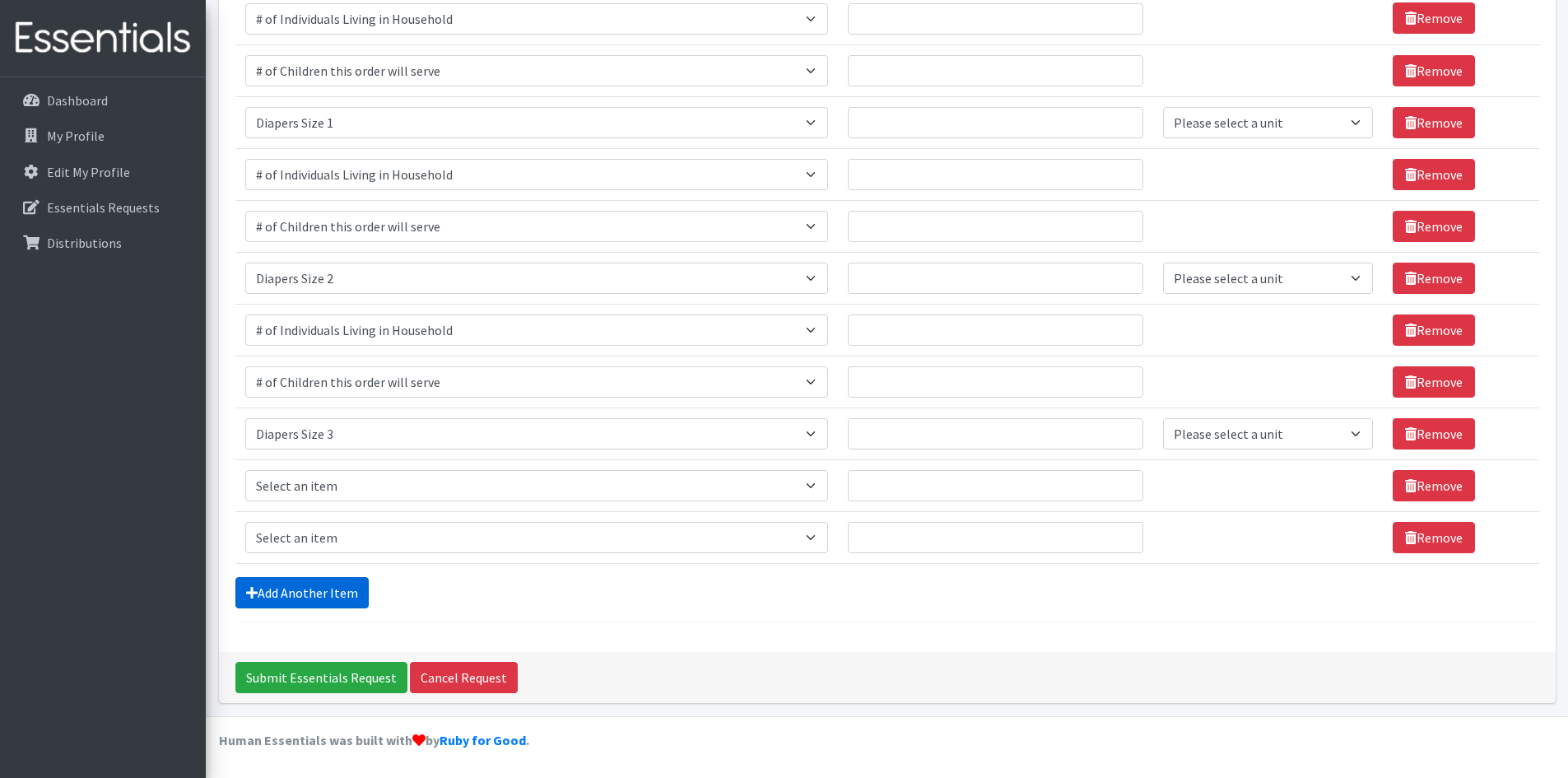 click on "Add Another Item" at bounding box center [302, 593] 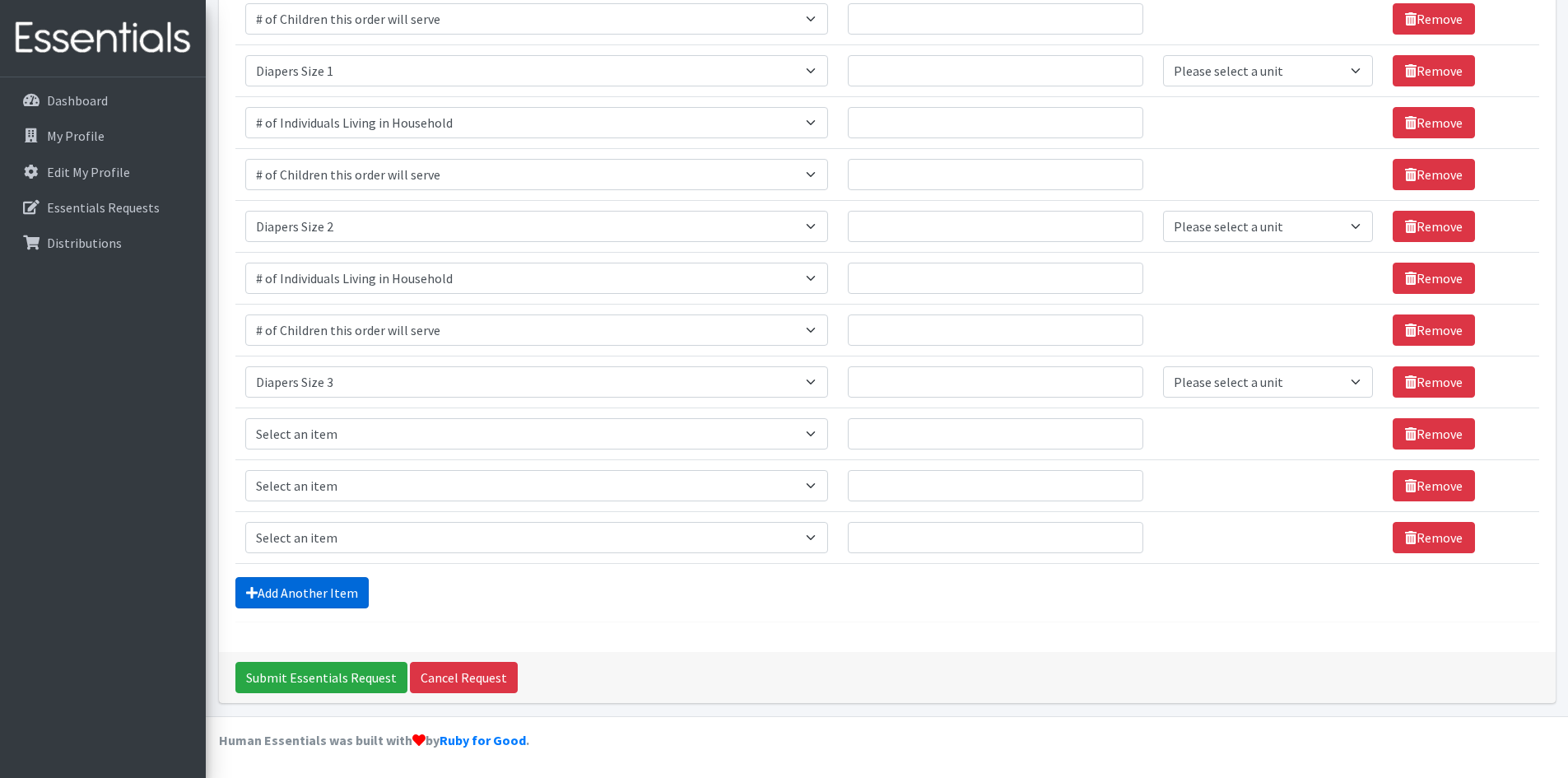 click on "Add Another Item" at bounding box center [302, 593] 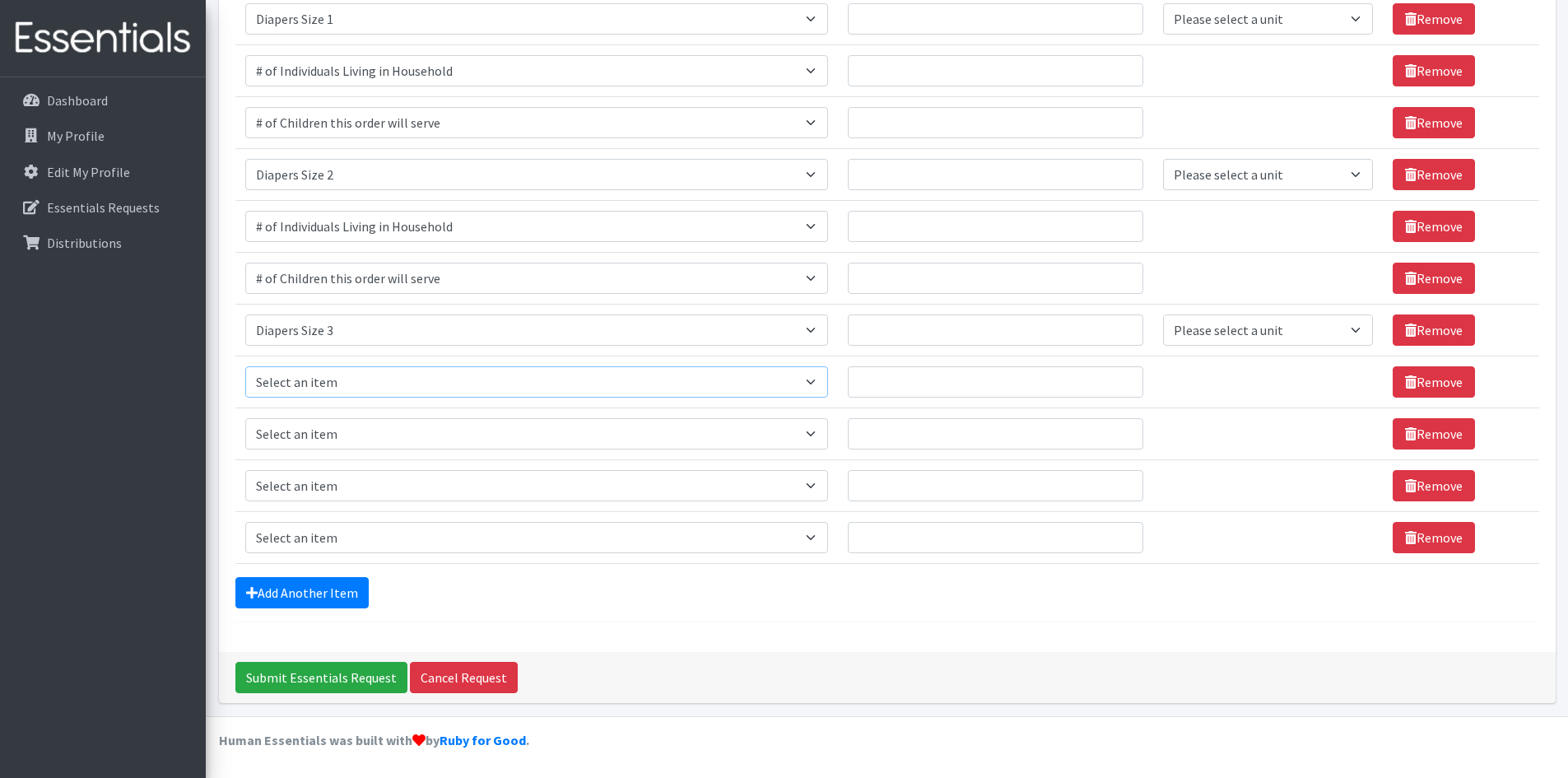 click on "Select an item
# of Children this order will serve
# of Individuals Living in Household
Activity Mat
Baby Carriers
Bath Tubs
Bed Pads
Bibs
Birthday Box - Boy
Birthday Box - Girl
Blankets/Swaddlers/Sleepsacks
Books
Bottles
Breast Pump
Bundle Me's
Car Seat - 3in1 up to 80 lbs.
Car Seat - Infant up to 22lbs. w/ handle
Clothing Boys Spring/Summer 0-6 Months
Clothing Boys Spring/Summer 12-18 Months
Clothing Boys Spring/Summer 18-24 Months
Clothing Boys Spring/Summer 2T
Clothing Boys Spring/Summer 3T
Clothing Boys Spring/Summer 4T
Clothing Boys Spring/Summer 5T
Clothing Boys Spring/Summer 6-12 Months
Clothing Boys Spring/Summer Premie/NB
Clothing Girls Fall/Winter 6-12 Months
Clothing Girls Spring/Summer 0-6 Months
Clothing Girls Spring/Summer 12-18 Months
Clothing Girls Spring/Summer 18-24 Months
Clothing Girls Spring/Summer 2T
Clothing Girls Spring/Summer 3T
Clothing Girls Spring/Summer 4T
Clothing Girls Spring/Summer 5T
Diaper Bags" at bounding box center [537, 382] 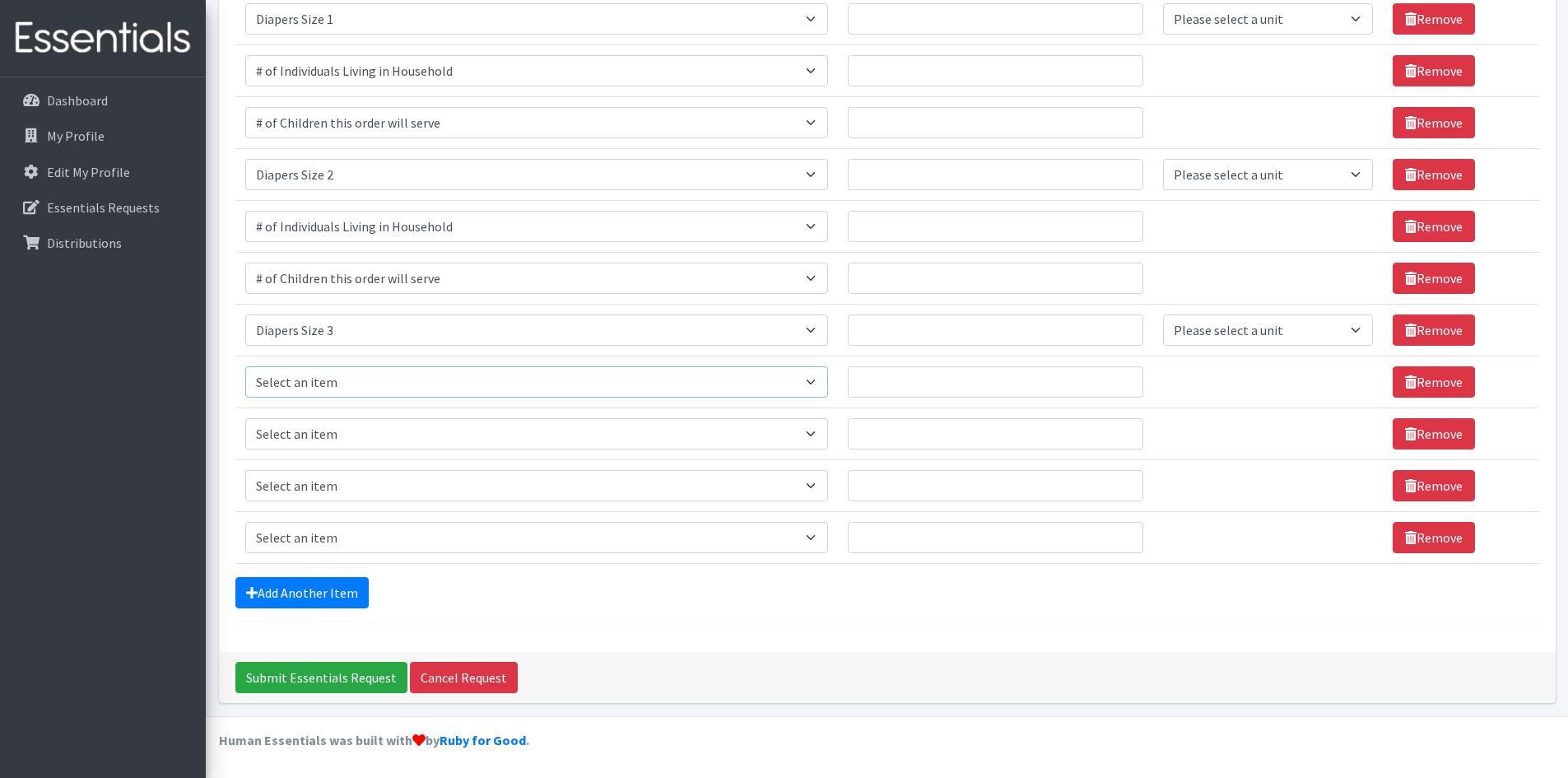 select on "6076" 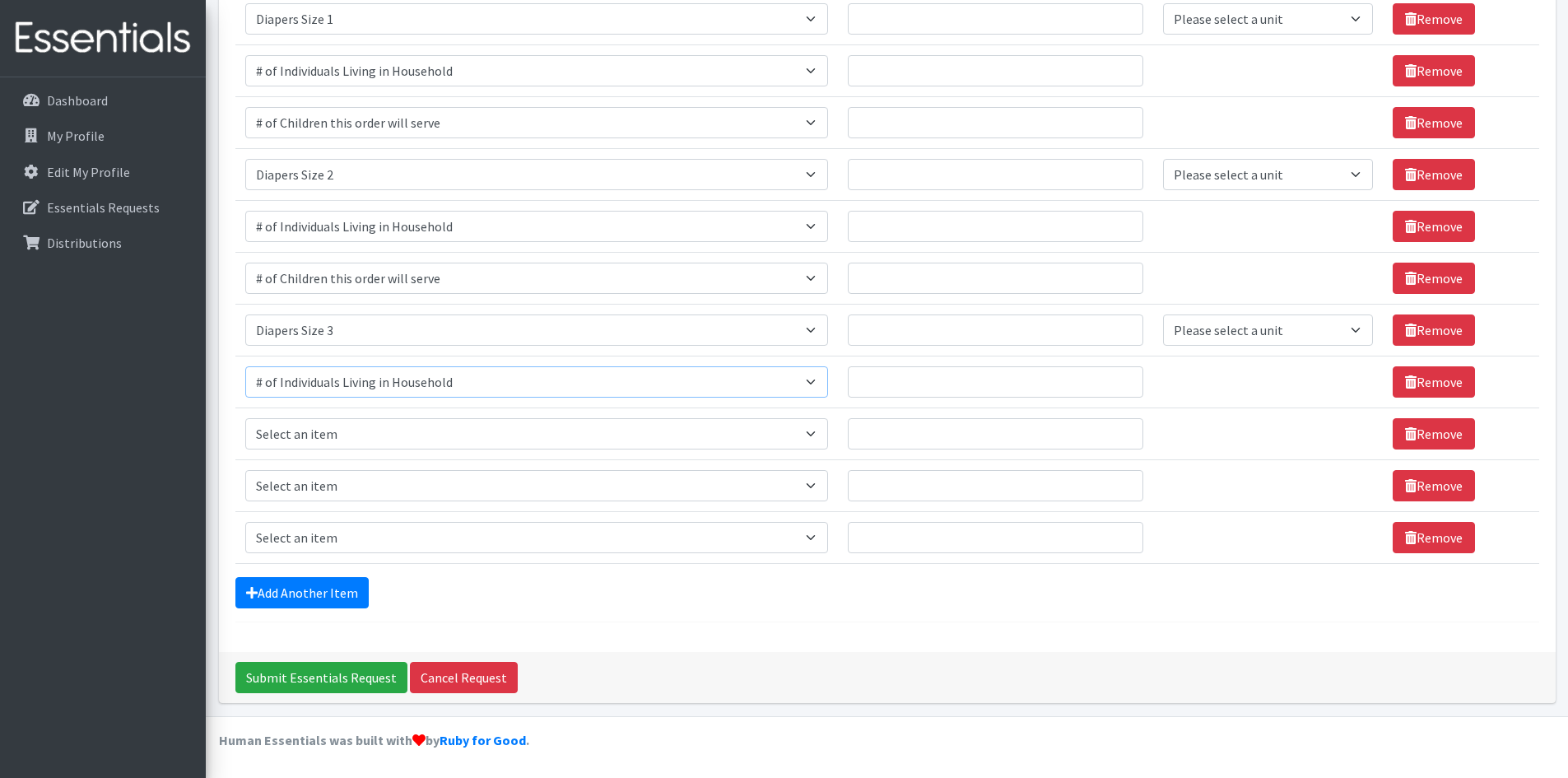 click on "Select an item
# of Children this order will serve
# of Individuals Living in Household
Activity Mat
Baby Carriers
Bath Tubs
Bed Pads
Bibs
Birthday Box - Boy
Birthday Box - Girl
Blankets/Swaddlers/Sleepsacks
Books
Bottles
Breast Pump
Bundle Me's
Car Seat - 3in1 up to 80 lbs.
Car Seat - Infant up to 22lbs. w/ handle
Clothing Boys Spring/Summer 0-6 Months
Clothing Boys Spring/Summer 12-18 Months
Clothing Boys Spring/Summer 18-24 Months
Clothing Boys Spring/Summer 2T
Clothing Boys Spring/Summer 3T
Clothing Boys Spring/Summer 4T
Clothing Boys Spring/Summer 5T
Clothing Boys Spring/Summer 6-12 Months
Clothing Boys Spring/Summer Premie/NB
Clothing Girls Fall/Winter 6-12 Months
Clothing Girls Spring/Summer 0-6 Months
Clothing Girls Spring/Summer 12-18 Months
Clothing Girls Spring/Summer 18-24 Months
Clothing Girls Spring/Summer 2T
Clothing Girls Spring/Summer 3T
Clothing Girls Spring/Summer 4T
Clothing Girls Spring/Summer 5T
Diaper Bags" at bounding box center (537, 382) 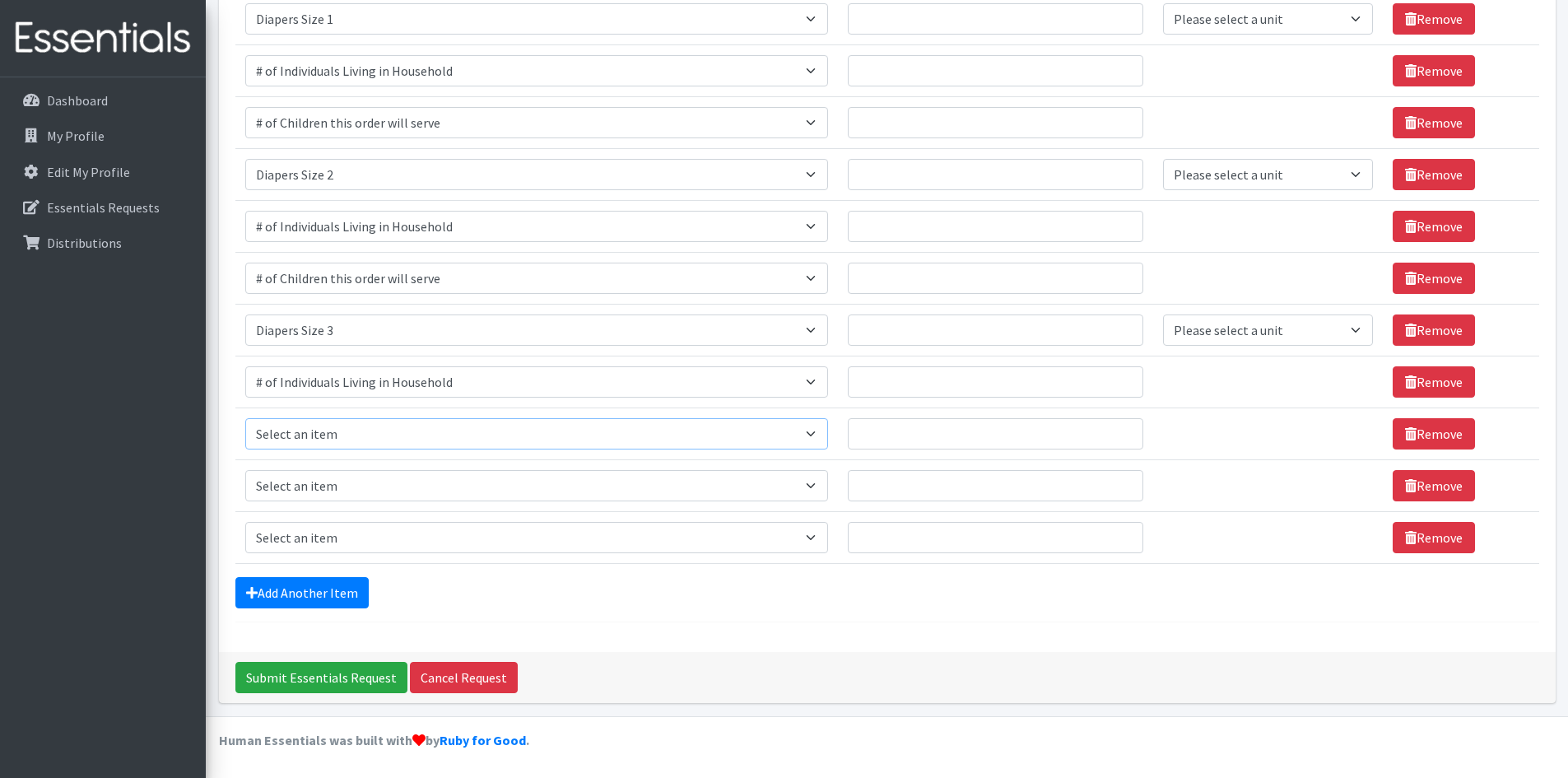 click on "Select an item
# of Children this order will serve
# of Individuals Living in Household
Activity Mat
Baby Carriers
Bath Tubs
Bed Pads
Bibs
Birthday Box - Boy
Birthday Box - Girl
Blankets/Swaddlers/Sleepsacks
Books
Bottles
Breast Pump
Bundle Me's
Car Seat - 3in1 up to 80 lbs.
Car Seat - Infant up to 22lbs. w/ handle
Clothing Boys Spring/Summer 0-6 Months
Clothing Boys Spring/Summer 12-18 Months
Clothing Boys Spring/Summer 18-24 Months
Clothing Boys Spring/Summer 2T
Clothing Boys Spring/Summer 3T
Clothing Boys Spring/Summer 4T
Clothing Boys Spring/Summer 5T
Clothing Boys Spring/Summer 6-12 Months
Clothing Boys Spring/Summer Premie/NB
Clothing Girls Fall/Winter 6-12 Months
Clothing Girls Spring/Summer 0-6 Months
Clothing Girls Spring/Summer 12-18 Months
Clothing Girls Spring/Summer 18-24 Months
Clothing Girls Spring/Summer 2T
Clothing Girls Spring/Summer 3T
Clothing Girls Spring/Summer 4T
Clothing Girls Spring/Summer 5T
Diaper Bags" at bounding box center [537, 434] 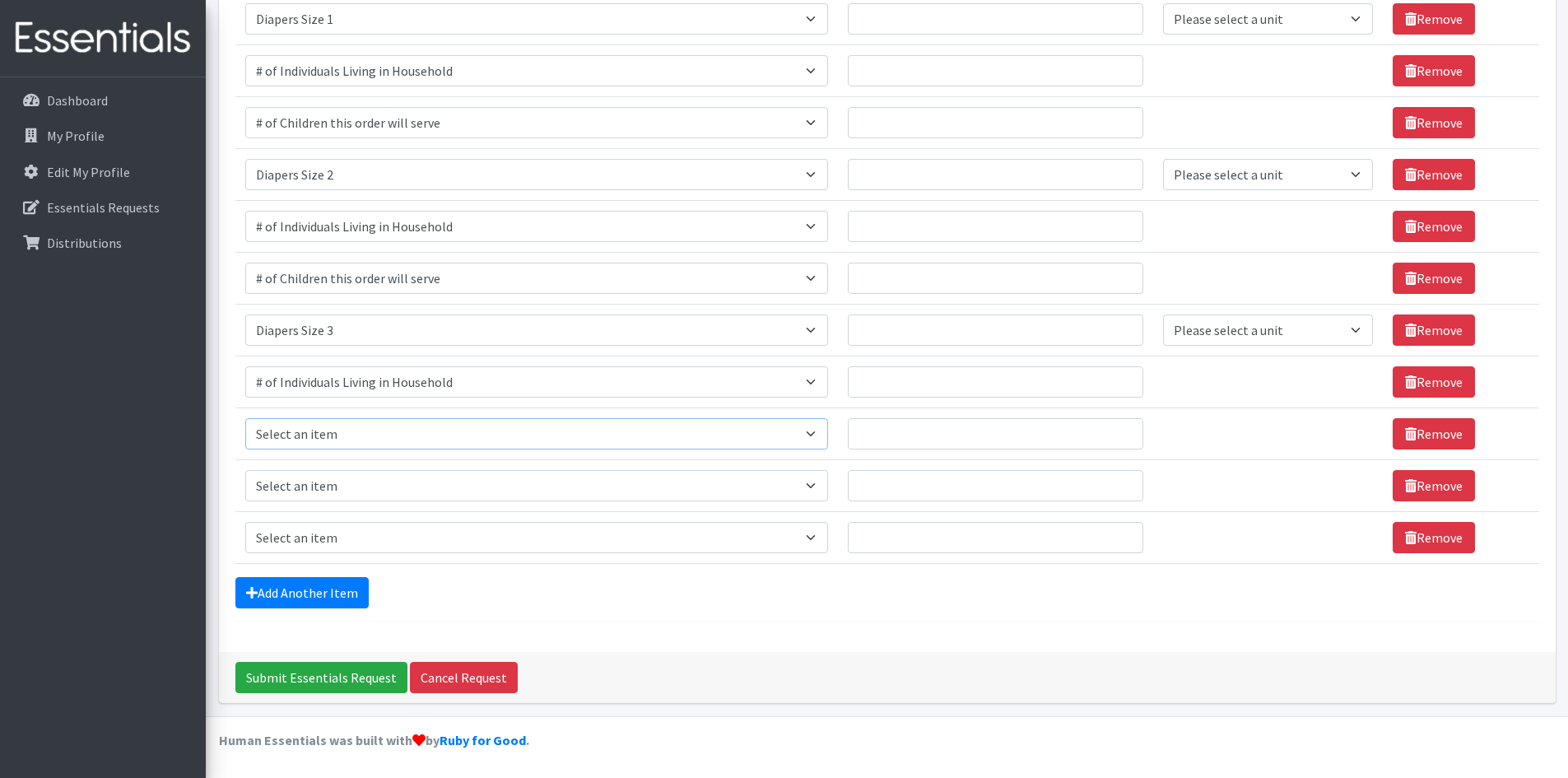 select on "13431" 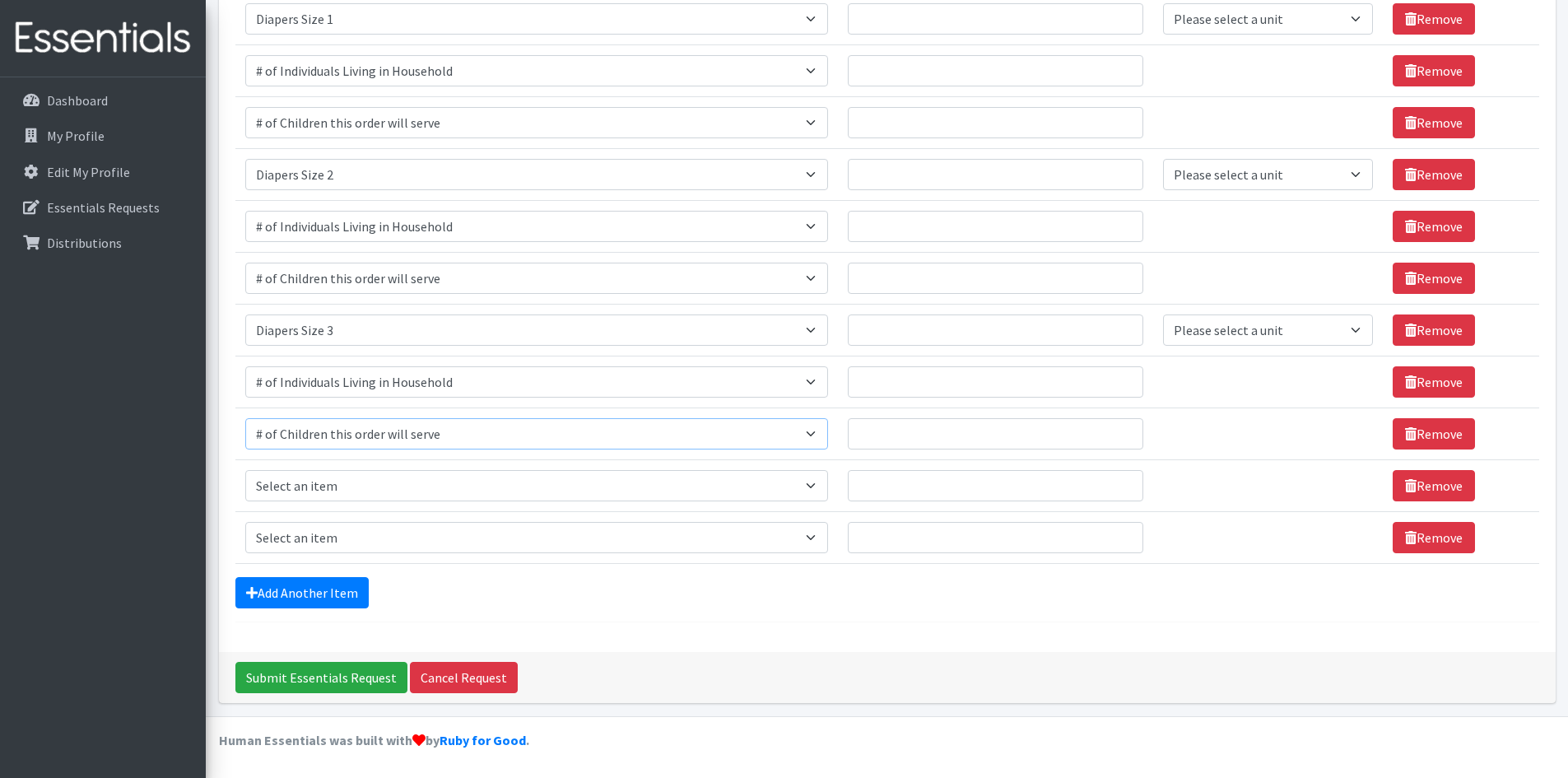 click on "Select an item
# of Children this order will serve
# of Individuals Living in Household
Activity Mat
Baby Carriers
Bath Tubs
Bed Pads
Bibs
Birthday Box - Boy
Birthday Box - Girl
Blankets/Swaddlers/Sleepsacks
Books
Bottles
Breast Pump
Bundle Me's
Car Seat - 3in1 up to 80 lbs.
Car Seat - Infant up to 22lbs. w/ handle
Clothing Boys Spring/Summer 0-6 Months
Clothing Boys Spring/Summer 12-18 Months
Clothing Boys Spring/Summer 18-24 Months
Clothing Boys Spring/Summer 2T
Clothing Boys Spring/Summer 3T
Clothing Boys Spring/Summer 4T
Clothing Boys Spring/Summer 5T
Clothing Boys Spring/Summer 6-12 Months
Clothing Boys Spring/Summer Premie/NB
Clothing Girls Fall/Winter 6-12 Months
Clothing Girls Spring/Summer 0-6 Months
Clothing Girls Spring/Summer 12-18 Months
Clothing Girls Spring/Summer 18-24 Months
Clothing Girls Spring/Summer 2T
Clothing Girls Spring/Summer 3T
Clothing Girls Spring/Summer 4T
Clothing Girls Spring/Summer 5T
Diaper Bags" at bounding box center [537, 434] 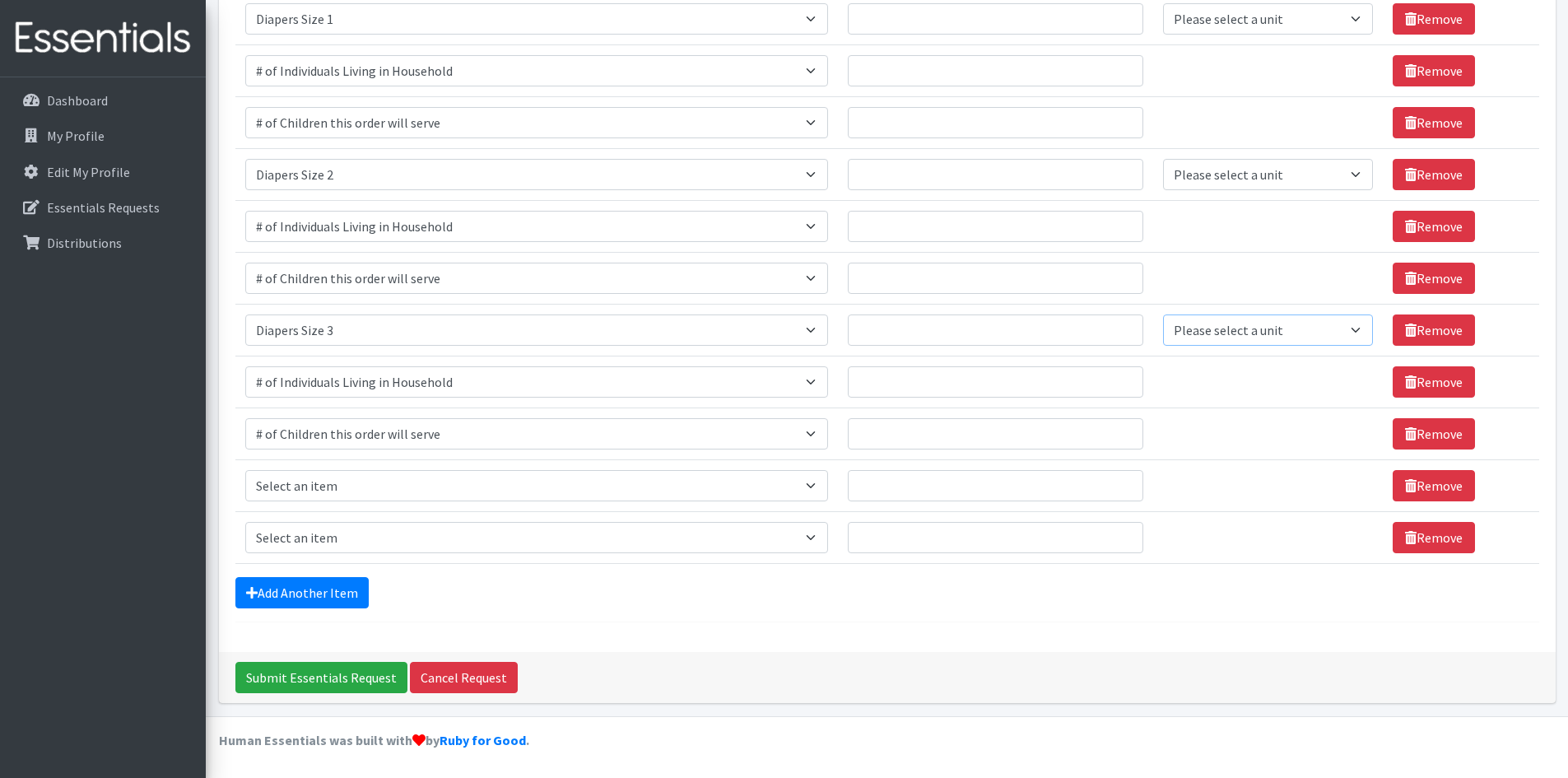 click on "Please select a unit units Packs" at bounding box center (1268, 330) 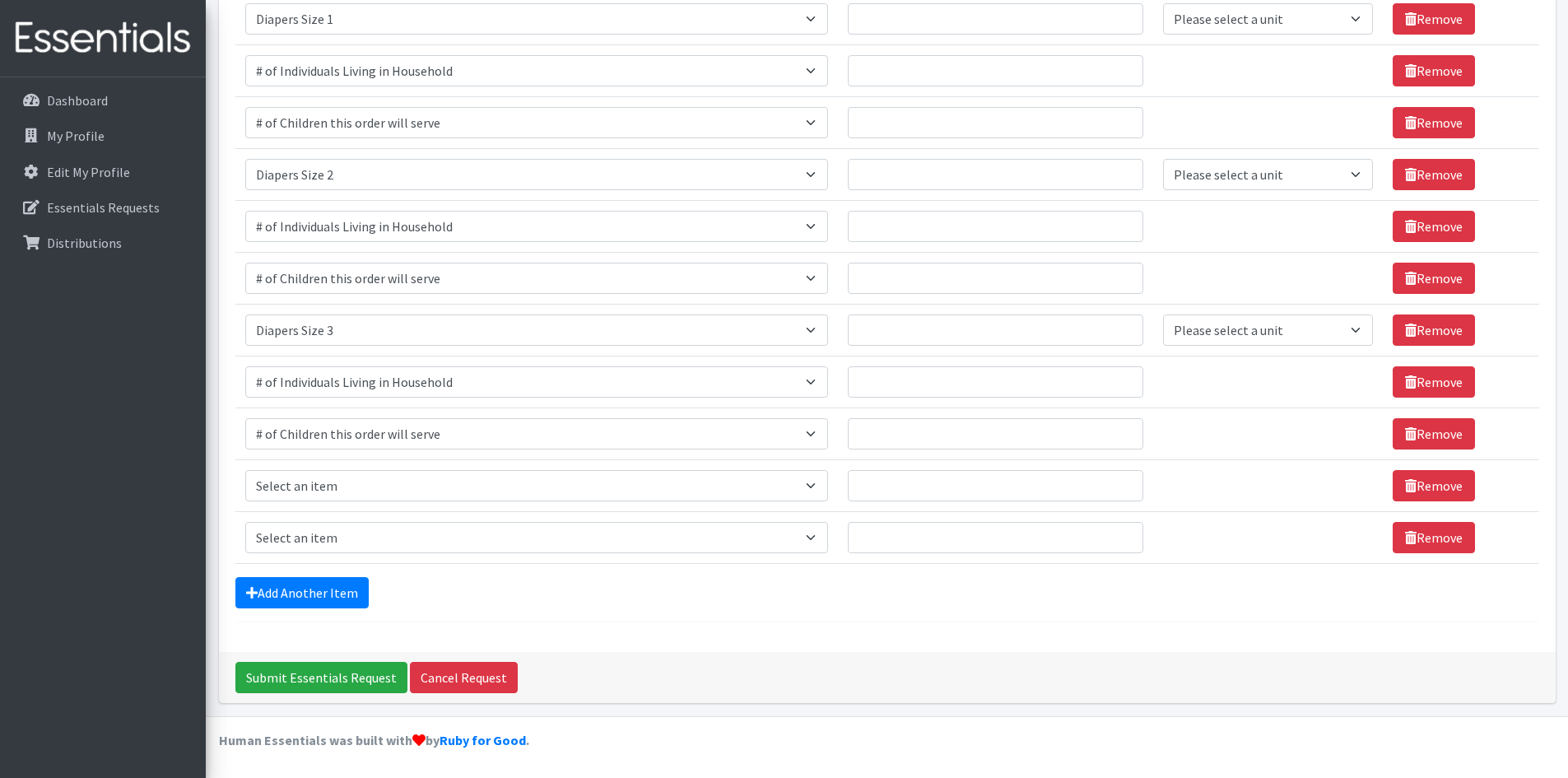 click on "Item Requested
Select an item
# of Children this order will serve
# of Individuals Living in Household
Activity Mat
Baby Carriers
Bath Tubs
Bed Pads
Bibs
Birthday Box - Boy
Birthday Box - Girl
Blankets/Swaddlers/Sleepsacks
Books
Bottles
Breast Pump
Bundle Me's
Car Seat - 3in1 up to 80 lbs.
Car Seat - Infant up to 22lbs. w/ handle
Clothing Boys Spring/Summer 0-6 Months
Clothing Boys Spring/Summer 12-18 Months
Clothing Boys Spring/Summer 18-24 Months
Clothing Boys Spring/Summer 2T
Clothing Boys Spring/Summer 3T
Clothing Boys Spring/Summer 4T
Clothing Boys Spring/Summer 5T
Clothing Boys Spring/Summer 6-12 Months
Clothing Boys Spring/Summer Premie/NB
Clothing Girls Fall/Winter 6-12 Months
Clothing Girls Spring/Summer 0-6 Months
Clothing Girls Spring/Summer 12-18 Months
Clothing Girls Spring/Summer 18-24 Months
Clothing Girls Spring/Summer 2T
Clothing Girls Spring/Summer 3T
Clothing Girls Spring/Summer 4T
Diaper Bags" at bounding box center [537, 485] 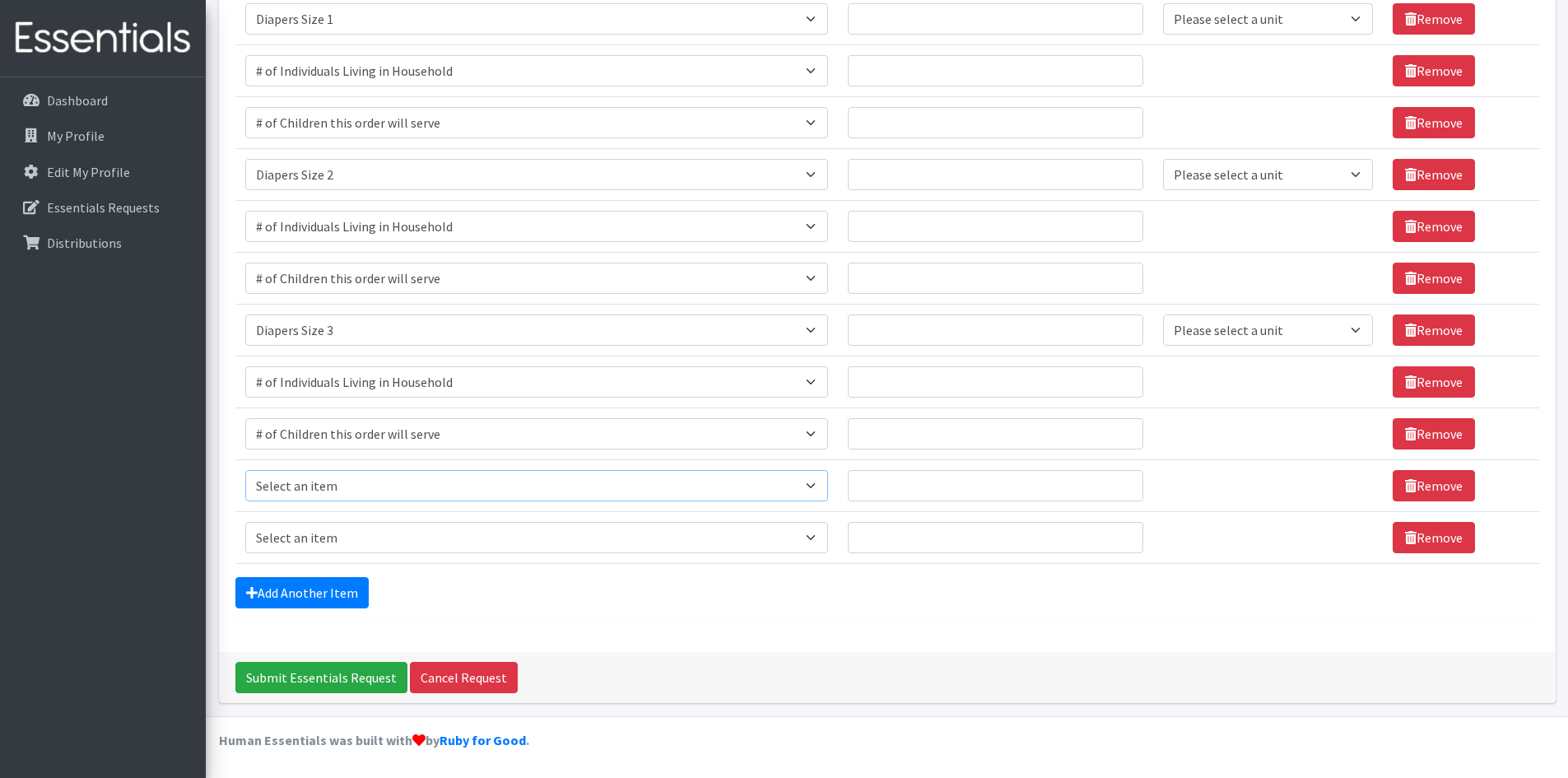 click on "Select an item
# of Children this order will serve
# of Individuals Living in Household
Activity Mat
Baby Carriers
Bath Tubs
Bed Pads
Bibs
Birthday Box - Boy
Birthday Box - Girl
Blankets/Swaddlers/Sleepsacks
Books
Bottles
Breast Pump
Bundle Me's
Car Seat - 3in1 up to 80 lbs.
Car Seat - Infant up to 22lbs. w/ handle
Clothing Boys Spring/Summer 0-6 Months
Clothing Boys Spring/Summer 12-18 Months
Clothing Boys Spring/Summer 18-24 Months
Clothing Boys Spring/Summer 2T
Clothing Boys Spring/Summer 3T
Clothing Boys Spring/Summer 4T
Clothing Boys Spring/Summer 5T
Clothing Boys Spring/Summer 6-12 Months
Clothing Boys Spring/Summer Premie/NB
Clothing Girls Fall/Winter 6-12 Months
Clothing Girls Spring/Summer 0-6 Months
Clothing Girls Spring/Summer 12-18 Months
Clothing Girls Spring/Summer 18-24 Months
Clothing Girls Spring/Summer 2T
Clothing Girls Spring/Summer 3T
Clothing Girls Spring/Summer 4T
Clothing Girls Spring/Summer 5T
Diaper Bags" at bounding box center [537, 486] 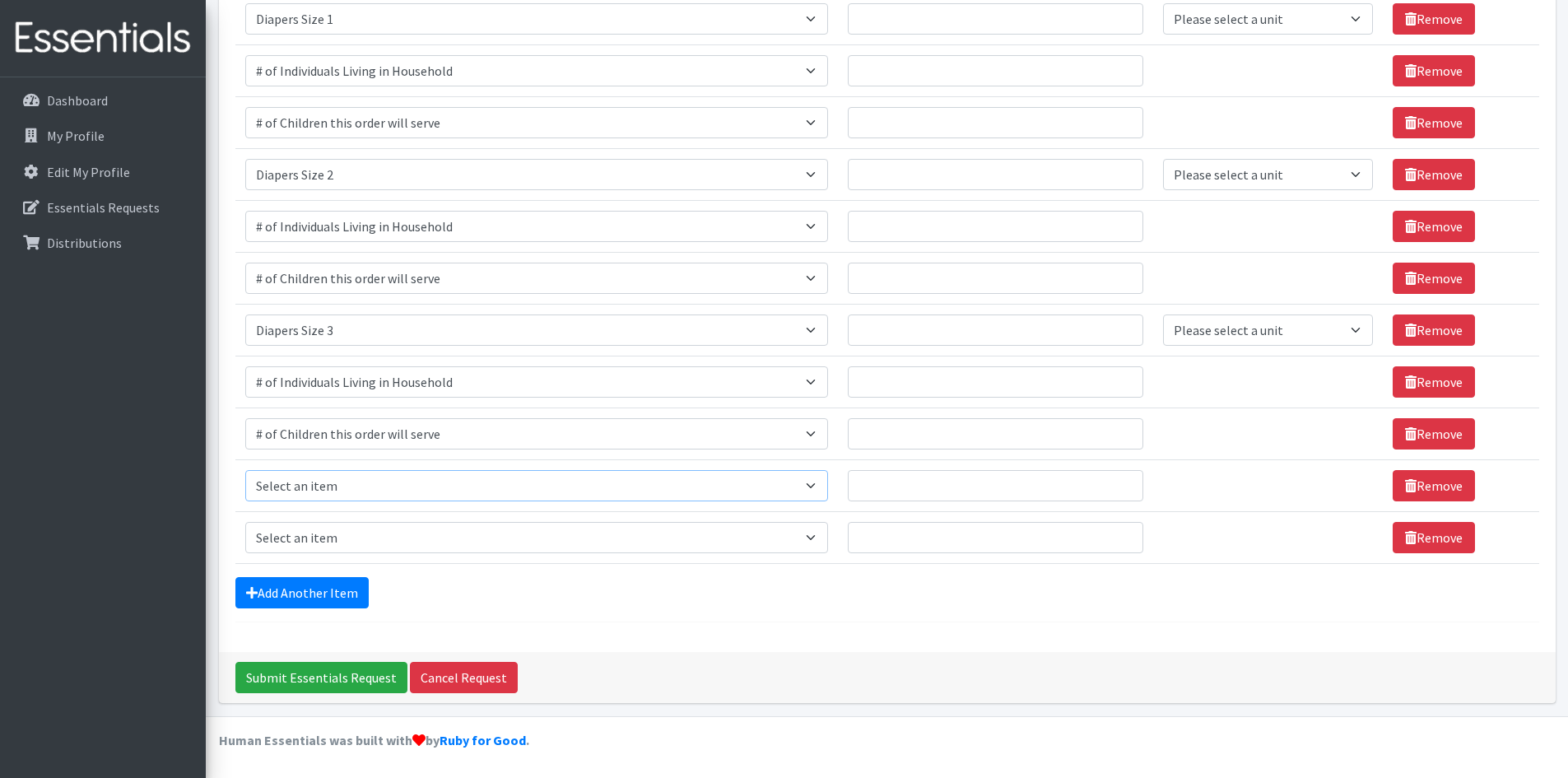 select on "1967" 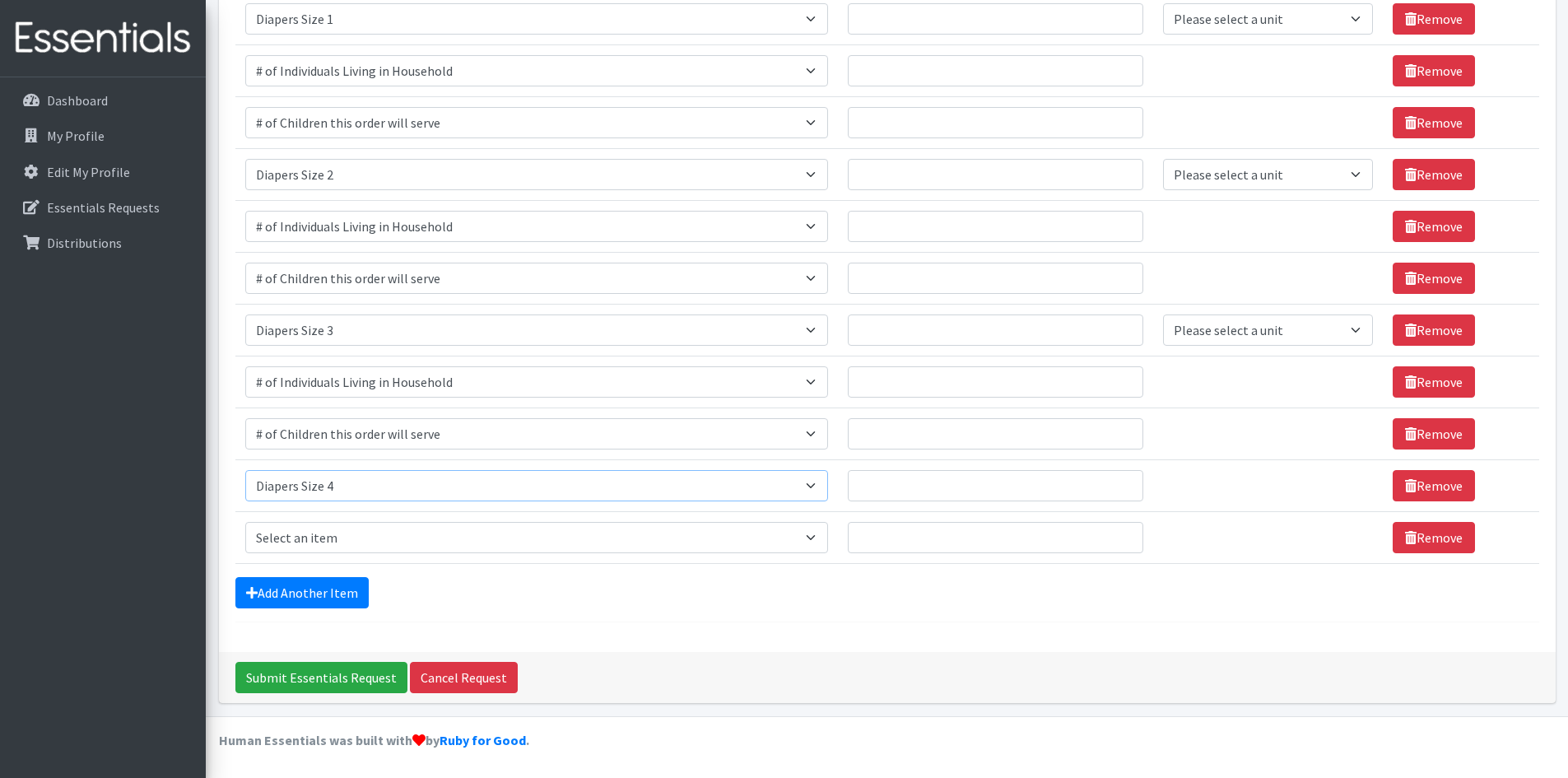click on "Select an item
# of Children this order will serve
# of Individuals Living in Household
Activity Mat
Baby Carriers
Bath Tubs
Bed Pads
Bibs
Birthday Box - Boy
Birthday Box - Girl
Blankets/Swaddlers/Sleepsacks
Books
Bottles
Breast Pump
Bundle Me's
Car Seat - 3in1 up to 80 lbs.
Car Seat - Infant up to 22lbs. w/ handle
Clothing Boys Spring/Summer 0-6 Months
Clothing Boys Spring/Summer 12-18 Months
Clothing Boys Spring/Summer 18-24 Months
Clothing Boys Spring/Summer 2T
Clothing Boys Spring/Summer 3T
Clothing Boys Spring/Summer 4T
Clothing Boys Spring/Summer 5T
Clothing Boys Spring/Summer 6-12 Months
Clothing Boys Spring/Summer Premie/NB
Clothing Girls Fall/Winter 6-12 Months
Clothing Girls Spring/Summer 0-6 Months
Clothing Girls Spring/Summer 12-18 Months
Clothing Girls Spring/Summer 18-24 Months
Clothing Girls Spring/Summer 2T
Clothing Girls Spring/Summer 3T
Clothing Girls Spring/Summer 4T
Clothing Girls Spring/Summer 5T
Diaper Bags" at bounding box center [537, 486] 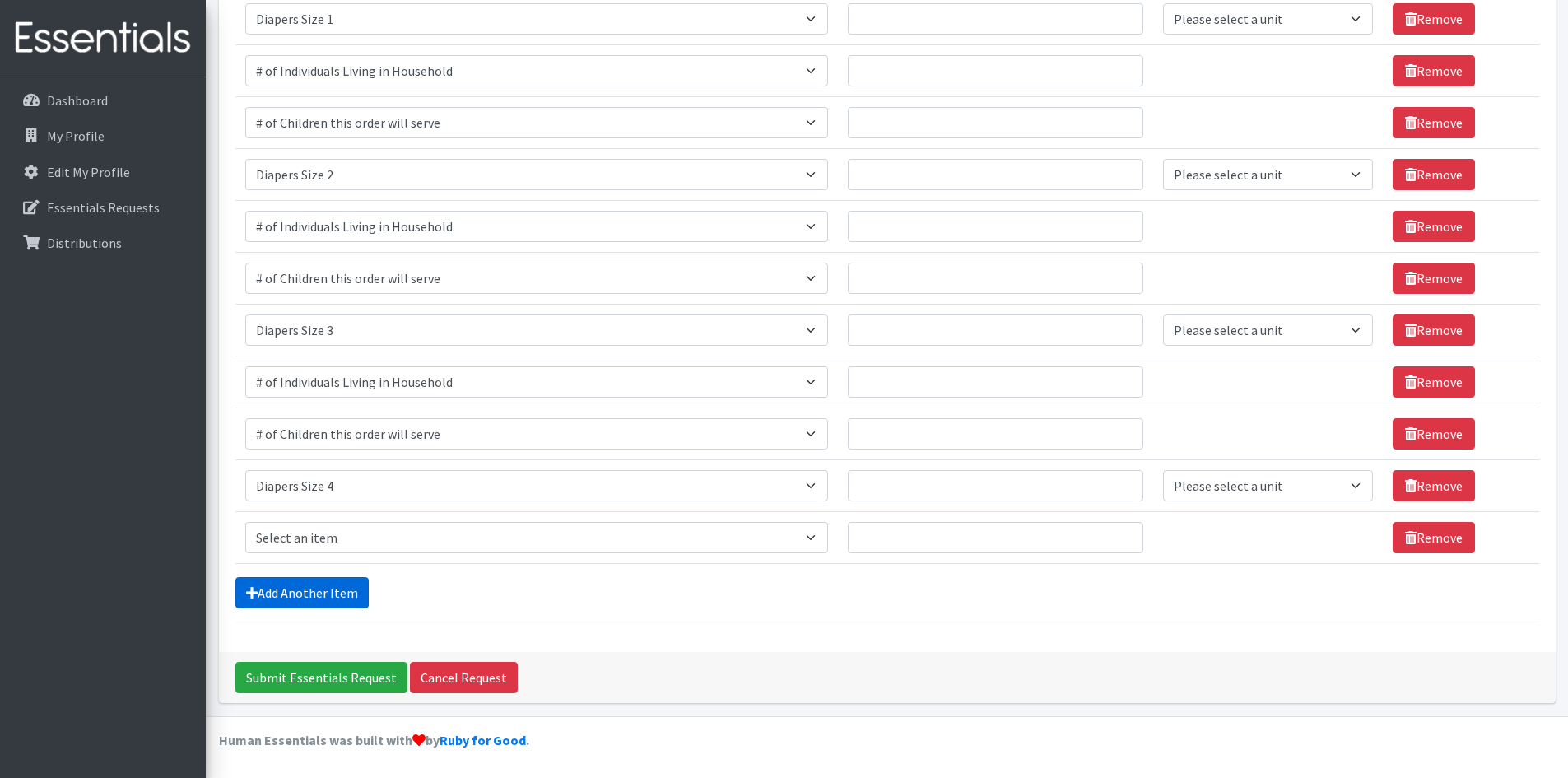 click on "Add Another Item" at bounding box center (302, 593) 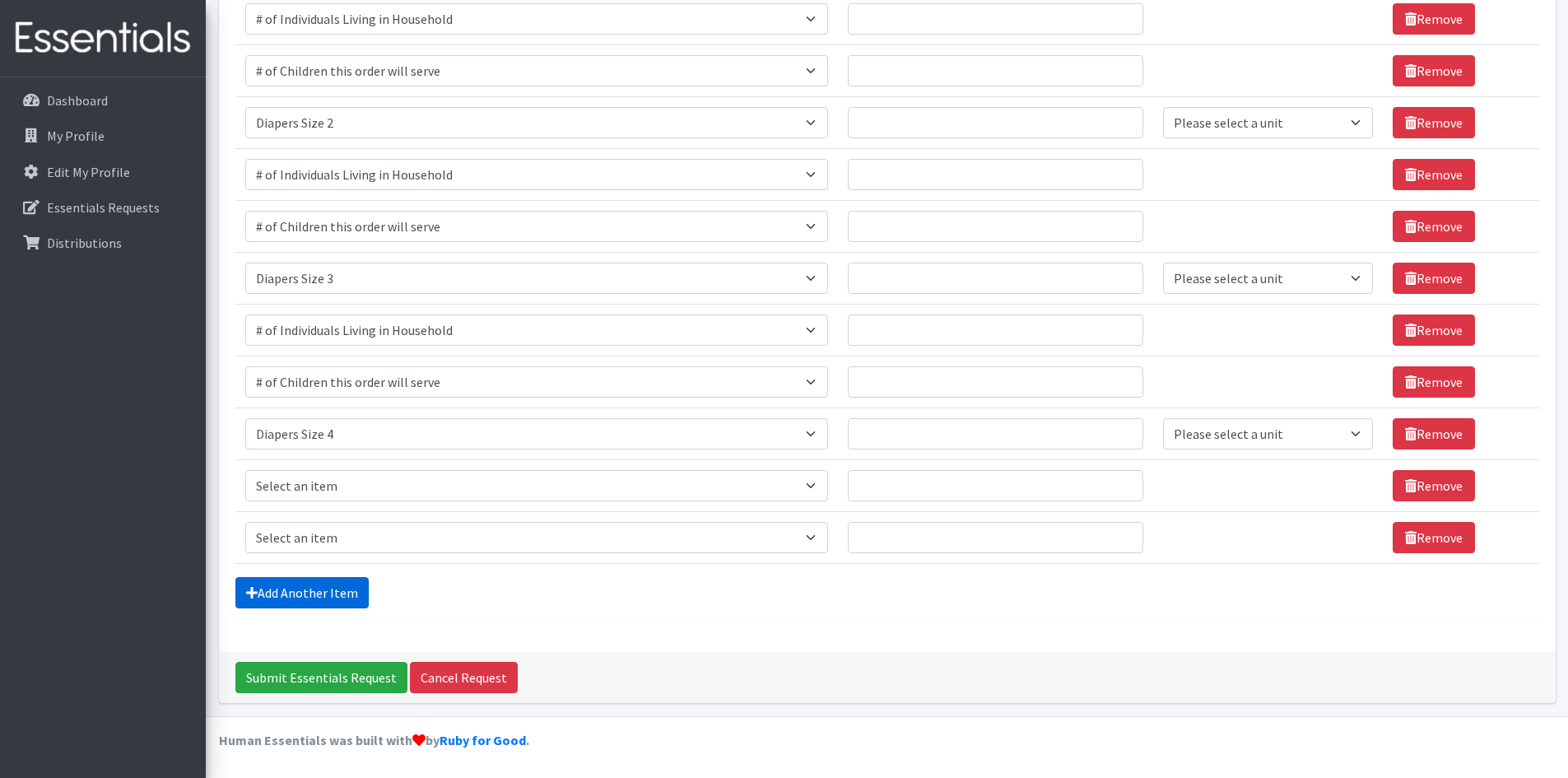 click on "Add Another Item" at bounding box center [302, 593] 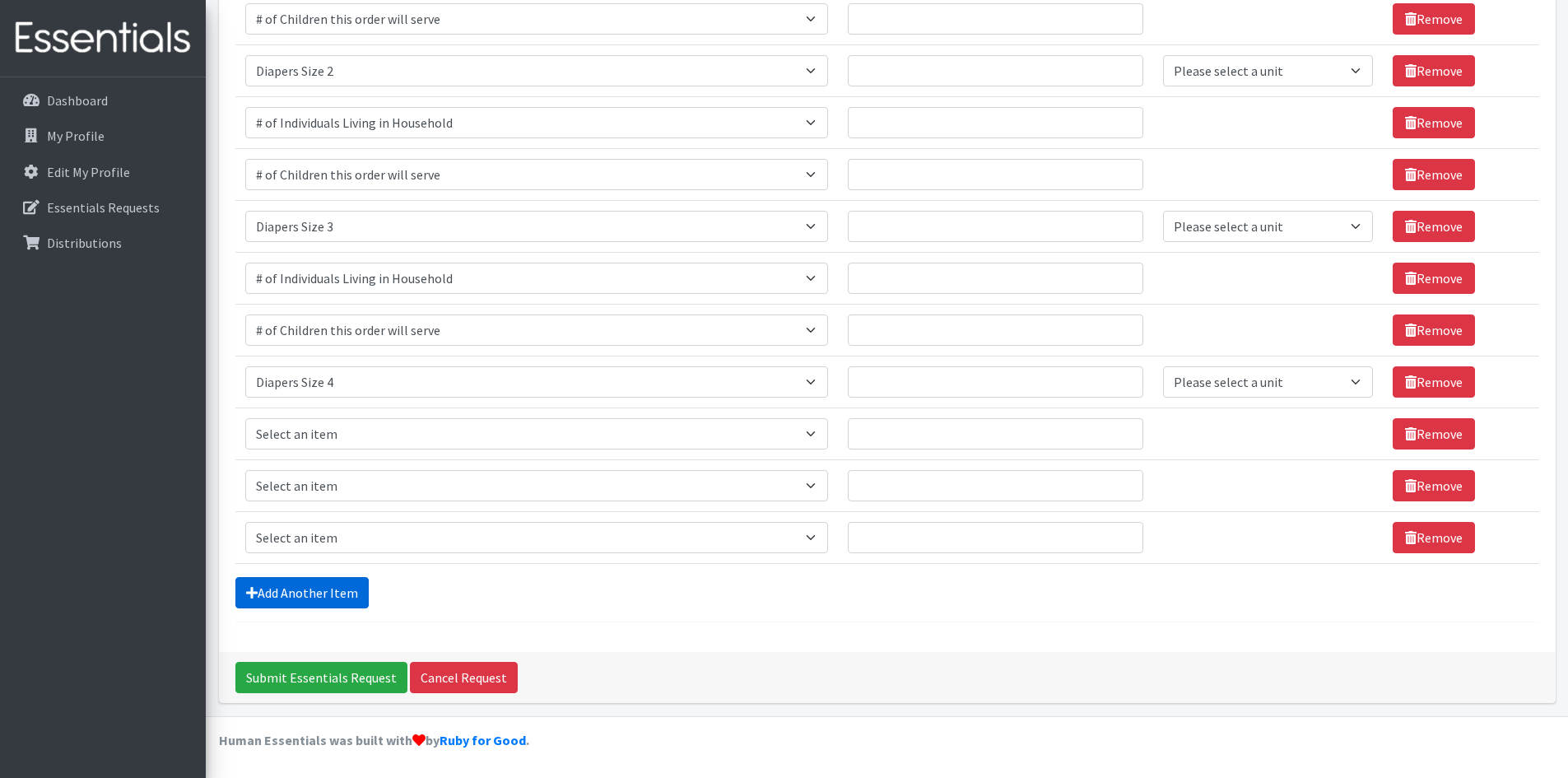 click on "Add Another Item" at bounding box center [302, 593] 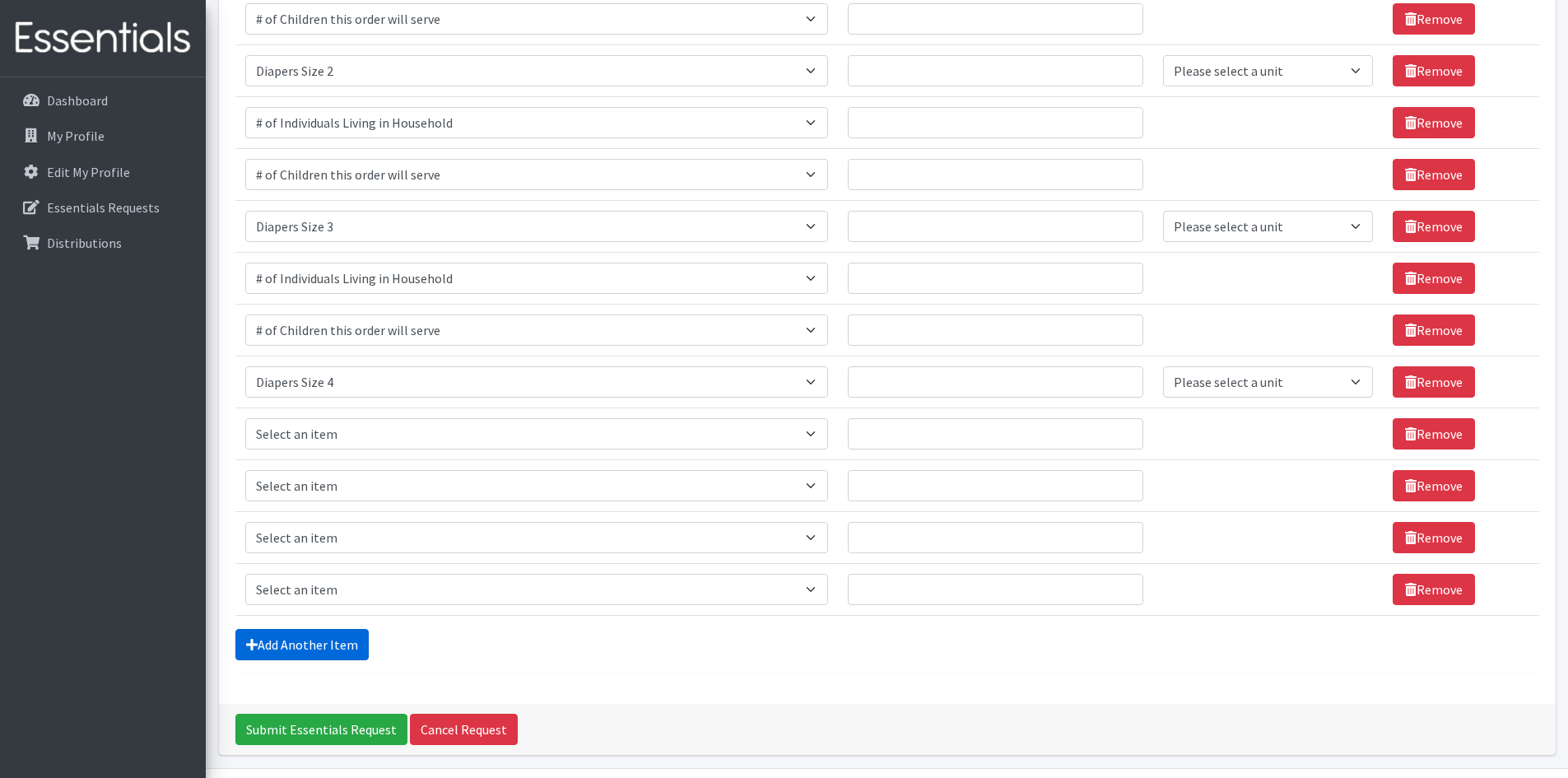 scroll, scrollTop: 522, scrollLeft: 0, axis: vertical 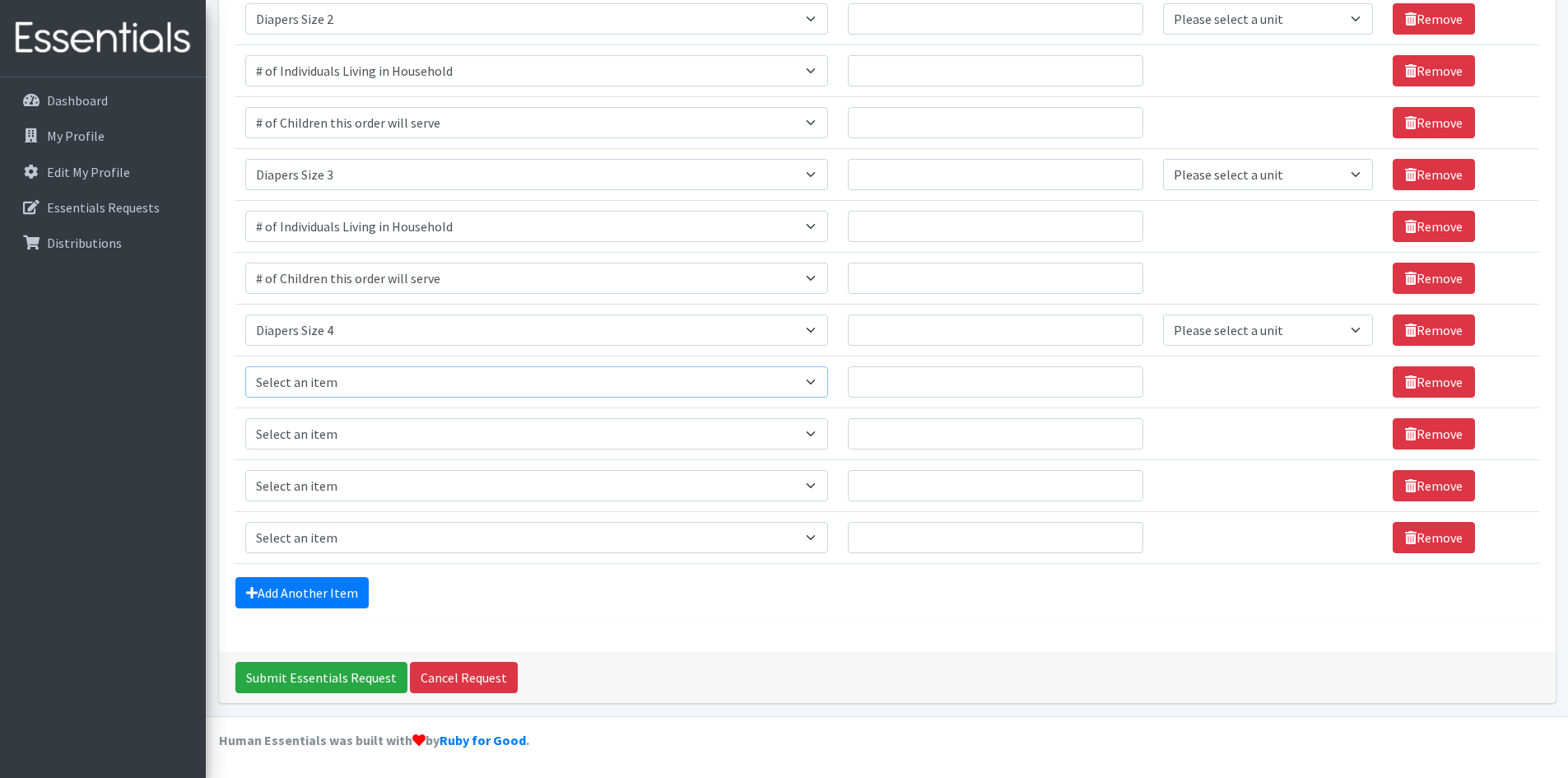 click on "Select an item
# of Children this order will serve
# of Individuals Living in Household
Activity Mat
Baby Carriers
Bath Tubs
Bed Pads
Bibs
Birthday Box - Boy
Birthday Box - Girl
Blankets/Swaddlers/Sleepsacks
Books
Bottles
Breast Pump
Bundle Me's
Car Seat - 3in1 up to 80 lbs.
Car Seat - Infant up to 22lbs. w/ handle
Clothing Boys Spring/Summer 0-6 Months
Clothing Boys Spring/Summer 12-18 Months
Clothing Boys Spring/Summer 18-24 Months
Clothing Boys Spring/Summer 2T
Clothing Boys Spring/Summer 3T
Clothing Boys Spring/Summer 4T
Clothing Boys Spring/Summer 5T
Clothing Boys Spring/Summer 6-12 Months
Clothing Boys Spring/Summer Premie/NB
Clothing Girls Fall/Winter 6-12 Months
Clothing Girls Spring/Summer 0-6 Months
Clothing Girls Spring/Summer 12-18 Months
Clothing Girls Spring/Summer 18-24 Months
Clothing Girls Spring/Summer 2T
Clothing Girls Spring/Summer 3T
Clothing Girls Spring/Summer 4T
Clothing Girls Spring/Summer 5T
Diaper Bags" at bounding box center [537, 382] 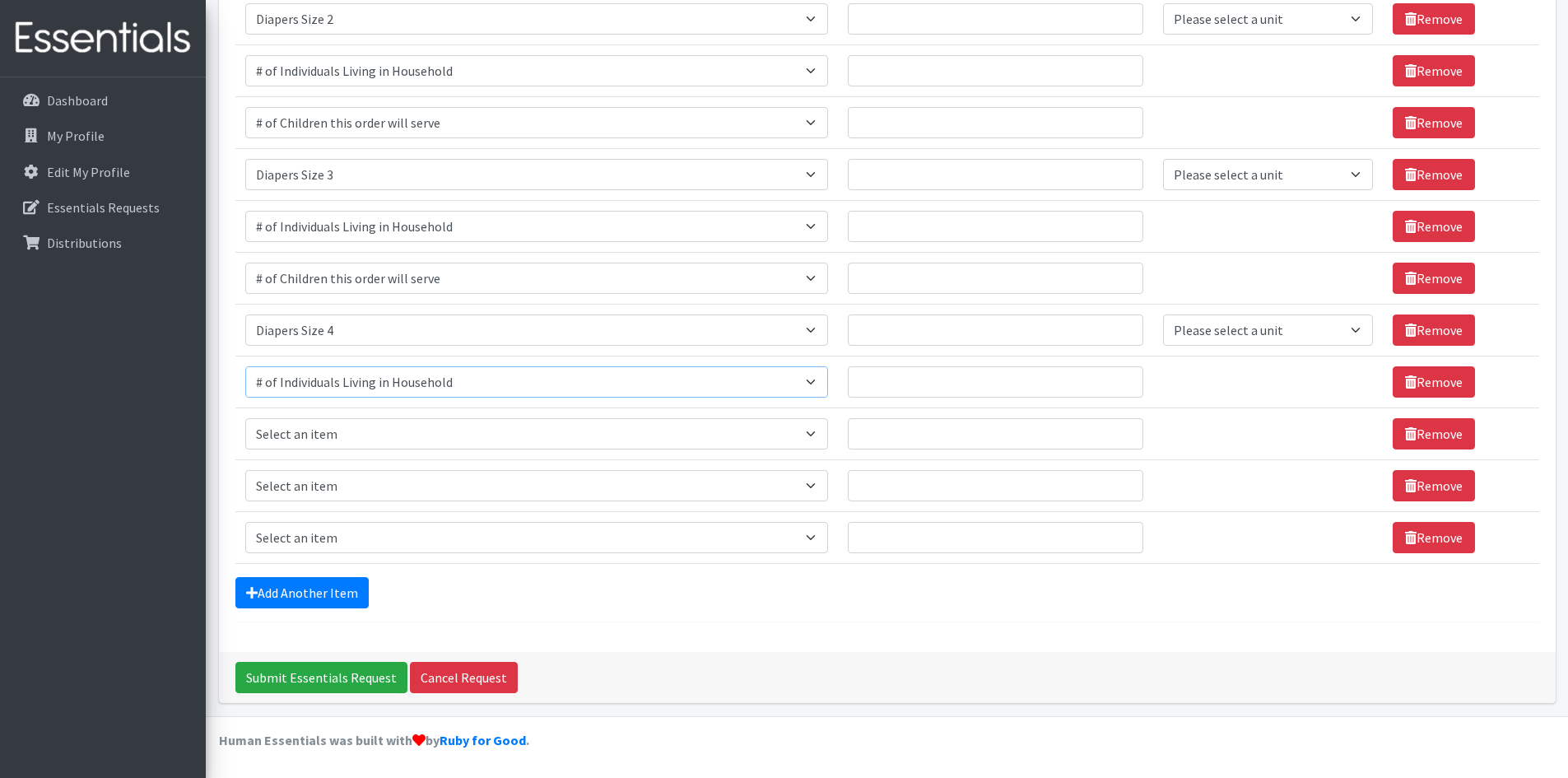click on "Select an item
# of Children this order will serve
# of Individuals Living in Household
Activity Mat
Baby Carriers
Bath Tubs
Bed Pads
Bibs
Birthday Box - Boy
Birthday Box - Girl
Blankets/Swaddlers/Sleepsacks
Books
Bottles
Breast Pump
Bundle Me's
Car Seat - 3in1 up to 80 lbs.
Car Seat - Infant up to 22lbs. w/ handle
Clothing Boys Spring/Summer 0-6 Months
Clothing Boys Spring/Summer 12-18 Months
Clothing Boys Spring/Summer 18-24 Months
Clothing Boys Spring/Summer 2T
Clothing Boys Spring/Summer 3T
Clothing Boys Spring/Summer 4T
Clothing Boys Spring/Summer 5T
Clothing Boys Spring/Summer 6-12 Months
Clothing Boys Spring/Summer Premie/NB
Clothing Girls Fall/Winter 6-12 Months
Clothing Girls Spring/Summer 0-6 Months
Clothing Girls Spring/Summer 12-18 Months
Clothing Girls Spring/Summer 18-24 Months
Clothing Girls Spring/Summer 2T
Clothing Girls Spring/Summer 3T
Clothing Girls Spring/Summer 4T
Clothing Girls Spring/Summer 5T
Diaper Bags" at bounding box center [537, 382] 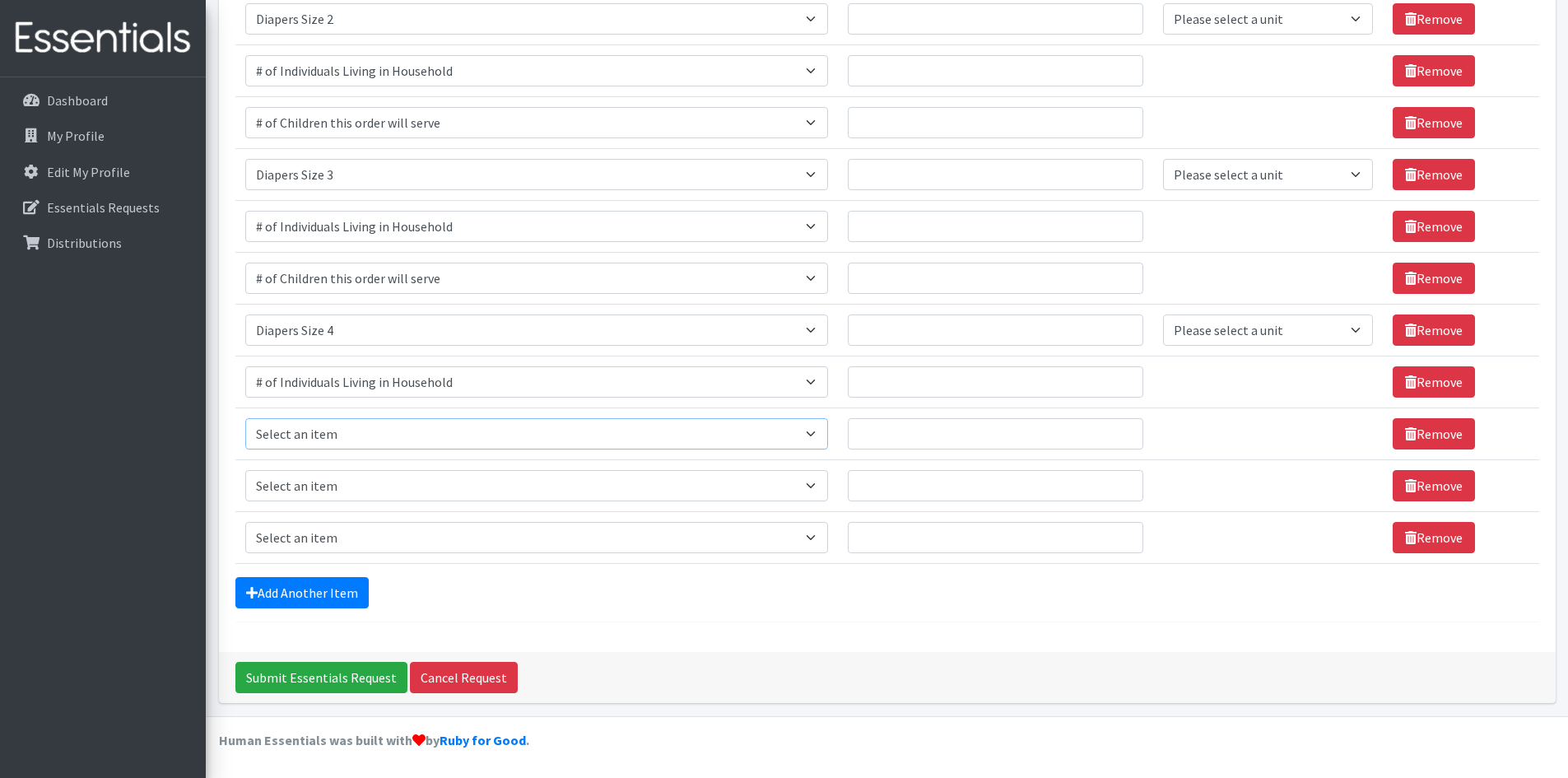click on "Select an item
# of Children this order will serve
# of Individuals Living in Household
Activity Mat
Baby Carriers
Bath Tubs
Bed Pads
Bibs
Birthday Box - Boy
Birthday Box - Girl
Blankets/Swaddlers/Sleepsacks
Books
Bottles
Breast Pump
Bundle Me's
Car Seat - 3in1 up to 80 lbs.
Car Seat - Infant up to 22lbs. w/ handle
Clothing Boys Spring/Summer 0-6 Months
Clothing Boys Spring/Summer 12-18 Months
Clothing Boys Spring/Summer 18-24 Months
Clothing Boys Spring/Summer 2T
Clothing Boys Spring/Summer 3T
Clothing Boys Spring/Summer 4T
Clothing Boys Spring/Summer 5T
Clothing Boys Spring/Summer 6-12 Months
Clothing Boys Spring/Summer Premie/NB
Clothing Girls Fall/Winter 6-12 Months
Clothing Girls Spring/Summer 0-6 Months
Clothing Girls Spring/Summer 12-18 Months
Clothing Girls Spring/Summer 18-24 Months
Clothing Girls Spring/Summer 2T
Clothing Girls Spring/Summer 3T
Clothing Girls Spring/Summer 4T
Clothing Girls Spring/Summer 5T
Diaper Bags" at bounding box center [537, 434] 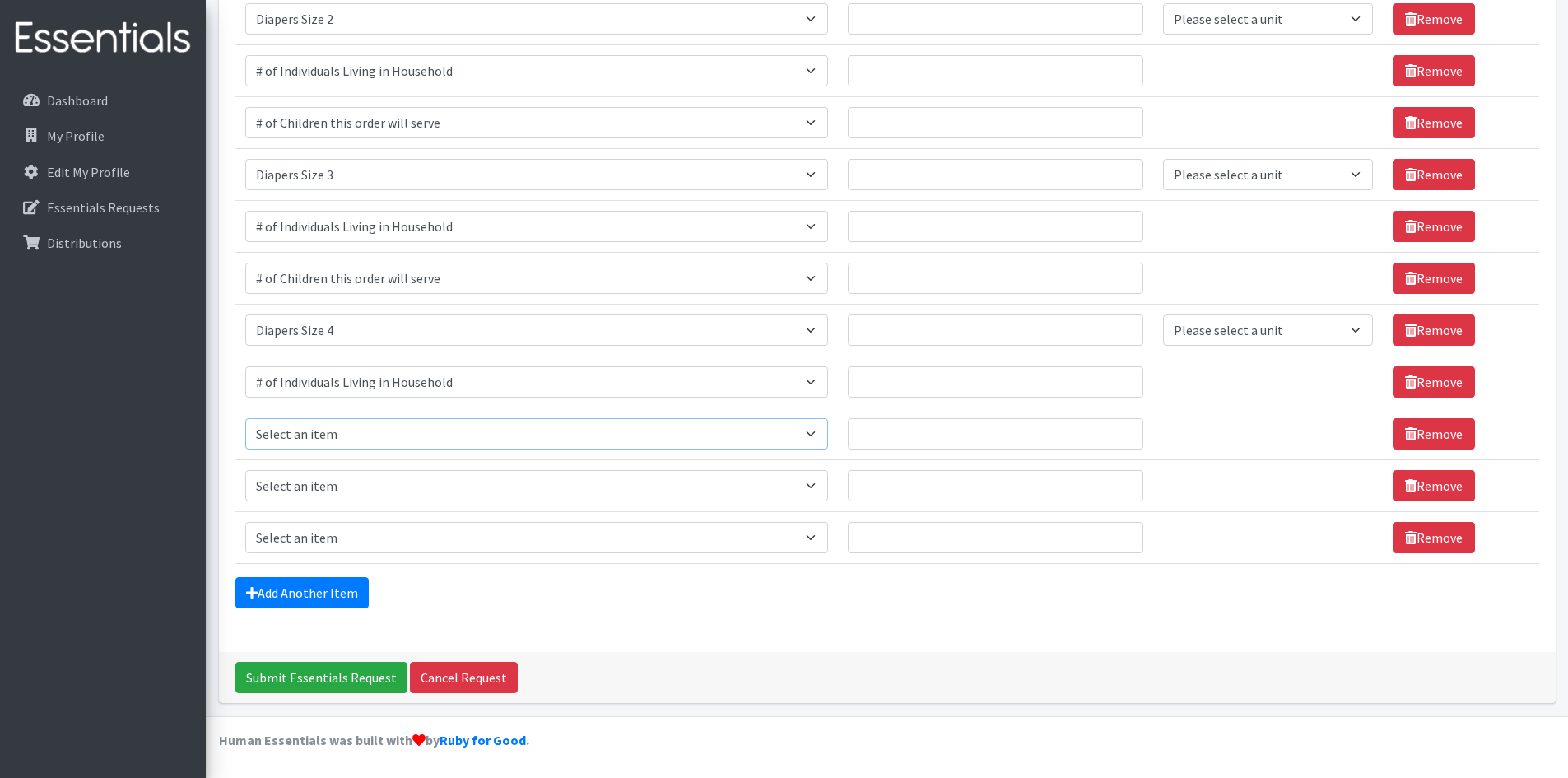 select on "13431" 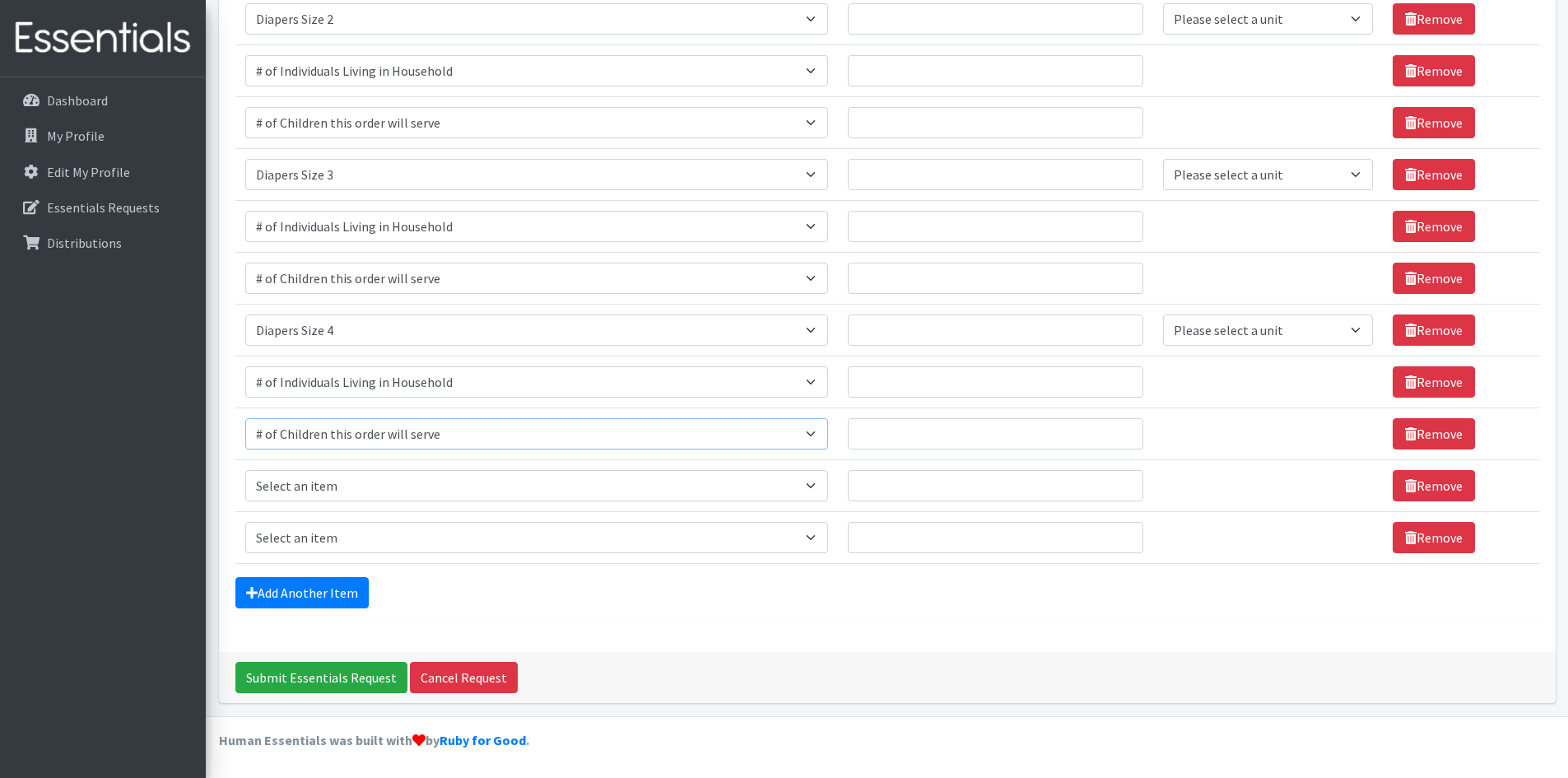 click on "Select an item
# of Children this order will serve
# of Individuals Living in Household
Activity Mat
Baby Carriers
Bath Tubs
Bed Pads
Bibs
Birthday Box - Boy
Birthday Box - Girl
Blankets/Swaddlers/Sleepsacks
Books
Bottles
Breast Pump
Bundle Me's
Car Seat - 3in1 up to 80 lbs.
Car Seat - Infant up to 22lbs. w/ handle
Clothing Boys Spring/Summer 0-6 Months
Clothing Boys Spring/Summer 12-18 Months
Clothing Boys Spring/Summer 18-24 Months
Clothing Boys Spring/Summer 2T
Clothing Boys Spring/Summer 3T
Clothing Boys Spring/Summer 4T
Clothing Boys Spring/Summer 5T
Clothing Boys Spring/Summer 6-12 Months
Clothing Boys Spring/Summer Premie/NB
Clothing Girls Fall/Winter 6-12 Months
Clothing Girls Spring/Summer 0-6 Months
Clothing Girls Spring/Summer 12-18 Months
Clothing Girls Spring/Summer 18-24 Months
Clothing Girls Spring/Summer 2T
Clothing Girls Spring/Summer 3T
Clothing Girls Spring/Summer 4T
Clothing Girls Spring/Summer 5T
Diaper Bags" at bounding box center [537, 434] 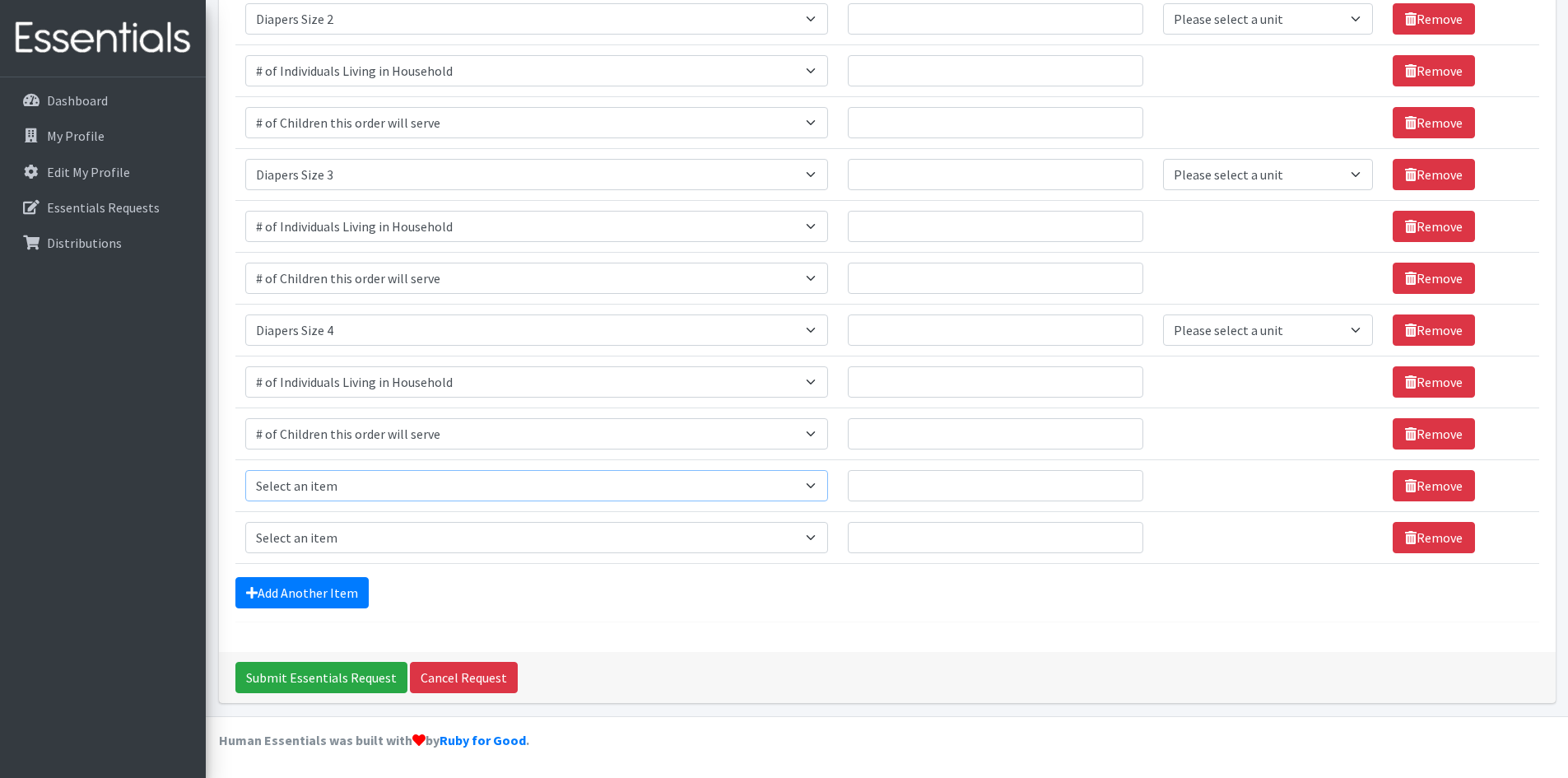 click on "Select an item
# of Children this order will serve
# of Individuals Living in Household
Activity Mat
Baby Carriers
Bath Tubs
Bed Pads
Bibs
Birthday Box - Boy
Birthday Box - Girl
Blankets/Swaddlers/Sleepsacks
Books
Bottles
Breast Pump
Bundle Me's
Car Seat - 3in1 up to 80 lbs.
Car Seat - Infant up to 22lbs. w/ handle
Clothing Boys Spring/Summer 0-6 Months
Clothing Boys Spring/Summer 12-18 Months
Clothing Boys Spring/Summer 18-24 Months
Clothing Boys Spring/Summer 2T
Clothing Boys Spring/Summer 3T
Clothing Boys Spring/Summer 4T
Clothing Boys Spring/Summer 5T
Clothing Boys Spring/Summer 6-12 Months
Clothing Boys Spring/Summer Premie/NB
Clothing Girls Fall/Winter 6-12 Months
Clothing Girls Spring/Summer 0-6 Months
Clothing Girls Spring/Summer 12-18 Months
Clothing Girls Spring/Summer 18-24 Months
Clothing Girls Spring/Summer 2T
Clothing Girls Spring/Summer 3T
Clothing Girls Spring/Summer 4T
Clothing Girls Spring/Summer 5T
Diaper Bags" at bounding box center (537, 486) 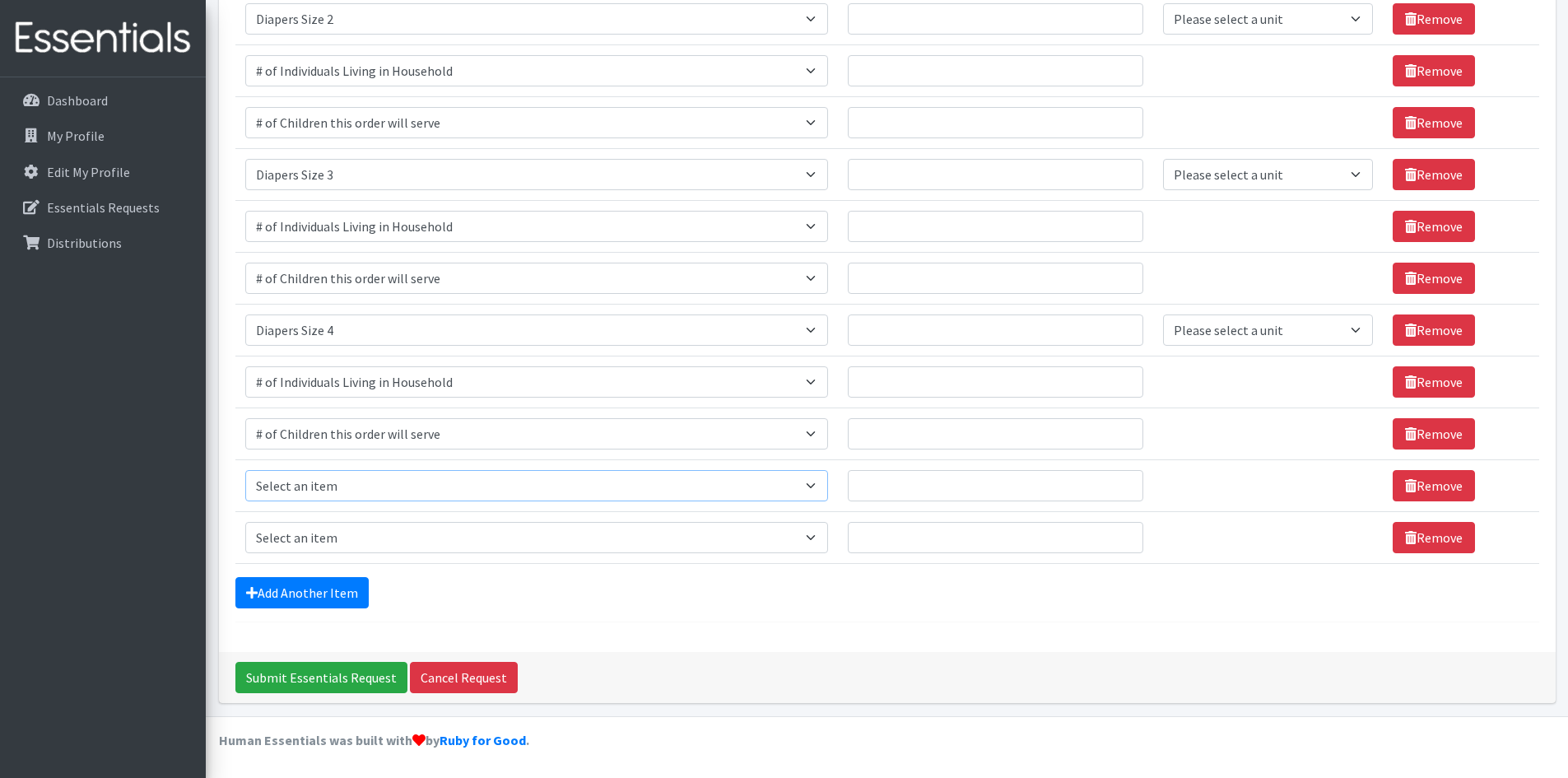 select on "1968" 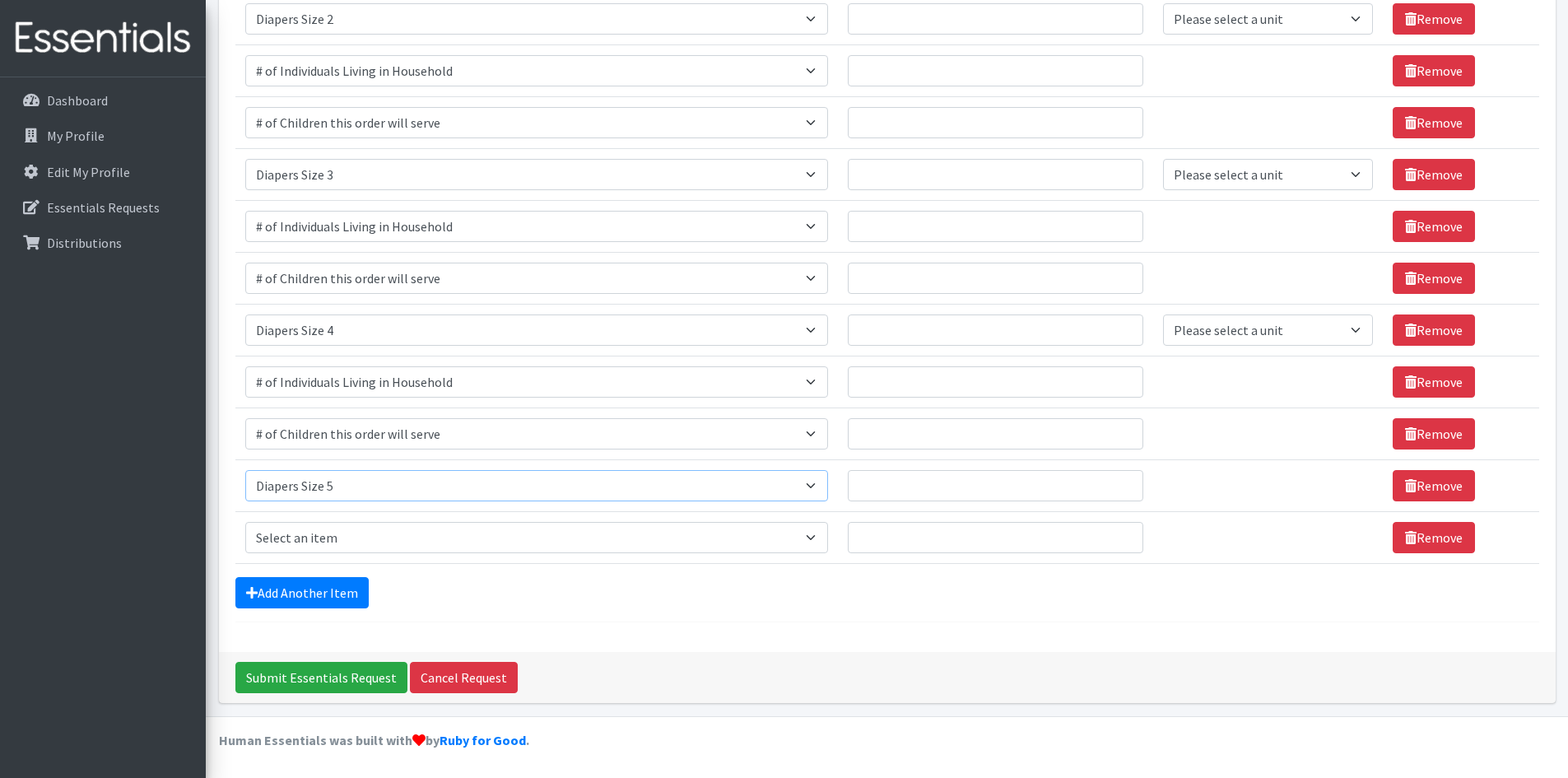 click on "Select an item
# of Children this order will serve
# of Individuals Living in Household
Activity Mat
Baby Carriers
Bath Tubs
Bed Pads
Bibs
Birthday Box - Boy
Birthday Box - Girl
Blankets/Swaddlers/Sleepsacks
Books
Bottles
Breast Pump
Bundle Me's
Car Seat - 3in1 up to 80 lbs.
Car Seat - Infant up to 22lbs. w/ handle
Clothing Boys Spring/Summer 0-6 Months
Clothing Boys Spring/Summer 12-18 Months
Clothing Boys Spring/Summer 18-24 Months
Clothing Boys Spring/Summer 2T
Clothing Boys Spring/Summer 3T
Clothing Boys Spring/Summer 4T
Clothing Boys Spring/Summer 5T
Clothing Boys Spring/Summer 6-12 Months
Clothing Boys Spring/Summer Premie/NB
Clothing Girls Fall/Winter 6-12 Months
Clothing Girls Spring/Summer 0-6 Months
Clothing Girls Spring/Summer 12-18 Months
Clothing Girls Spring/Summer 18-24 Months
Clothing Girls Spring/Summer 2T
Clothing Girls Spring/Summer 3T
Clothing Girls Spring/Summer 4T
Clothing Girls Spring/Summer 5T
Diaper Bags" at bounding box center (537, 486) 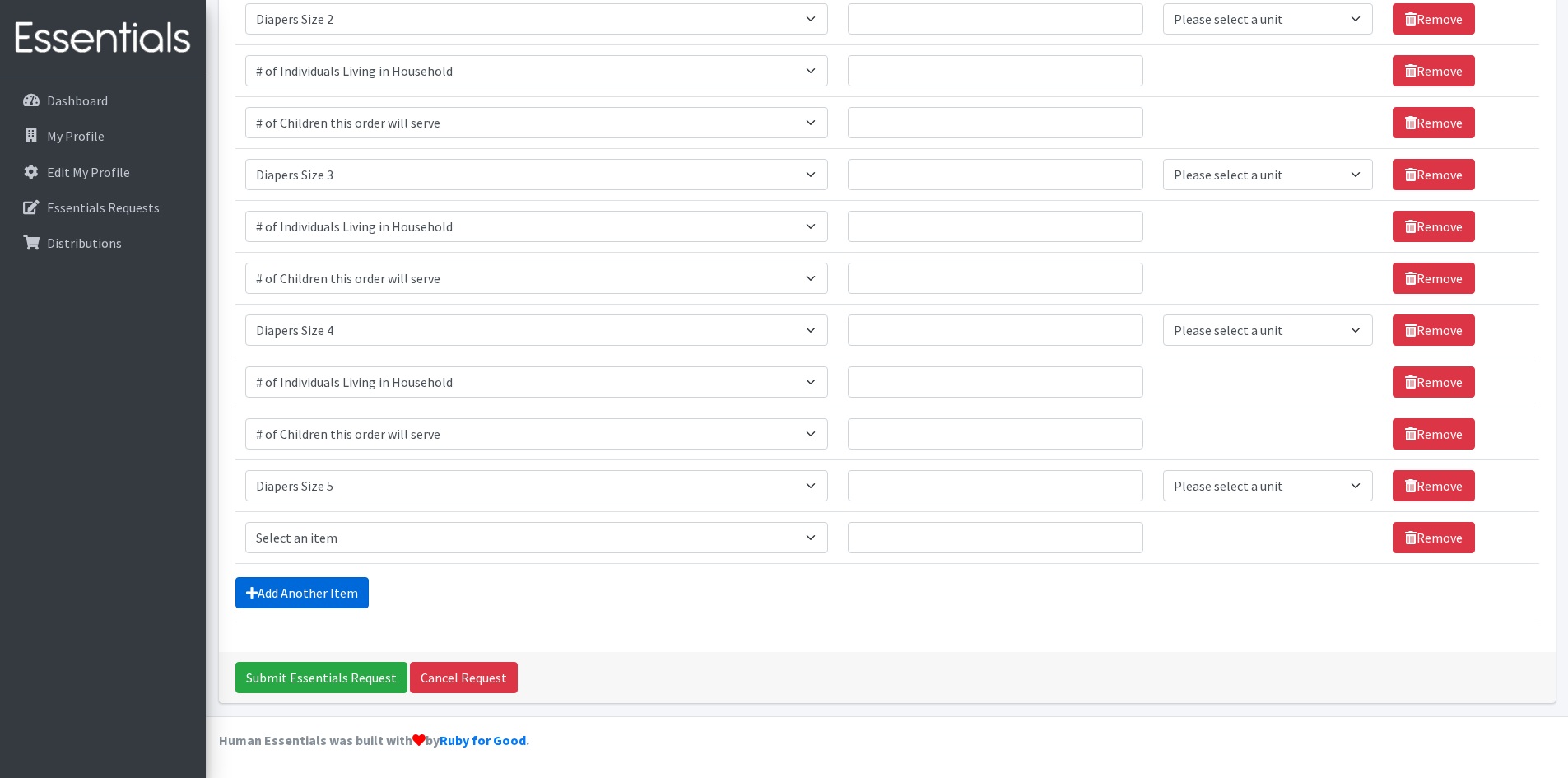 click on "Add Another Item" at bounding box center [302, 593] 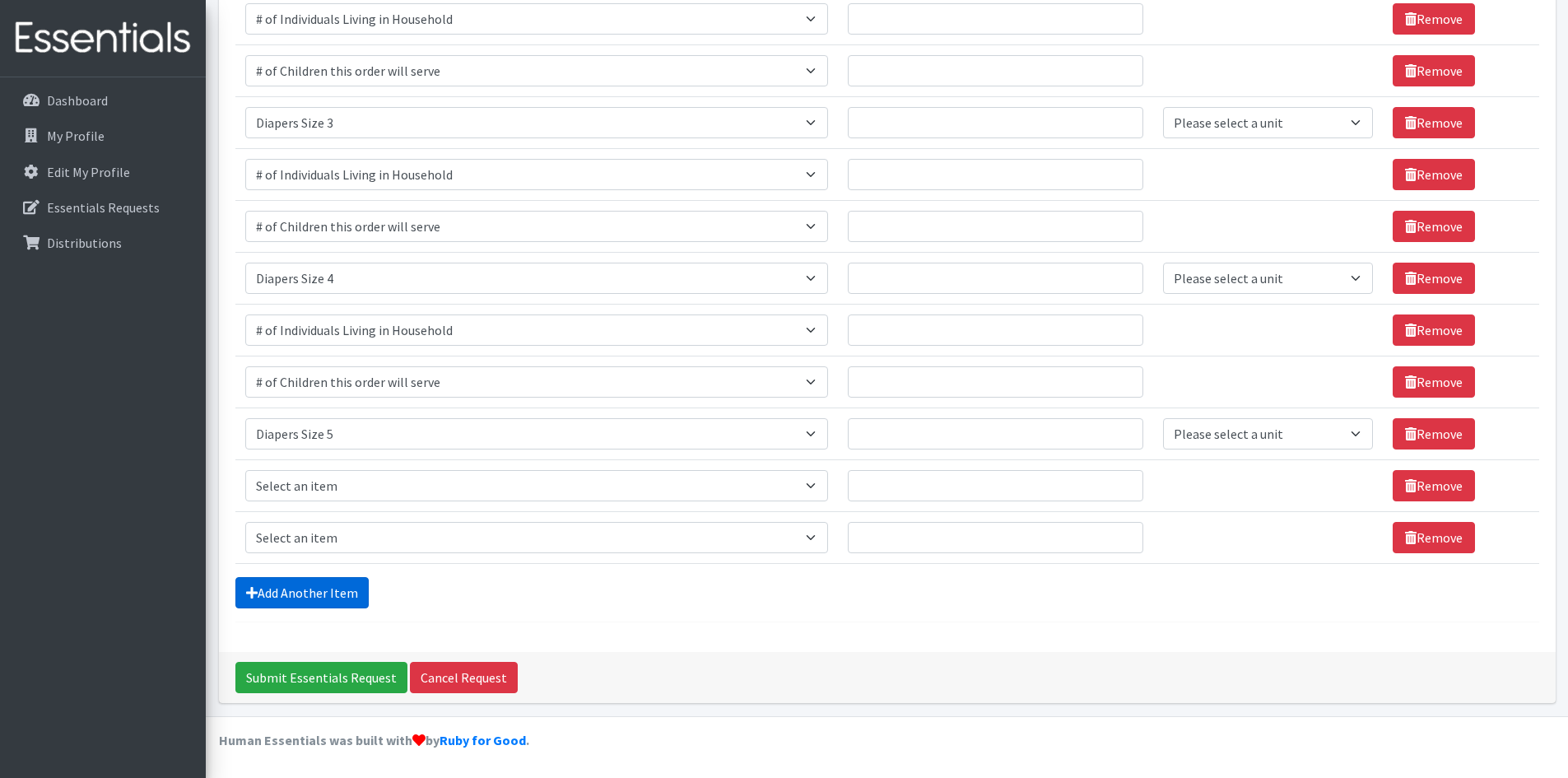 click on "Add Another Item" at bounding box center (302, 593) 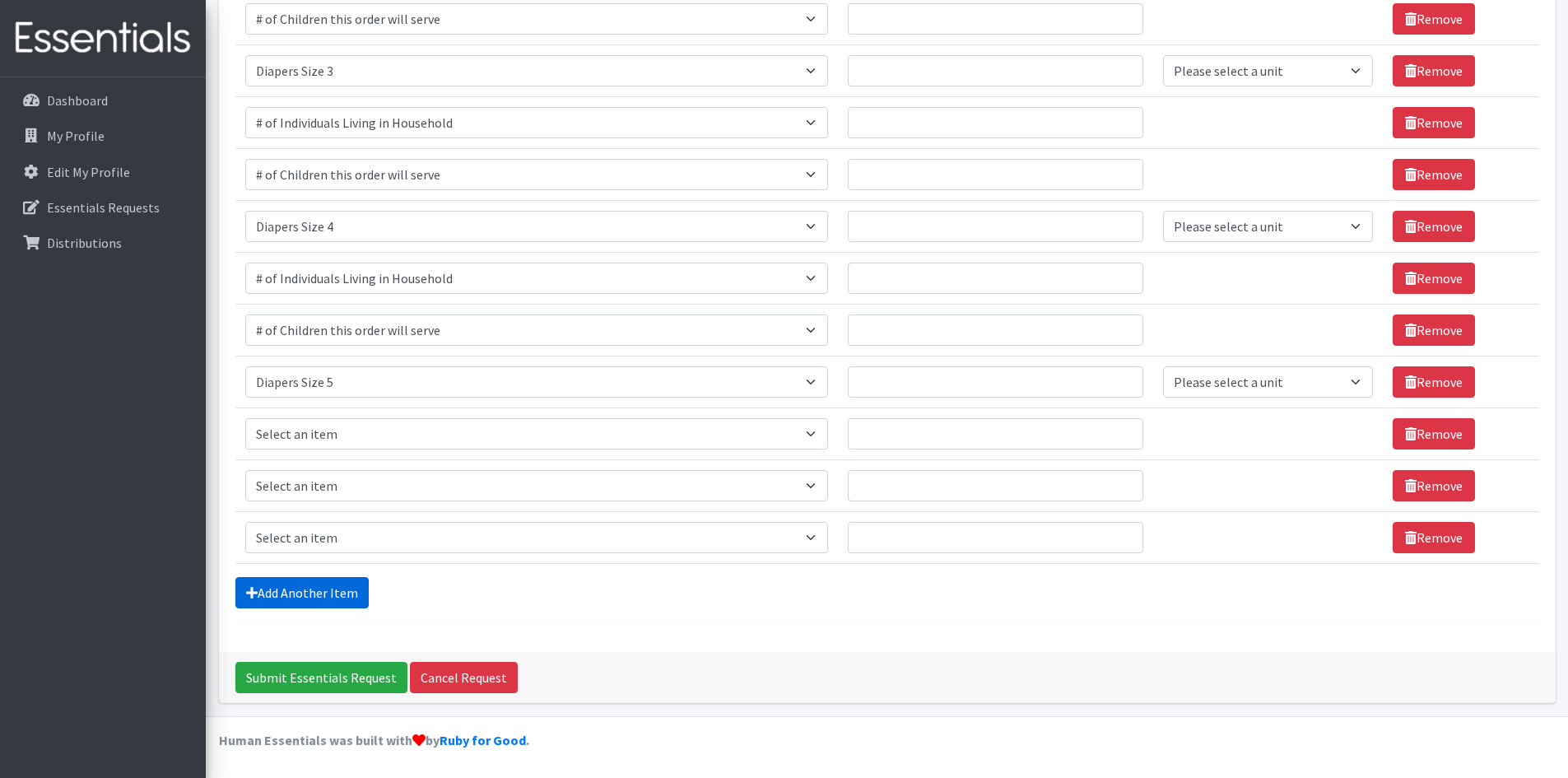 click on "Add Another Item" at bounding box center [302, 593] 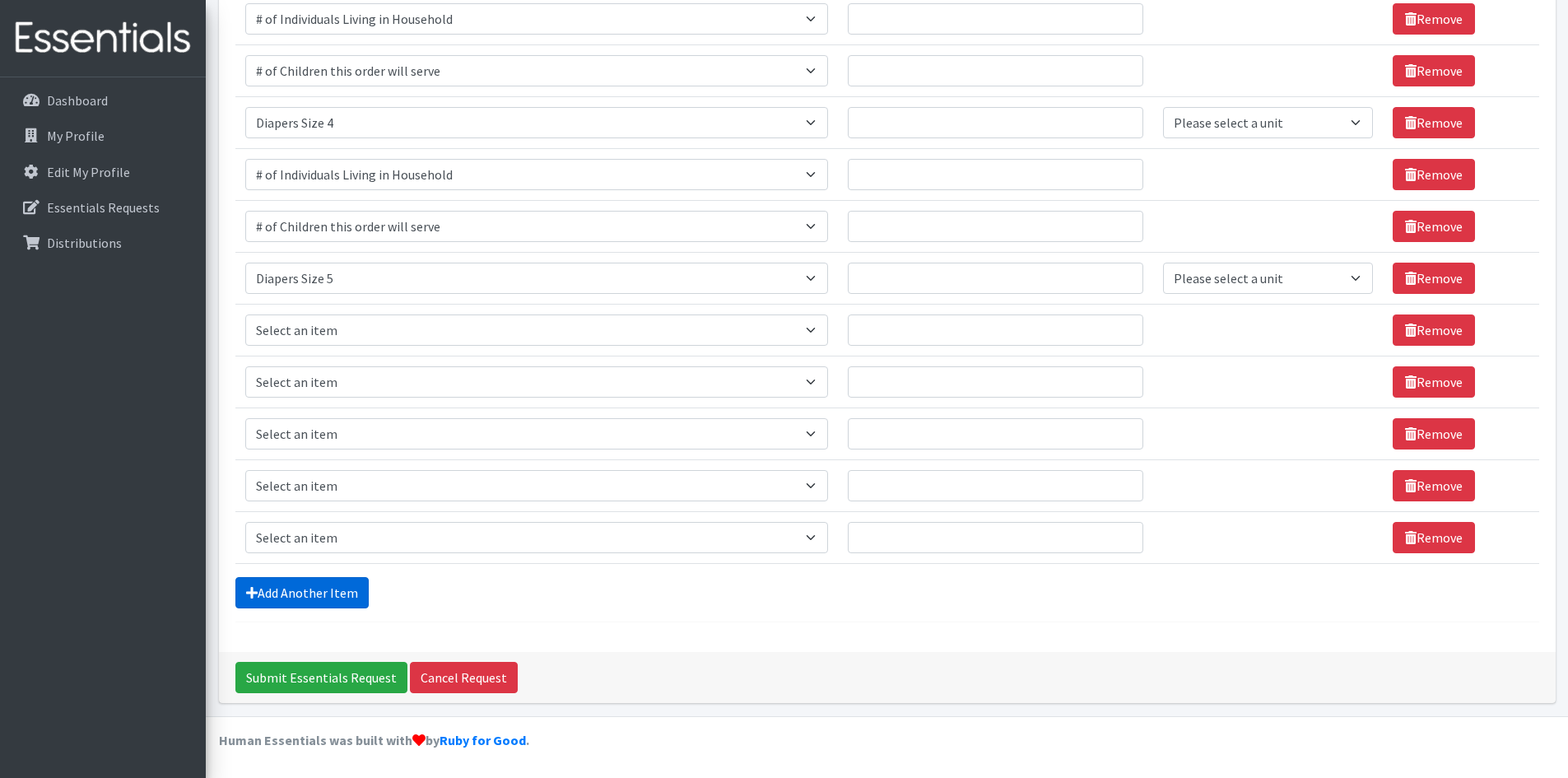 click on "Add Another Item" at bounding box center (302, 593) 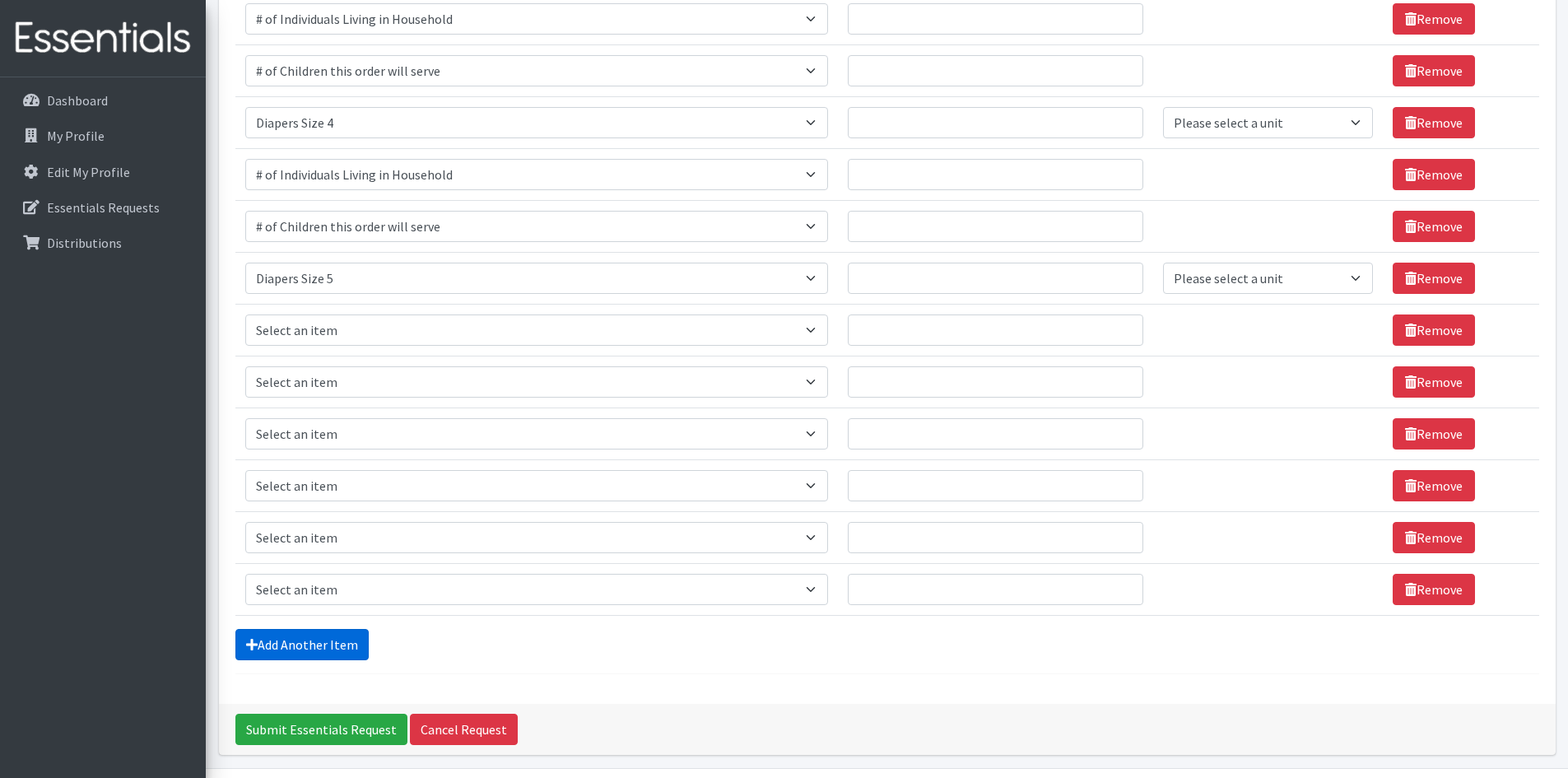 scroll, scrollTop: 781, scrollLeft: 0, axis: vertical 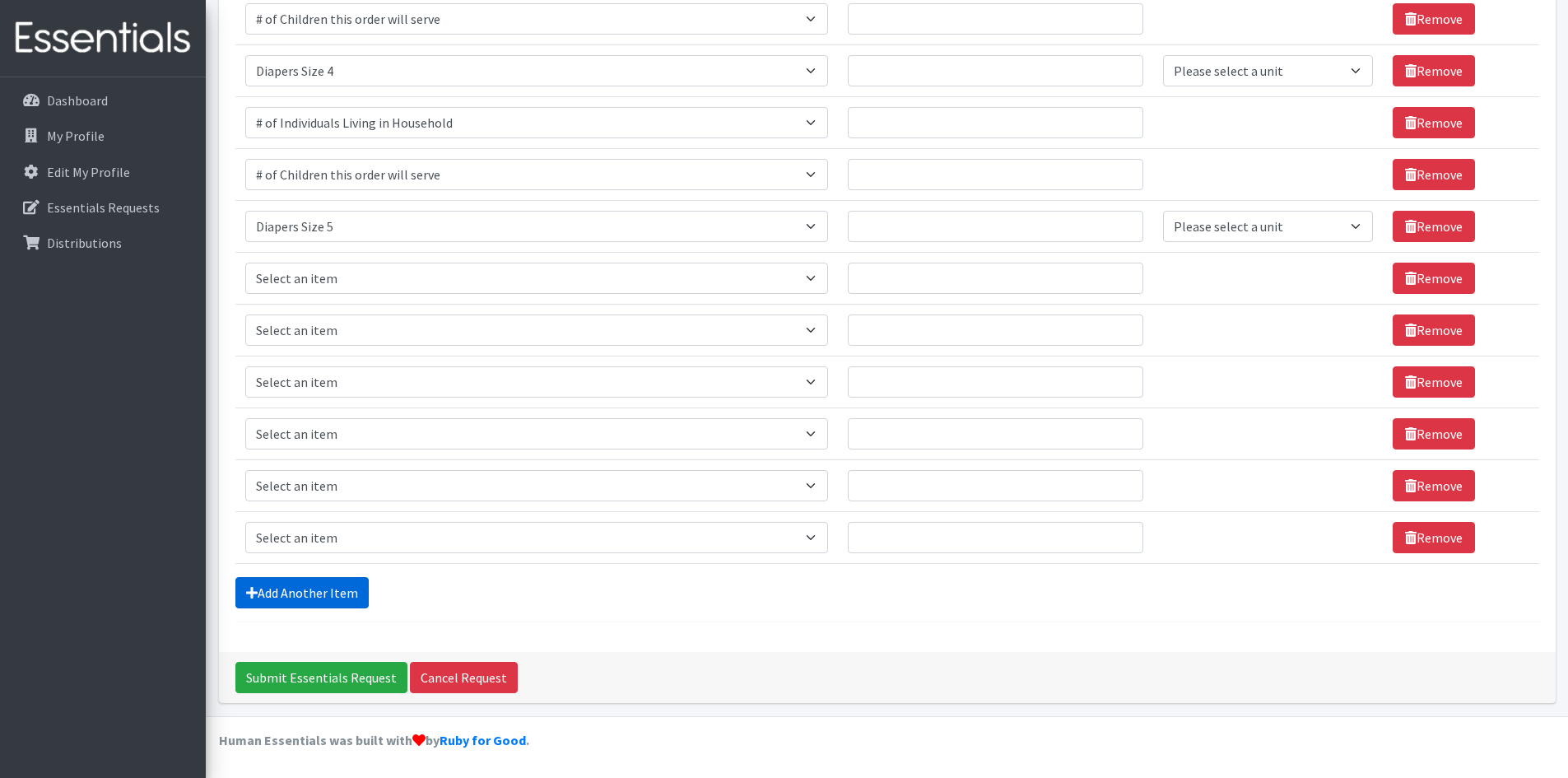 click on "Add Another Item" at bounding box center [302, 593] 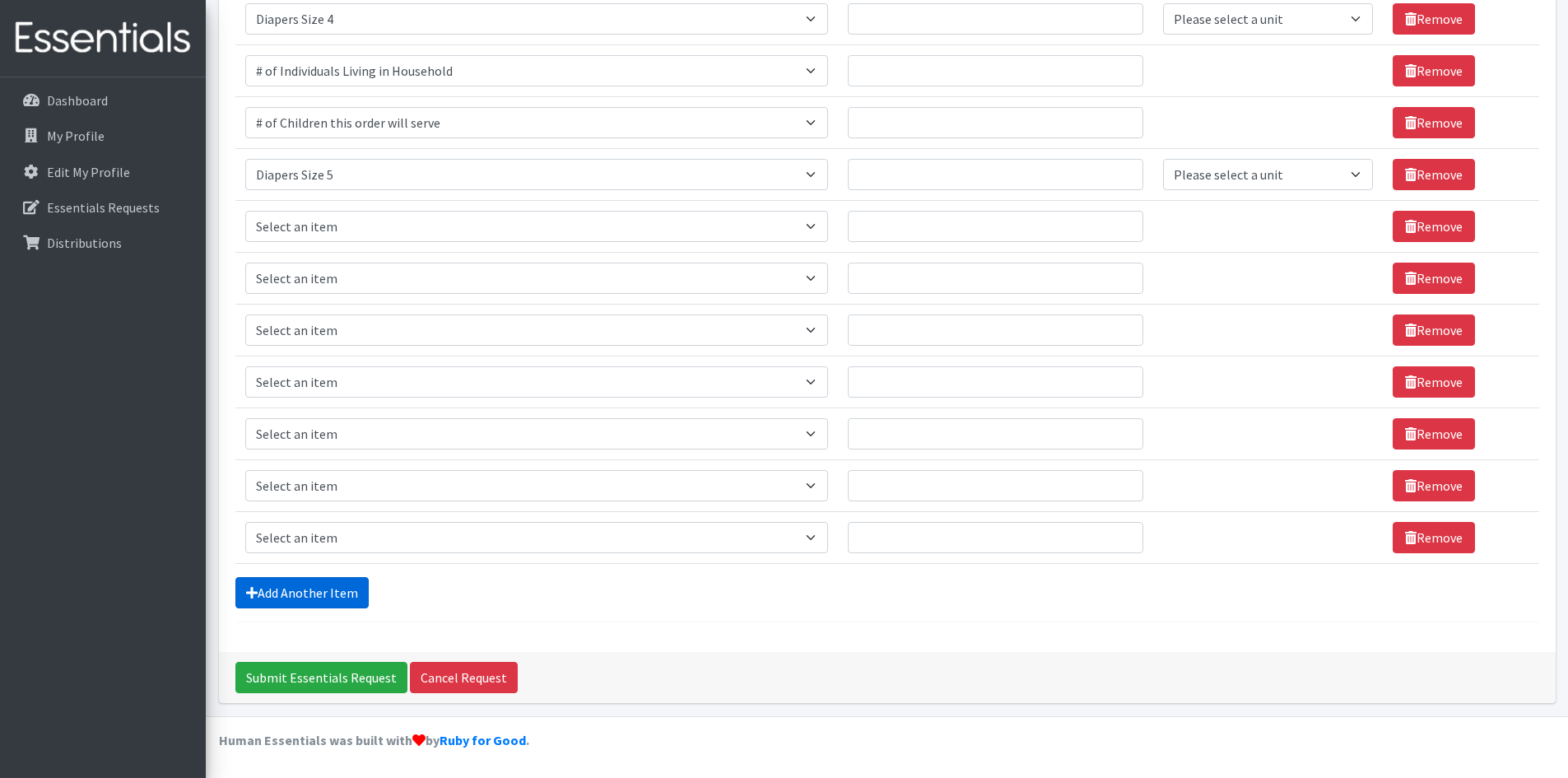 click on "Add Another Item" at bounding box center [302, 593] 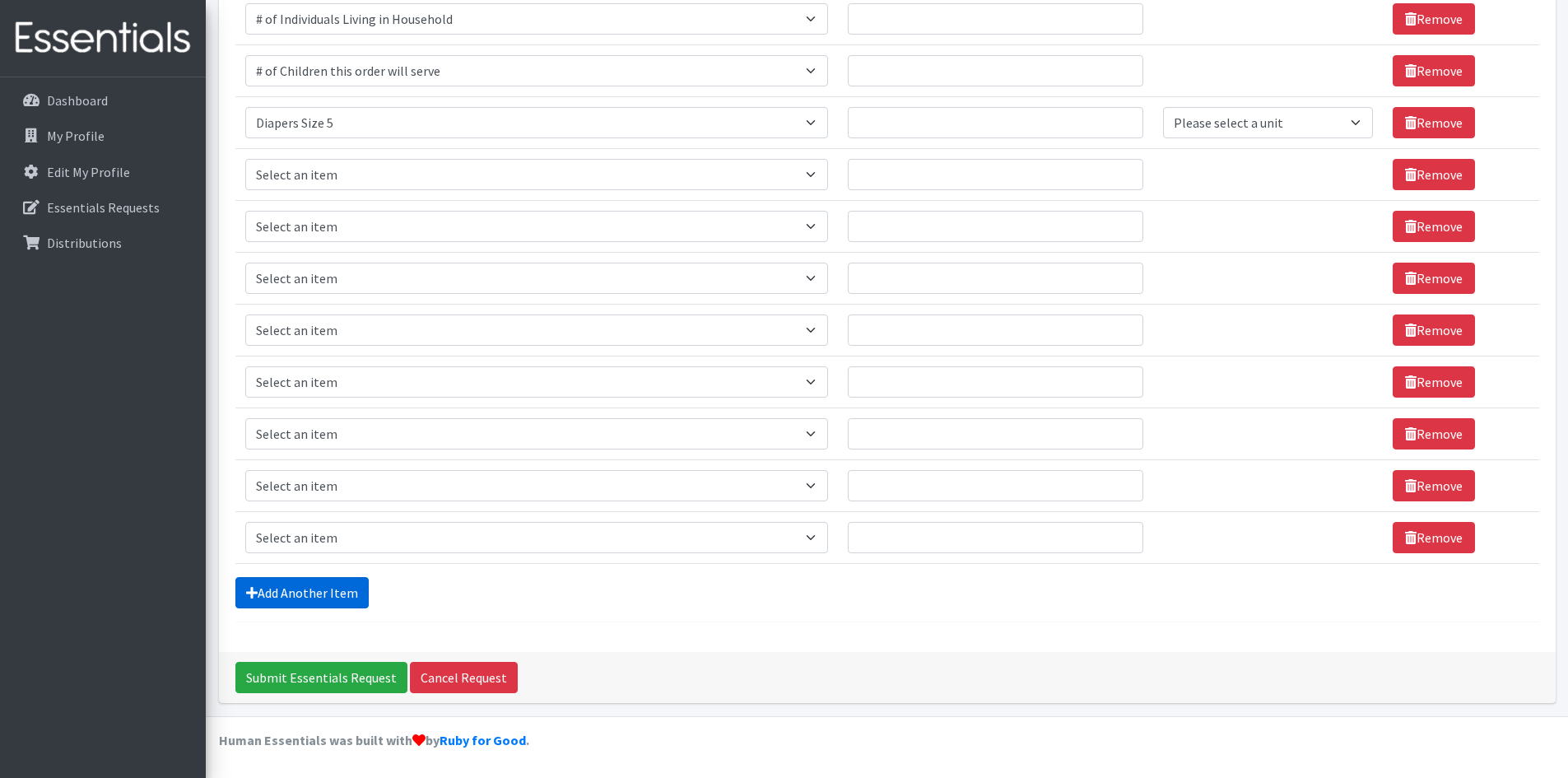 click on "Add Another Item" at bounding box center [302, 593] 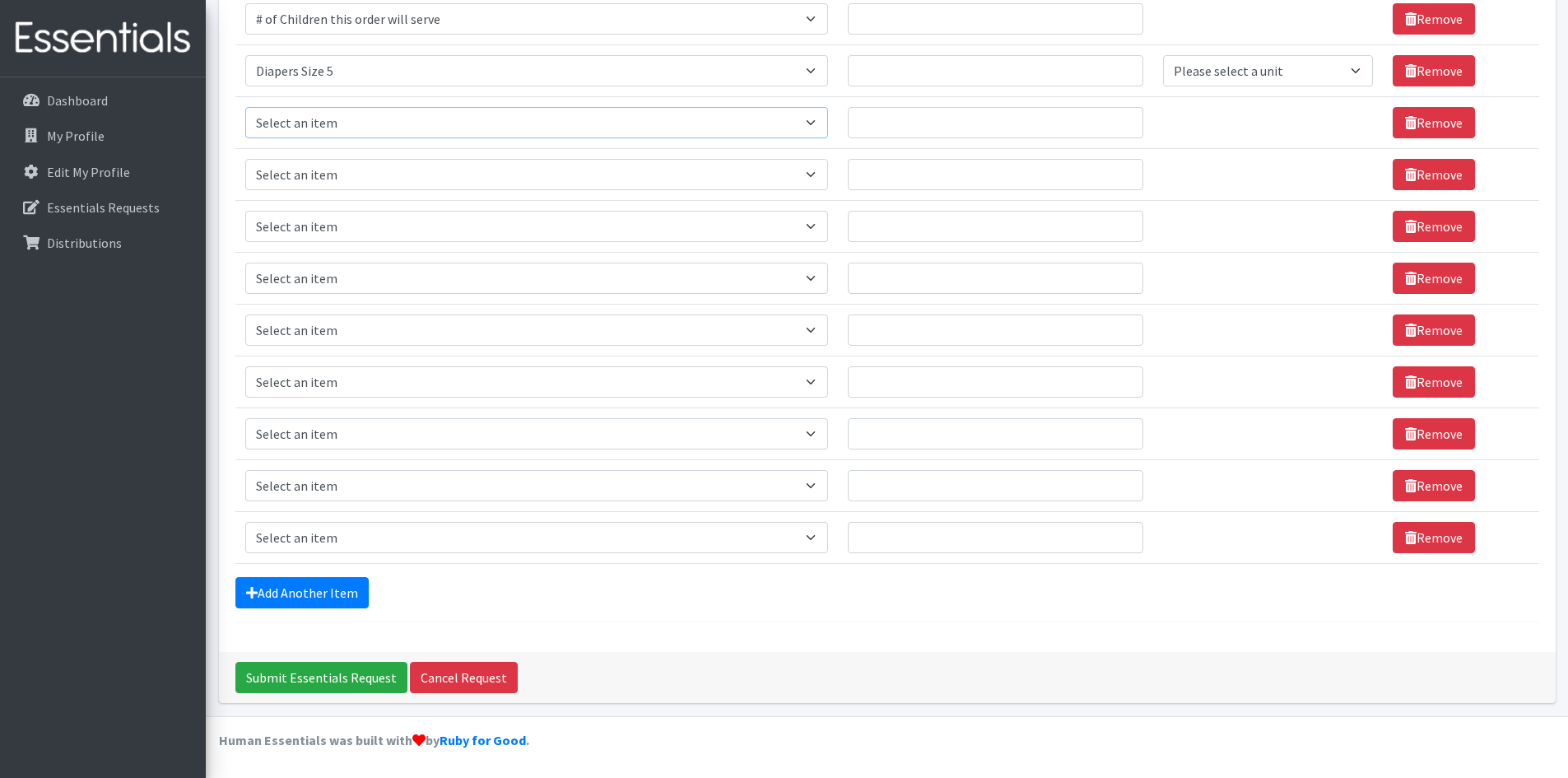 click on "Select an item
# of Children this order will serve
# of Individuals Living in Household
Activity Mat
Baby Carriers
Bath Tubs
Bed Pads
Bibs
Birthday Box - Boy
Birthday Box - Girl
Blankets/Swaddlers/Sleepsacks
Books
Bottles
Breast Pump
Bundle Me's
Car Seat - 3in1 up to 80 lbs.
Car Seat - Infant up to 22lbs. w/ handle
Clothing Boys Spring/Summer 0-6 Months
Clothing Boys Spring/Summer 12-18 Months
Clothing Boys Spring/Summer 18-24 Months
Clothing Boys Spring/Summer 2T
Clothing Boys Spring/Summer 3T
Clothing Boys Spring/Summer 4T
Clothing Boys Spring/Summer 5T
Clothing Boys Spring/Summer 6-12 Months
Clothing Boys Spring/Summer Premie/NB
Clothing Girls Fall/Winter 6-12 Months
Clothing Girls Spring/Summer 0-6 Months
Clothing Girls Spring/Summer 12-18 Months
Clothing Girls Spring/Summer 18-24 Months
Clothing Girls Spring/Summer 2T
Clothing Girls Spring/Summer 3T
Clothing Girls Spring/Summer 4T
Clothing Girls Spring/Summer 5T
Diaper Bags" at bounding box center [537, 123] 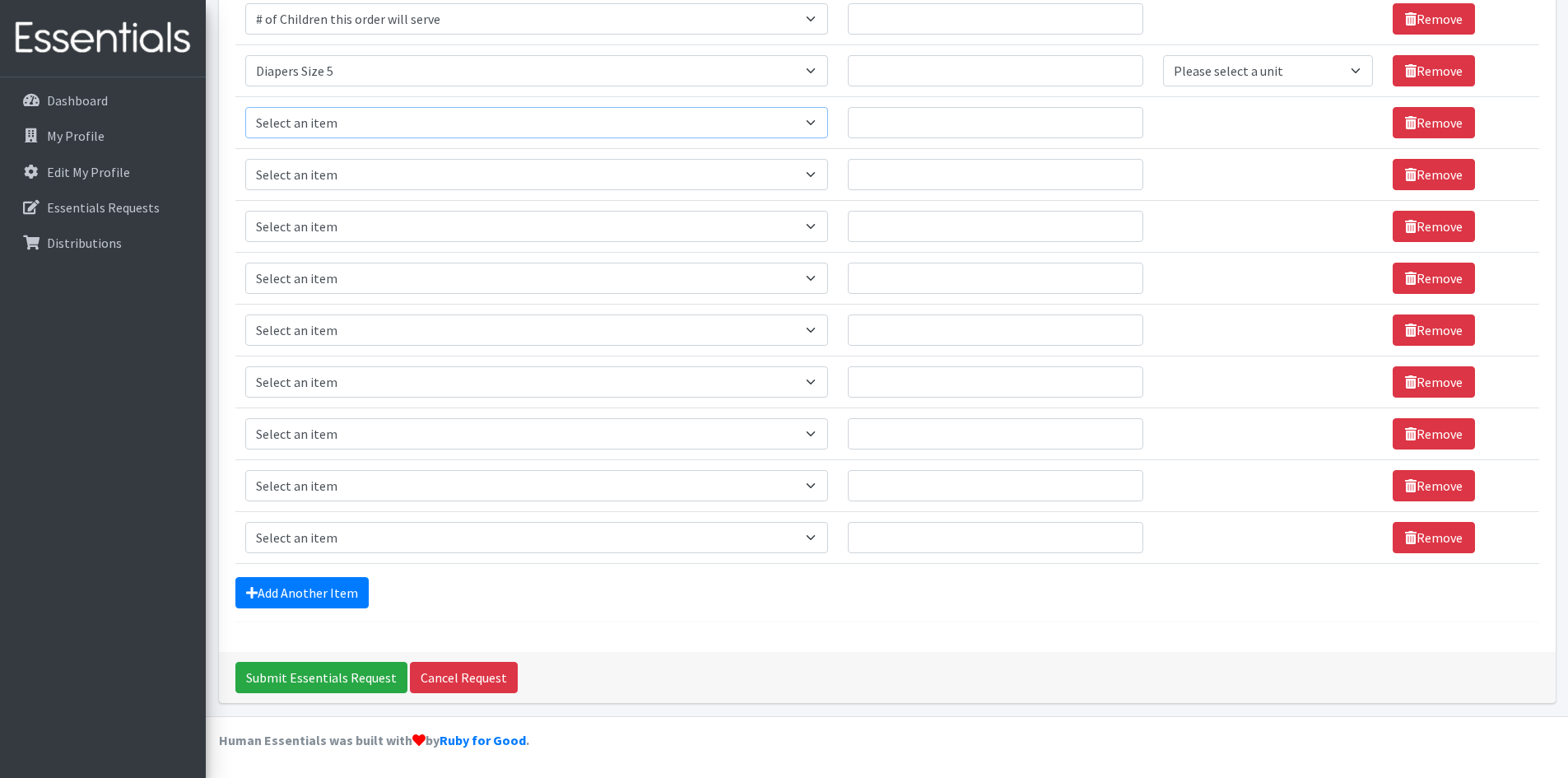 select on "6076" 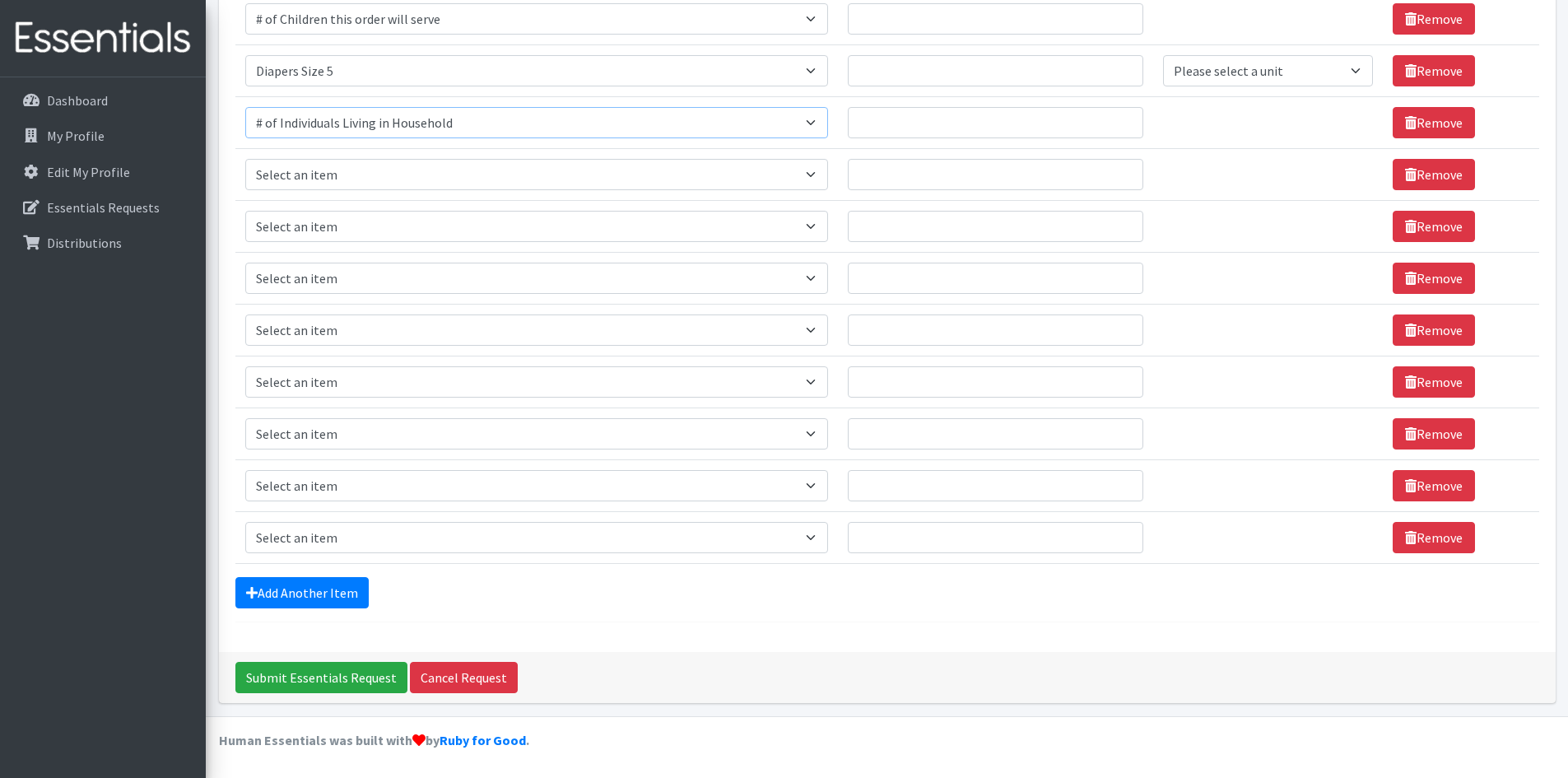 click on "Select an item
# of Children this order will serve
# of Individuals Living in Household
Activity Mat
Baby Carriers
Bath Tubs
Bed Pads
Bibs
Birthday Box - Boy
Birthday Box - Girl
Blankets/Swaddlers/Sleepsacks
Books
Bottles
Breast Pump
Bundle Me's
Car Seat - 3in1 up to 80 lbs.
Car Seat - Infant up to 22lbs. w/ handle
Clothing Boys Spring/Summer 0-6 Months
Clothing Boys Spring/Summer 12-18 Months
Clothing Boys Spring/Summer 18-24 Months
Clothing Boys Spring/Summer 2T
Clothing Boys Spring/Summer 3T
Clothing Boys Spring/Summer 4T
Clothing Boys Spring/Summer 5T
Clothing Boys Spring/Summer 6-12 Months
Clothing Boys Spring/Summer Premie/NB
Clothing Girls Fall/Winter 6-12 Months
Clothing Girls Spring/Summer 0-6 Months
Clothing Girls Spring/Summer 12-18 Months
Clothing Girls Spring/Summer 18-24 Months
Clothing Girls Spring/Summer 2T
Clothing Girls Spring/Summer 3T
Clothing Girls Spring/Summer 4T
Clothing Girls Spring/Summer 5T
Diaper Bags" at bounding box center [537, 123] 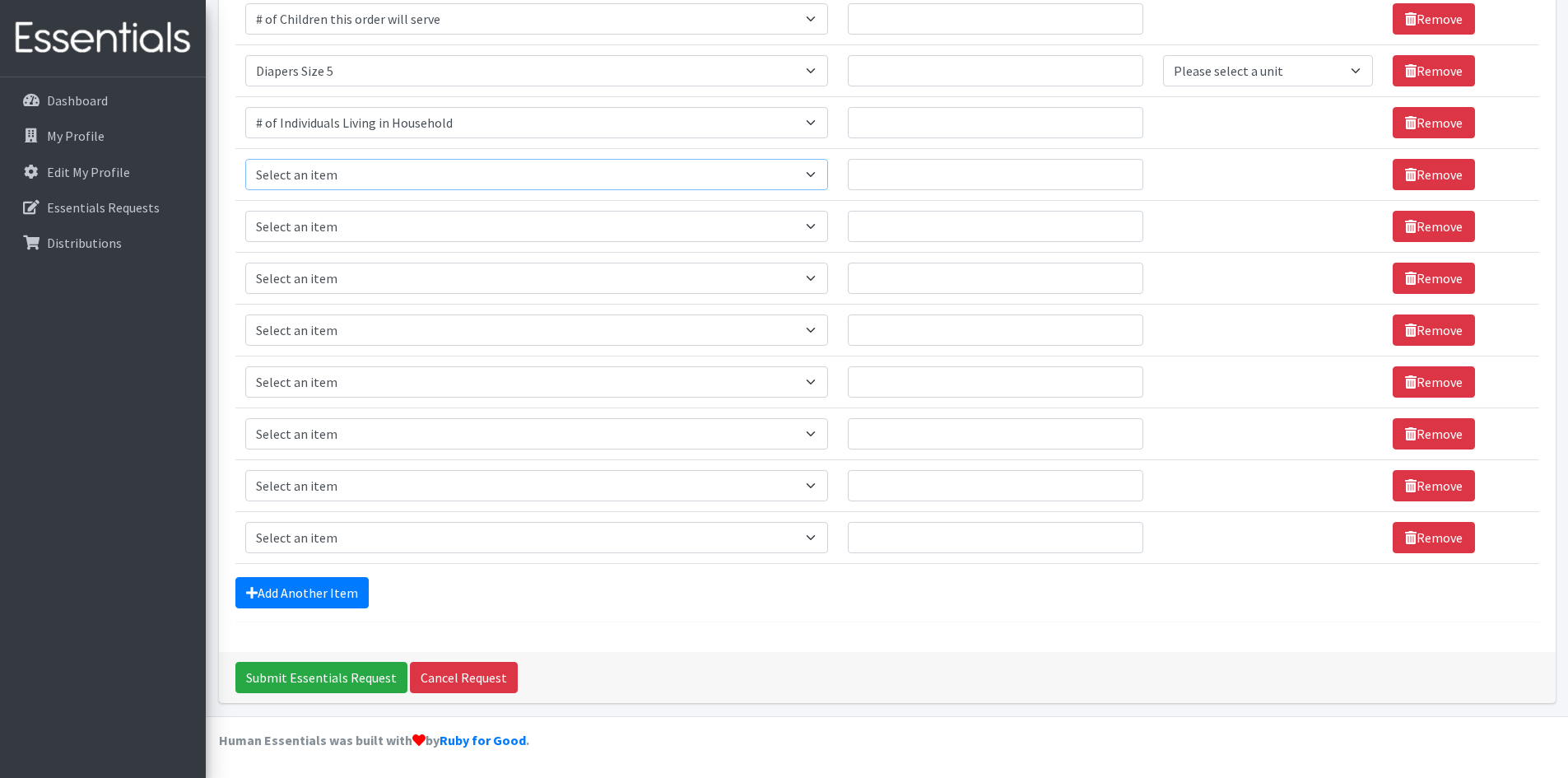 click on "Select an item
# of Children this order will serve
# of Individuals Living in Household
Activity Mat
Baby Carriers
Bath Tubs
Bed Pads
Bibs
Birthday Box - Boy
Birthday Box - Girl
Blankets/Swaddlers/Sleepsacks
Books
Bottles
Breast Pump
Bundle Me's
Car Seat - 3in1 up to 80 lbs.
Car Seat - Infant up to 22lbs. w/ handle
Clothing Boys Spring/Summer 0-6 Months
Clothing Boys Spring/Summer 12-18 Months
Clothing Boys Spring/Summer 18-24 Months
Clothing Boys Spring/Summer 2T
Clothing Boys Spring/Summer 3T
Clothing Boys Spring/Summer 4T
Clothing Boys Spring/Summer 5T
Clothing Boys Spring/Summer 6-12 Months
Clothing Boys Spring/Summer Premie/NB
Clothing Girls Fall/Winter 6-12 Months
Clothing Girls Spring/Summer 0-6 Months
Clothing Girls Spring/Summer 12-18 Months
Clothing Girls Spring/Summer 18-24 Months
Clothing Girls Spring/Summer 2T
Clothing Girls Spring/Summer 3T
Clothing Girls Spring/Summer 4T
Clothing Girls Spring/Summer 5T
Diaper Bags" at bounding box center (537, 175) 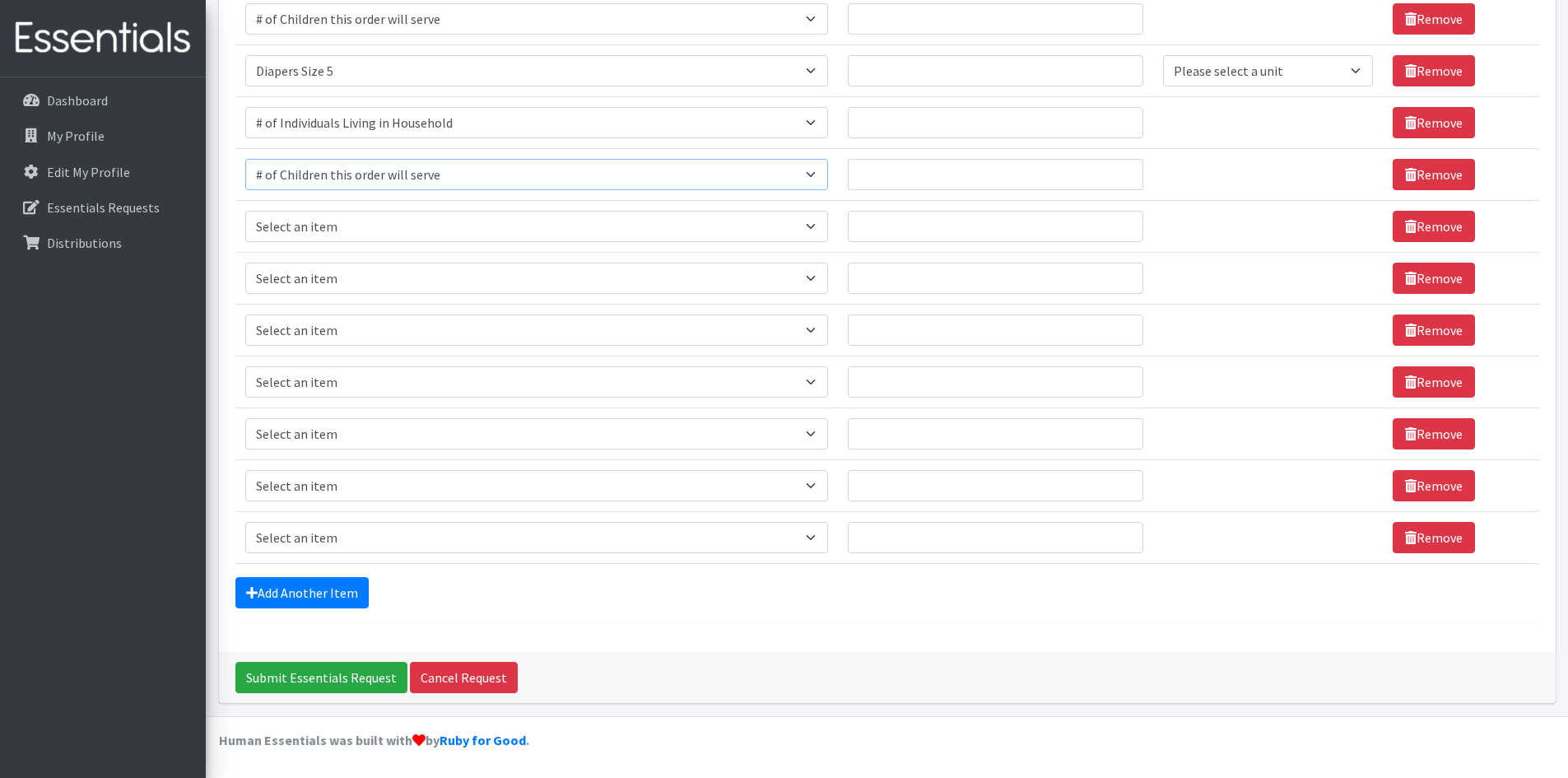 click on "Select an item
# of Children this order will serve
# of Individuals Living in Household
Activity Mat
Baby Carriers
Bath Tubs
Bed Pads
Bibs
Birthday Box - Boy
Birthday Box - Girl
Blankets/Swaddlers/Sleepsacks
Books
Bottles
Breast Pump
Bundle Me's
Car Seat - 3in1 up to 80 lbs.
Car Seat - Infant up to 22lbs. w/ handle
Clothing Boys Spring/Summer 0-6 Months
Clothing Boys Spring/Summer 12-18 Months
Clothing Boys Spring/Summer 18-24 Months
Clothing Boys Spring/Summer 2T
Clothing Boys Spring/Summer 3T
Clothing Boys Spring/Summer 4T
Clothing Boys Spring/Summer 5T
Clothing Boys Spring/Summer 6-12 Months
Clothing Boys Spring/Summer Premie/NB
Clothing Girls Fall/Winter 6-12 Months
Clothing Girls Spring/Summer 0-6 Months
Clothing Girls Spring/Summer 12-18 Months
Clothing Girls Spring/Summer 18-24 Months
Clothing Girls Spring/Summer 2T
Clothing Girls Spring/Summer 3T
Clothing Girls Spring/Summer 4T
Clothing Girls Spring/Summer 5T
Diaper Bags" at bounding box center (537, 175) 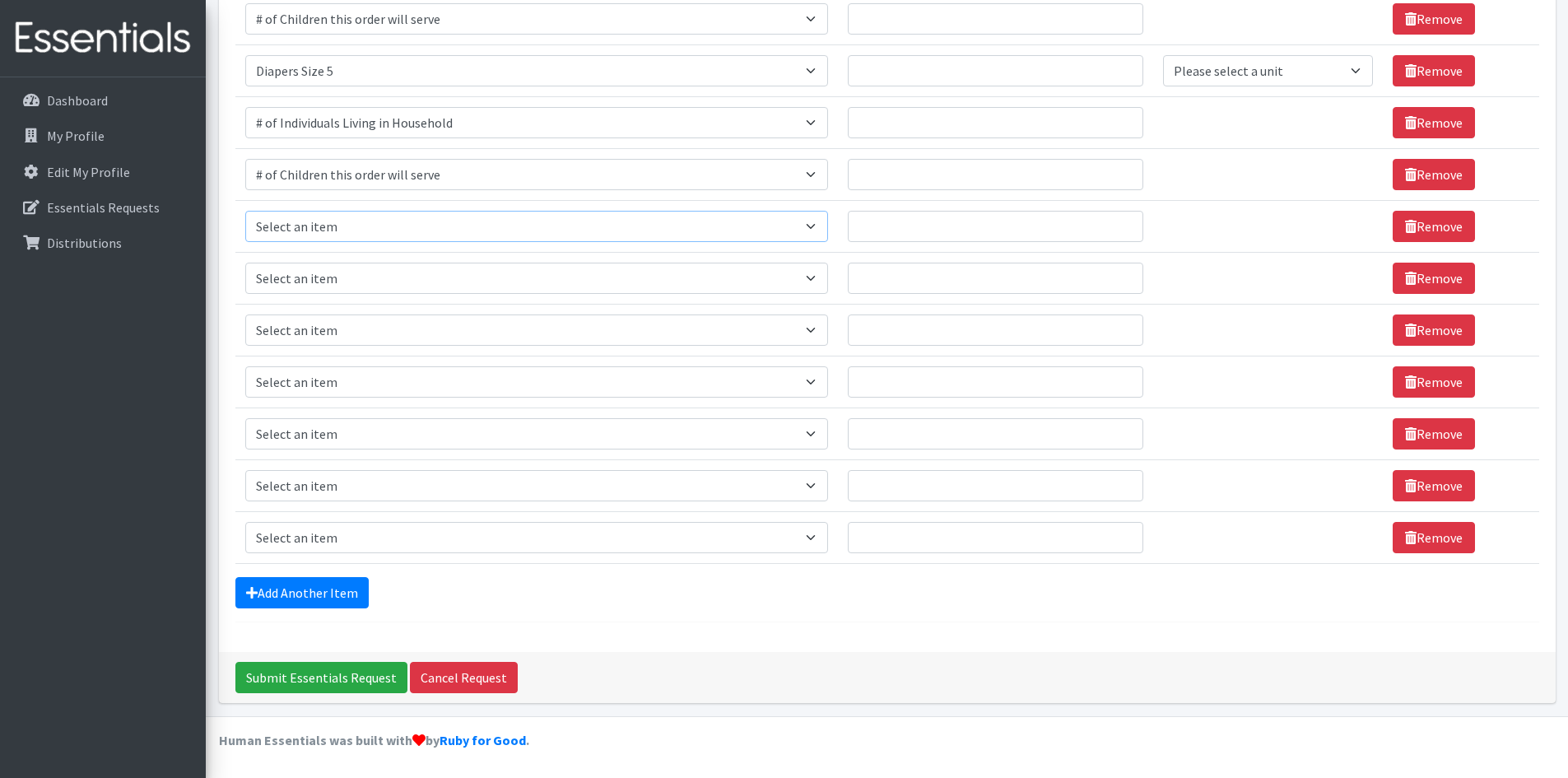 click on "Select an item
# of Children this order will serve
# of Individuals Living in Household
Activity Mat
Baby Carriers
Bath Tubs
Bed Pads
Bibs
Birthday Box - Boy
Birthday Box - Girl
Blankets/Swaddlers/Sleepsacks
Books
Bottles
Breast Pump
Bundle Me's
Car Seat - 3in1 up to 80 lbs.
Car Seat - Infant up to 22lbs. w/ handle
Clothing Boys Spring/Summer 0-6 Months
Clothing Boys Spring/Summer 12-18 Months
Clothing Boys Spring/Summer 18-24 Months
Clothing Boys Spring/Summer 2T
Clothing Boys Spring/Summer 3T
Clothing Boys Spring/Summer 4T
Clothing Boys Spring/Summer 5T
Clothing Boys Spring/Summer 6-12 Months
Clothing Boys Spring/Summer Premie/NB
Clothing Girls Fall/Winter 6-12 Months
Clothing Girls Spring/Summer 0-6 Months
Clothing Girls Spring/Summer 12-18 Months
Clothing Girls Spring/Summer 18-24 Months
Clothing Girls Spring/Summer 2T
Clothing Girls Spring/Summer 3T
Clothing Girls Spring/Summer 4T
Clothing Girls Spring/Summer 5T
Diaper Bags" at bounding box center [537, 226] 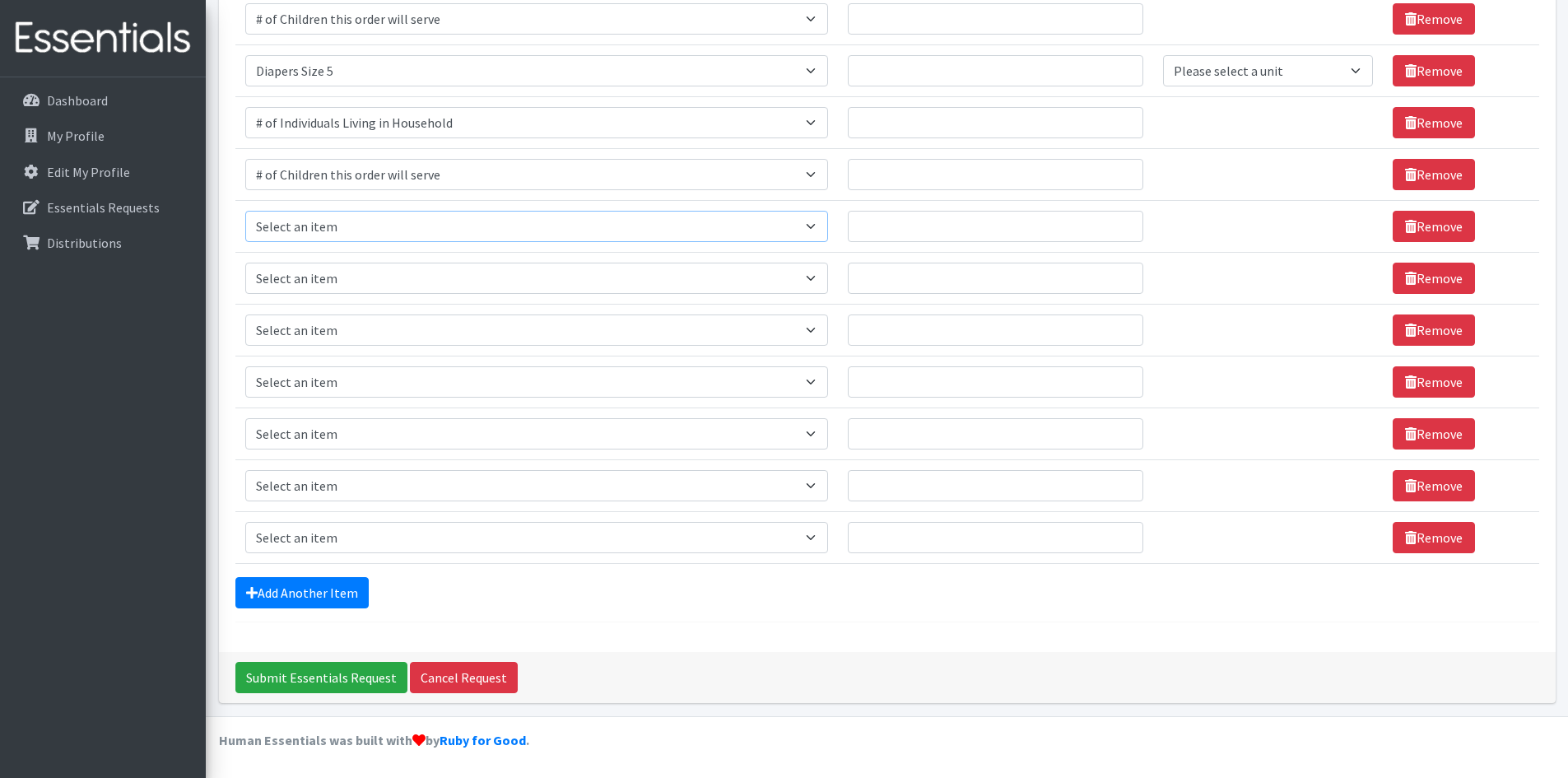 select on "1969" 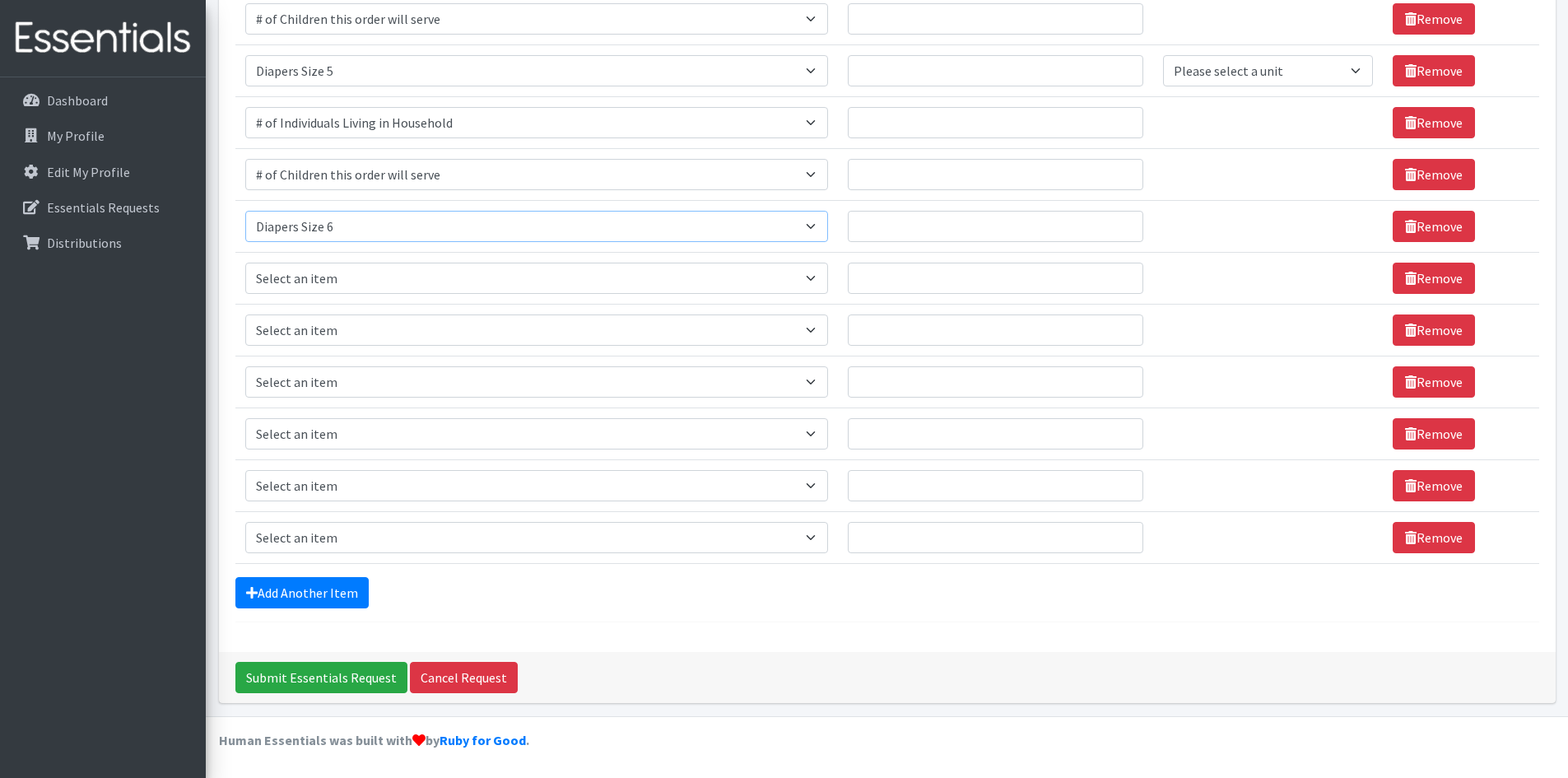 click on "Select an item
# of Children this order will serve
# of Individuals Living in Household
Activity Mat
Baby Carriers
Bath Tubs
Bed Pads
Bibs
Birthday Box - Boy
Birthday Box - Girl
Blankets/Swaddlers/Sleepsacks
Books
Bottles
Breast Pump
Bundle Me's
Car Seat - 3in1 up to 80 lbs.
Car Seat - Infant up to 22lbs. w/ handle
Clothing Boys Spring/Summer 0-6 Months
Clothing Boys Spring/Summer 12-18 Months
Clothing Boys Spring/Summer 18-24 Months
Clothing Boys Spring/Summer 2T
Clothing Boys Spring/Summer 3T
Clothing Boys Spring/Summer 4T
Clothing Boys Spring/Summer 5T
Clothing Boys Spring/Summer 6-12 Months
Clothing Boys Spring/Summer Premie/NB
Clothing Girls Fall/Winter 6-12 Months
Clothing Girls Spring/Summer 0-6 Months
Clothing Girls Spring/Summer 12-18 Months
Clothing Girls Spring/Summer 18-24 Months
Clothing Girls Spring/Summer 2T
Clothing Girls Spring/Summer 3T
Clothing Girls Spring/Summer 4T
Clothing Girls Spring/Summer 5T
Diaper Bags" at bounding box center (537, 226) 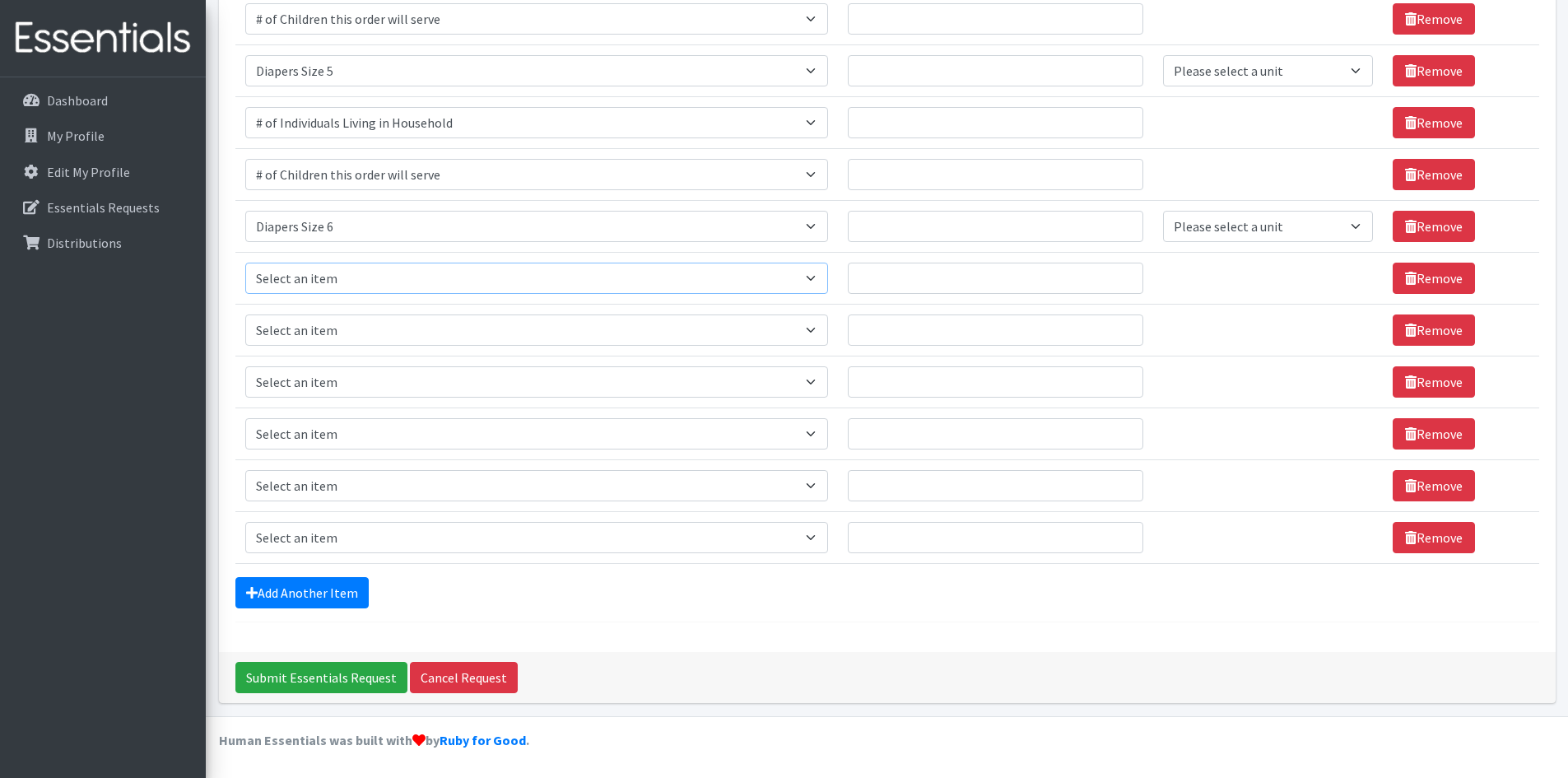 click on "Select an item
# of Children this order will serve
# of Individuals Living in Household
Activity Mat
Baby Carriers
Bath Tubs
Bed Pads
Bibs
Birthday Box - Boy
Birthday Box - Girl
Blankets/Swaddlers/Sleepsacks
Books
Bottles
Breast Pump
Bundle Me's
Car Seat - 3in1 up to 80 lbs.
Car Seat - Infant up to 22lbs. w/ handle
Clothing Boys Spring/Summer 0-6 Months
Clothing Boys Spring/Summer 12-18 Months
Clothing Boys Spring/Summer 18-24 Months
Clothing Boys Spring/Summer 2T
Clothing Boys Spring/Summer 3T
Clothing Boys Spring/Summer 4T
Clothing Boys Spring/Summer 5T
Clothing Boys Spring/Summer 6-12 Months
Clothing Boys Spring/Summer Premie/NB
Clothing Girls Fall/Winter 6-12 Months
Clothing Girls Spring/Summer 0-6 Months
Clothing Girls Spring/Summer 12-18 Months
Clothing Girls Spring/Summer 18-24 Months
Clothing Girls Spring/Summer 2T
Clothing Girls Spring/Summer 3T
Clothing Girls Spring/Summer 4T
Clothing Girls Spring/Summer 5T
Diaper Bags" at bounding box center [537, 278] 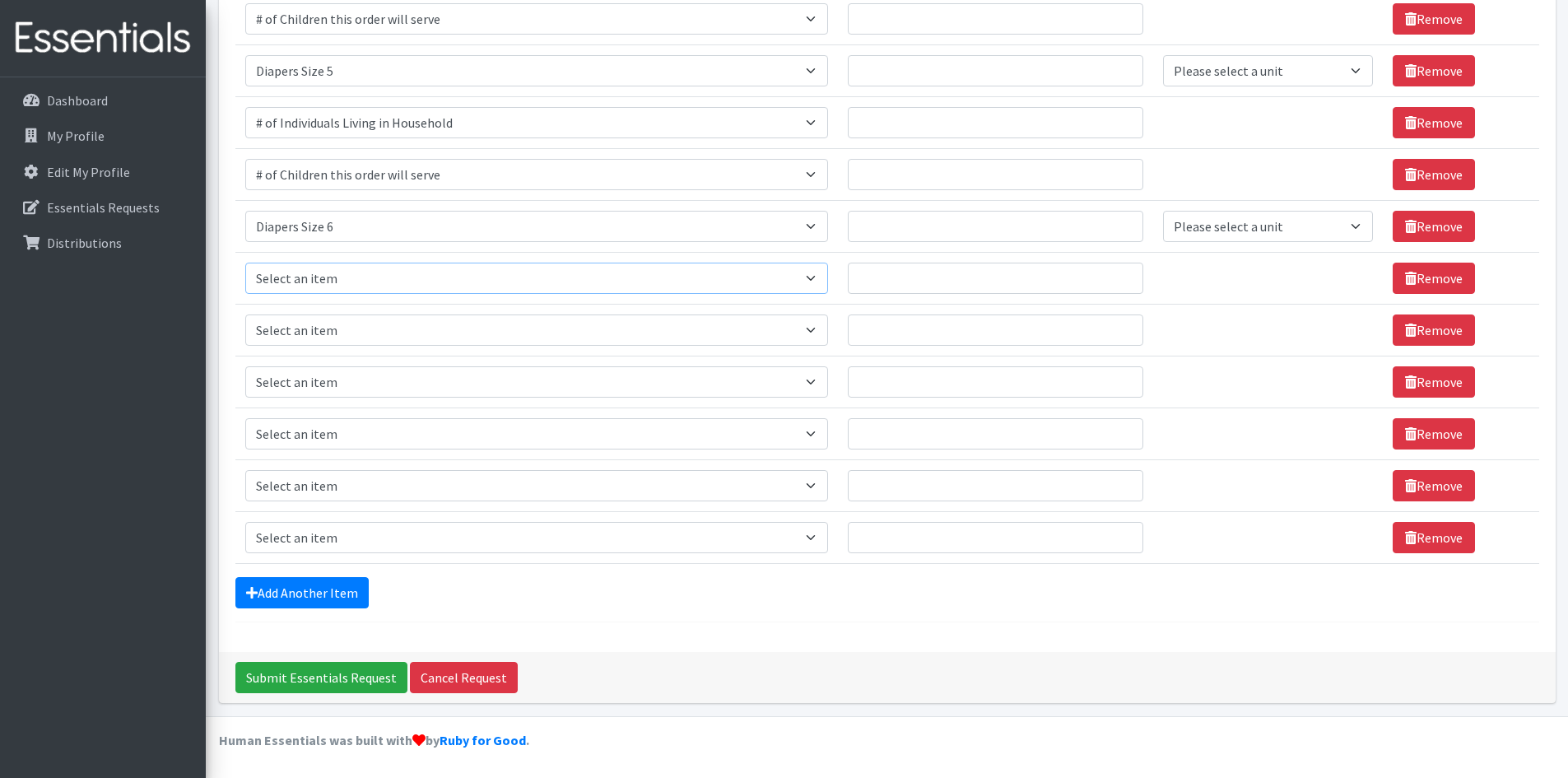 select on "6076" 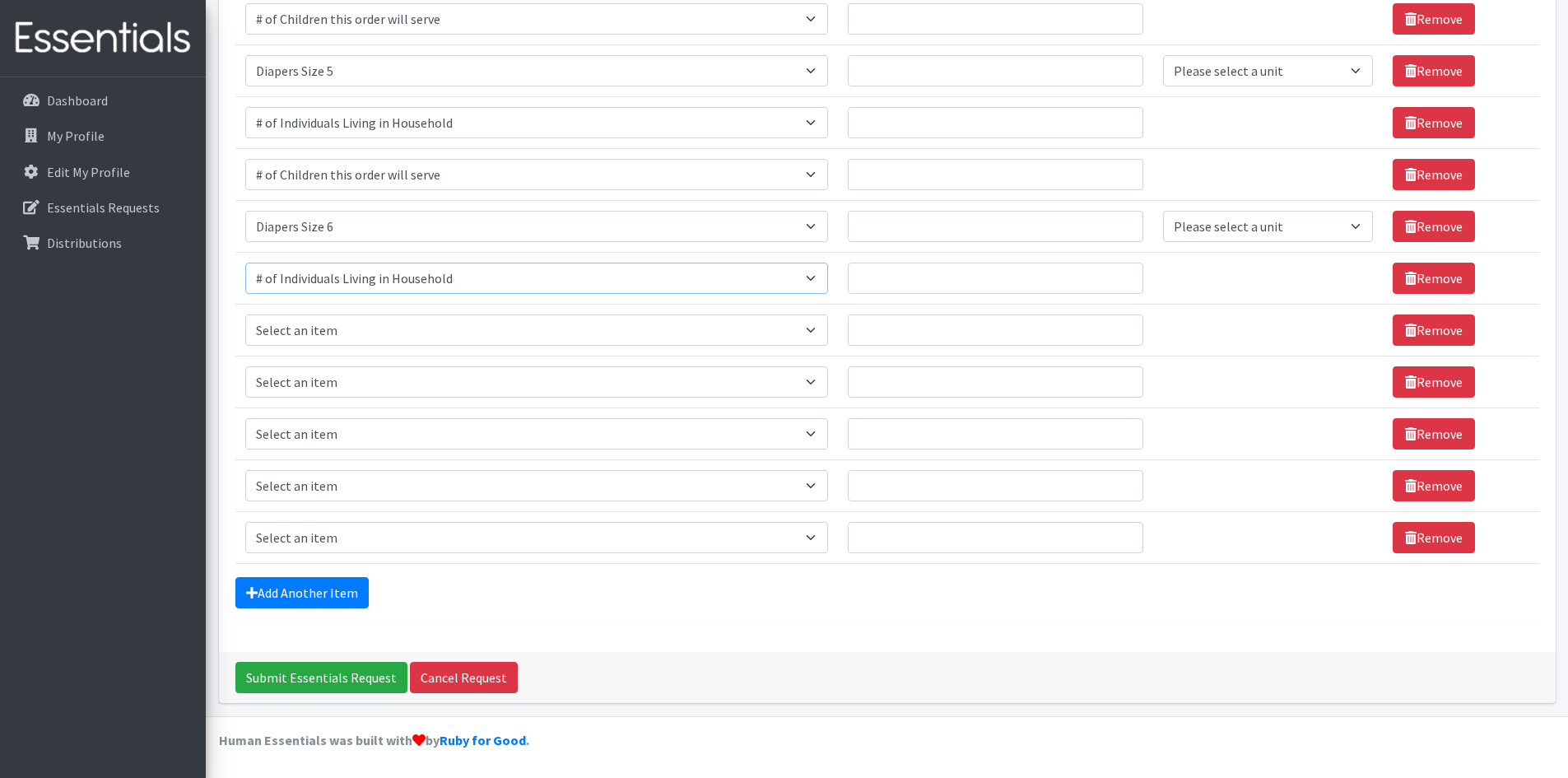 click on "Select an item
# of Children this order will serve
# of Individuals Living in Household
Activity Mat
Baby Carriers
Bath Tubs
Bed Pads
Bibs
Birthday Box - Boy
Birthday Box - Girl
Blankets/Swaddlers/Sleepsacks
Books
Bottles
Breast Pump
Bundle Me's
Car Seat - 3in1 up to 80 lbs.
Car Seat - Infant up to 22lbs. w/ handle
Clothing Boys Spring/Summer 0-6 Months
Clothing Boys Spring/Summer 12-18 Months
Clothing Boys Spring/Summer 18-24 Months
Clothing Boys Spring/Summer 2T
Clothing Boys Spring/Summer 3T
Clothing Boys Spring/Summer 4T
Clothing Boys Spring/Summer 5T
Clothing Boys Spring/Summer 6-12 Months
Clothing Boys Spring/Summer Premie/NB
Clothing Girls Fall/Winter 6-12 Months
Clothing Girls Spring/Summer 0-6 Months
Clothing Girls Spring/Summer 12-18 Months
Clothing Girls Spring/Summer 18-24 Months
Clothing Girls Spring/Summer 2T
Clothing Girls Spring/Summer 3T
Clothing Girls Spring/Summer 4T
Clothing Girls Spring/Summer 5T
Diaper Bags" at bounding box center [537, 278] 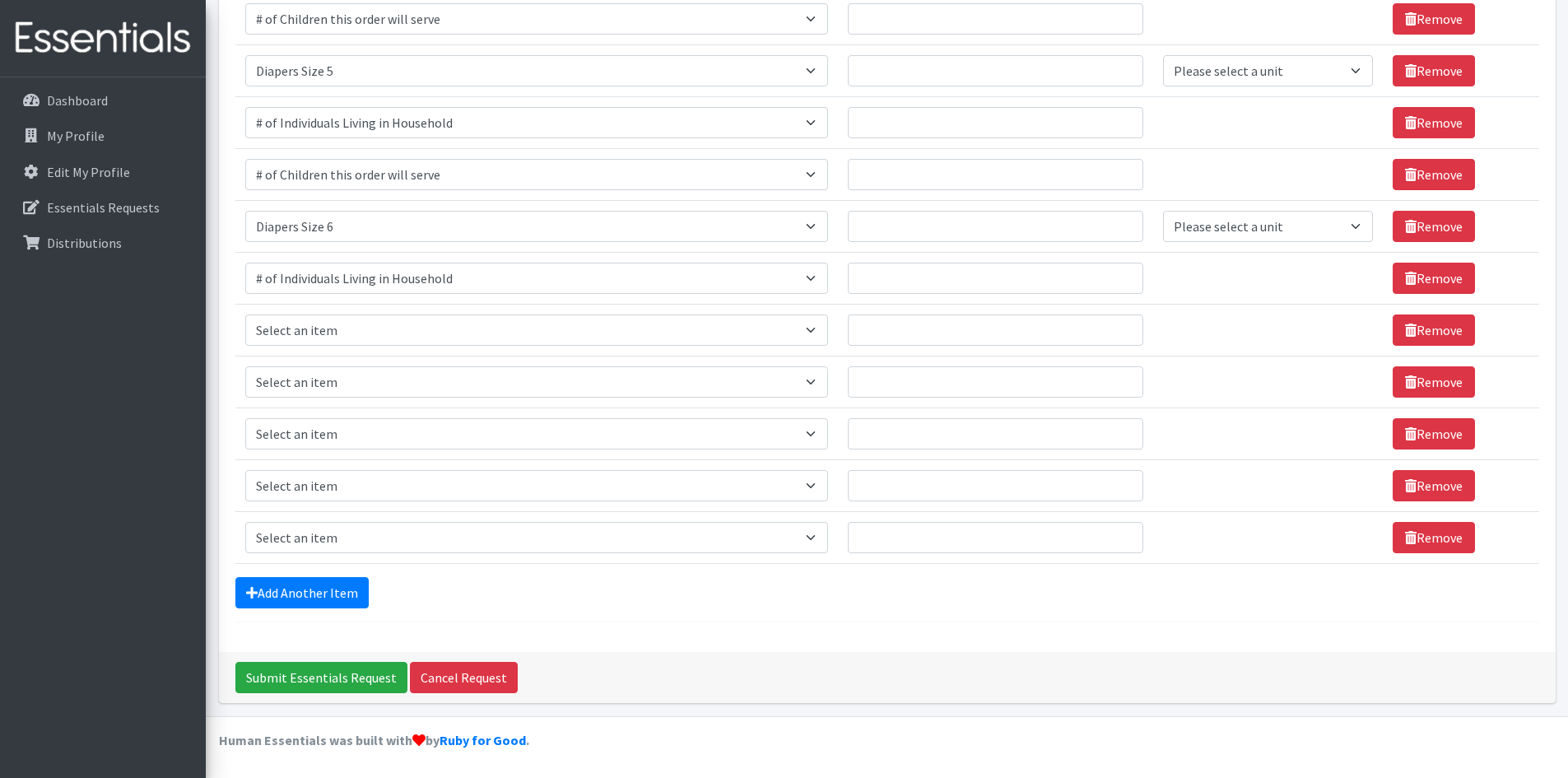 click on "Item Requested
Select an item
# of Children this order will serve
# of Individuals Living in Household
Activity Mat
Baby Carriers
Bath Tubs
Bed Pads
Bibs
Birthday Box - Boy
Birthday Box - Girl
Blankets/Swaddlers/Sleepsacks
Books
Bottles
Breast Pump
Bundle Me's
Car Seat - 3in1 up to 80 lbs.
Car Seat - Infant up to 22lbs. w/ handle
Clothing Boys Spring/Summer 0-6 Months
Clothing Boys Spring/Summer 12-18 Months
Clothing Boys Spring/Summer 18-24 Months
Clothing Boys Spring/Summer 2T
Clothing Boys Spring/Summer 3T
Clothing Boys Spring/Summer 4T
Clothing Boys Spring/Summer 5T
Clothing Boys Spring/Summer 6-12 Months
Clothing Boys Spring/Summer Premie/NB
Clothing Girls Fall/Winter 6-12 Months
Clothing Girls Spring/Summer 0-6 Months
Clothing Girls Spring/Summer 12-18 Months
Clothing Girls Spring/Summer 18-24 Months
Clothing Girls Spring/Summer 2T
Clothing Girls Spring/Summer 3T
Clothing Girls Spring/Summer 4T
Diaper Bags" at bounding box center (537, 329) 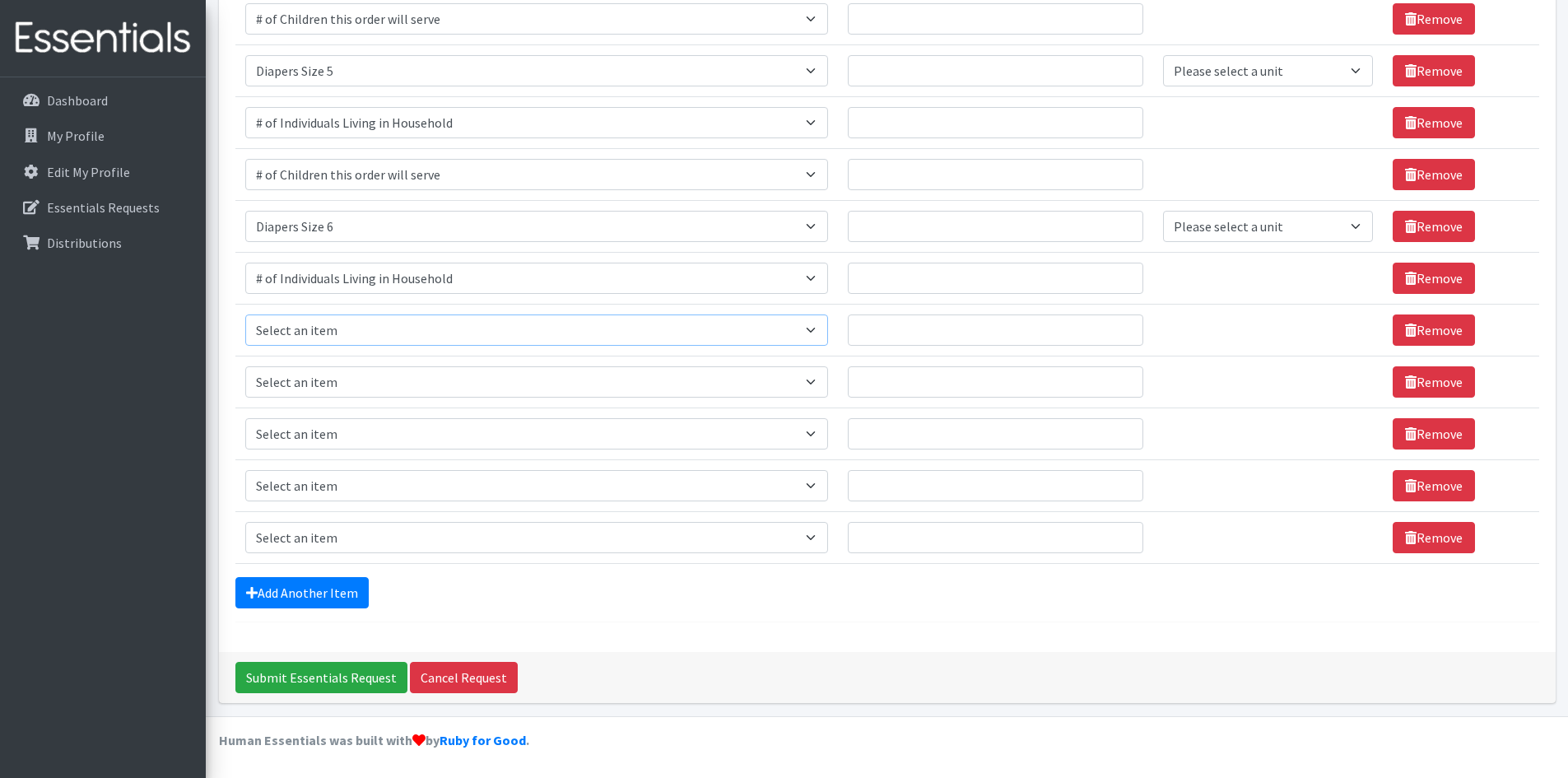 click on "Select an item
# of Children this order will serve
# of Individuals Living in Household
Activity Mat
Baby Carriers
Bath Tubs
Bed Pads
Bibs
Birthday Box - Boy
Birthday Box - Girl
Blankets/Swaddlers/Sleepsacks
Books
Bottles
Breast Pump
Bundle Me's
Car Seat - 3in1 up to 80 lbs.
Car Seat - Infant up to 22lbs. w/ handle
Clothing Boys Spring/Summer 0-6 Months
Clothing Boys Spring/Summer 12-18 Months
Clothing Boys Spring/Summer 18-24 Months
Clothing Boys Spring/Summer 2T
Clothing Boys Spring/Summer 3T
Clothing Boys Spring/Summer 4T
Clothing Boys Spring/Summer 5T
Clothing Boys Spring/Summer 6-12 Months
Clothing Boys Spring/Summer Premie/NB
Clothing Girls Fall/Winter 6-12 Months
Clothing Girls Spring/Summer 0-6 Months
Clothing Girls Spring/Summer 12-18 Months
Clothing Girls Spring/Summer 18-24 Months
Clothing Girls Spring/Summer 2T
Clothing Girls Spring/Summer 3T
Clothing Girls Spring/Summer 4T
Clothing Girls Spring/Summer 5T
Diaper Bags" at bounding box center [537, 330] 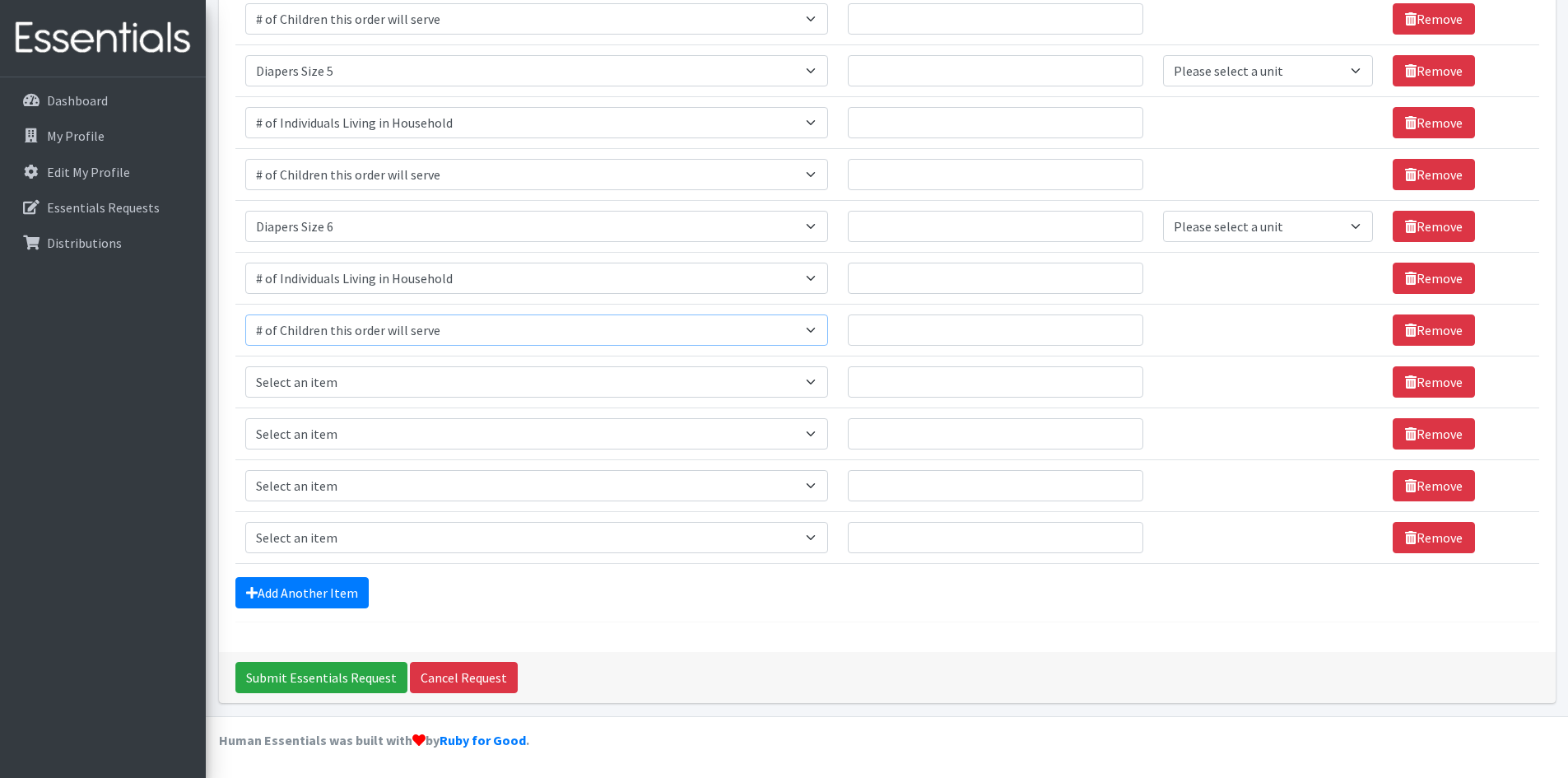 click on "Select an item
# of Children this order will serve
# of Individuals Living in Household
Activity Mat
Baby Carriers
Bath Tubs
Bed Pads
Bibs
Birthday Box - Boy
Birthday Box - Girl
Blankets/Swaddlers/Sleepsacks
Books
Bottles
Breast Pump
Bundle Me's
Car Seat - 3in1 up to 80 lbs.
Car Seat - Infant up to 22lbs. w/ handle
Clothing Boys Spring/Summer 0-6 Months
Clothing Boys Spring/Summer 12-18 Months
Clothing Boys Spring/Summer 18-24 Months
Clothing Boys Spring/Summer 2T
Clothing Boys Spring/Summer 3T
Clothing Boys Spring/Summer 4T
Clothing Boys Spring/Summer 5T
Clothing Boys Spring/Summer 6-12 Months
Clothing Boys Spring/Summer Premie/NB
Clothing Girls Fall/Winter 6-12 Months
Clothing Girls Spring/Summer 0-6 Months
Clothing Girls Spring/Summer 12-18 Months
Clothing Girls Spring/Summer 18-24 Months
Clothing Girls Spring/Summer 2T
Clothing Girls Spring/Summer 3T
Clothing Girls Spring/Summer 4T
Clothing Girls Spring/Summer 5T
Diaper Bags" at bounding box center (537, 330) 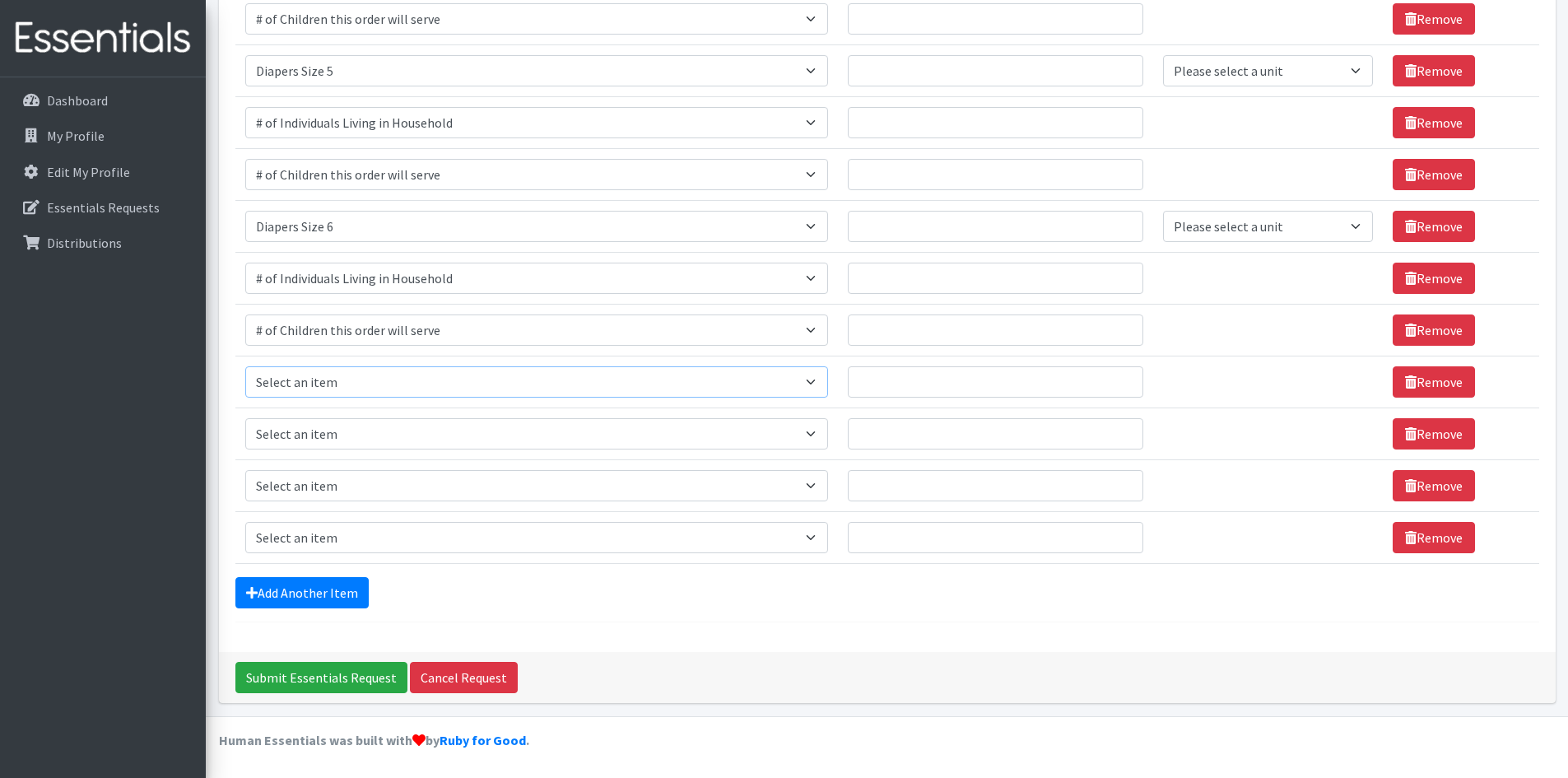 click on "Select an item
# of Children this order will serve
# of Individuals Living in Household
Activity Mat
Baby Carriers
Bath Tubs
Bed Pads
Bibs
Birthday Box - Boy
Birthday Box - Girl
Blankets/Swaddlers/Sleepsacks
Books
Bottles
Breast Pump
Bundle Me's
Car Seat - 3in1 up to 80 lbs.
Car Seat - Infant up to 22lbs. w/ handle
Clothing Boys Spring/Summer 0-6 Months
Clothing Boys Spring/Summer 12-18 Months
Clothing Boys Spring/Summer 18-24 Months
Clothing Boys Spring/Summer 2T
Clothing Boys Spring/Summer 3T
Clothing Boys Spring/Summer 4T
Clothing Boys Spring/Summer 5T
Clothing Boys Spring/Summer 6-12 Months
Clothing Boys Spring/Summer Premie/NB
Clothing Girls Fall/Winter 6-12 Months
Clothing Girls Spring/Summer 0-6 Months
Clothing Girls Spring/Summer 12-18 Months
Clothing Girls Spring/Summer 18-24 Months
Clothing Girls Spring/Summer 2T
Clothing Girls Spring/Summer 3T
Clothing Girls Spring/Summer 4T
Clothing Girls Spring/Summer 5T
Diaper Bags" at bounding box center (537, 382) 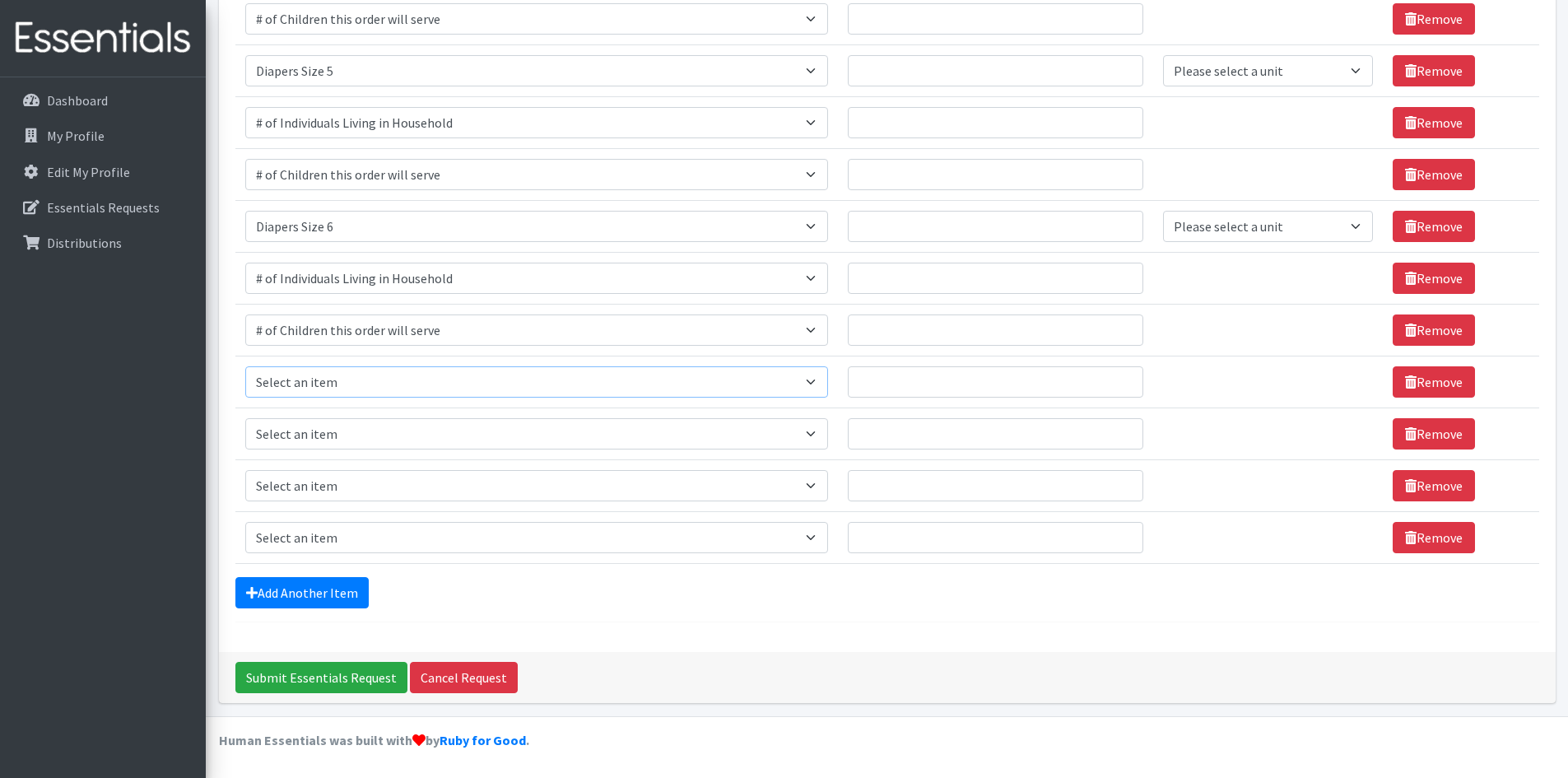 select on "1970" 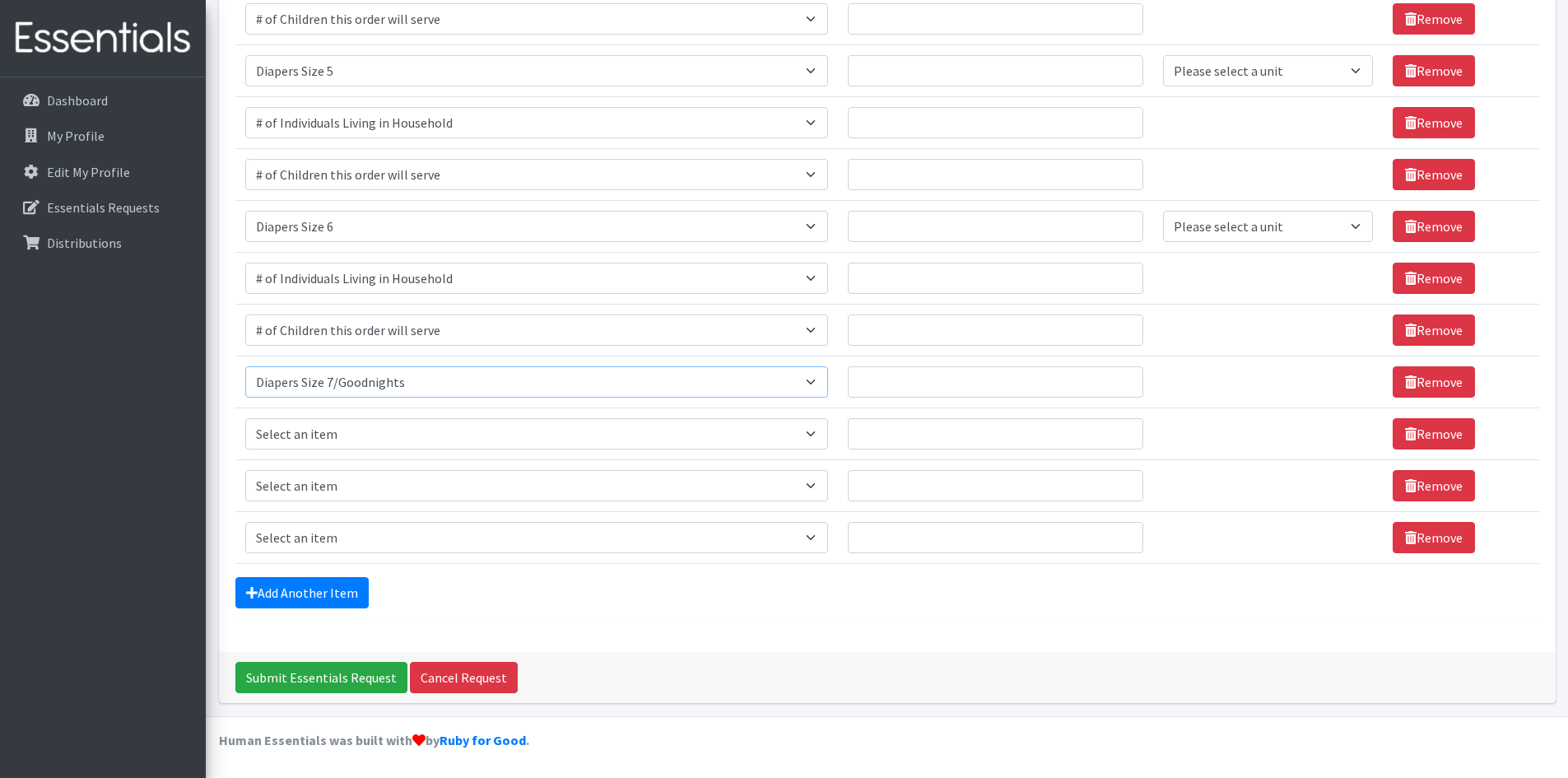 click on "Select an item
# of Children this order will serve
# of Individuals Living in Household
Activity Mat
Baby Carriers
Bath Tubs
Bed Pads
Bibs
Birthday Box - Boy
Birthday Box - Girl
Blankets/Swaddlers/Sleepsacks
Books
Bottles
Breast Pump
Bundle Me's
Car Seat - 3in1 up to 80 lbs.
Car Seat - Infant up to 22lbs. w/ handle
Clothing Boys Spring/Summer 0-6 Months
Clothing Boys Spring/Summer 12-18 Months
Clothing Boys Spring/Summer 18-24 Months
Clothing Boys Spring/Summer 2T
Clothing Boys Spring/Summer 3T
Clothing Boys Spring/Summer 4T
Clothing Boys Spring/Summer 5T
Clothing Boys Spring/Summer 6-12 Months
Clothing Boys Spring/Summer Premie/NB
Clothing Girls Fall/Winter 6-12 Months
Clothing Girls Spring/Summer 0-6 Months
Clothing Girls Spring/Summer 12-18 Months
Clothing Girls Spring/Summer 18-24 Months
Clothing Girls Spring/Summer 2T
Clothing Girls Spring/Summer 3T
Clothing Girls Spring/Summer 4T
Clothing Girls Spring/Summer 5T
Diaper Bags" at bounding box center (537, 382) 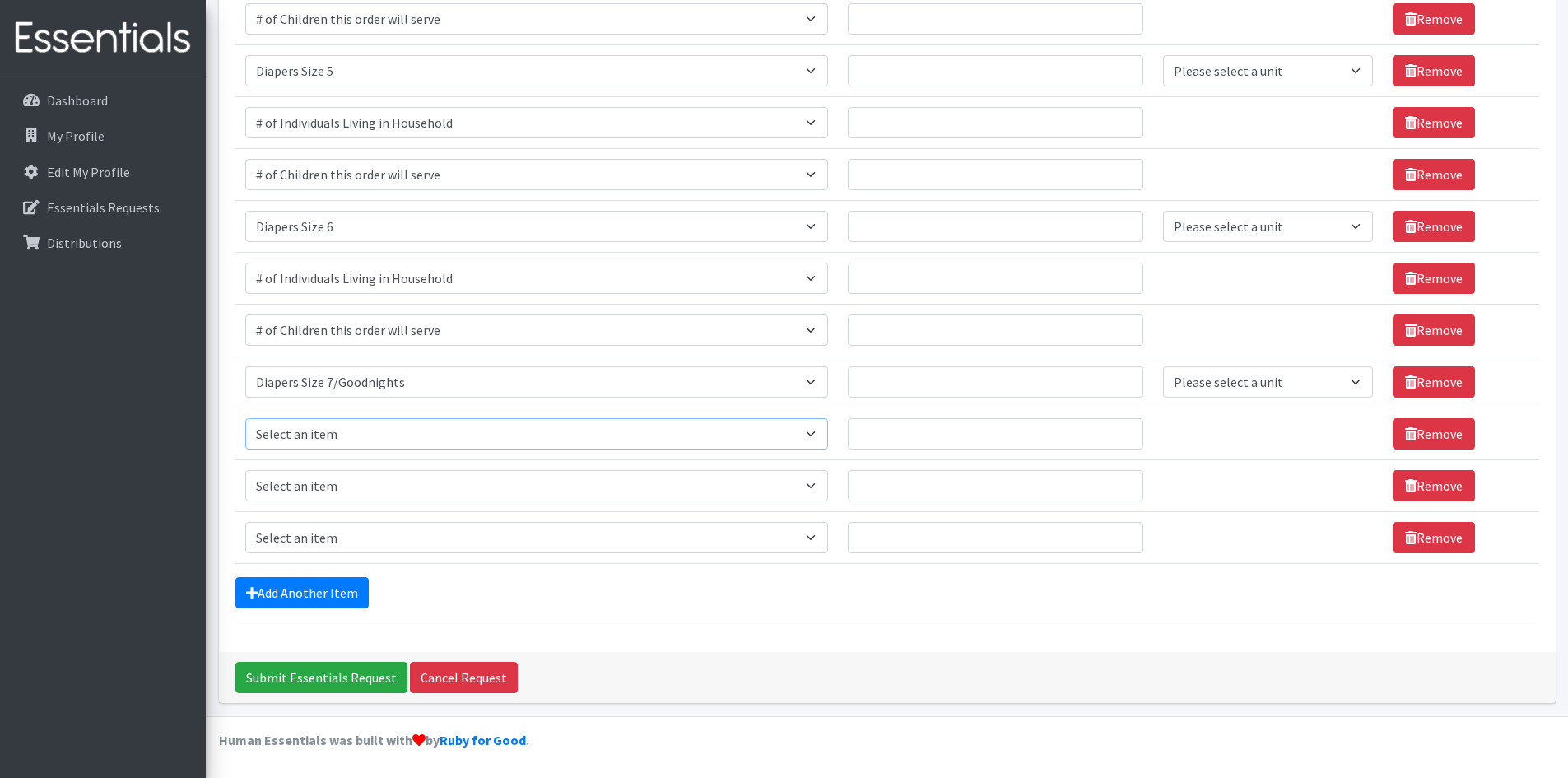 click on "Select an item
# of Children this order will serve
# of Individuals Living in Household
Activity Mat
Baby Carriers
Bath Tubs
Bed Pads
Bibs
Birthday Box - Boy
Birthday Box - Girl
Blankets/Swaddlers/Sleepsacks
Books
Bottles
Breast Pump
Bundle Me's
Car Seat - 3in1 up to 80 lbs.
Car Seat - Infant up to 22lbs. w/ handle
Clothing Boys Spring/Summer 0-6 Months
Clothing Boys Spring/Summer 12-18 Months
Clothing Boys Spring/Summer 18-24 Months
Clothing Boys Spring/Summer 2T
Clothing Boys Spring/Summer 3T
Clothing Boys Spring/Summer 4T
Clothing Boys Spring/Summer 5T
Clothing Boys Spring/Summer 6-12 Months
Clothing Boys Spring/Summer Premie/NB
Clothing Girls Fall/Winter 6-12 Months
Clothing Girls Spring/Summer 0-6 Months
Clothing Girls Spring/Summer 12-18 Months
Clothing Girls Spring/Summer 18-24 Months
Clothing Girls Spring/Summer 2T
Clothing Girls Spring/Summer 3T
Clothing Girls Spring/Summer 4T
Clothing Girls Spring/Summer 5T
Diaper Bags" at bounding box center (537, 434) 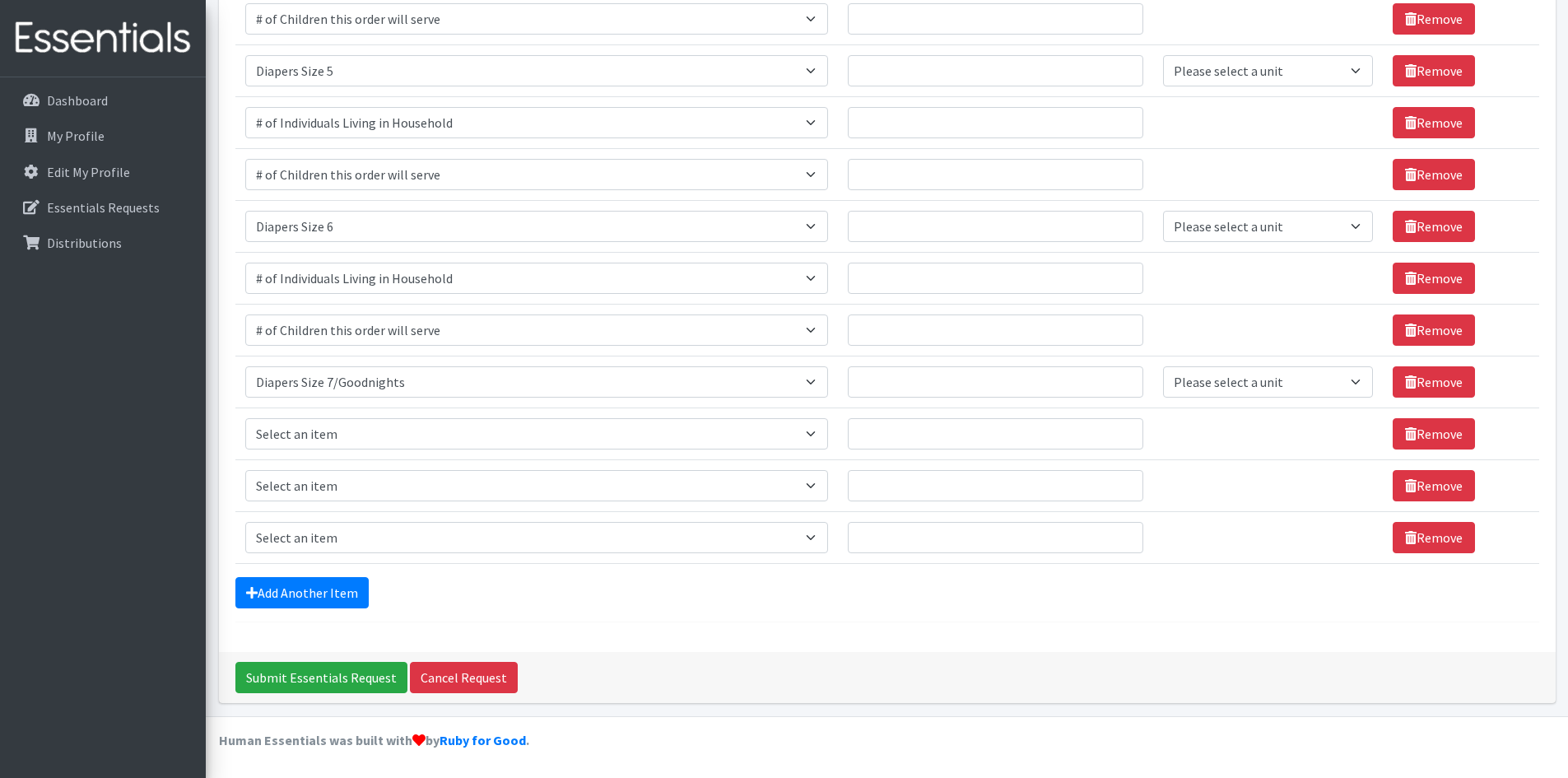 click on "Comments:
Item Requested
Quantity
Units (if applicable)
Item Requested
Select an item
# of Children this order will serve
# of Individuals Living in Household
Activity Mat
Baby Carriers
Bath Tubs
Bed Pads
Bibs
Birthday Box - Boy
Birthday Box - Girl
Blankets/Swaddlers/Sleepsacks
Books
Bottles
Breast Pump
Bundle Me's
Car Seat - 3in1 up to 80 lbs.
Car Seat - Infant up to 22lbs. w/ handle
Clothing Boys Spring/Summer 0-6 Months
Clothing Boys Spring/Summer 12-18 Months
Clothing Boys Spring/Summer 18-24 Months
Clothing Boys Spring/Summer 2T
Clothing Boys Spring/Summer 3T
Clothing Boys Spring/Summer 4T
Clothing Boys Spring/Summer 5T
Clothing Boys Spring/Summer 6-12 Months
Clothing Boys Spring/Summer Premie/NB" at bounding box center (887, -96) 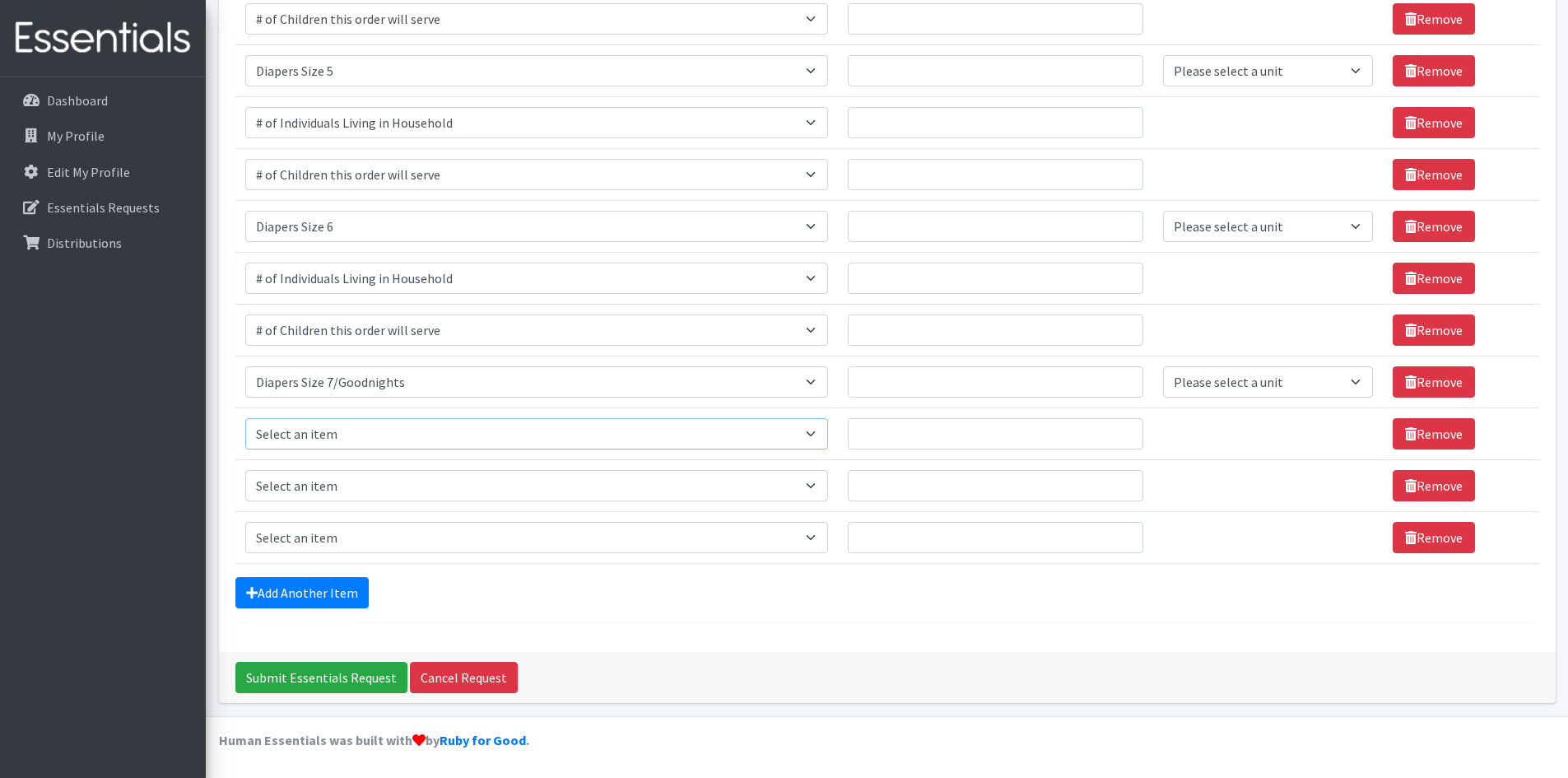 click on "Select an item
# of Children this order will serve
# of Individuals Living in Household
Activity Mat
Baby Carriers
Bath Tubs
Bed Pads
Bibs
Birthday Box - Boy
Birthday Box - Girl
Blankets/Swaddlers/Sleepsacks
Books
Bottles
Breast Pump
Bundle Me's
Car Seat - 3in1 up to 80 lbs.
Car Seat - Infant up to 22lbs. w/ handle
Clothing Boys Spring/Summer 0-6 Months
Clothing Boys Spring/Summer 12-18 Months
Clothing Boys Spring/Summer 18-24 Months
Clothing Boys Spring/Summer 2T
Clothing Boys Spring/Summer 3T
Clothing Boys Spring/Summer 4T
Clothing Boys Spring/Summer 5T
Clothing Boys Spring/Summer 6-12 Months
Clothing Boys Spring/Summer Premie/NB
Clothing Girls Fall/Winter 6-12 Months
Clothing Girls Spring/Summer 0-6 Months
Clothing Girls Spring/Summer 12-18 Months
Clothing Girls Spring/Summer 18-24 Months
Clothing Girls Spring/Summer 2T
Clothing Girls Spring/Summer 3T
Clothing Girls Spring/Summer 4T
Clothing Girls Spring/Summer 5T
Diaper Bags" at bounding box center [537, 434] 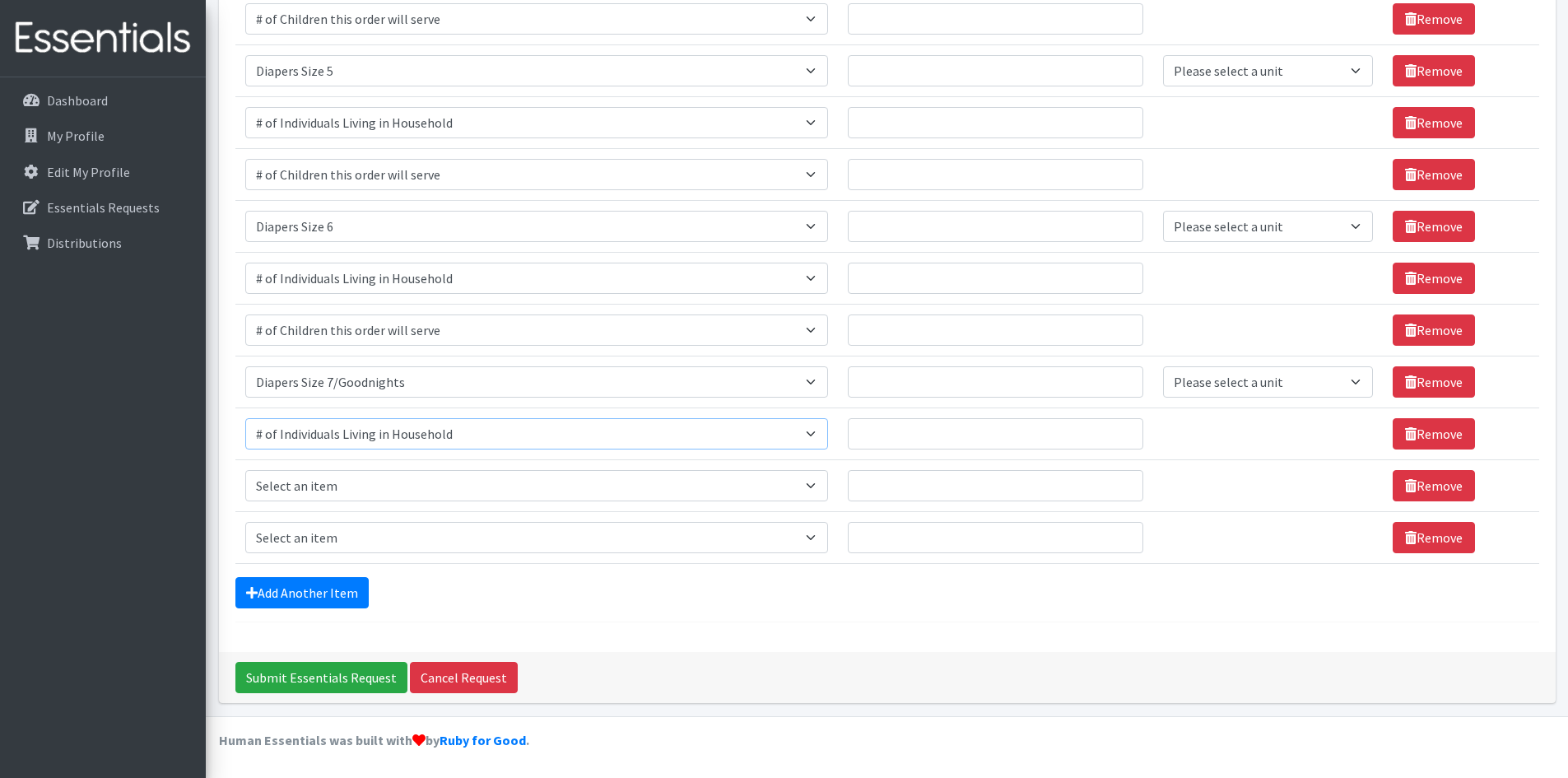 click on "Select an item
# of Children this order will serve
# of Individuals Living in Household
Activity Mat
Baby Carriers
Bath Tubs
Bed Pads
Bibs
Birthday Box - Boy
Birthday Box - Girl
Blankets/Swaddlers/Sleepsacks
Books
Bottles
Breast Pump
Bundle Me's
Car Seat - 3in1 up to 80 lbs.
Car Seat - Infant up to 22lbs. w/ handle
Clothing Boys Spring/Summer 0-6 Months
Clothing Boys Spring/Summer 12-18 Months
Clothing Boys Spring/Summer 18-24 Months
Clothing Boys Spring/Summer 2T
Clothing Boys Spring/Summer 3T
Clothing Boys Spring/Summer 4T
Clothing Boys Spring/Summer 5T
Clothing Boys Spring/Summer 6-12 Months
Clothing Boys Spring/Summer Premie/NB
Clothing Girls Fall/Winter 6-12 Months
Clothing Girls Spring/Summer 0-6 Months
Clothing Girls Spring/Summer 12-18 Months
Clothing Girls Spring/Summer 18-24 Months
Clothing Girls Spring/Summer 2T
Clothing Girls Spring/Summer 3T
Clothing Girls Spring/Summer 4T
Clothing Girls Spring/Summer 5T
Diaper Bags" at bounding box center [537, 434] 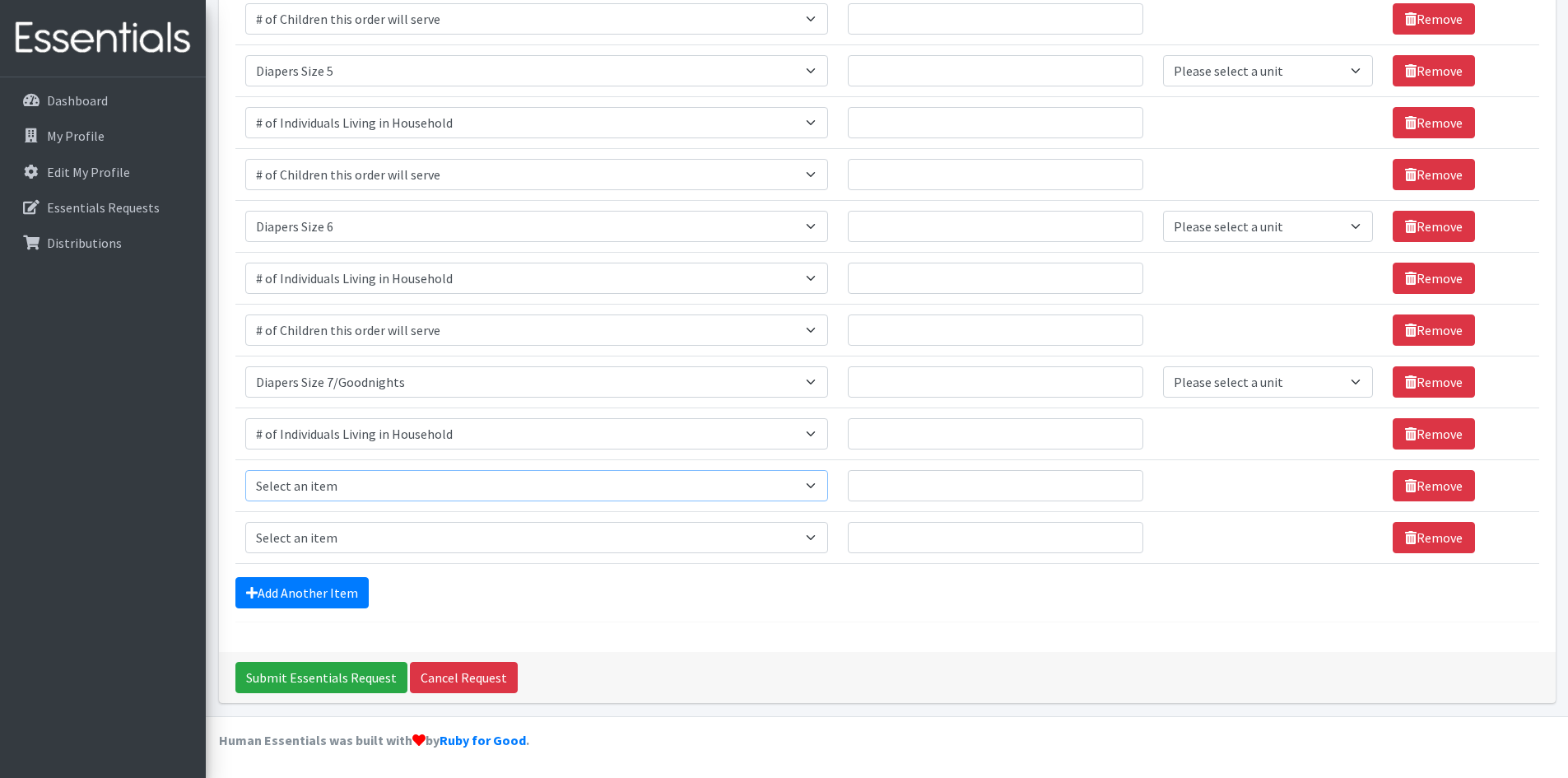 click on "Select an item
# of Children this order will serve
# of Individuals Living in Household
Activity Mat
Baby Carriers
Bath Tubs
Bed Pads
Bibs
Birthday Box - Boy
Birthday Box - Girl
Blankets/Swaddlers/Sleepsacks
Books
Bottles
Breast Pump
Bundle Me's
Car Seat - 3in1 up to 80 lbs.
Car Seat - Infant up to 22lbs. w/ handle
Clothing Boys Spring/Summer 0-6 Months
Clothing Boys Spring/Summer 12-18 Months
Clothing Boys Spring/Summer 18-24 Months
Clothing Boys Spring/Summer 2T
Clothing Boys Spring/Summer 3T
Clothing Boys Spring/Summer 4T
Clothing Boys Spring/Summer 5T
Clothing Boys Spring/Summer 6-12 Months
Clothing Boys Spring/Summer Premie/NB
Clothing Girls Fall/Winter 6-12 Months
Clothing Girls Spring/Summer 0-6 Months
Clothing Girls Spring/Summer 12-18 Months
Clothing Girls Spring/Summer 18-24 Months
Clothing Girls Spring/Summer 2T
Clothing Girls Spring/Summer 3T
Clothing Girls Spring/Summer 4T
Clothing Girls Spring/Summer 5T
Diaper Bags" at bounding box center (537, 486) 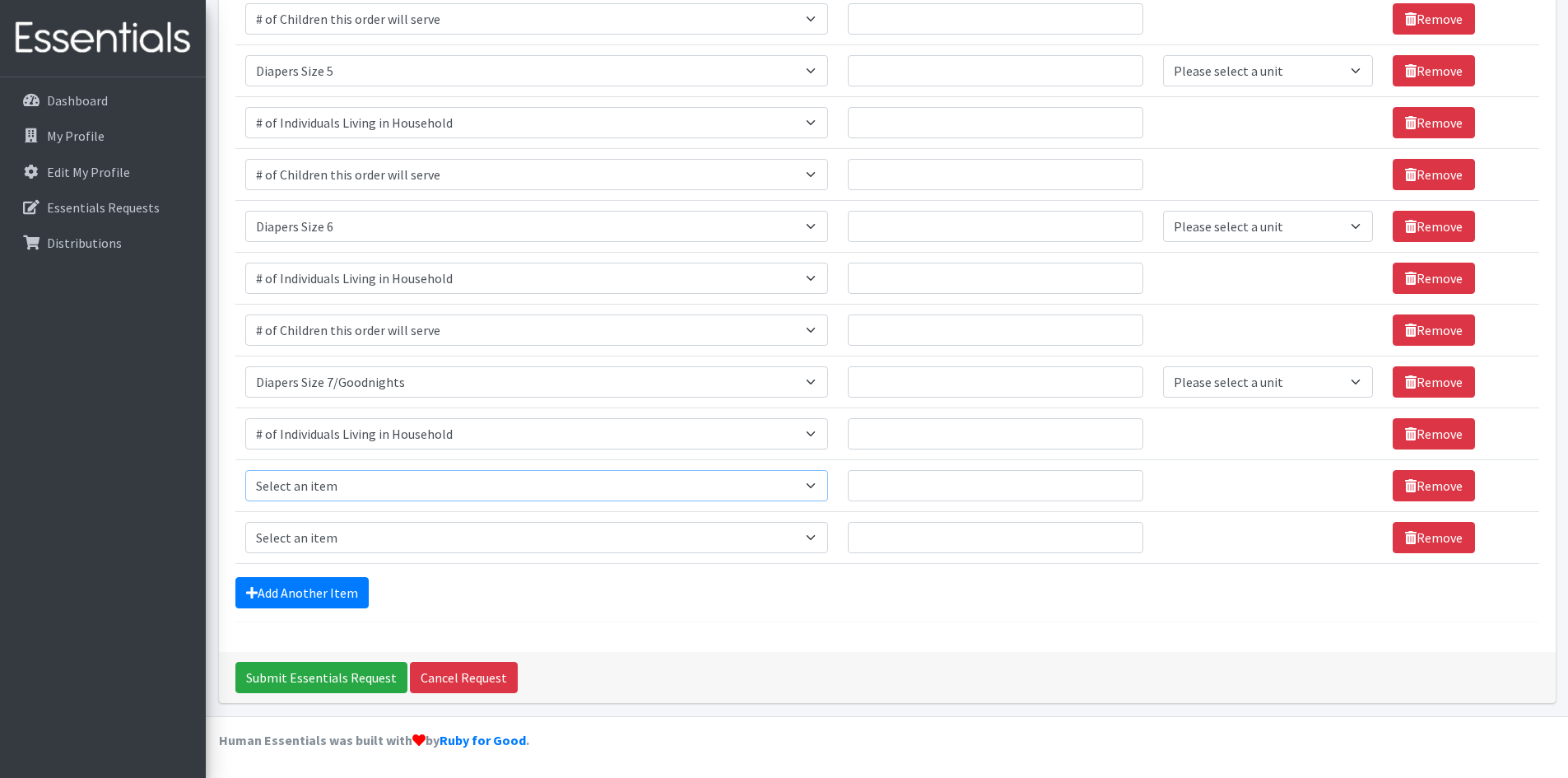 select on "13431" 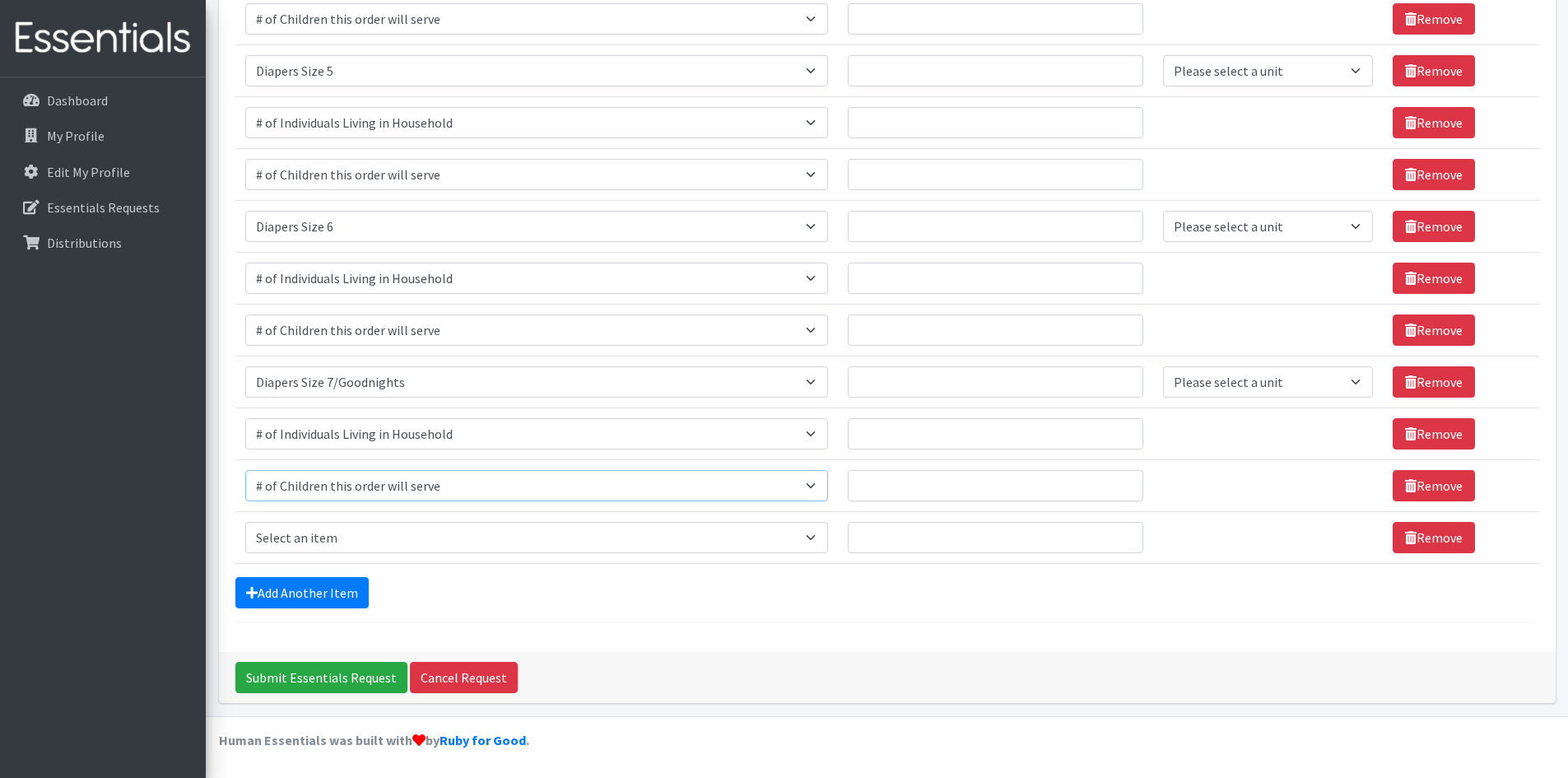 click on "Select an item
# of Children this order will serve
# of Individuals Living in Household
Activity Mat
Baby Carriers
Bath Tubs
Bed Pads
Bibs
Birthday Box - Boy
Birthday Box - Girl
Blankets/Swaddlers/Sleepsacks
Books
Bottles
Breast Pump
Bundle Me's
Car Seat - 3in1 up to 80 lbs.
Car Seat - Infant up to 22lbs. w/ handle
Clothing Boys Spring/Summer 0-6 Months
Clothing Boys Spring/Summer 12-18 Months
Clothing Boys Spring/Summer 18-24 Months
Clothing Boys Spring/Summer 2T
Clothing Boys Spring/Summer 3T
Clothing Boys Spring/Summer 4T
Clothing Boys Spring/Summer 5T
Clothing Boys Spring/Summer 6-12 Months
Clothing Boys Spring/Summer Premie/NB
Clothing Girls Fall/Winter 6-12 Months
Clothing Girls Spring/Summer 0-6 Months
Clothing Girls Spring/Summer 12-18 Months
Clothing Girls Spring/Summer 18-24 Months
Clothing Girls Spring/Summer 2T
Clothing Girls Spring/Summer 3T
Clothing Girls Spring/Summer 4T
Clothing Girls Spring/Summer 5T
Diaper Bags" at bounding box center (537, 486) 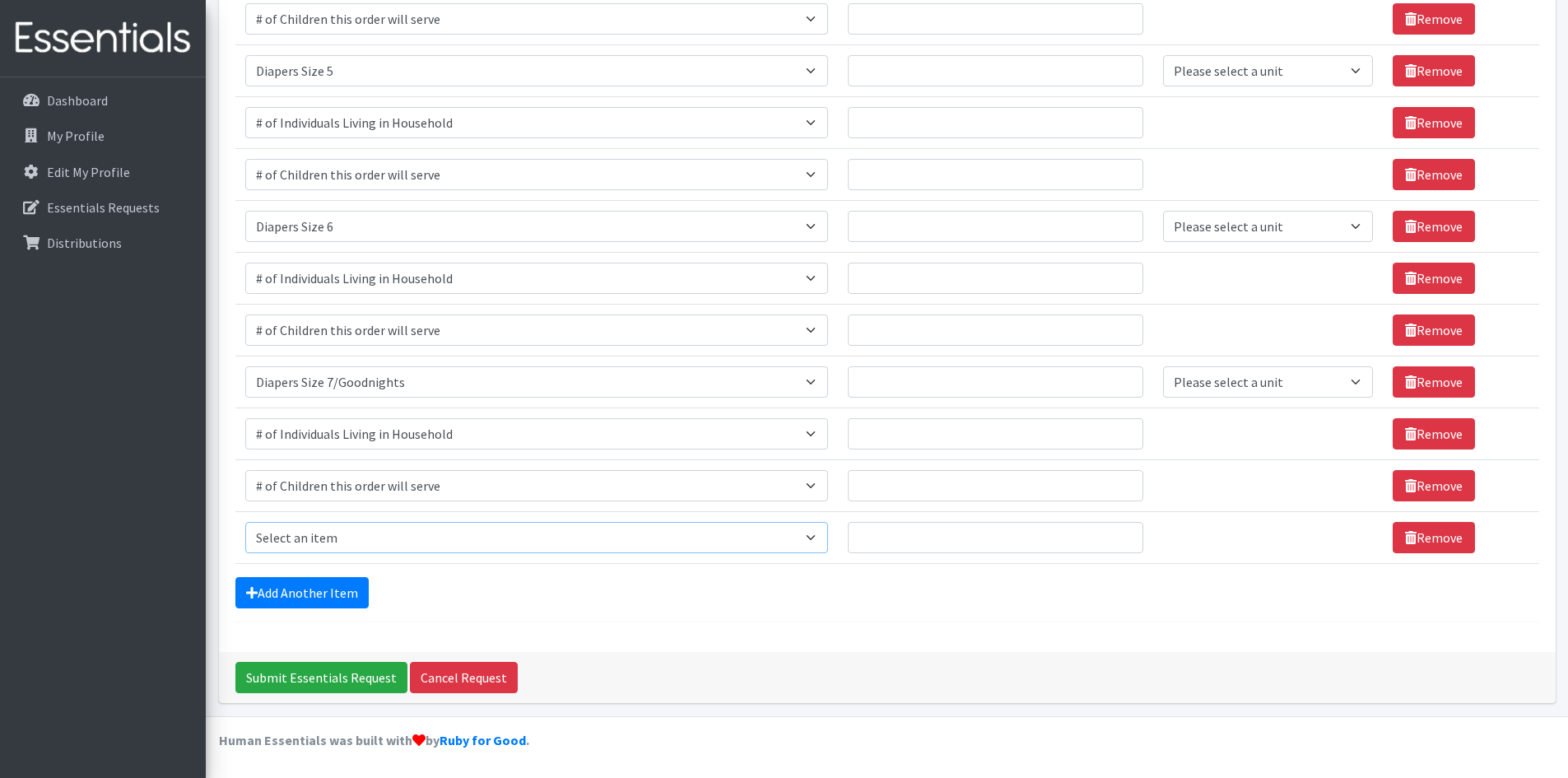 click on "Select an item
# of Children this order will serve
# of Individuals Living in Household
Activity Mat
Baby Carriers
Bath Tubs
Bed Pads
Bibs
Birthday Box - Boy
Birthday Box - Girl
Blankets/Swaddlers/Sleepsacks
Books
Bottles
Breast Pump
Bundle Me's
Car Seat - 3in1 up to 80 lbs.
Car Seat - Infant up to 22lbs. w/ handle
Clothing Boys Spring/Summer 0-6 Months
Clothing Boys Spring/Summer 12-18 Months
Clothing Boys Spring/Summer 18-24 Months
Clothing Boys Spring/Summer 2T
Clothing Boys Spring/Summer 3T
Clothing Boys Spring/Summer 4T
Clothing Boys Spring/Summer 5T
Clothing Boys Spring/Summer 6-12 Months
Clothing Boys Spring/Summer Premie/NB
Clothing Girls Fall/Winter 6-12 Months
Clothing Girls Spring/Summer 0-6 Months
Clothing Girls Spring/Summer 12-18 Months
Clothing Girls Spring/Summer 18-24 Months
Clothing Girls Spring/Summer 2T
Clothing Girls Spring/Summer 3T
Clothing Girls Spring/Summer 4T
Clothing Girls Spring/Summer 5T
Diaper Bags" at bounding box center (537, 538) 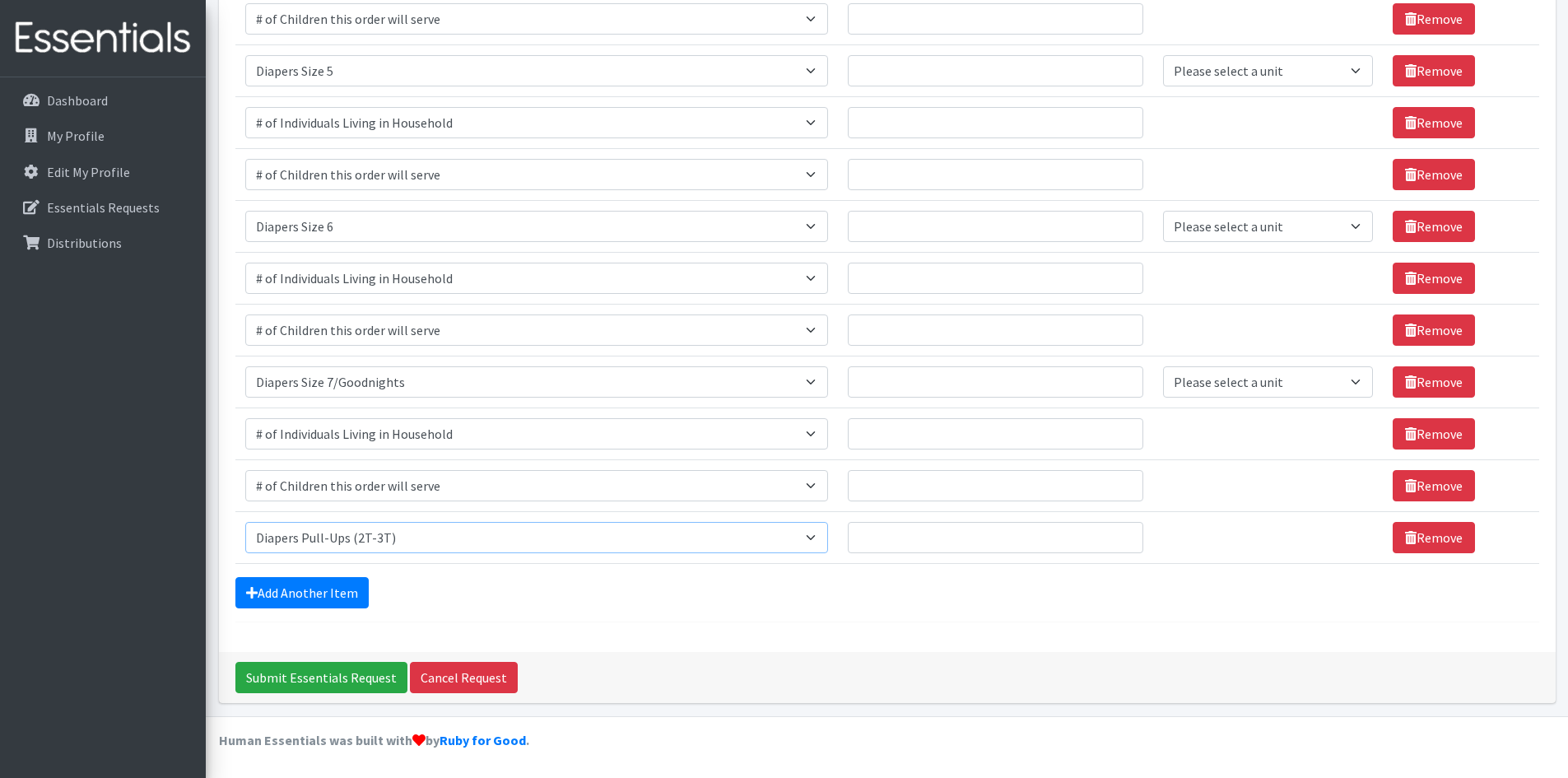 click on "Select an item
# of Children this order will serve
# of Individuals Living in Household
Activity Mat
Baby Carriers
Bath Tubs
Bed Pads
Bibs
Birthday Box - Boy
Birthday Box - Girl
Blankets/Swaddlers/Sleepsacks
Books
Bottles
Breast Pump
Bundle Me's
Car Seat - 3in1 up to 80 lbs.
Car Seat - Infant up to 22lbs. w/ handle
Clothing Boys Spring/Summer 0-6 Months
Clothing Boys Spring/Summer 12-18 Months
Clothing Boys Spring/Summer 18-24 Months
Clothing Boys Spring/Summer 2T
Clothing Boys Spring/Summer 3T
Clothing Boys Spring/Summer 4T
Clothing Boys Spring/Summer 5T
Clothing Boys Spring/Summer 6-12 Months
Clothing Boys Spring/Summer Premie/NB
Clothing Girls Fall/Winter 6-12 Months
Clothing Girls Spring/Summer 0-6 Months
Clothing Girls Spring/Summer 12-18 Months
Clothing Girls Spring/Summer 18-24 Months
Clothing Girls Spring/Summer 2T
Clothing Girls Spring/Summer 3T
Clothing Girls Spring/Summer 4T
Clothing Girls Spring/Summer 5T
Diaper Bags" at bounding box center [537, 538] 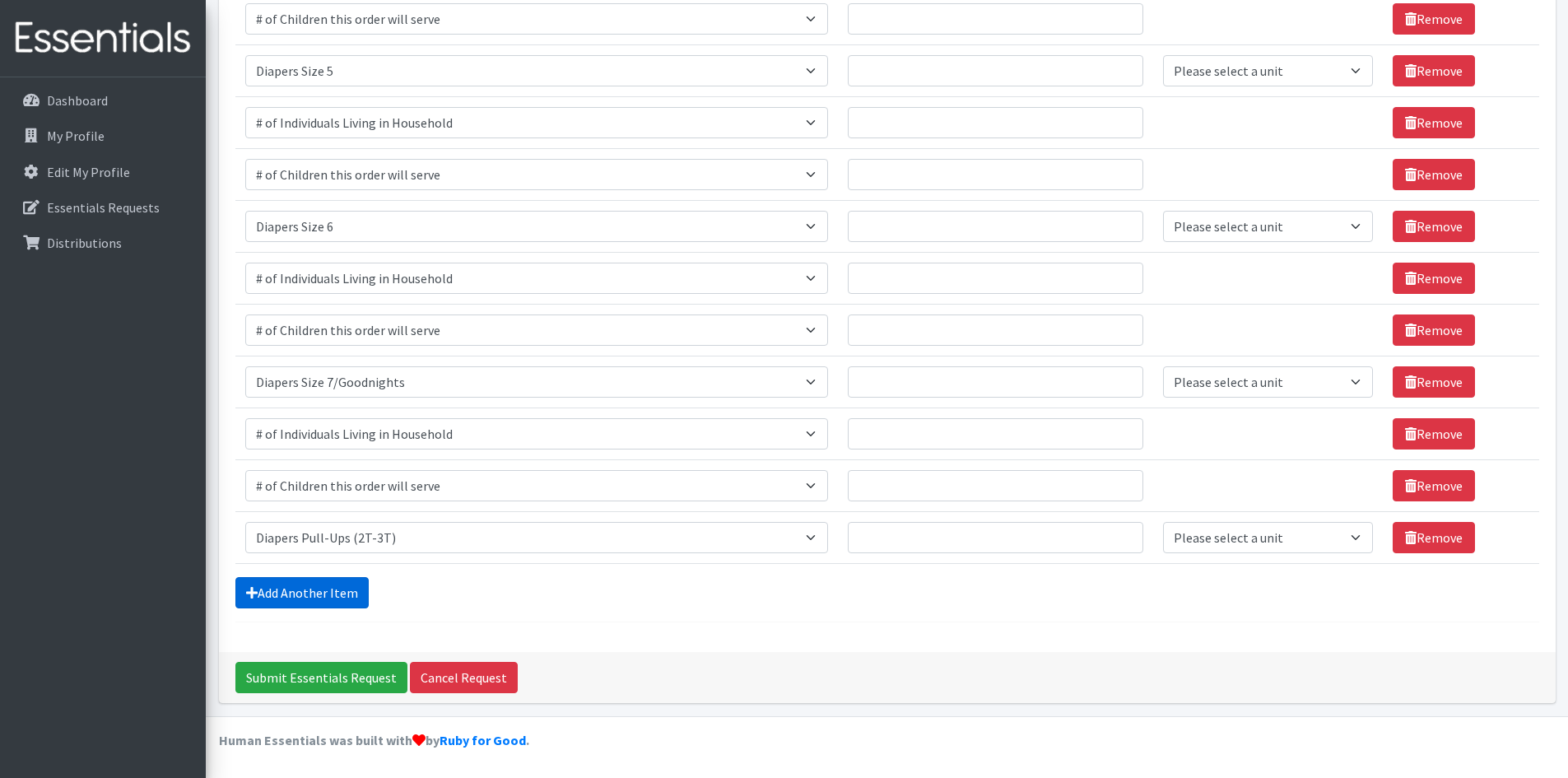 click on "Add Another Item" at bounding box center [302, 593] 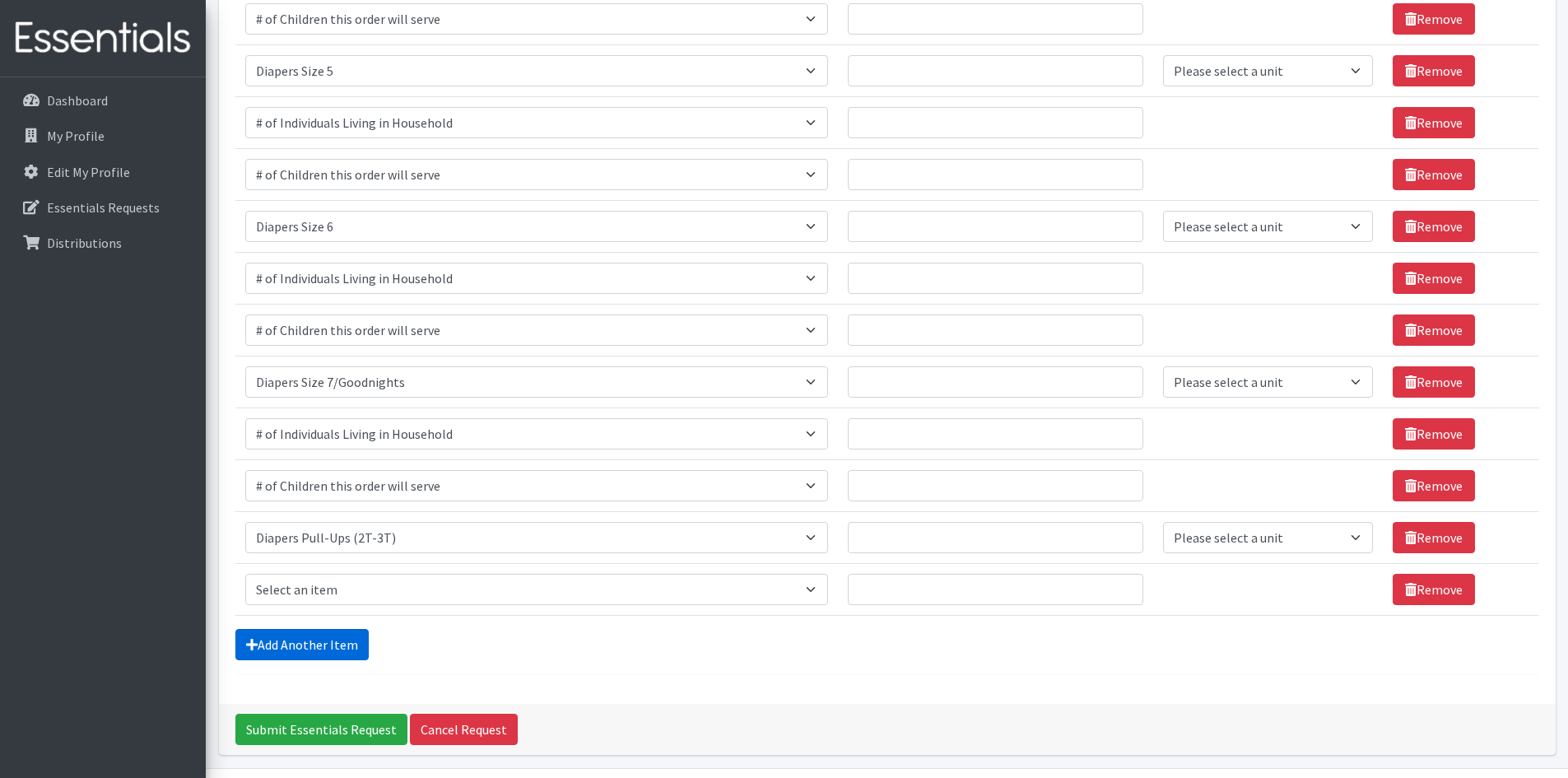 scroll, scrollTop: 989, scrollLeft: 0, axis: vertical 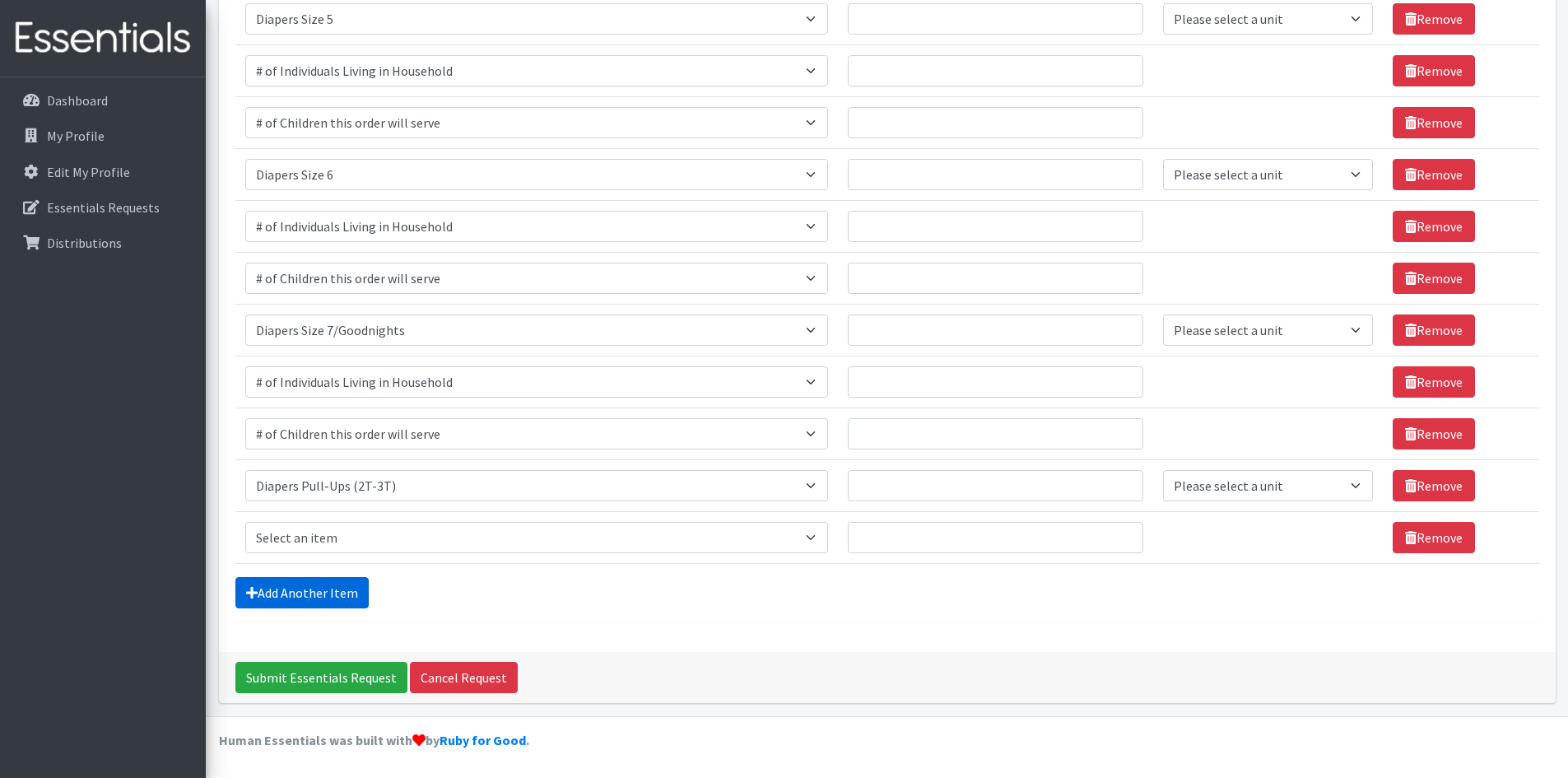 click on "Add Another Item" at bounding box center (302, 593) 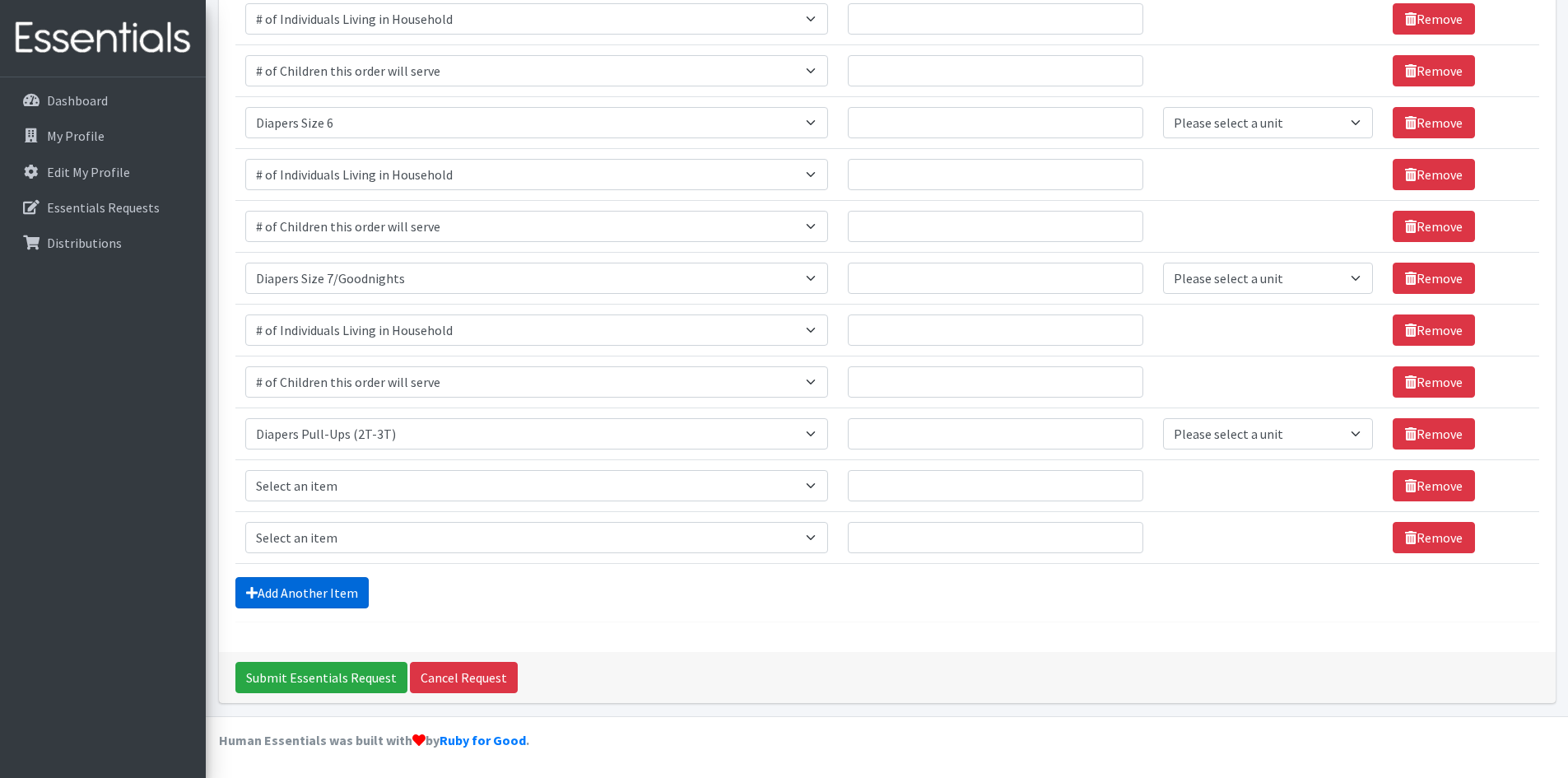 click on "Add Another Item" at bounding box center [302, 593] 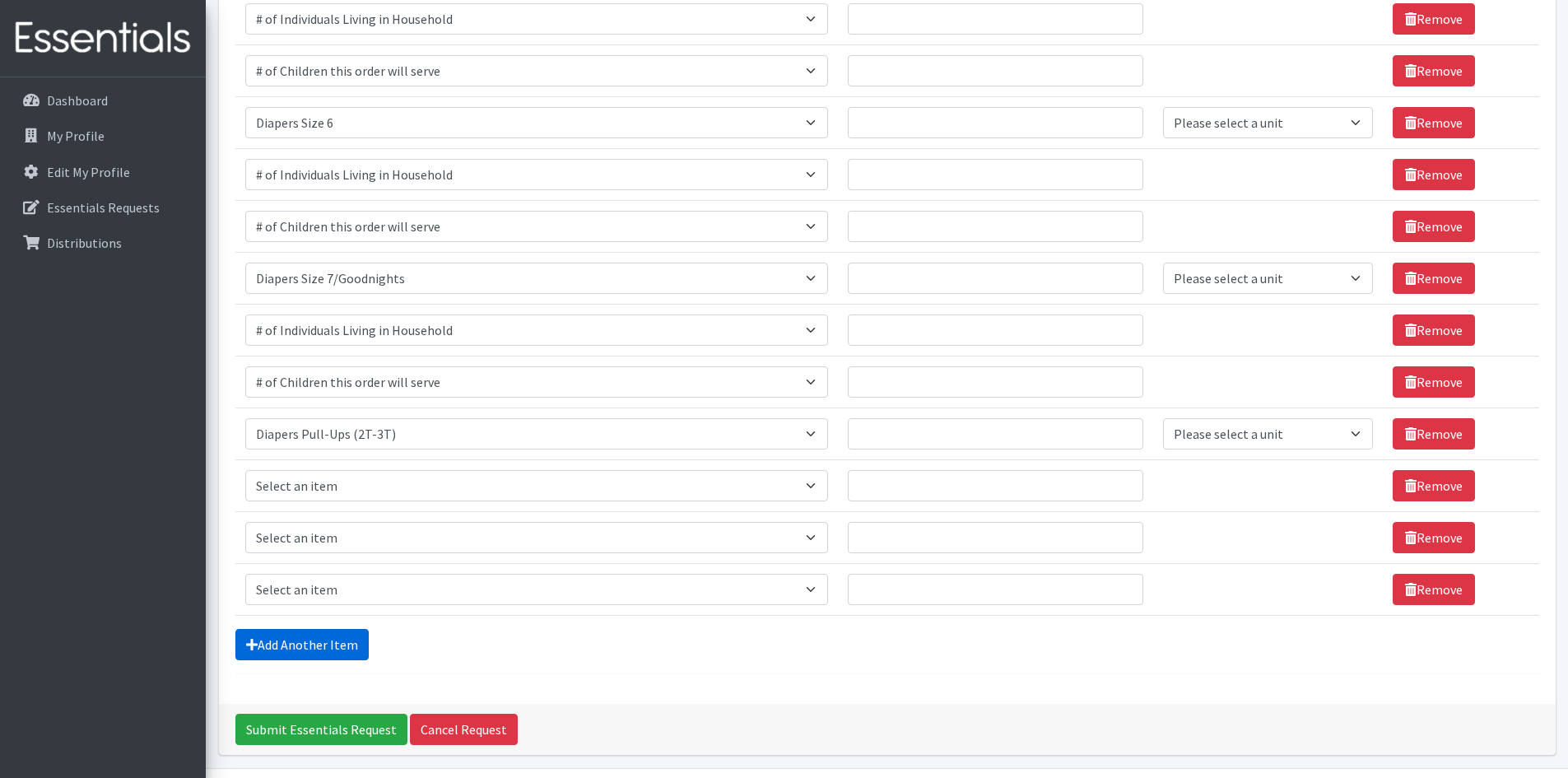 scroll, scrollTop: 1092, scrollLeft: 0, axis: vertical 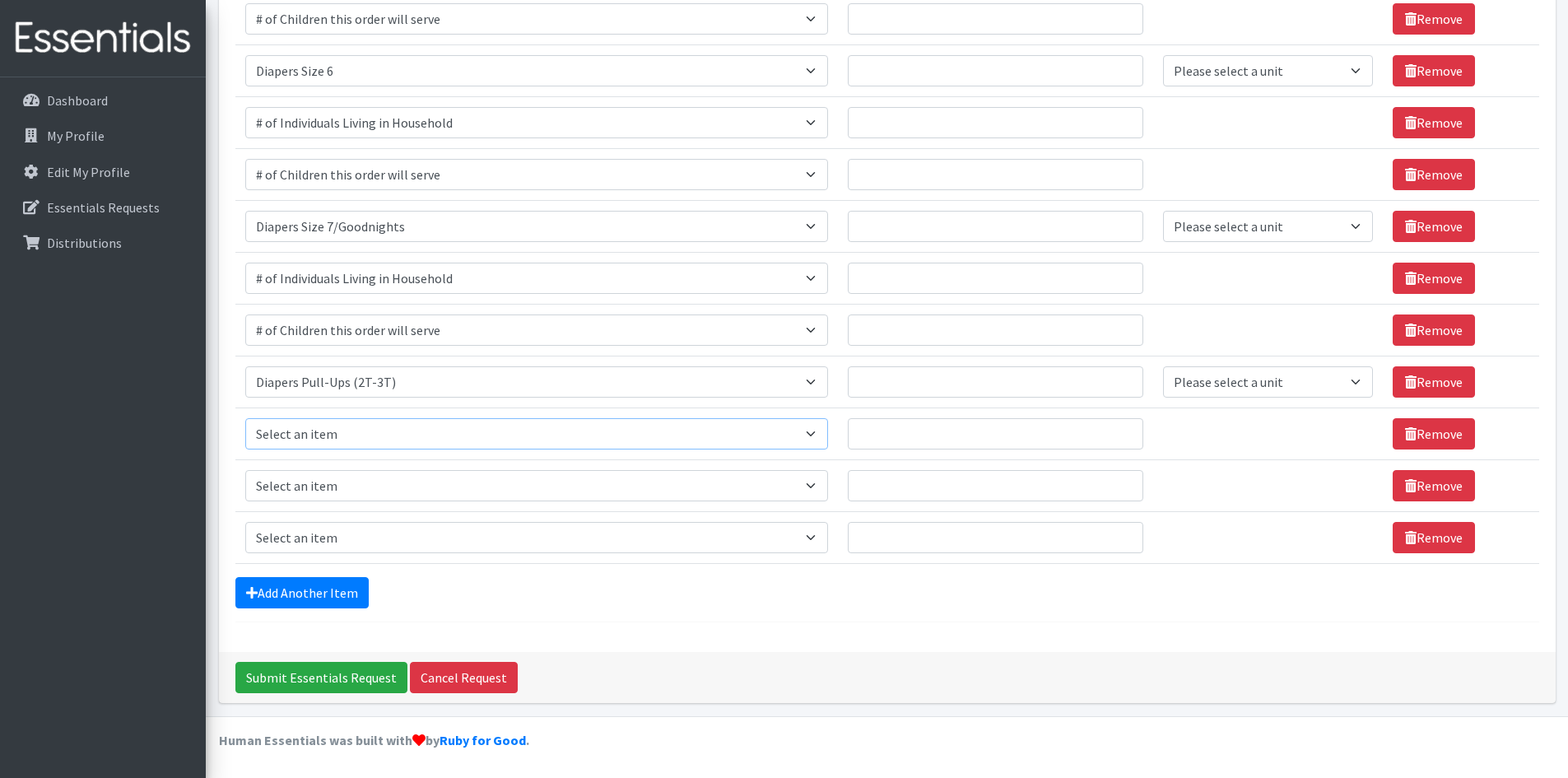click on "Select an item
# of Children this order will serve
# of Individuals Living in Household
Activity Mat
Baby Carriers
Bath Tubs
Bed Pads
Bibs
Birthday Box - Boy
Birthday Box - Girl
Blankets/Swaddlers/Sleepsacks
Books
Bottles
Breast Pump
Bundle Me's
Car Seat - 3in1 up to 80 lbs.
Car Seat - Infant up to 22lbs. w/ handle
Clothing Boys Spring/Summer 0-6 Months
Clothing Boys Spring/Summer 12-18 Months
Clothing Boys Spring/Summer 18-24 Months
Clothing Boys Spring/Summer 2T
Clothing Boys Spring/Summer 3T
Clothing Boys Spring/Summer 4T
Clothing Boys Spring/Summer 5T
Clothing Boys Spring/Summer 6-12 Months
Clothing Boys Spring/Summer Premie/NB
Clothing Girls Fall/Winter 6-12 Months
Clothing Girls Spring/Summer 0-6 Months
Clothing Girls Spring/Summer 12-18 Months
Clothing Girls Spring/Summer 18-24 Months
Clothing Girls Spring/Summer 2T
Clothing Girls Spring/Summer 3T
Clothing Girls Spring/Summer 4T
Clothing Girls Spring/Summer 5T
Diaper Bags" at bounding box center [537, 434] 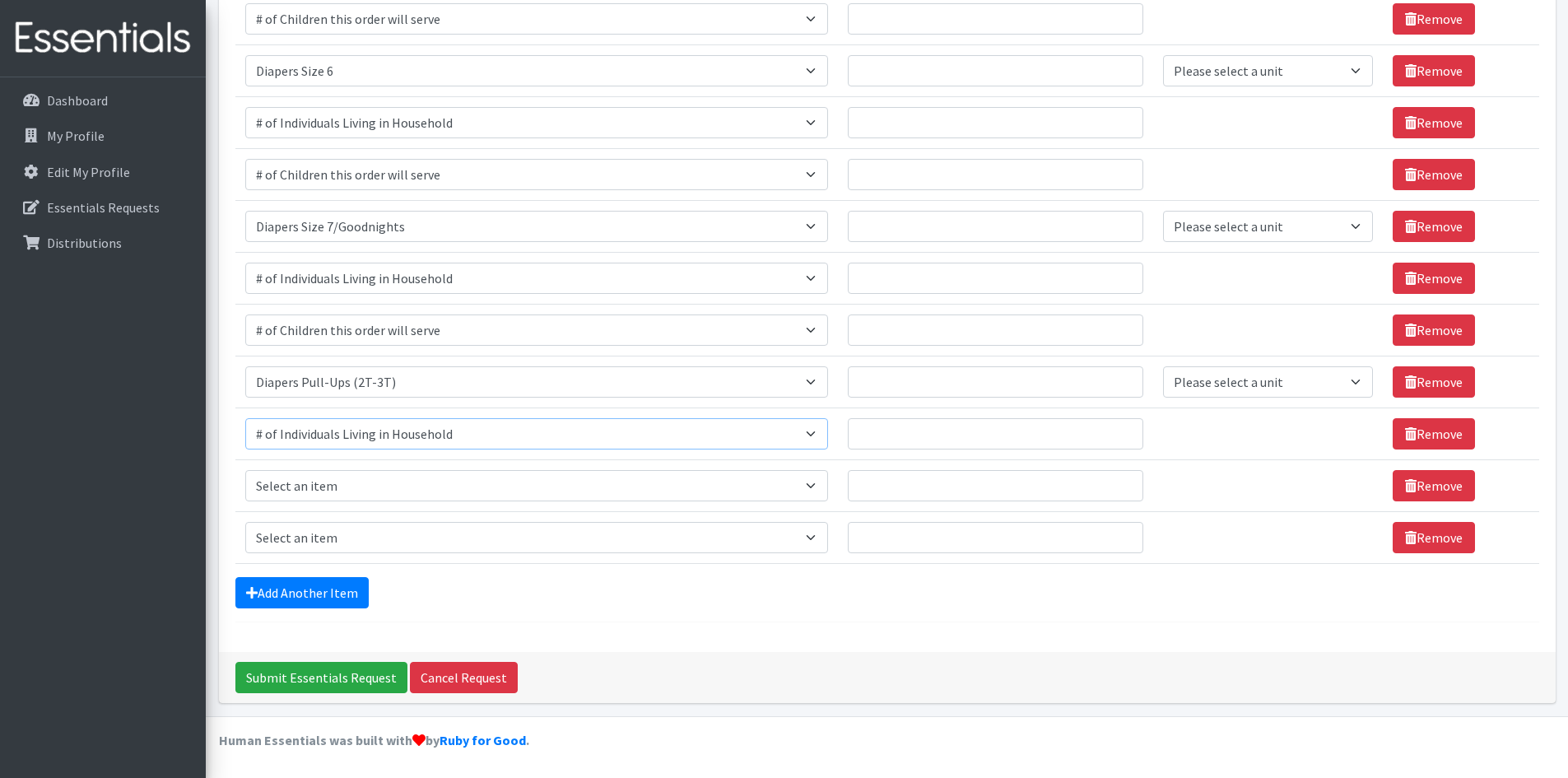 click on "Select an item
# of Children this order will serve
# of Individuals Living in Household
Activity Mat
Baby Carriers
Bath Tubs
Bed Pads
Bibs
Birthday Box - Boy
Birthday Box - Girl
Blankets/Swaddlers/Sleepsacks
Books
Bottles
Breast Pump
Bundle Me's
Car Seat - 3in1 up to 80 lbs.
Car Seat - Infant up to 22lbs. w/ handle
Clothing Boys Spring/Summer 0-6 Months
Clothing Boys Spring/Summer 12-18 Months
Clothing Boys Spring/Summer 18-24 Months
Clothing Boys Spring/Summer 2T
Clothing Boys Spring/Summer 3T
Clothing Boys Spring/Summer 4T
Clothing Boys Spring/Summer 5T
Clothing Boys Spring/Summer 6-12 Months
Clothing Boys Spring/Summer Premie/NB
Clothing Girls Fall/Winter 6-12 Months
Clothing Girls Spring/Summer 0-6 Months
Clothing Girls Spring/Summer 12-18 Months
Clothing Girls Spring/Summer 18-24 Months
Clothing Girls Spring/Summer 2T
Clothing Girls Spring/Summer 3T
Clothing Girls Spring/Summer 4T
Clothing Girls Spring/Summer 5T
Diaper Bags" at bounding box center [537, 434] 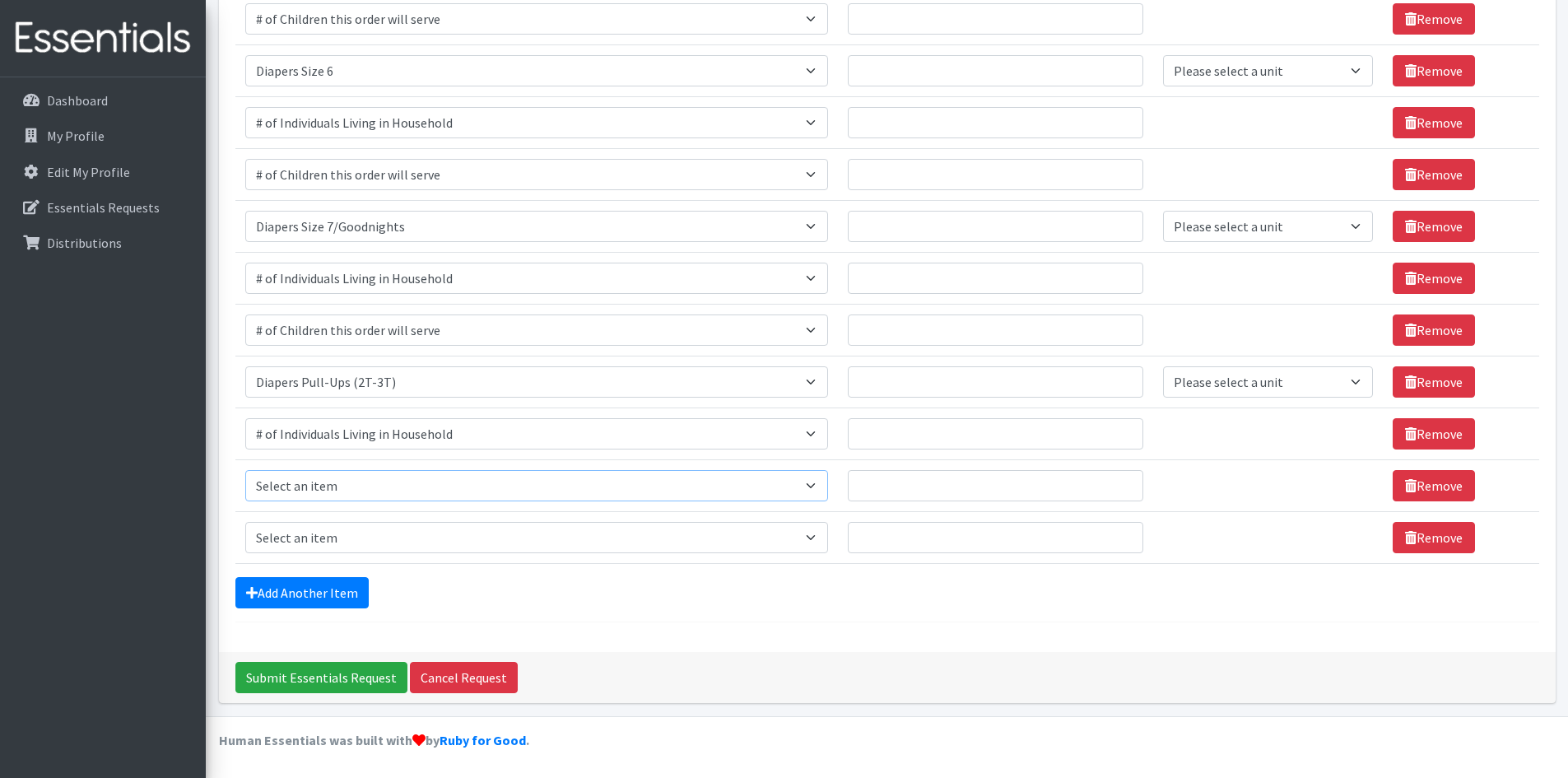 click on "Select an item
# of Children this order will serve
# of Individuals Living in Household
Activity Mat
Baby Carriers
Bath Tubs
Bed Pads
Bibs
Birthday Box - Boy
Birthday Box - Girl
Blankets/Swaddlers/Sleepsacks
Books
Bottles
Breast Pump
Bundle Me's
Car Seat - 3in1 up to 80 lbs.
Car Seat - Infant up to 22lbs. w/ handle
Clothing Boys Spring/Summer 0-6 Months
Clothing Boys Spring/Summer 12-18 Months
Clothing Boys Spring/Summer 18-24 Months
Clothing Boys Spring/Summer 2T
Clothing Boys Spring/Summer 3T
Clothing Boys Spring/Summer 4T
Clothing Boys Spring/Summer 5T
Clothing Boys Spring/Summer 6-12 Months
Clothing Boys Spring/Summer Premie/NB
Clothing Girls Fall/Winter 6-12 Months
Clothing Girls Spring/Summer 0-6 Months
Clothing Girls Spring/Summer 12-18 Months
Clothing Girls Spring/Summer 18-24 Months
Clothing Girls Spring/Summer 2T
Clothing Girls Spring/Summer 3T
Clothing Girls Spring/Summer 4T
Clothing Girls Spring/Summer 5T
Diaper Bags" at bounding box center [537, 486] 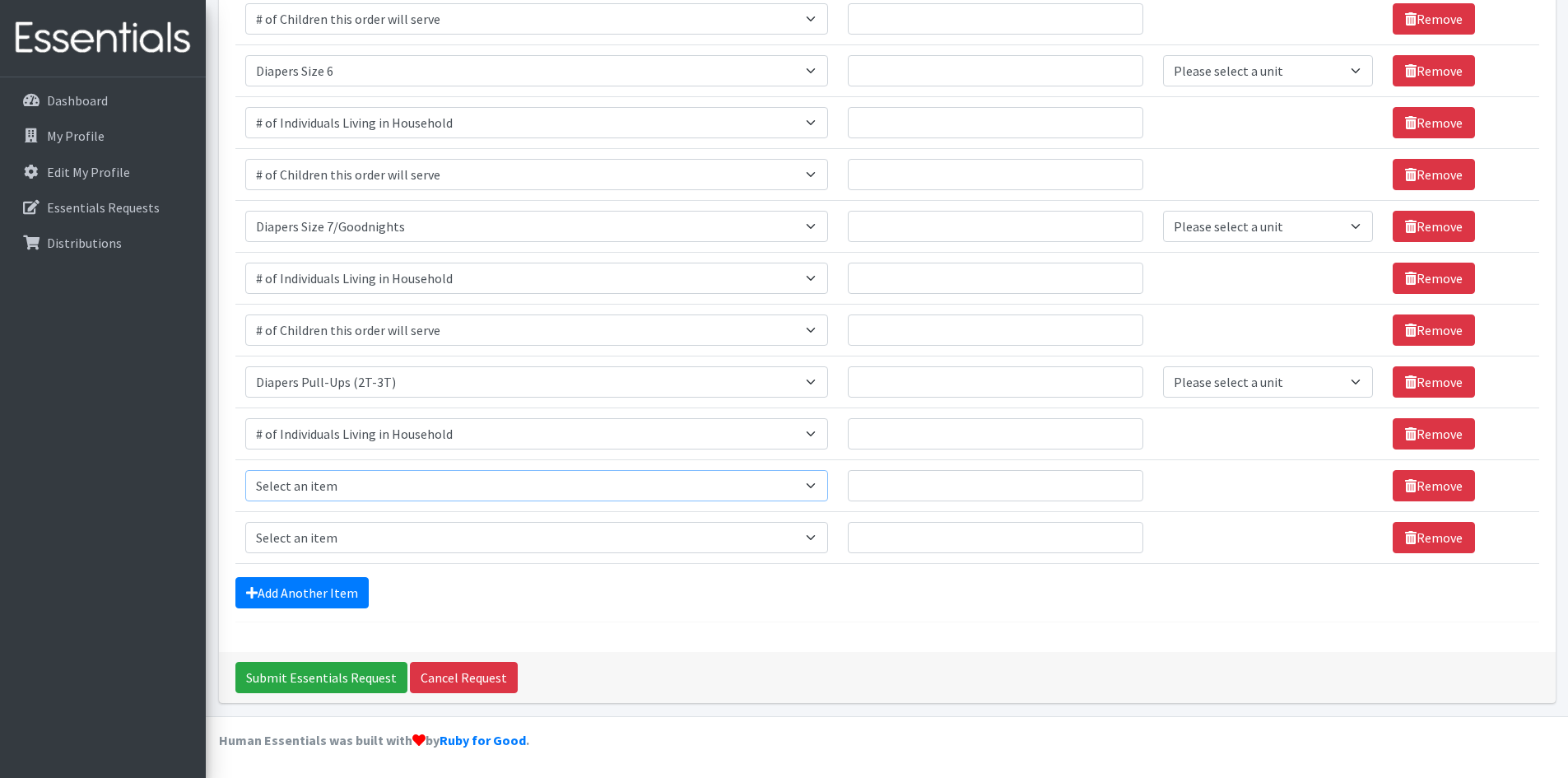 select on "13431" 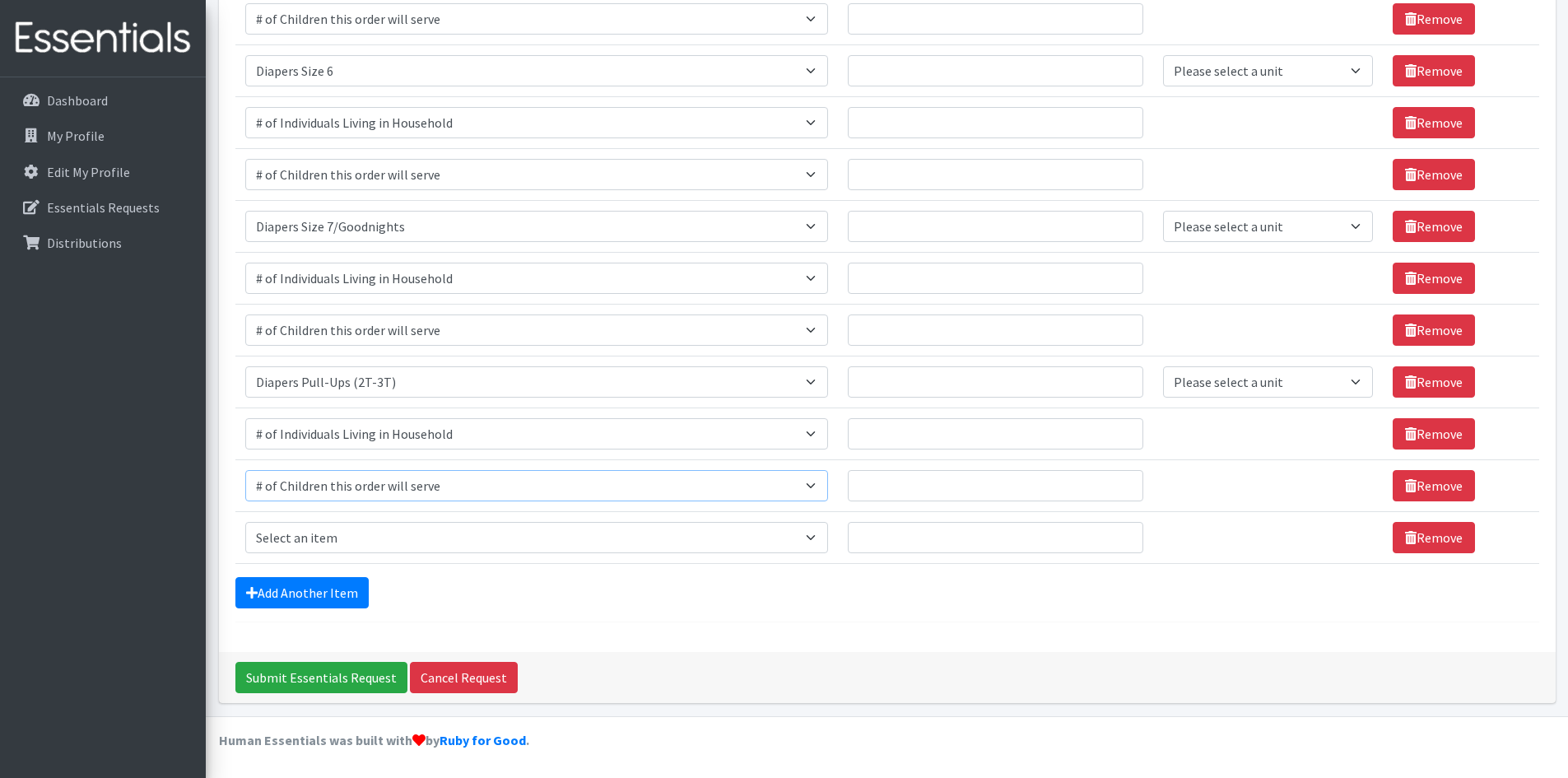 click on "Select an item
# of Children this order will serve
# of Individuals Living in Household
Activity Mat
Baby Carriers
Bath Tubs
Bed Pads
Bibs
Birthday Box - Boy
Birthday Box - Girl
Blankets/Swaddlers/Sleepsacks
Books
Bottles
Breast Pump
Bundle Me's
Car Seat - 3in1 up to 80 lbs.
Car Seat - Infant up to 22lbs. w/ handle
Clothing Boys Spring/Summer 0-6 Months
Clothing Boys Spring/Summer 12-18 Months
Clothing Boys Spring/Summer 18-24 Months
Clothing Boys Spring/Summer 2T
Clothing Boys Spring/Summer 3T
Clothing Boys Spring/Summer 4T
Clothing Boys Spring/Summer 5T
Clothing Boys Spring/Summer 6-12 Months
Clothing Boys Spring/Summer Premie/NB
Clothing Girls Fall/Winter 6-12 Months
Clothing Girls Spring/Summer 0-6 Months
Clothing Girls Spring/Summer 12-18 Months
Clothing Girls Spring/Summer 18-24 Months
Clothing Girls Spring/Summer 2T
Clothing Girls Spring/Summer 3T
Clothing Girls Spring/Summer 4T
Clothing Girls Spring/Summer 5T
Diaper Bags" at bounding box center [537, 486] 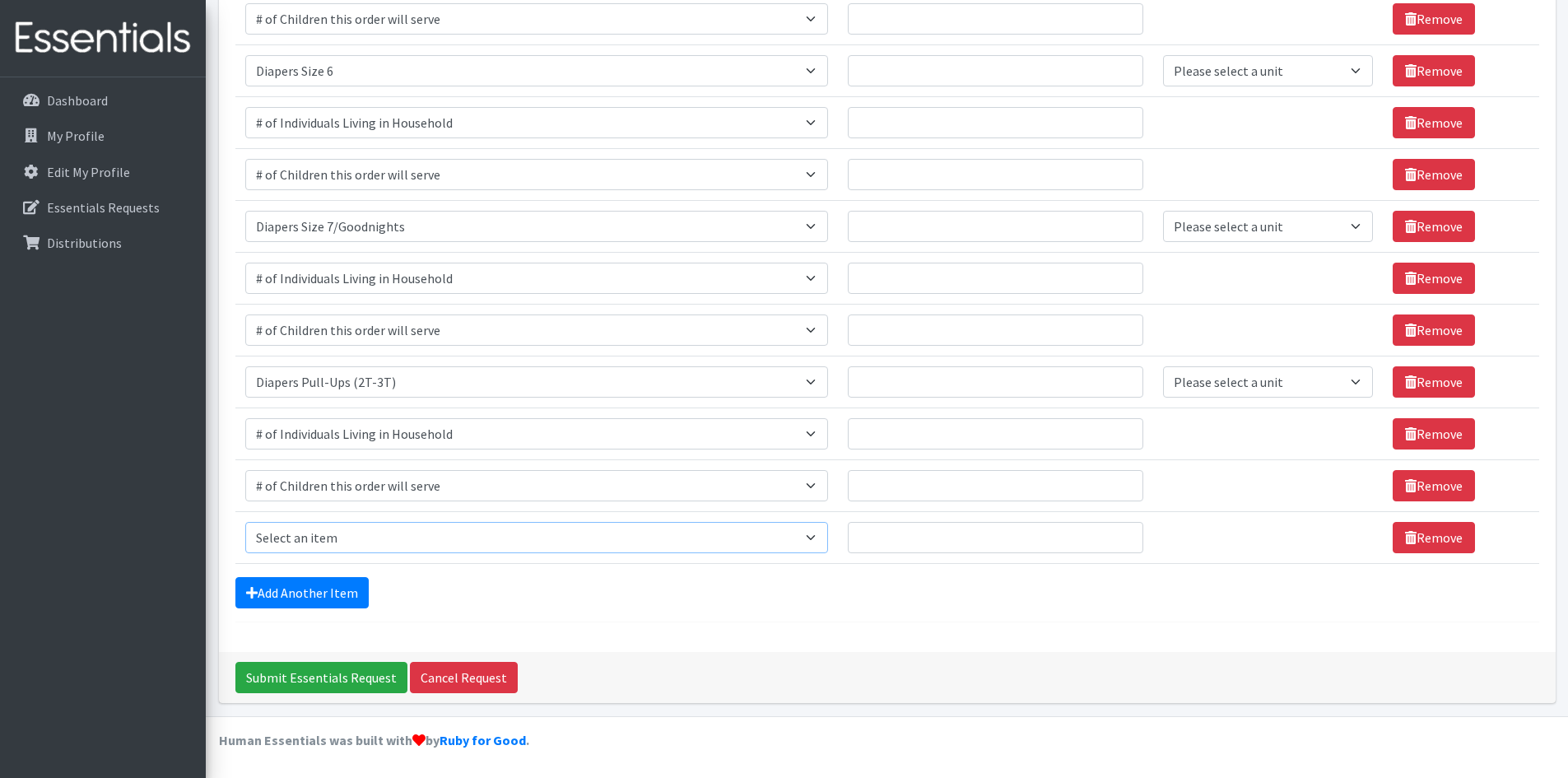 click on "Select an item
# of Children this order will serve
# of Individuals Living in Household
Activity Mat
Baby Carriers
Bath Tubs
Bed Pads
Bibs
Birthday Box - Boy
Birthday Box - Girl
Blankets/Swaddlers/Sleepsacks
Books
Bottles
Breast Pump
Bundle Me's
Car Seat - 3in1 up to 80 lbs.
Car Seat - Infant up to 22lbs. w/ handle
Clothing Boys Spring/Summer 0-6 Months
Clothing Boys Spring/Summer 12-18 Months
Clothing Boys Spring/Summer 18-24 Months
Clothing Boys Spring/Summer 2T
Clothing Boys Spring/Summer 3T
Clothing Boys Spring/Summer 4T
Clothing Boys Spring/Summer 5T
Clothing Boys Spring/Summer 6-12 Months
Clothing Boys Spring/Summer Premie/NB
Clothing Girls Fall/Winter 6-12 Months
Clothing Girls Spring/Summer 0-6 Months
Clothing Girls Spring/Summer 12-18 Months
Clothing Girls Spring/Summer 18-24 Months
Clothing Girls Spring/Summer 2T
Clothing Girls Spring/Summer 3T
Clothing Girls Spring/Summer 4T
Clothing Girls Spring/Summer 5T
Diaper Bags" at bounding box center [537, 538] 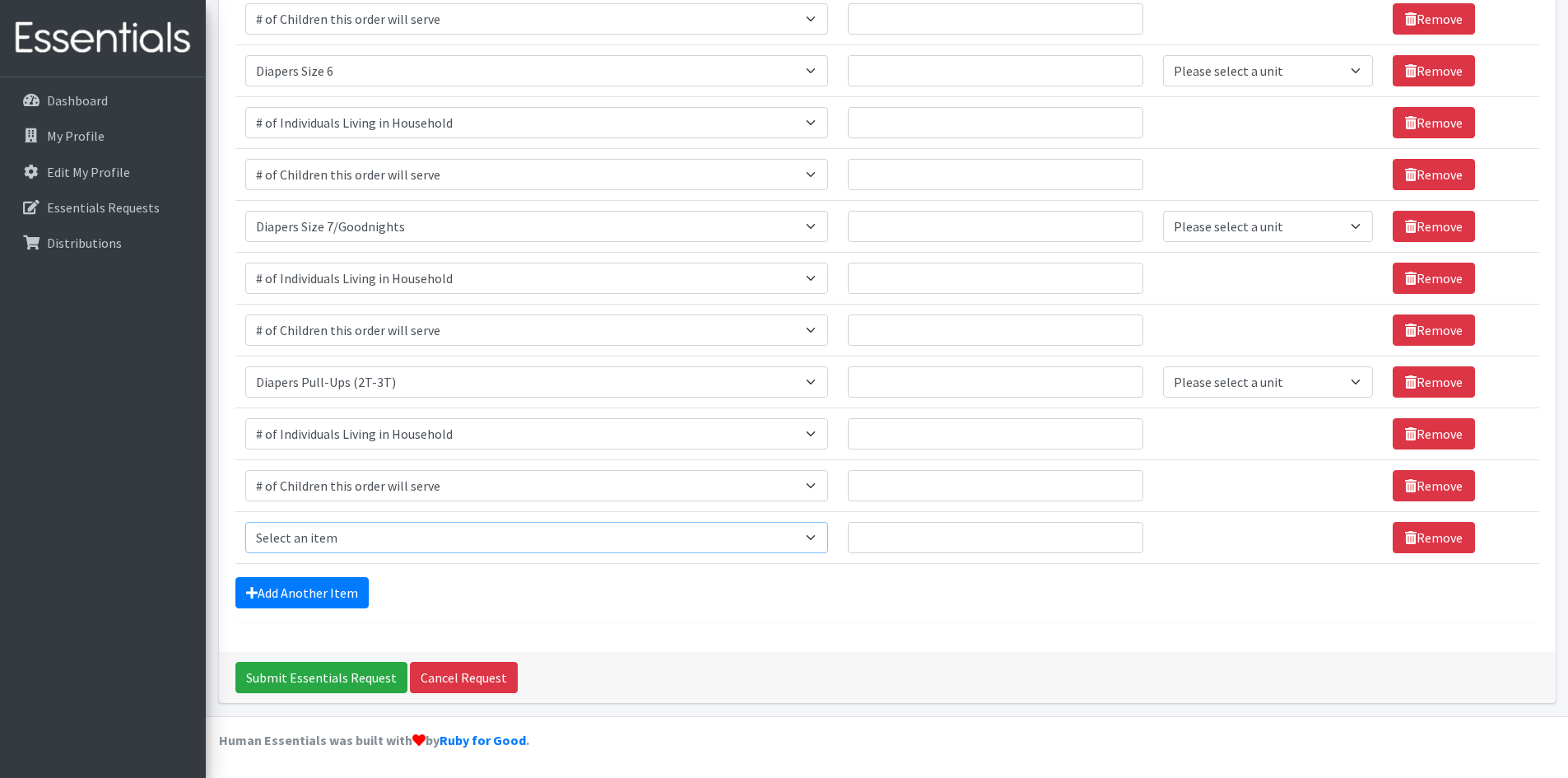 click on "Select an item
# of Children this order will serve
# of Individuals Living in Household
Activity Mat
Baby Carriers
Bath Tubs
Bed Pads
Bibs
Birthday Box - Boy
Birthday Box - Girl
Blankets/Swaddlers/Sleepsacks
Books
Bottles
Breast Pump
Bundle Me's
Car Seat - 3in1 up to 80 lbs.
Car Seat - Infant up to 22lbs. w/ handle
Clothing Boys Spring/Summer 0-6 Months
Clothing Boys Spring/Summer 12-18 Months
Clothing Boys Spring/Summer 18-24 Months
Clothing Boys Spring/Summer 2T
Clothing Boys Spring/Summer 3T
Clothing Boys Spring/Summer 4T
Clothing Boys Spring/Summer 5T
Clothing Boys Spring/Summer 6-12 Months
Clothing Boys Spring/Summer Premie/NB
Clothing Girls Fall/Winter 6-12 Months
Clothing Girls Spring/Summer 0-6 Months
Clothing Girls Spring/Summer 12-18 Months
Clothing Girls Spring/Summer 18-24 Months
Clothing Girls Spring/Summer 2T
Clothing Girls Spring/Summer 3T
Clothing Girls Spring/Summer 4T
Clothing Girls Spring/Summer 5T
Diaper Bags" at bounding box center (537, 538) 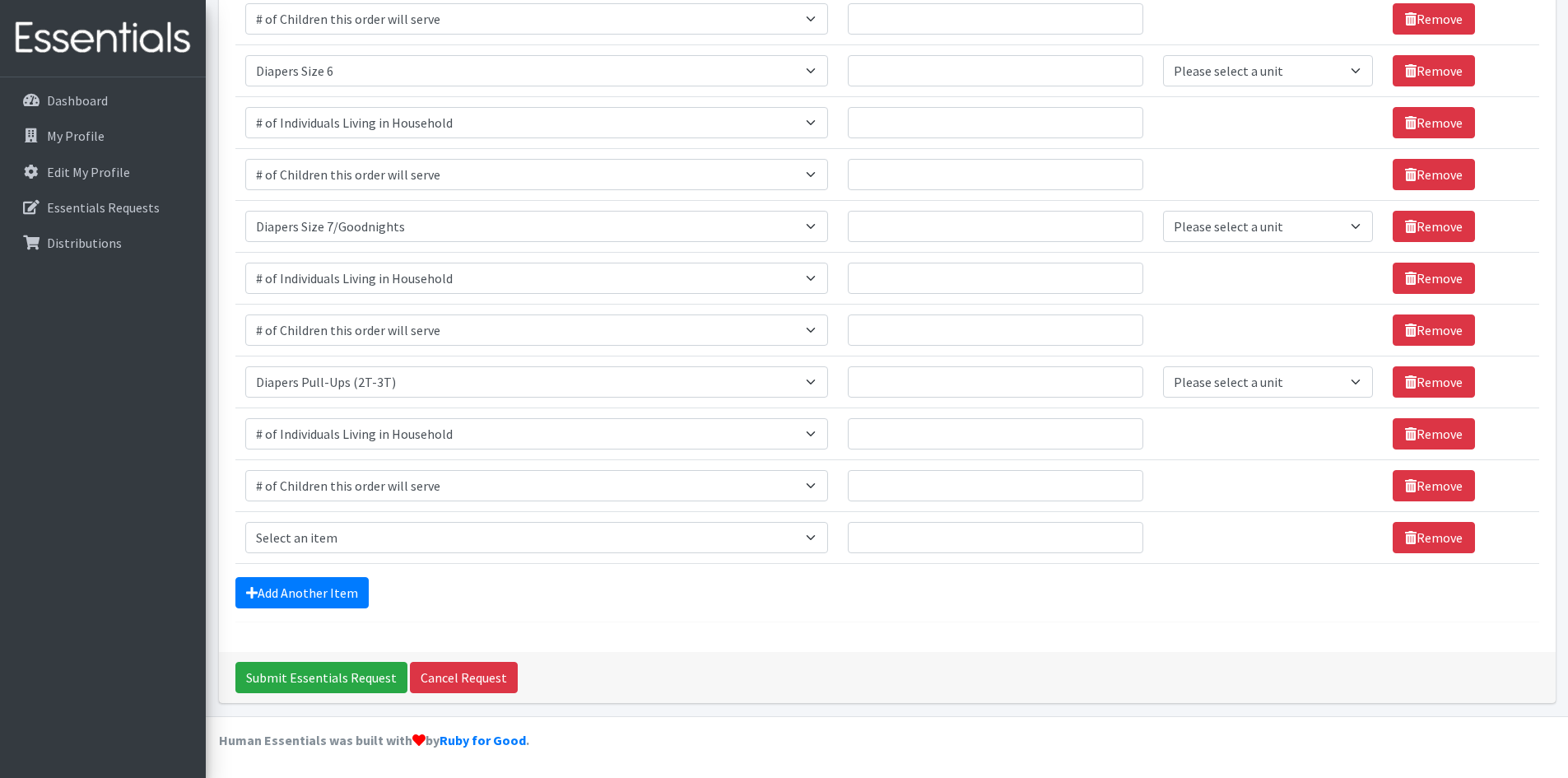 click on "Comments:
Item Requested
Quantity
Units (if applicable)
Item Requested
Select an item
# of Children this order will serve
# of Individuals Living in Household
Activity Mat
Baby Carriers
Bath Tubs
Bed Pads
Bibs
Birthday Box - Boy
Birthday Box - Girl
Blankets/Swaddlers/Sleepsacks
Books
Bottles
Breast Pump
Bundle Me's
Car Seat - 3in1 up to 80 lbs.
Car Seat - Infant up to 22lbs. w/ handle
Clothing Boys Spring/Summer 0-6 Months
Clothing Boys Spring/Summer 12-18 Months
Clothing Boys Spring/Summer 18-24 Months
Clothing Boys Spring/Summer 2T
Clothing Boys Spring/Summer 3T
Clothing Boys Spring/Summer 4T
Clothing Boys Spring/Summer 5T
Clothing Boys Spring/Summer 6-12 Months
Clothing Boys Spring/Summer Premie/NB" at bounding box center (887, -167) 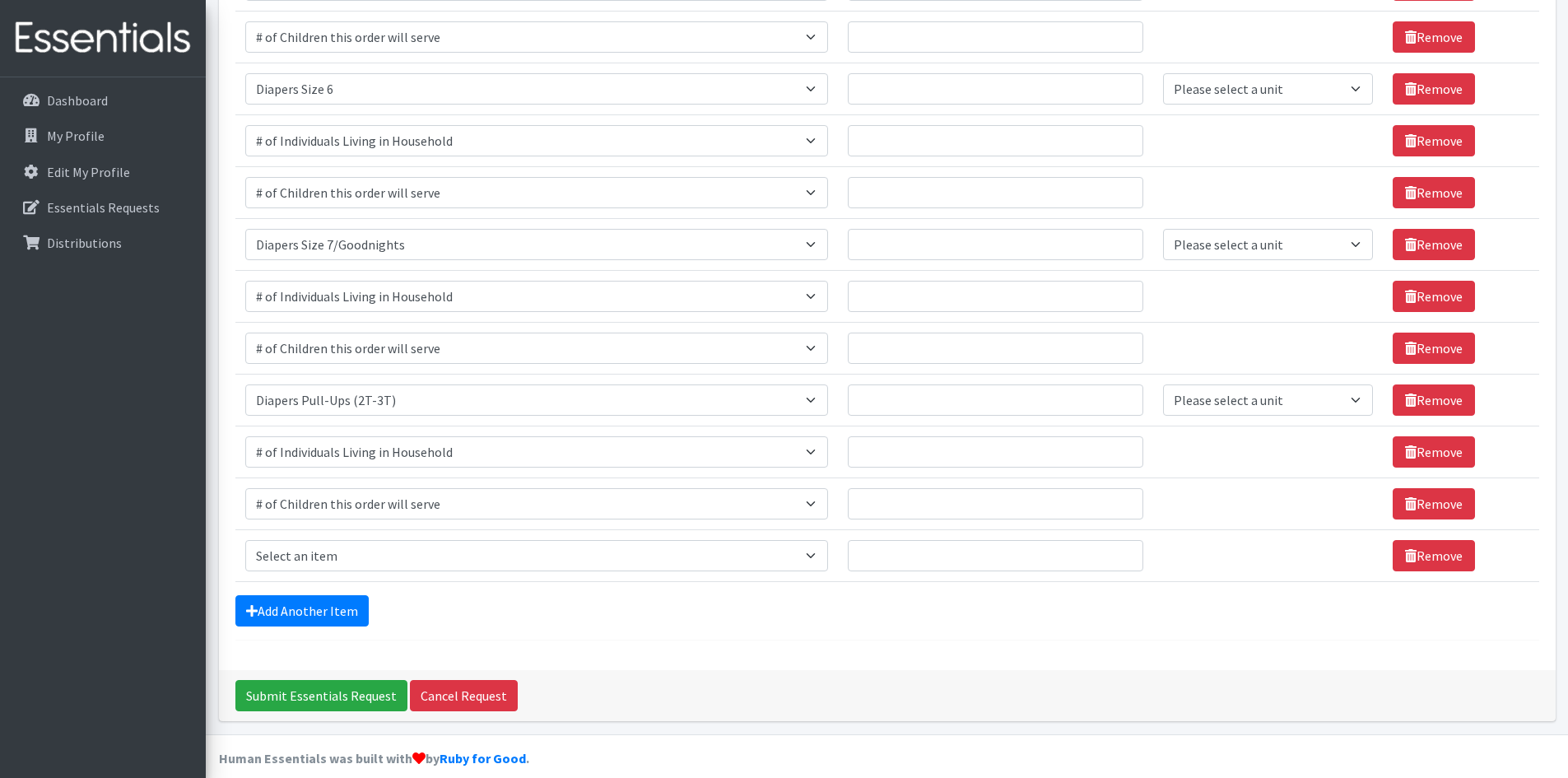 scroll, scrollTop: 1092, scrollLeft: 0, axis: vertical 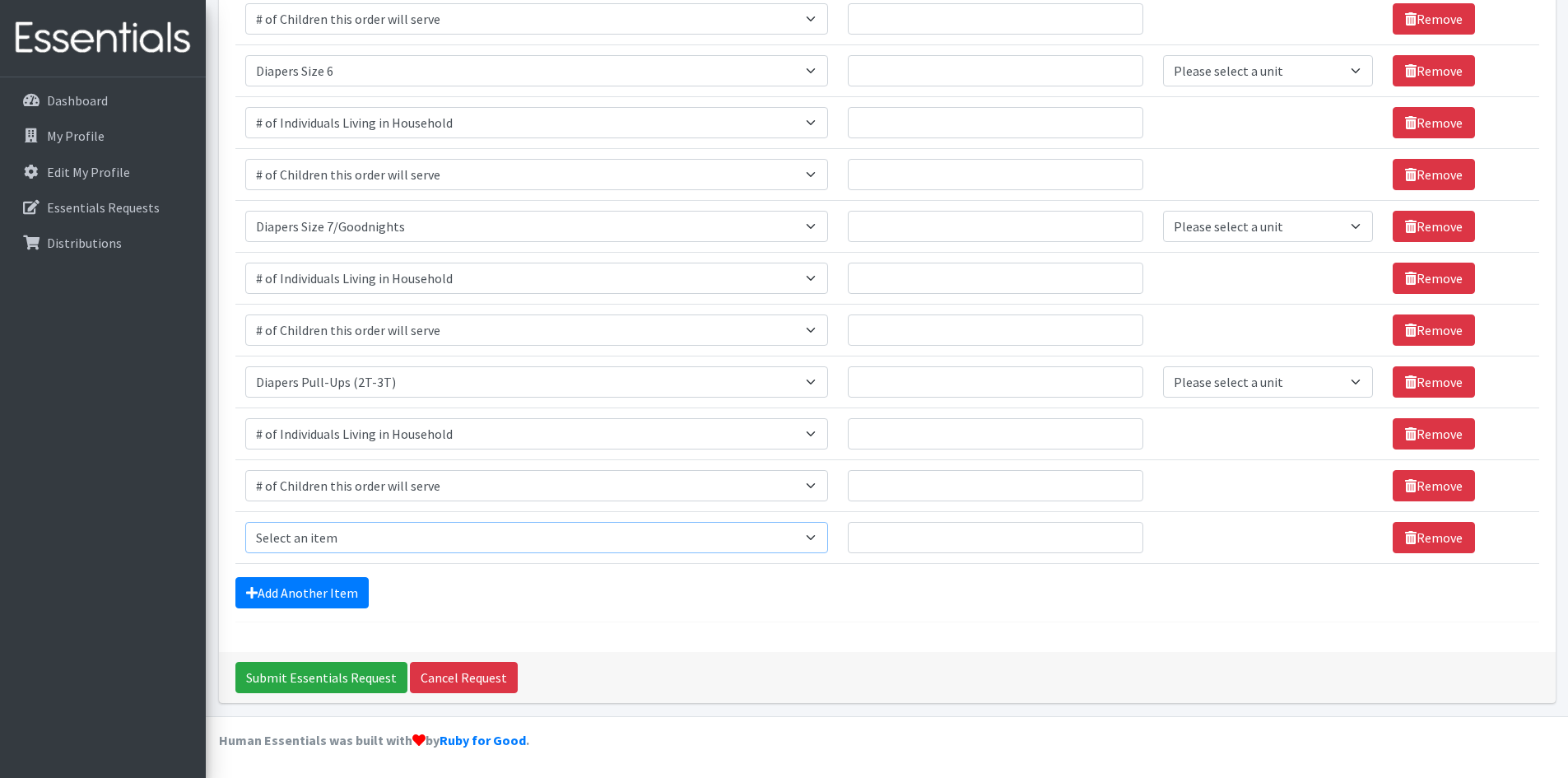 click on "Select an item
# of Children this order will serve
# of Individuals Living in Household
Activity Mat
Baby Carriers
Bath Tubs
Bed Pads
Bibs
Birthday Box - Boy
Birthday Box - Girl
Blankets/Swaddlers/Sleepsacks
Books
Bottles
Breast Pump
Bundle Me's
Car Seat - 3in1 up to 80 lbs.
Car Seat - Infant up to 22lbs. w/ handle
Clothing Boys Spring/Summer 0-6 Months
Clothing Boys Spring/Summer 12-18 Months
Clothing Boys Spring/Summer 18-24 Months
Clothing Boys Spring/Summer 2T
Clothing Boys Spring/Summer 3T
Clothing Boys Spring/Summer 4T
Clothing Boys Spring/Summer 5T
Clothing Boys Spring/Summer 6-12 Months
Clothing Boys Spring/Summer Premie/NB
Clothing Girls Fall/Winter 6-12 Months
Clothing Girls Spring/Summer 0-6 Months
Clothing Girls Spring/Summer 12-18 Months
Clothing Girls Spring/Summer 18-24 Months
Clothing Girls Spring/Summer 2T
Clothing Girls Spring/Summer 3T
Clothing Girls Spring/Summer 4T
Clothing Girls Spring/Summer 5T
Diaper Bags" at bounding box center (537, 538) 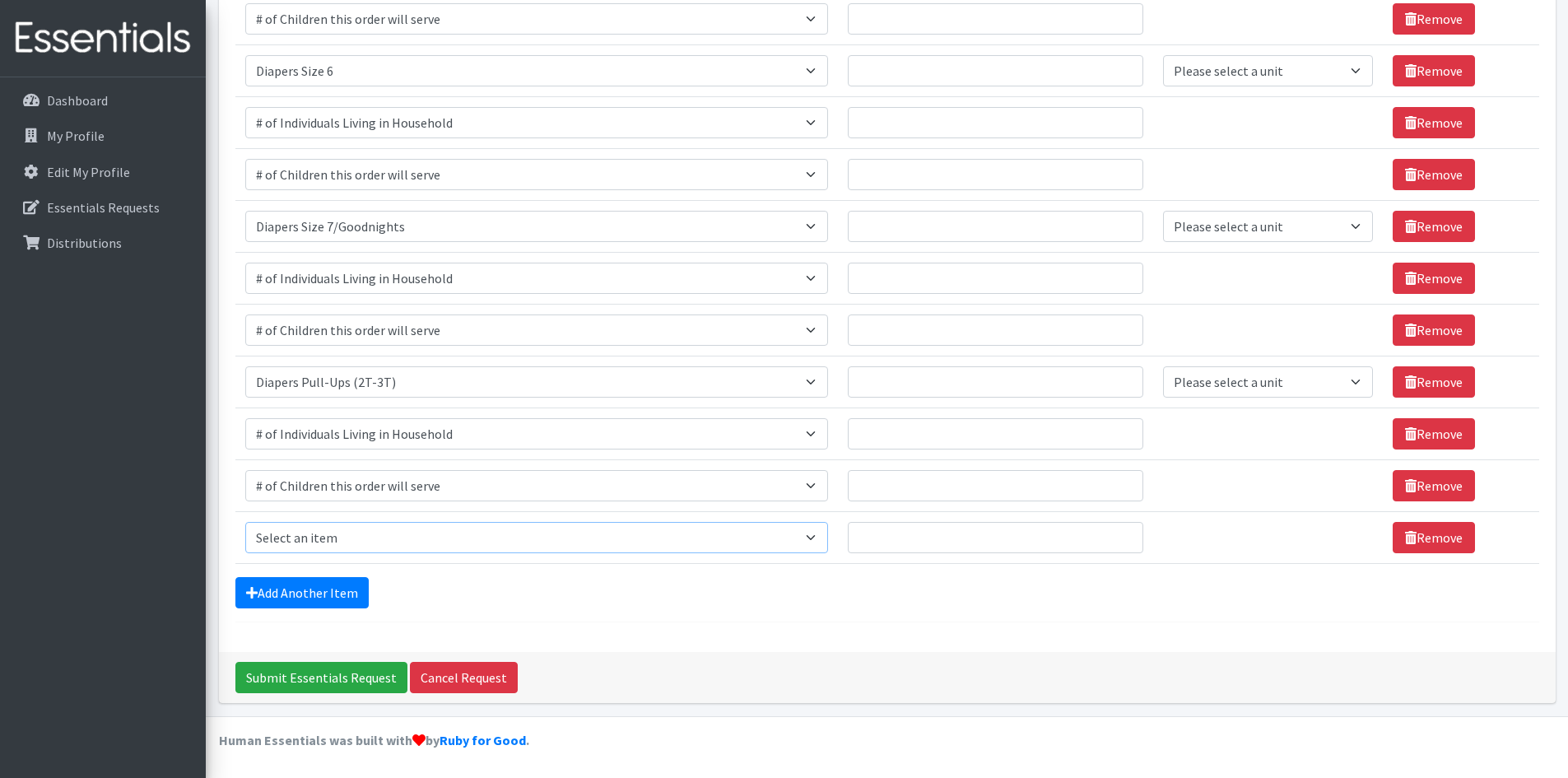 select on "1963" 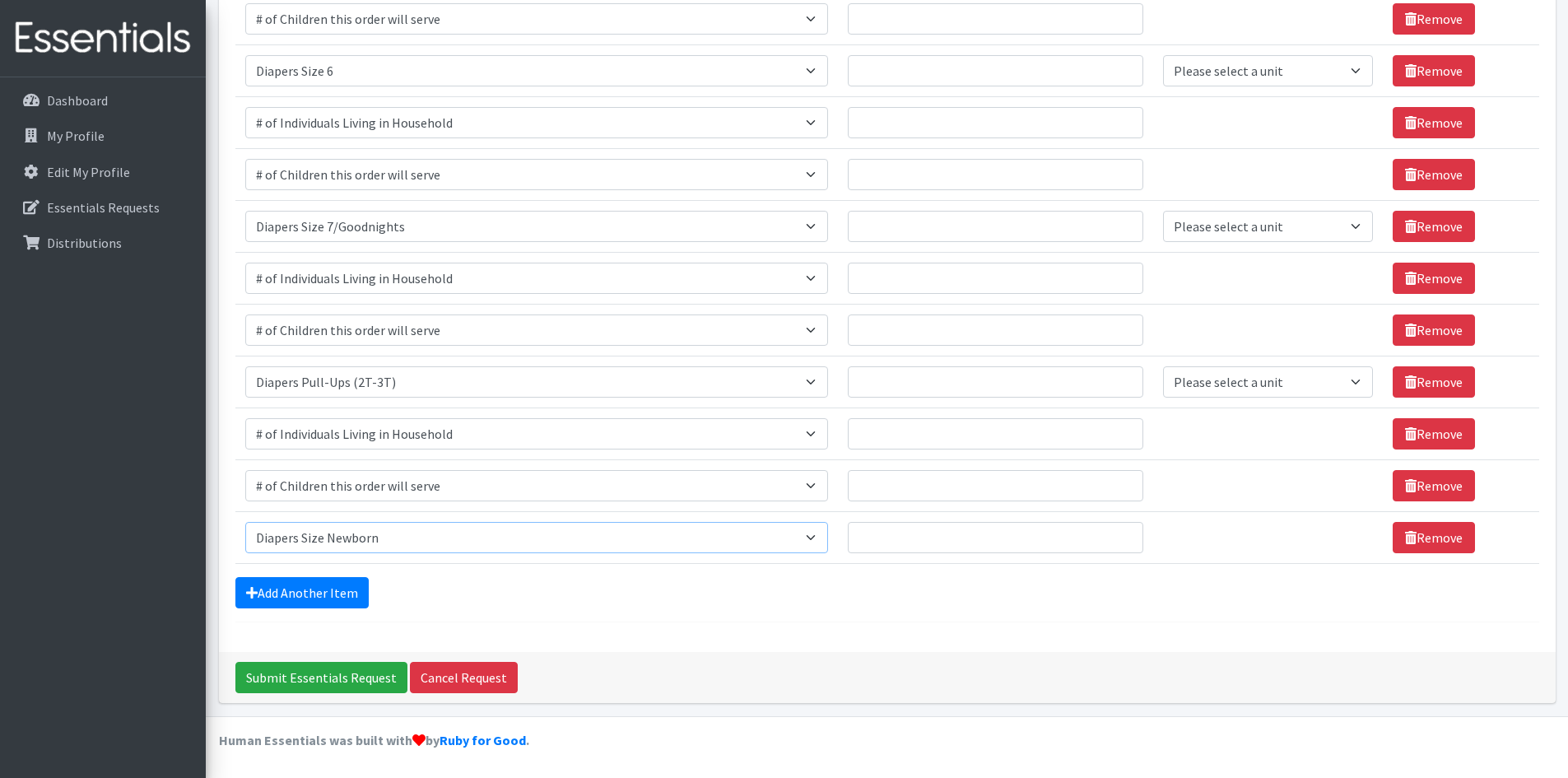 click on "Select an item
# of Children this order will serve
# of Individuals Living in Household
Activity Mat
Baby Carriers
Bath Tubs
Bed Pads
Bibs
Birthday Box - Boy
Birthday Box - Girl
Blankets/Swaddlers/Sleepsacks
Books
Bottles
Breast Pump
Bundle Me's
Car Seat - 3in1 up to 80 lbs.
Car Seat - Infant up to 22lbs. w/ handle
Clothing Boys Spring/Summer 0-6 Months
Clothing Boys Spring/Summer 12-18 Months
Clothing Boys Spring/Summer 18-24 Months
Clothing Boys Spring/Summer 2T
Clothing Boys Spring/Summer 3T
Clothing Boys Spring/Summer 4T
Clothing Boys Spring/Summer 5T
Clothing Boys Spring/Summer 6-12 Months
Clothing Boys Spring/Summer Premie/NB
Clothing Girls Fall/Winter 6-12 Months
Clothing Girls Spring/Summer 0-6 Months
Clothing Girls Spring/Summer 12-18 Months
Clothing Girls Spring/Summer 18-24 Months
Clothing Girls Spring/Summer 2T
Clothing Girls Spring/Summer 3T
Clothing Girls Spring/Summer 4T
Clothing Girls Spring/Summer 5T
Diaper Bags" at bounding box center [537, 538] 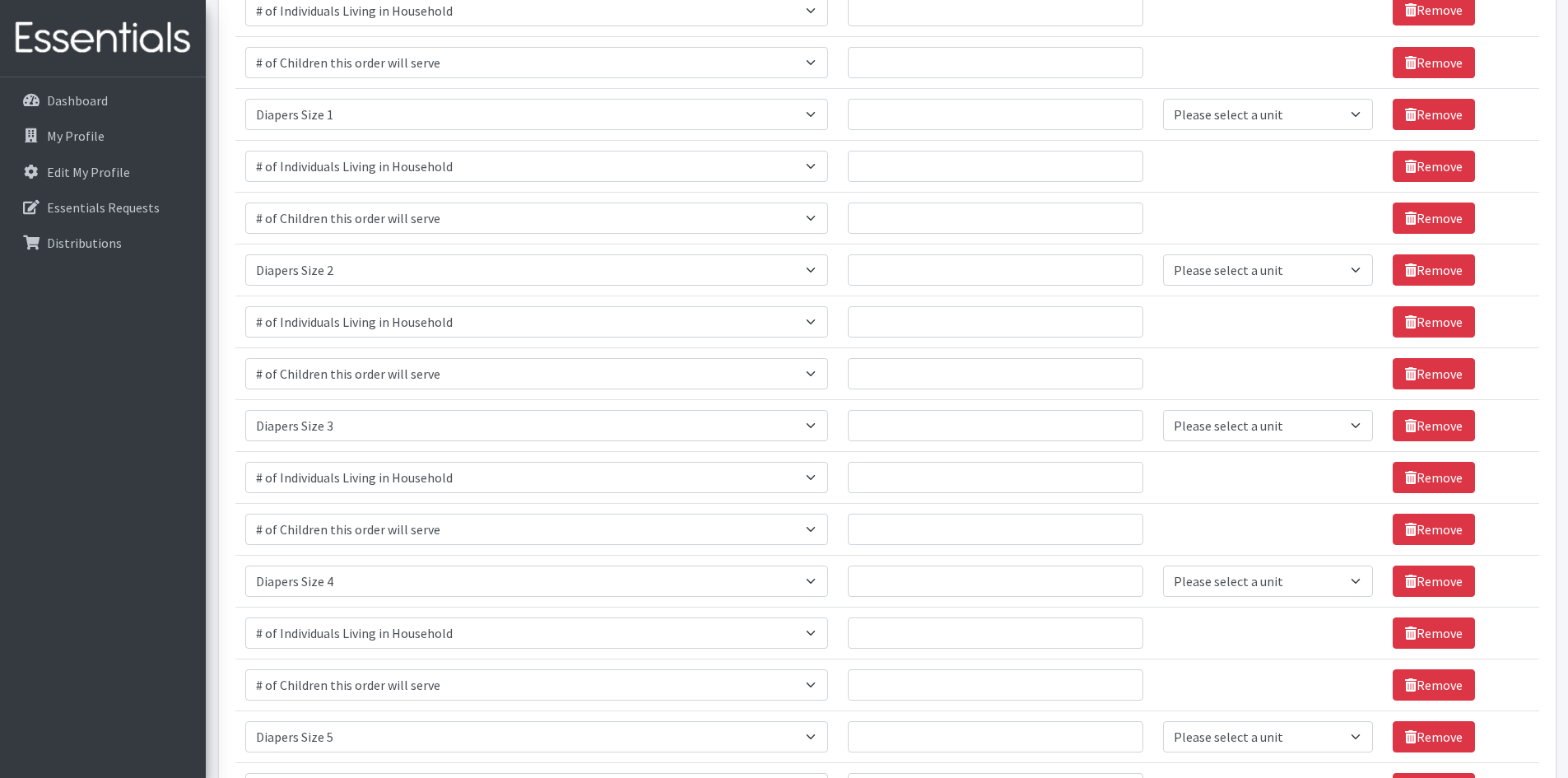 scroll, scrollTop: 269, scrollLeft: 0, axis: vertical 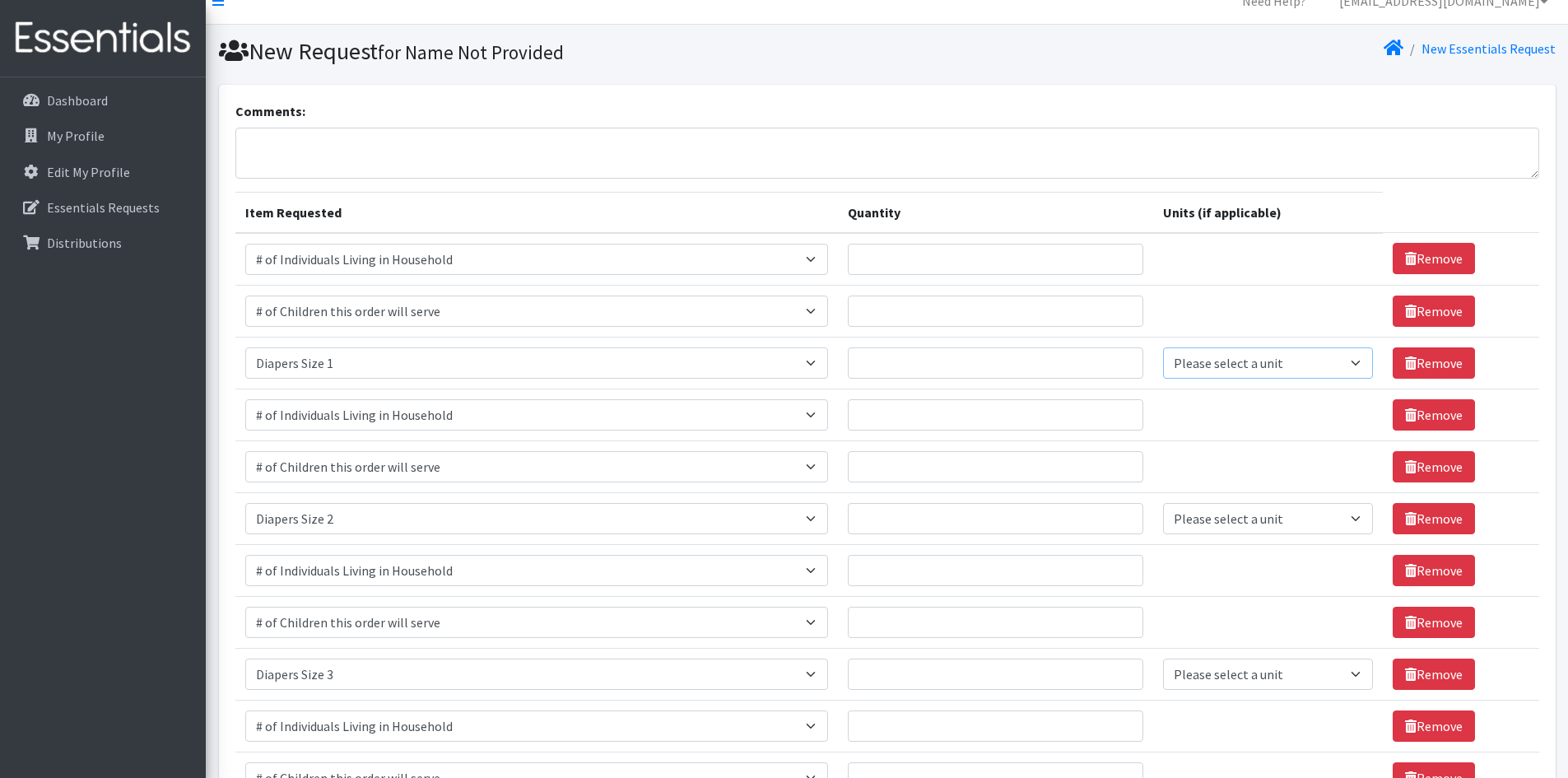 click on "Please select a unit units Packs" at bounding box center (1268, 363) 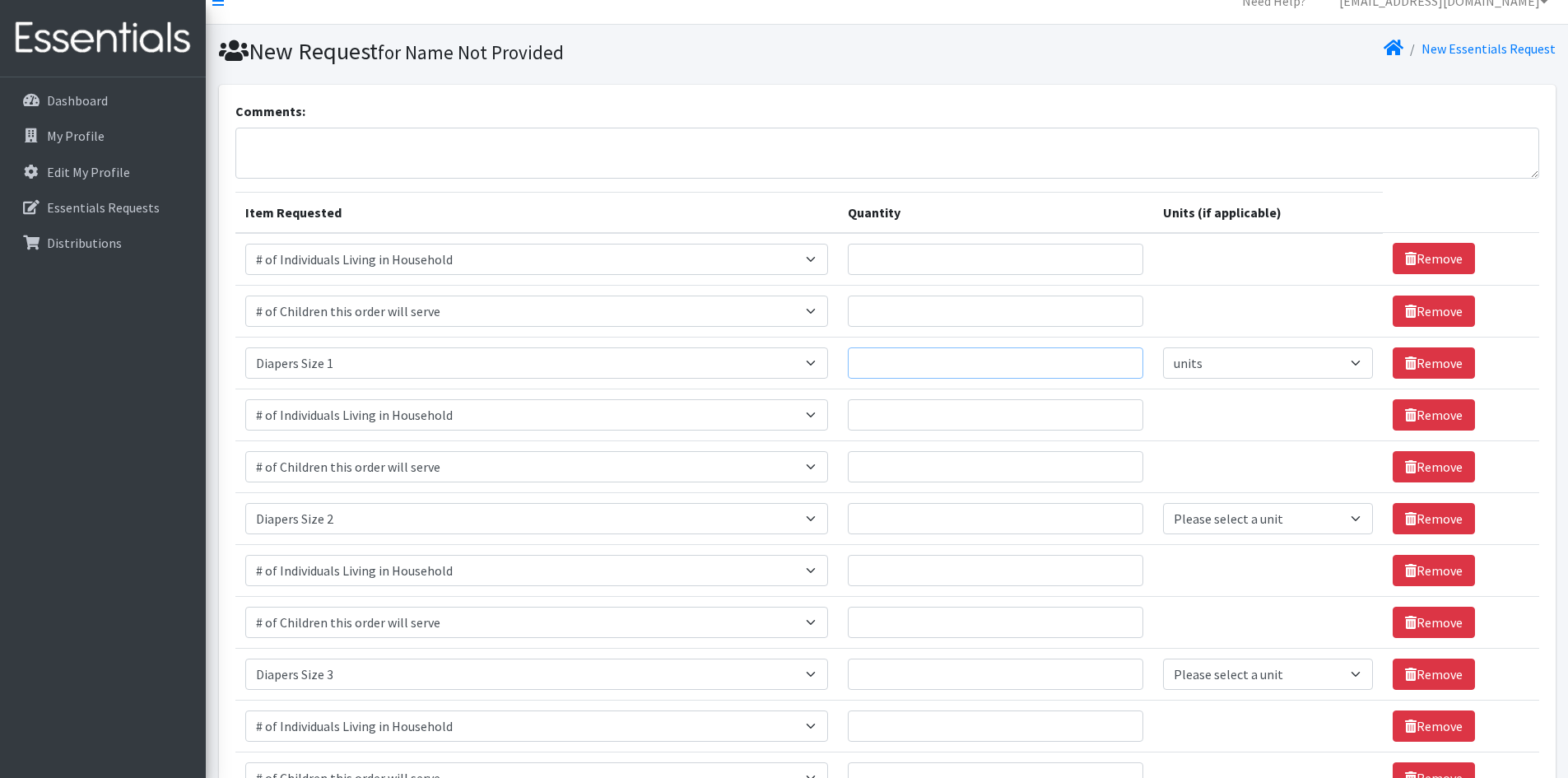 click on "Quantity" at bounding box center (995, 363) 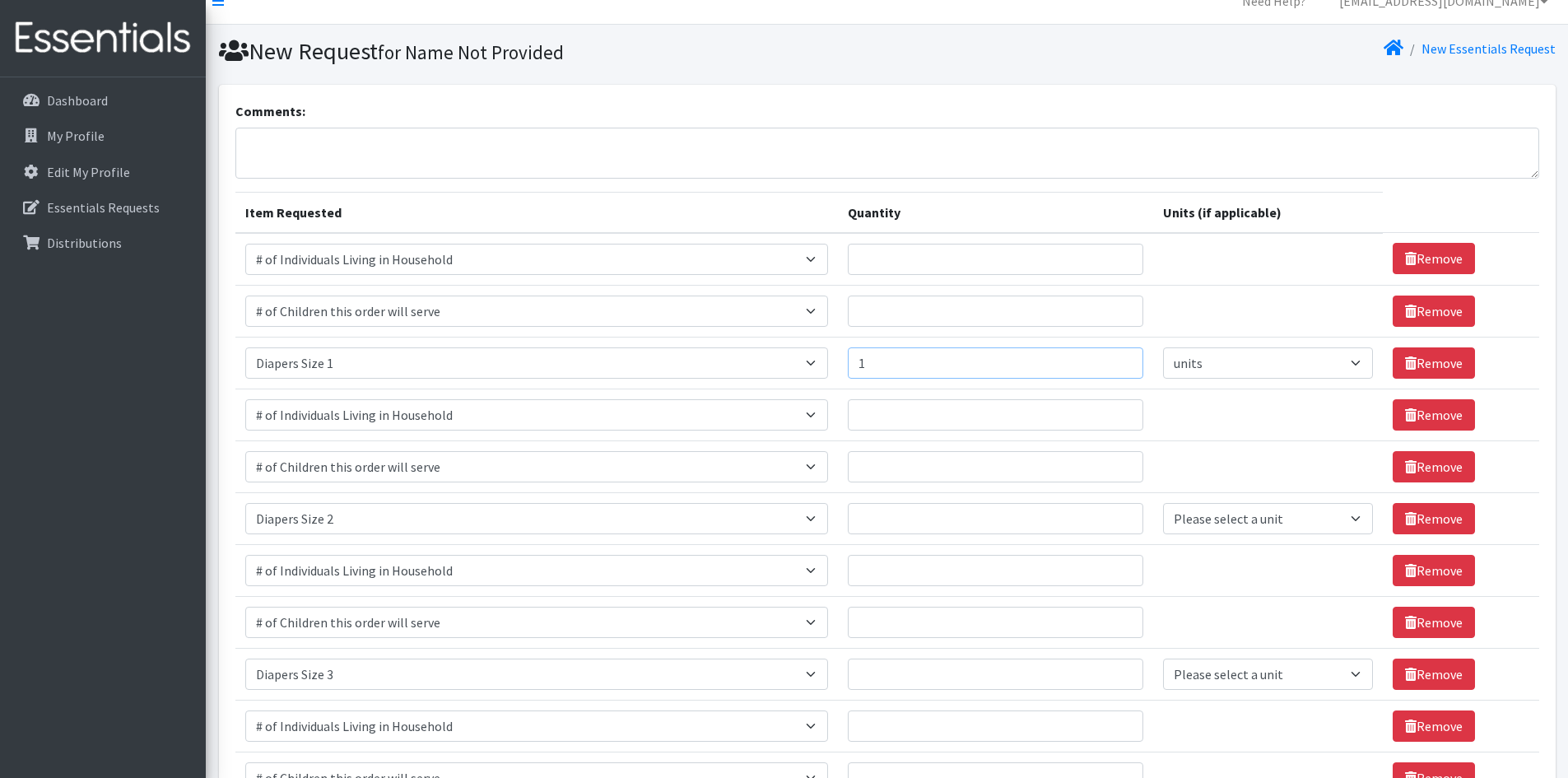 click on "1" at bounding box center (995, 363) 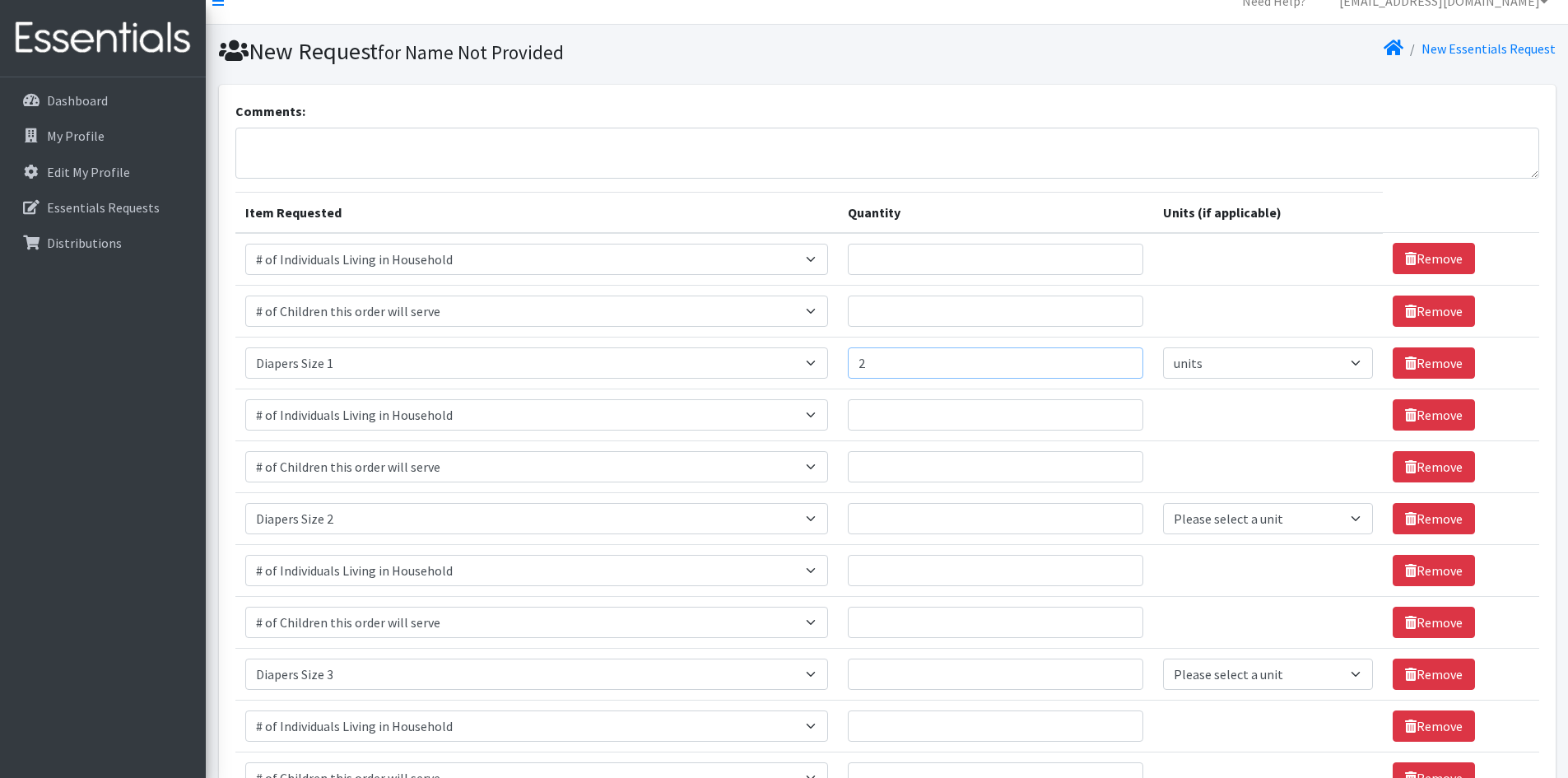 click on "2" at bounding box center [995, 363] 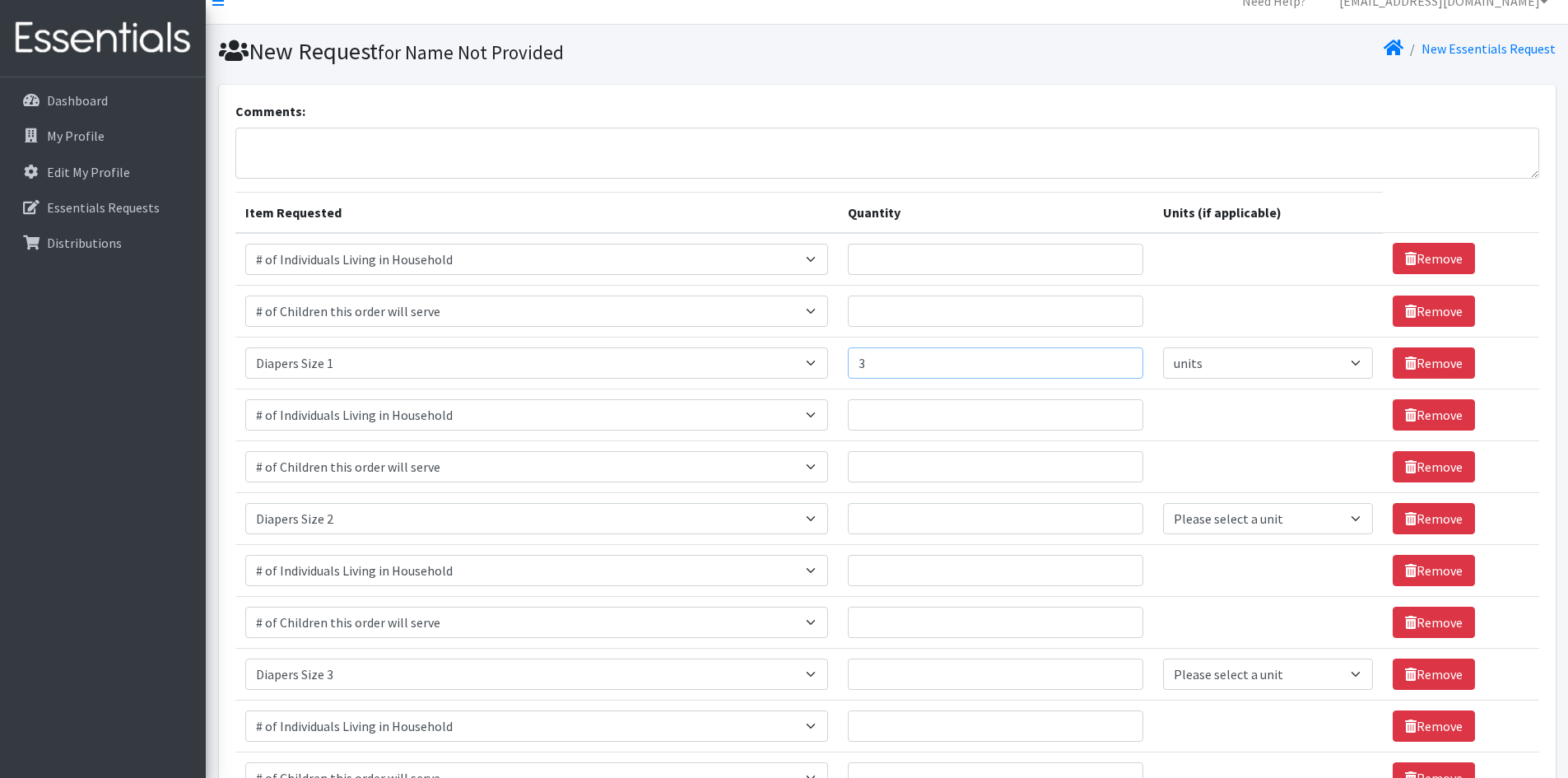 click on "3" at bounding box center [995, 363] 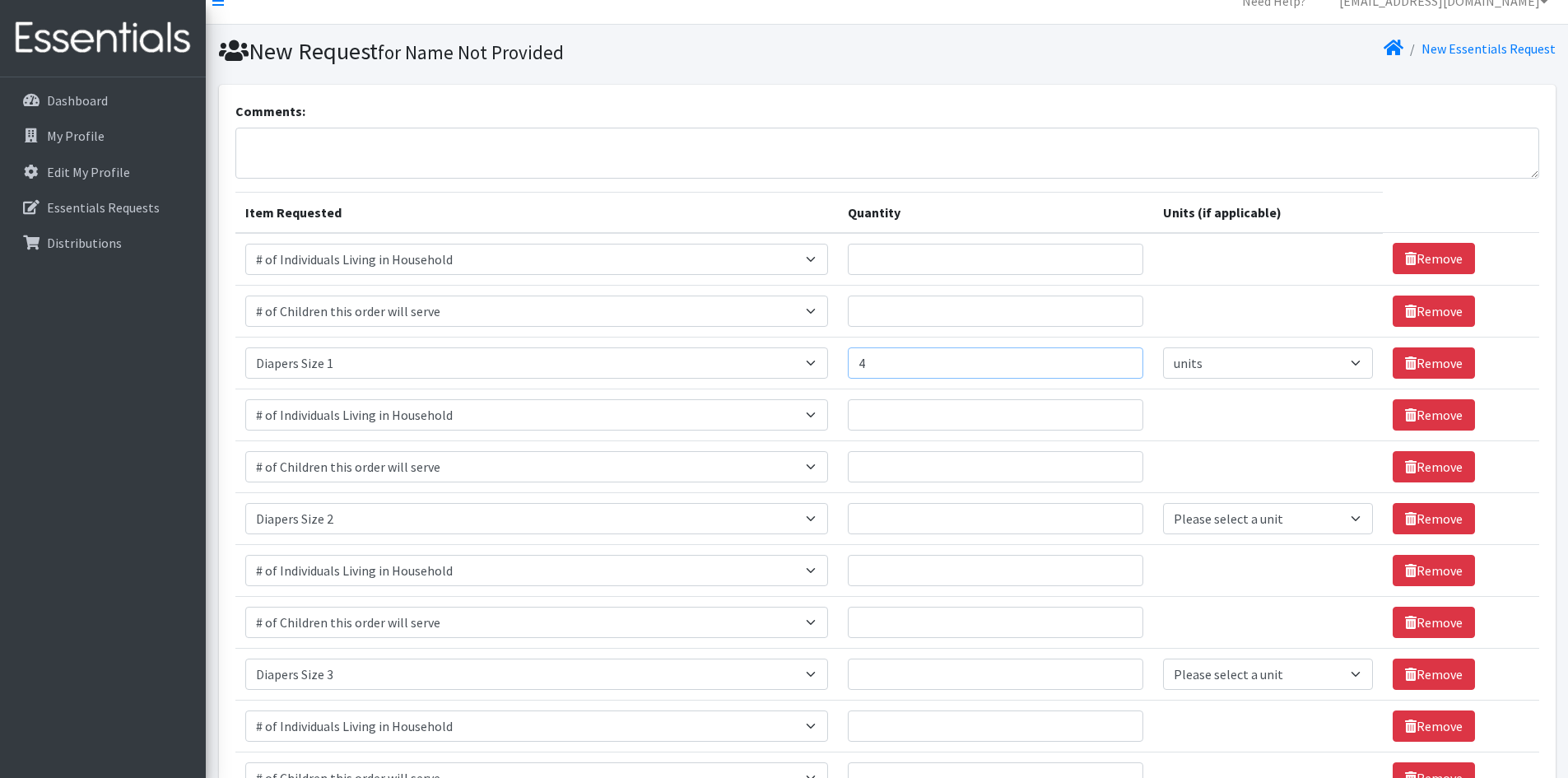 click on "4" at bounding box center (995, 363) 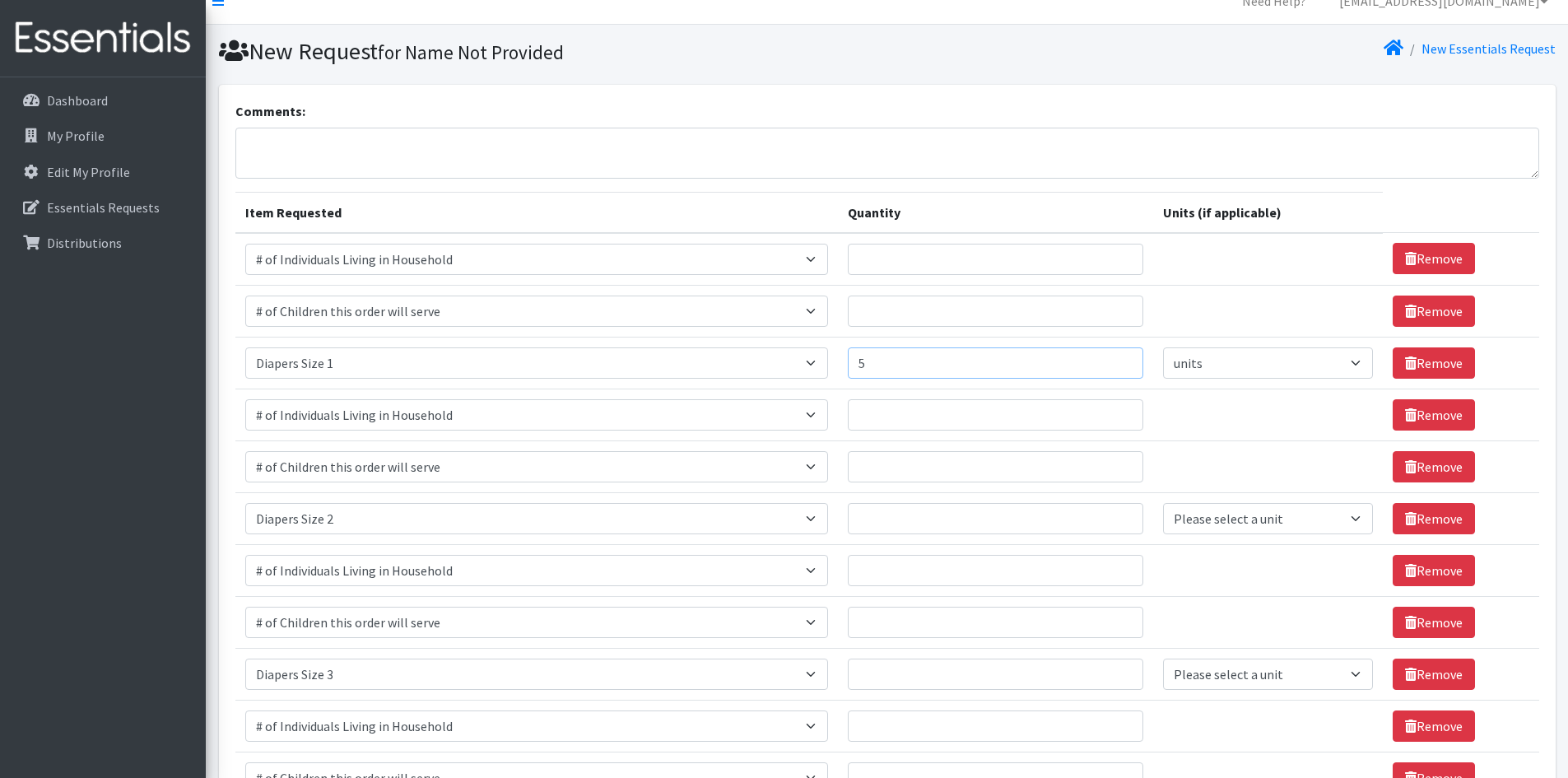type on "5" 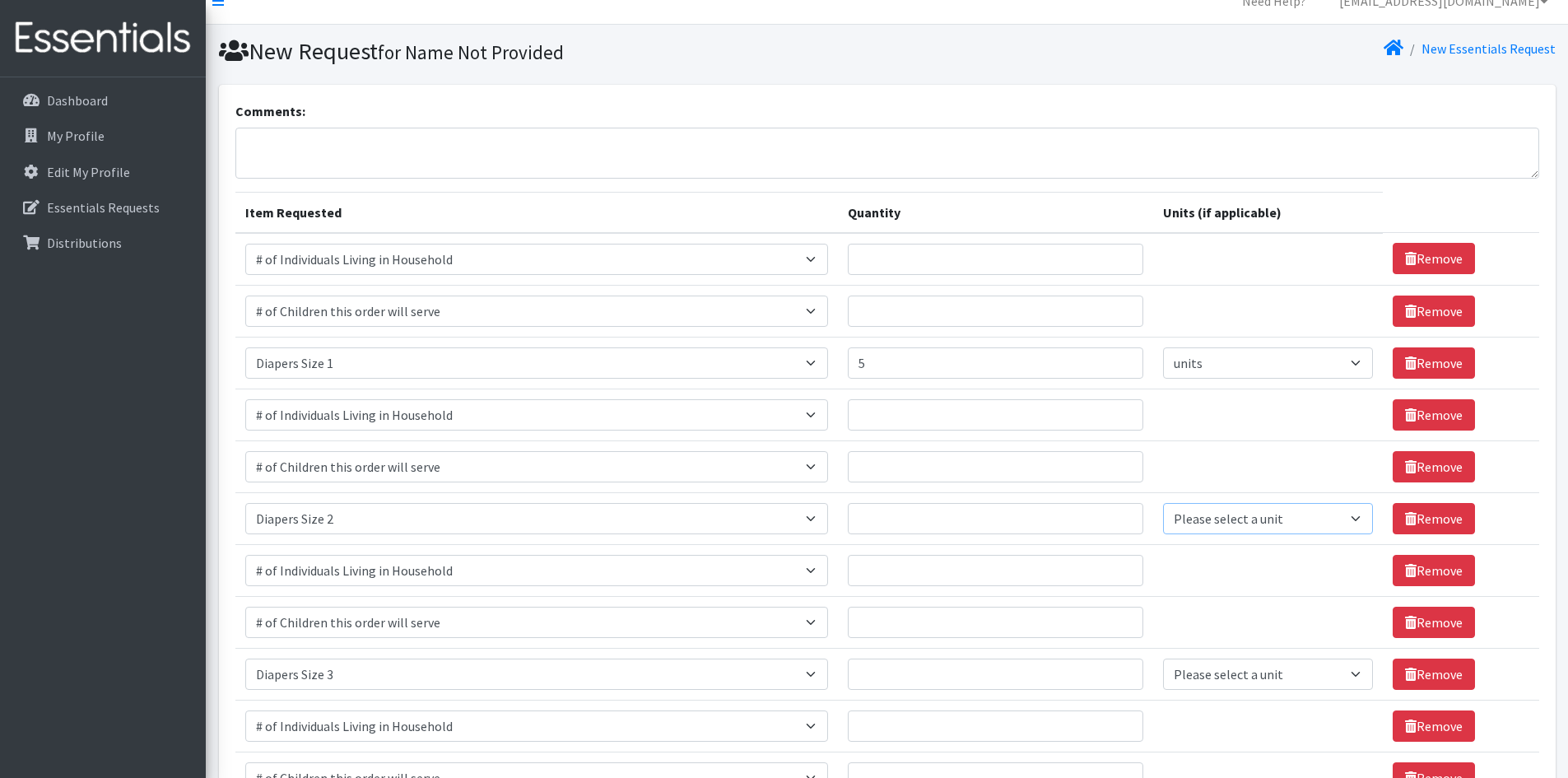 click on "Please select a unit units Packs" at bounding box center [1268, 519] 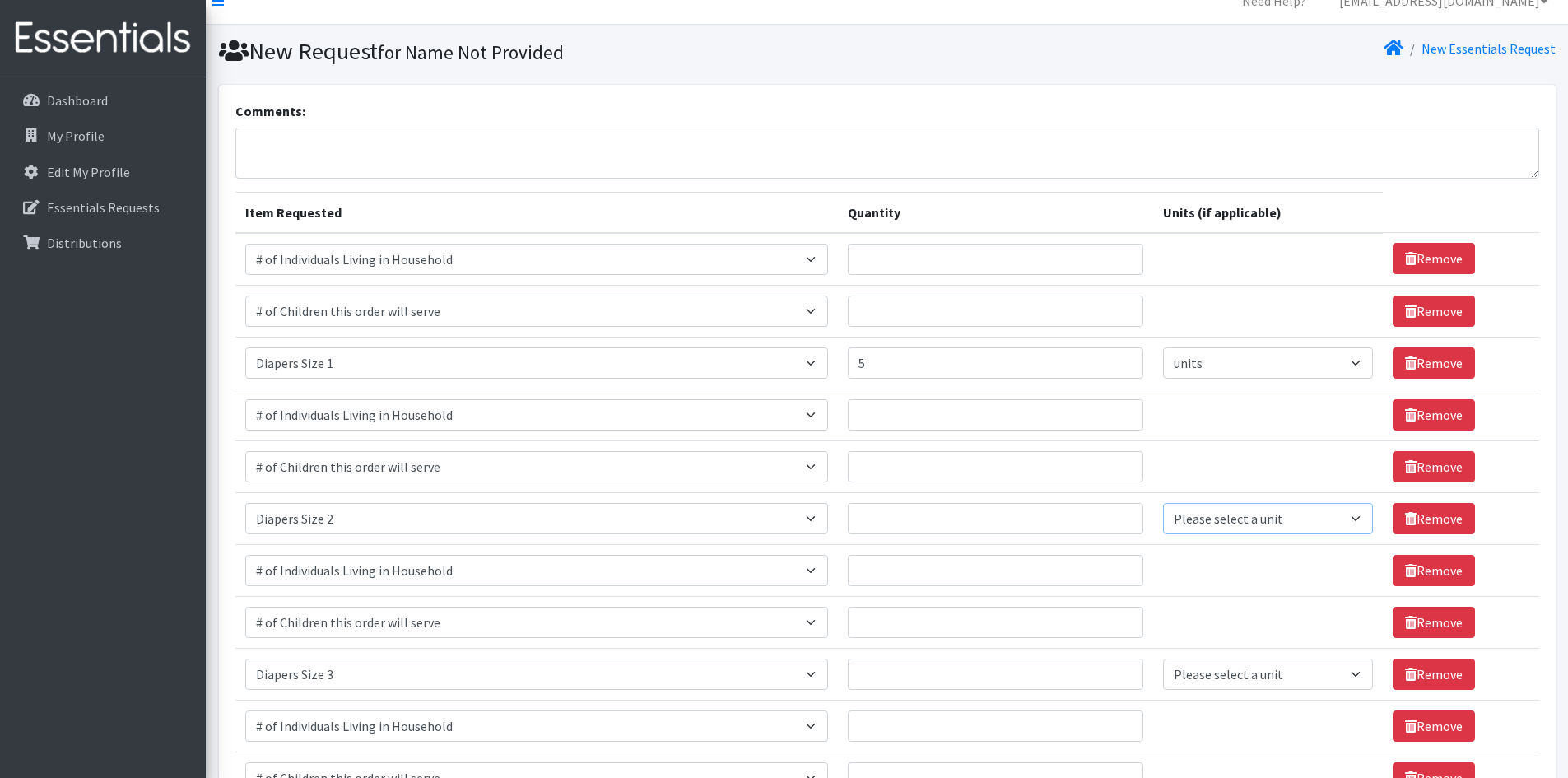 select 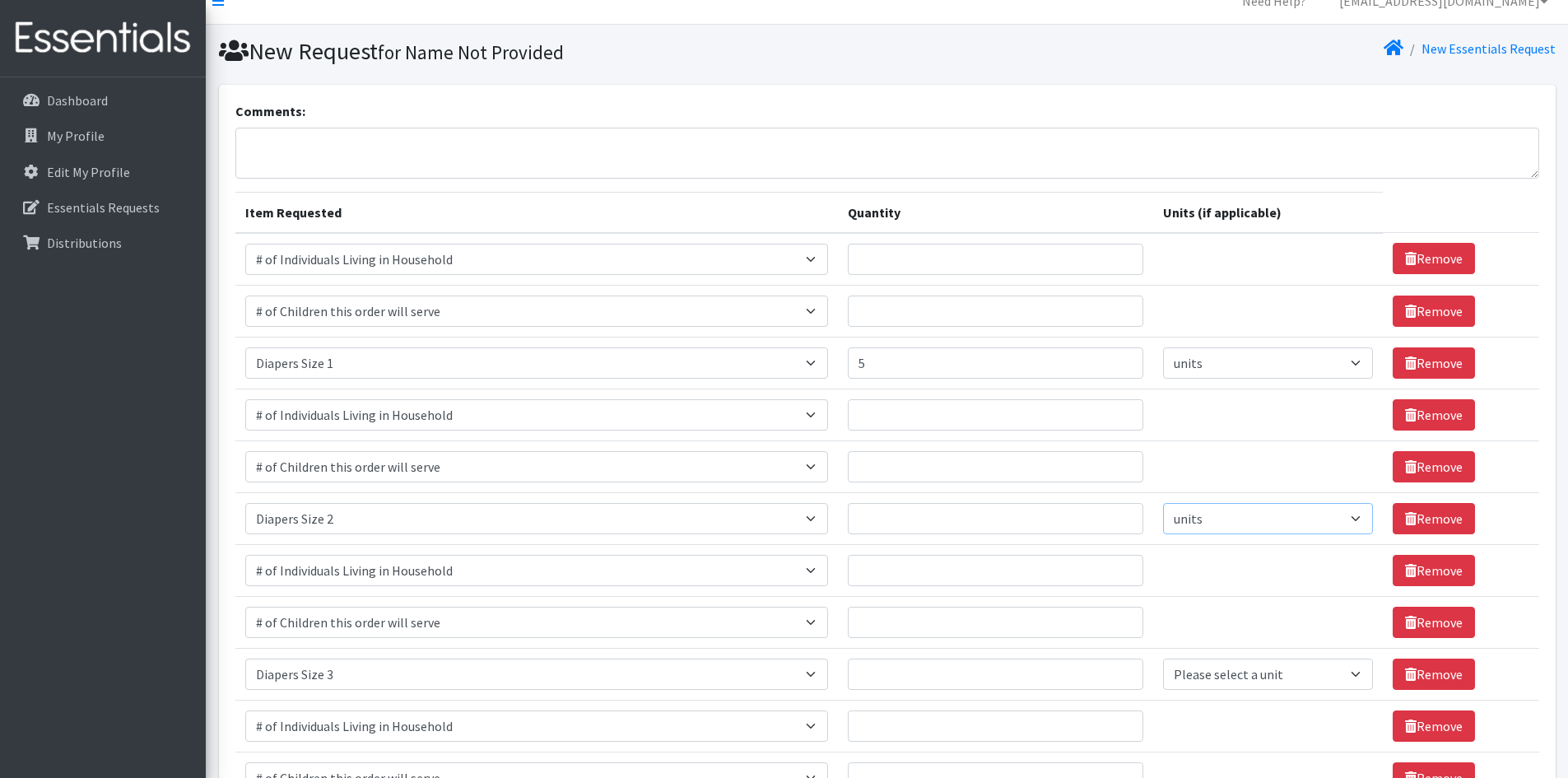 click on "Please select a unit units Packs" at bounding box center (1268, 519) 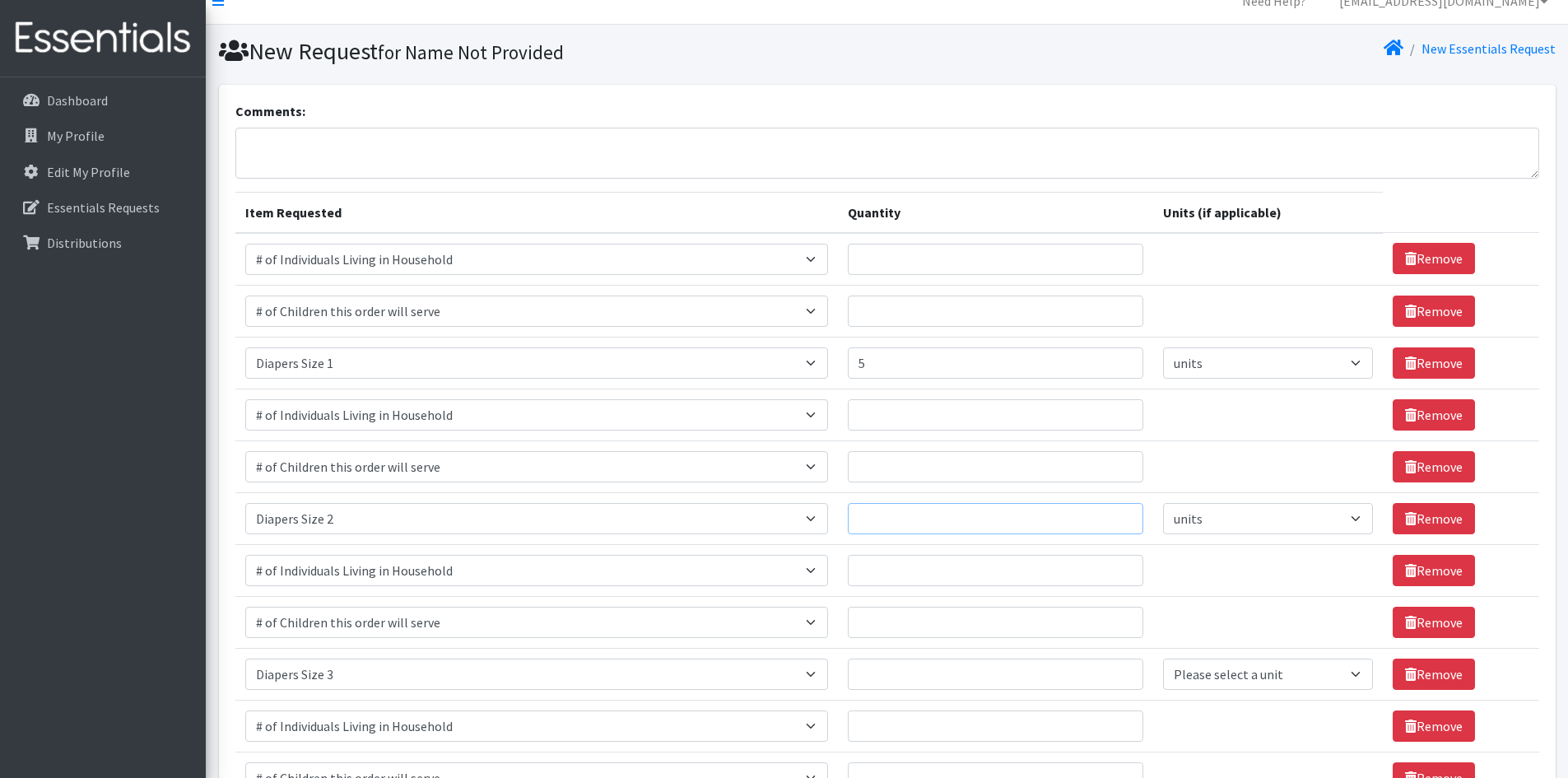 click on "Quantity" at bounding box center [995, 519] 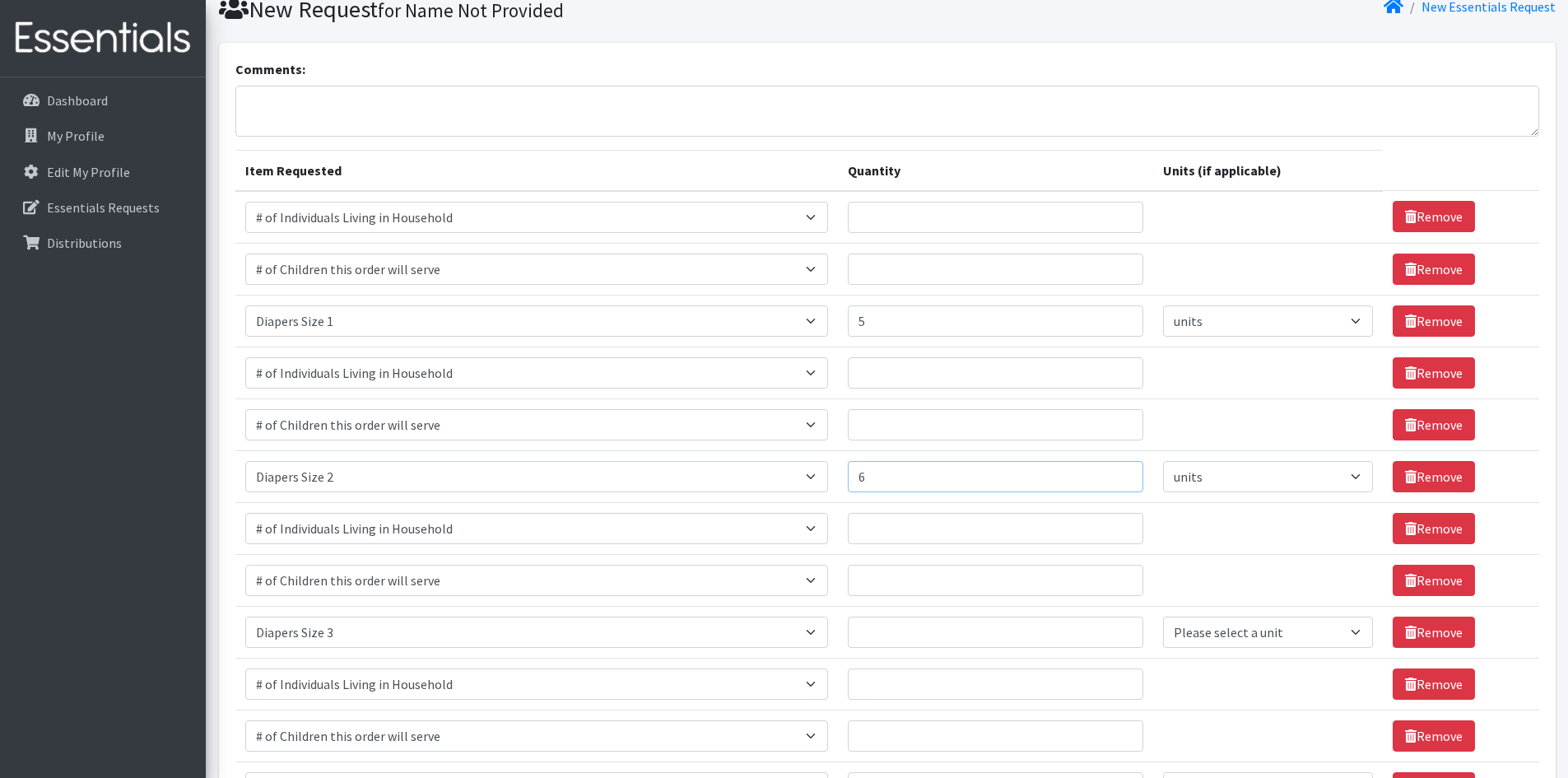 scroll, scrollTop: 105, scrollLeft: 0, axis: vertical 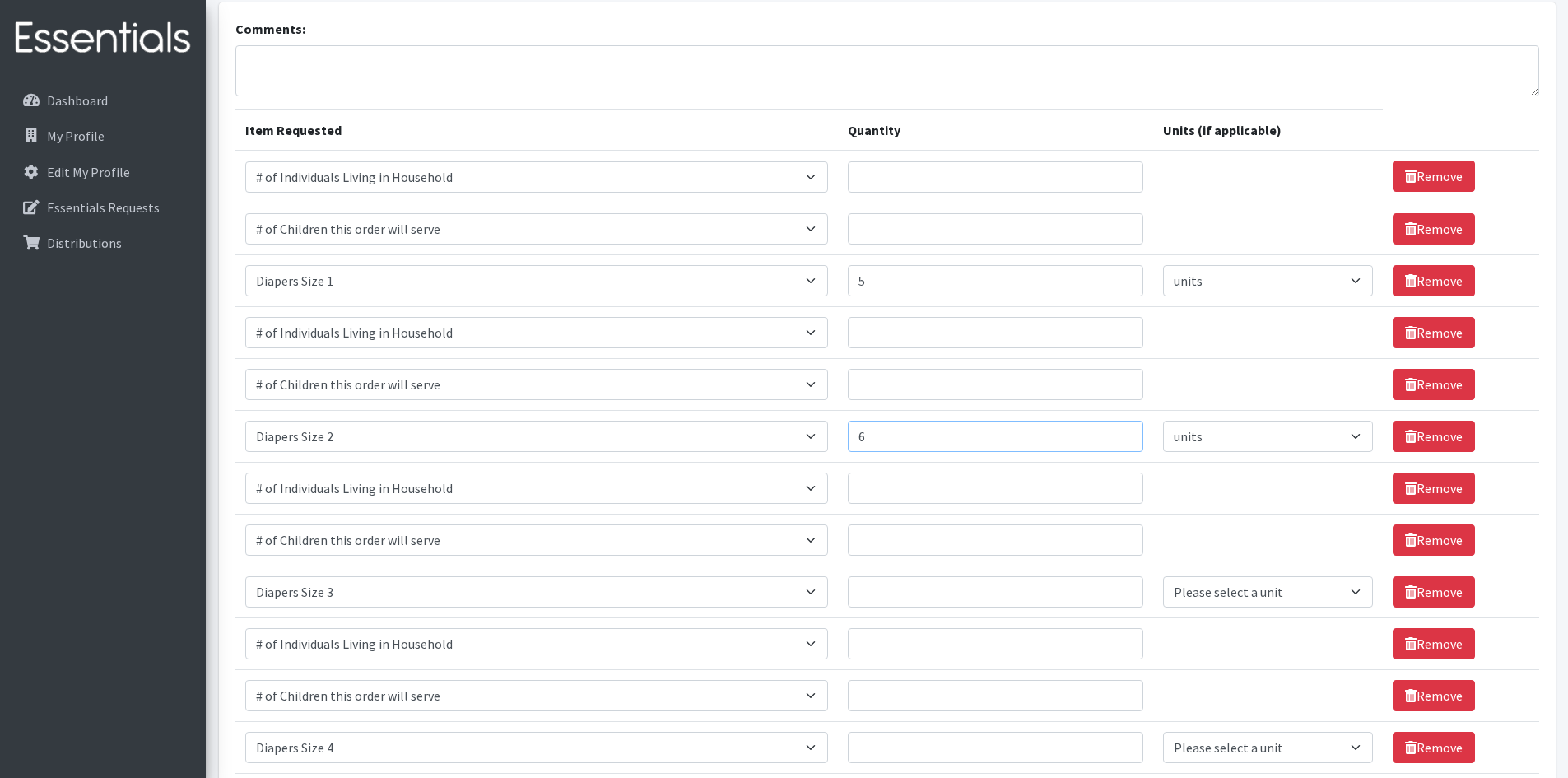 type on "6" 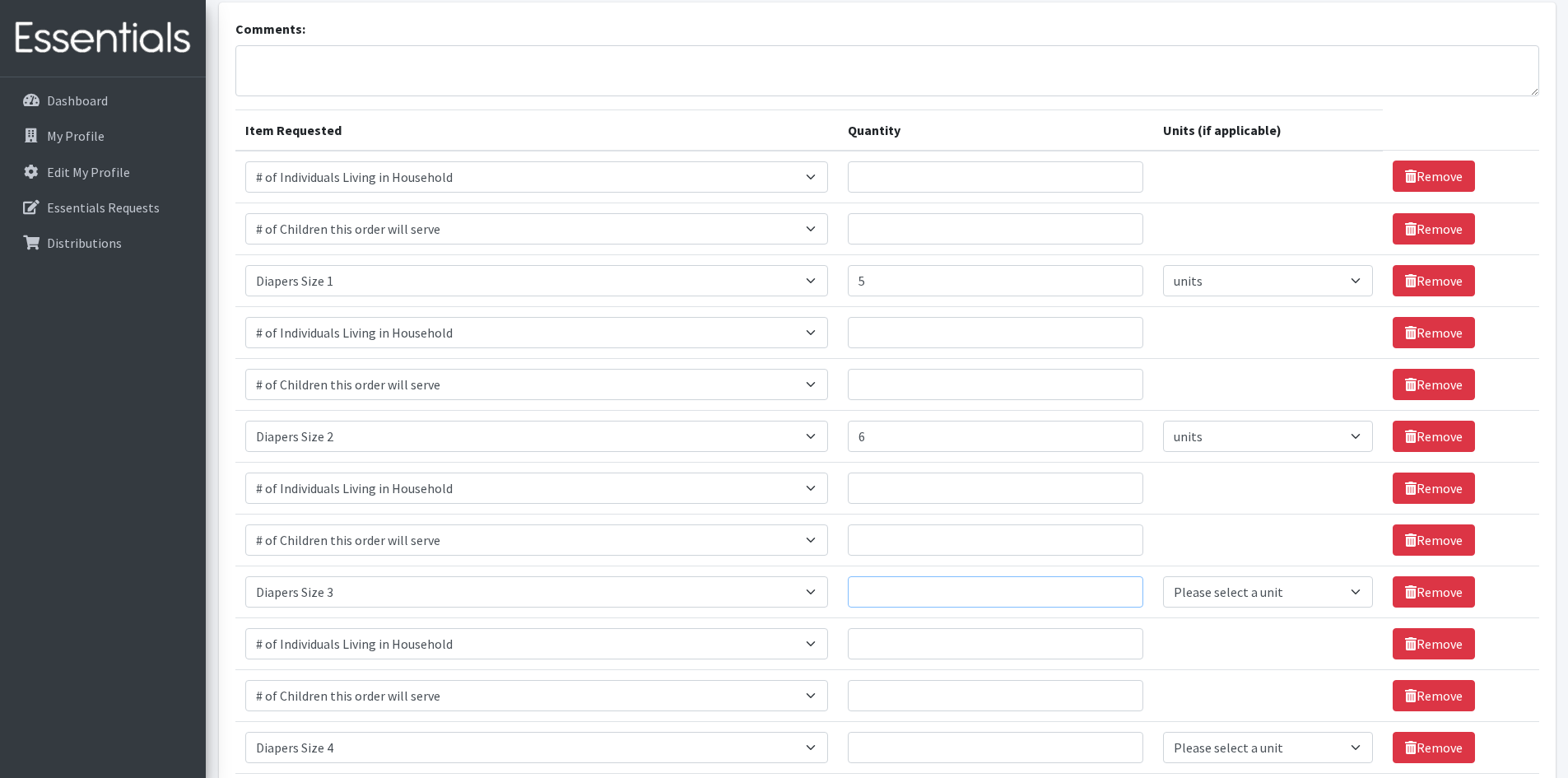 click on "Quantity" at bounding box center [995, 592] 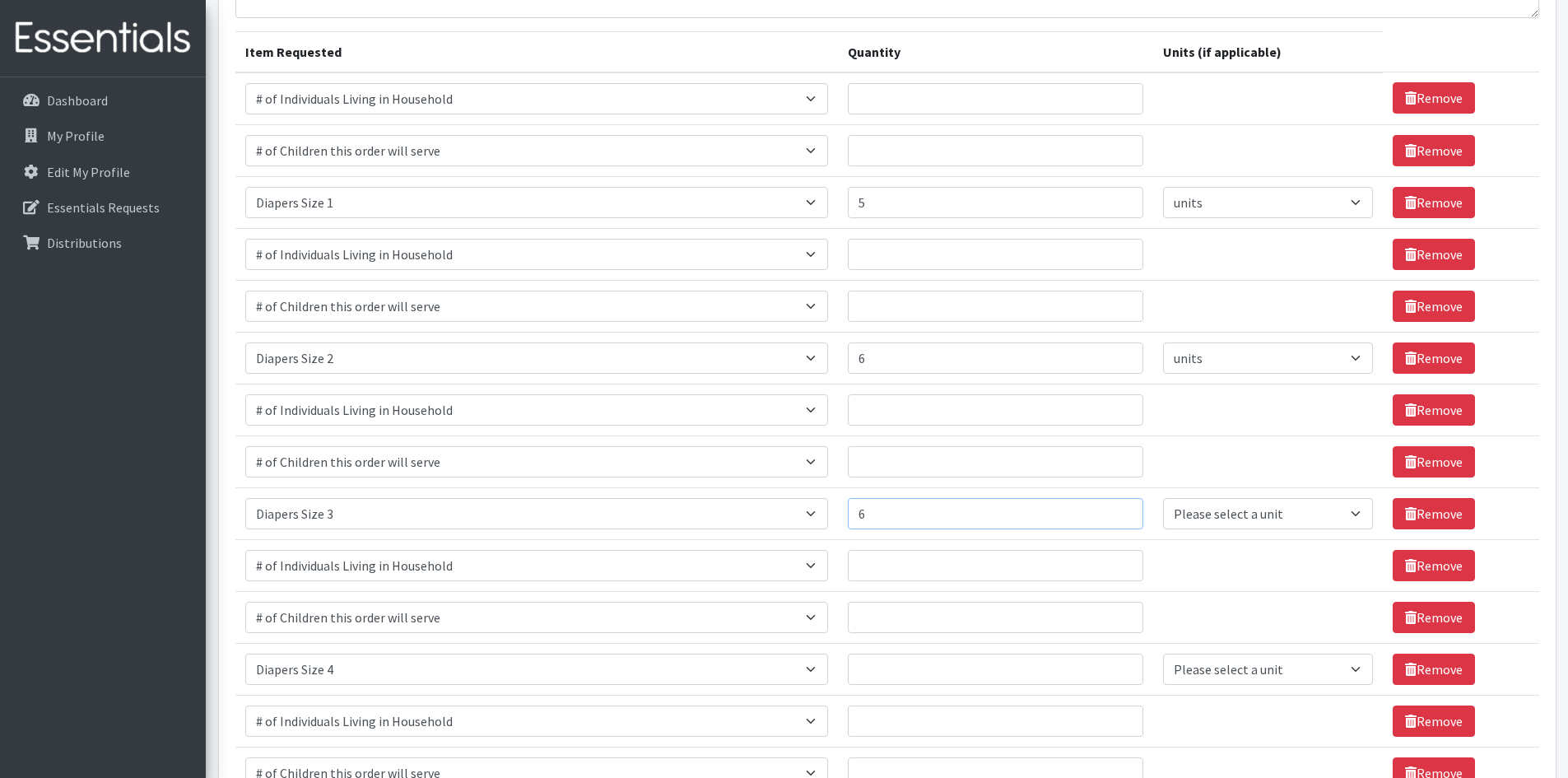 scroll, scrollTop: 187, scrollLeft: 0, axis: vertical 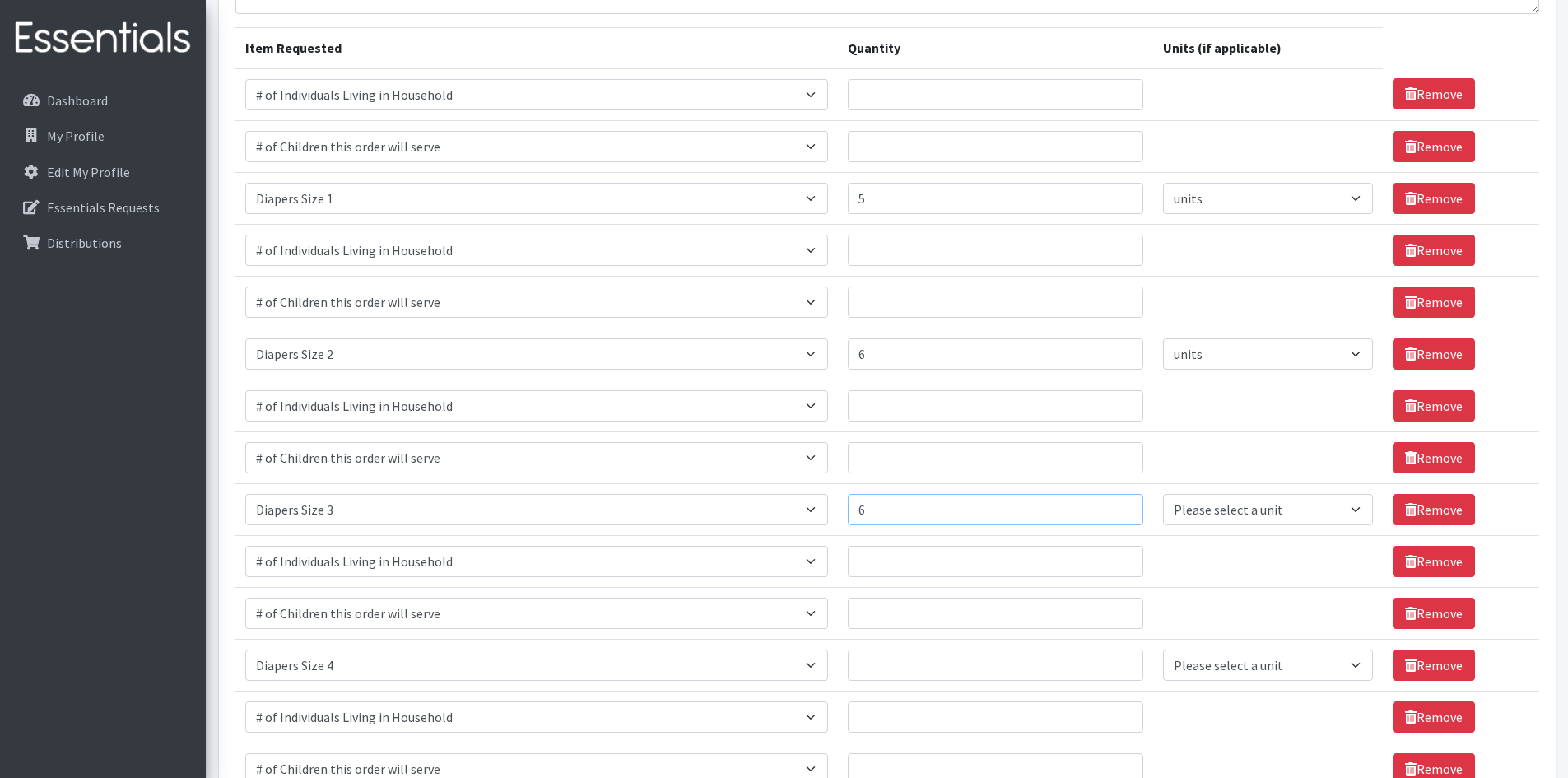 type on "6" 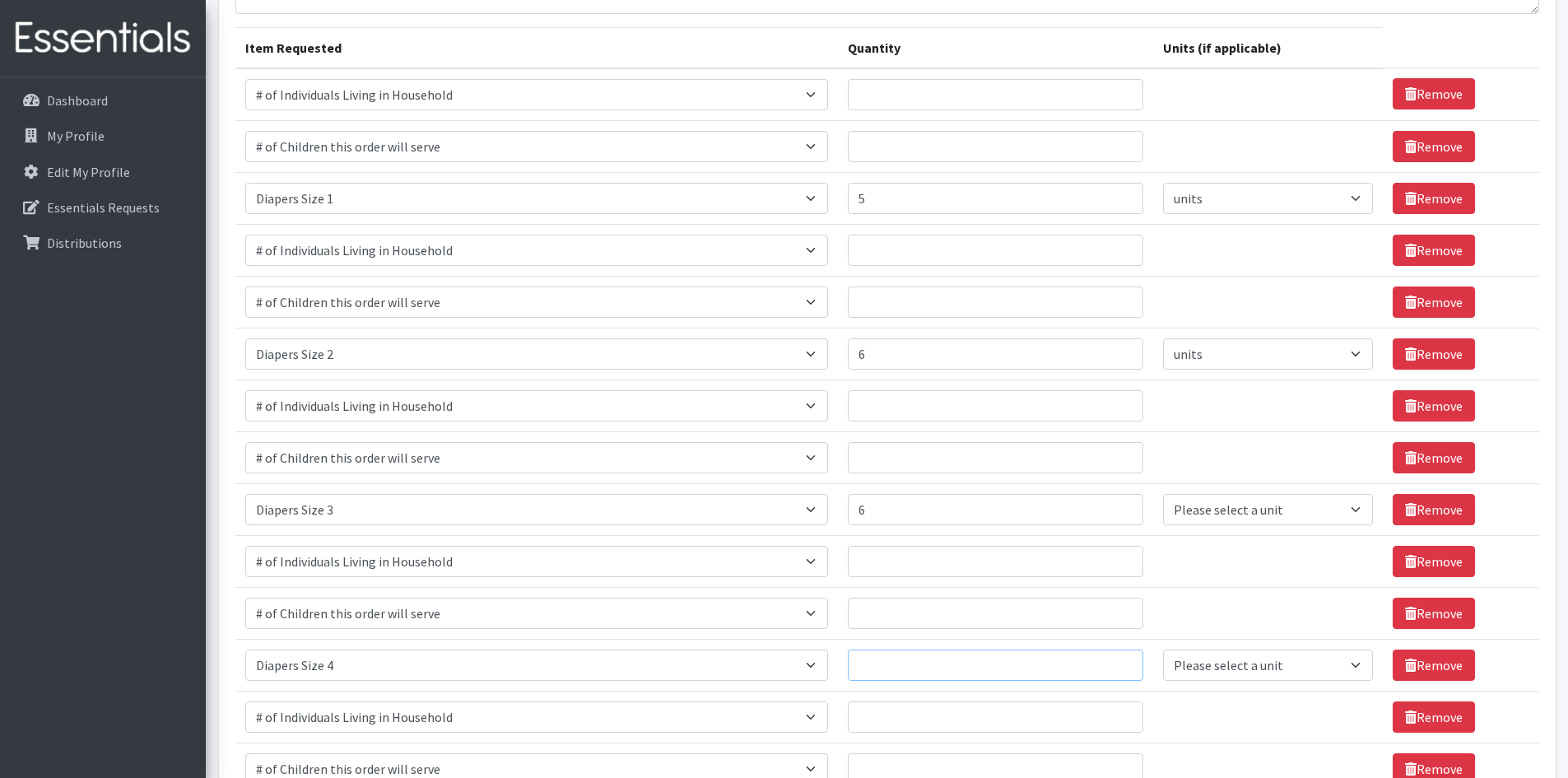 click on "Quantity" at bounding box center [995, 665] 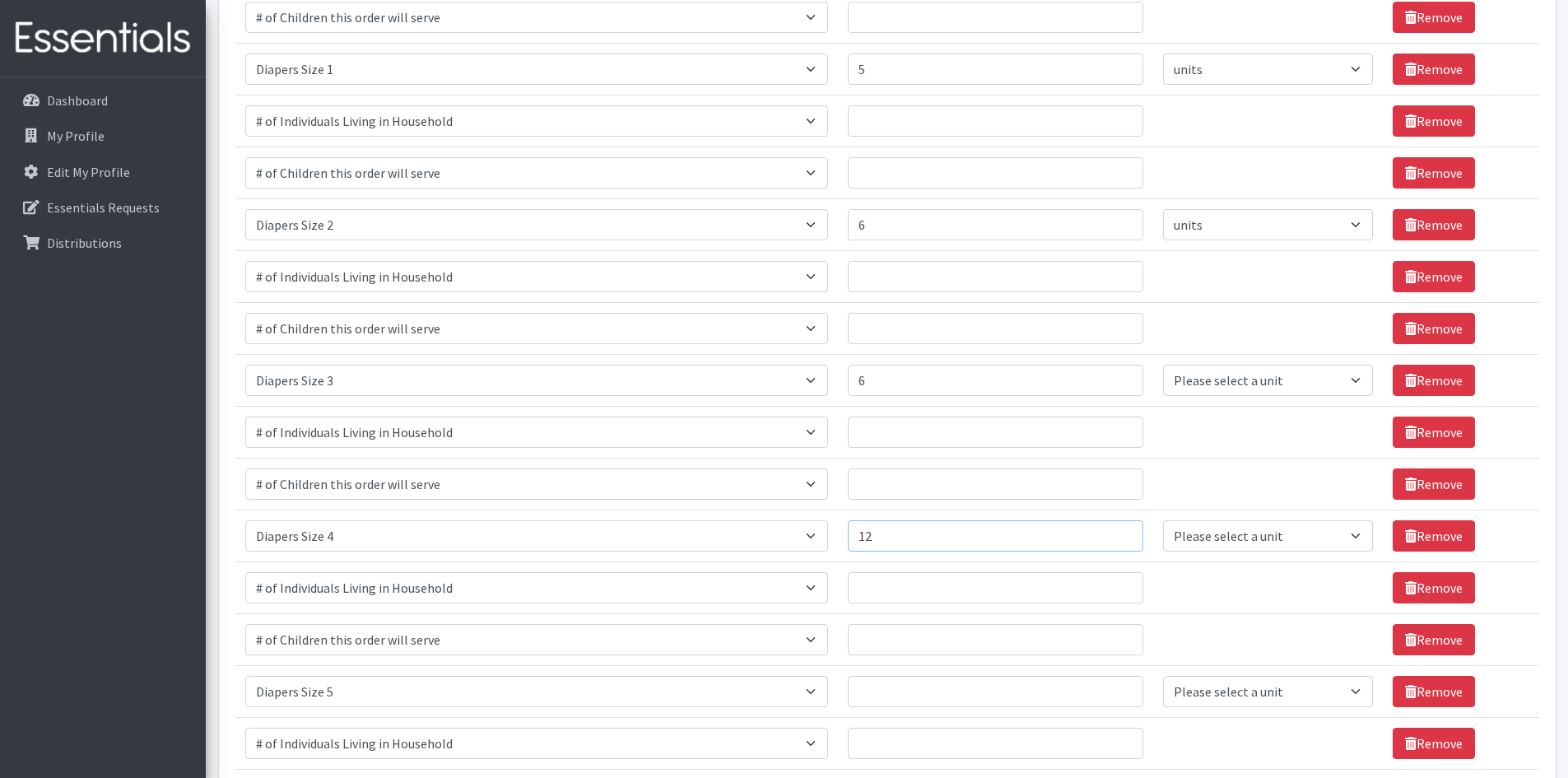 scroll, scrollTop: 352, scrollLeft: 0, axis: vertical 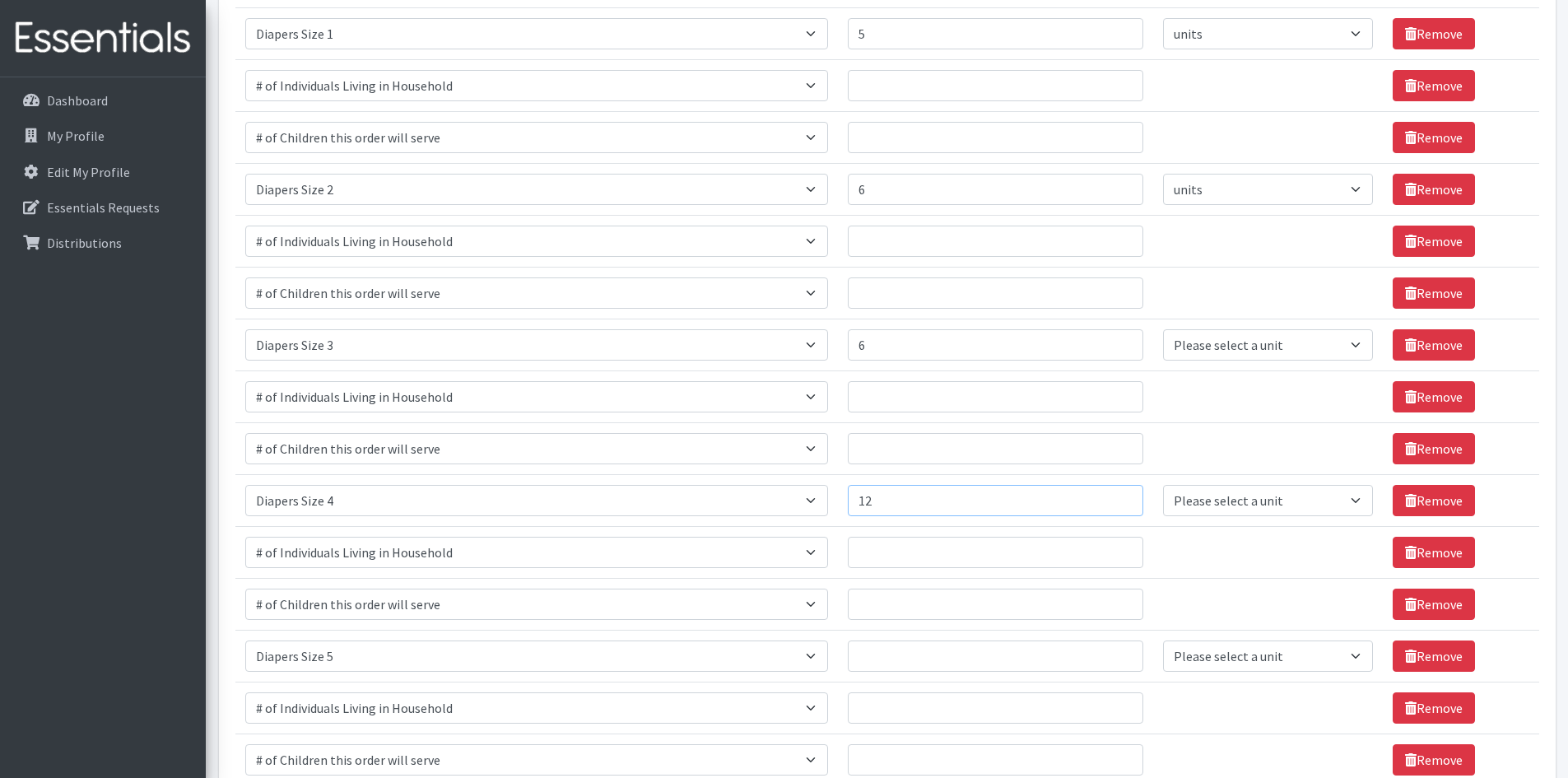 type on "12" 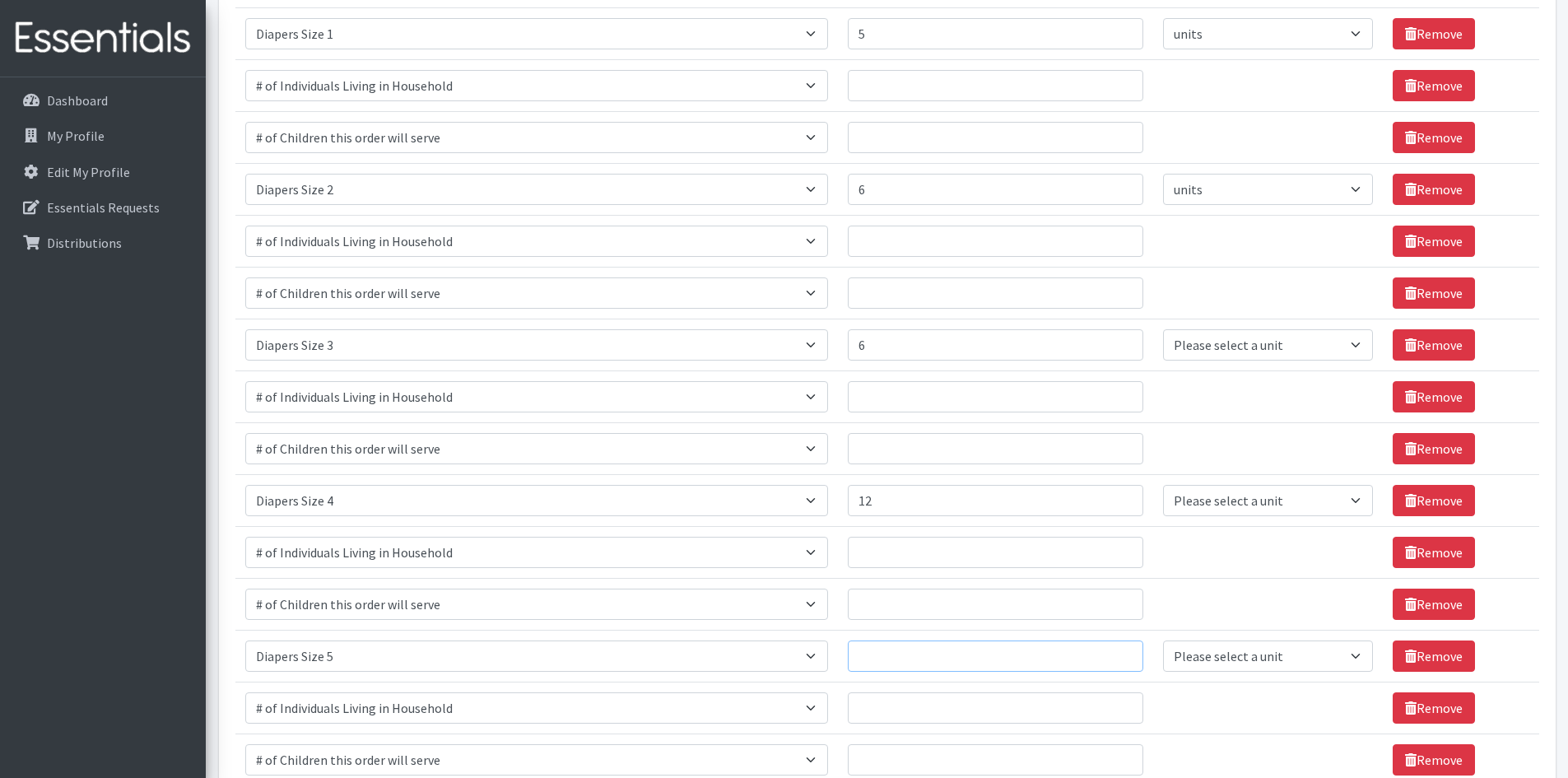 click on "Quantity" at bounding box center [995, 656] 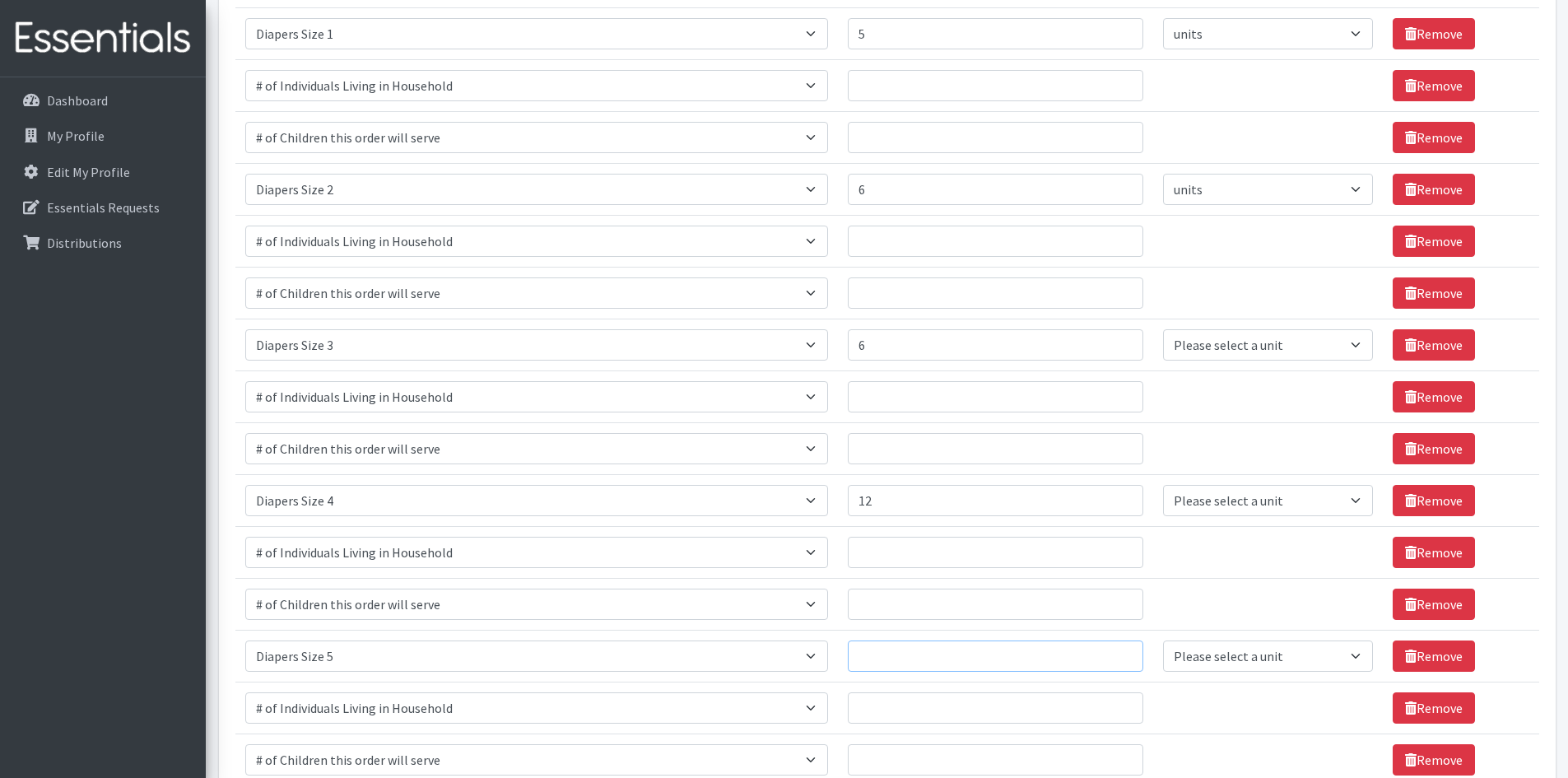 click on "Quantity" at bounding box center (995, 656) 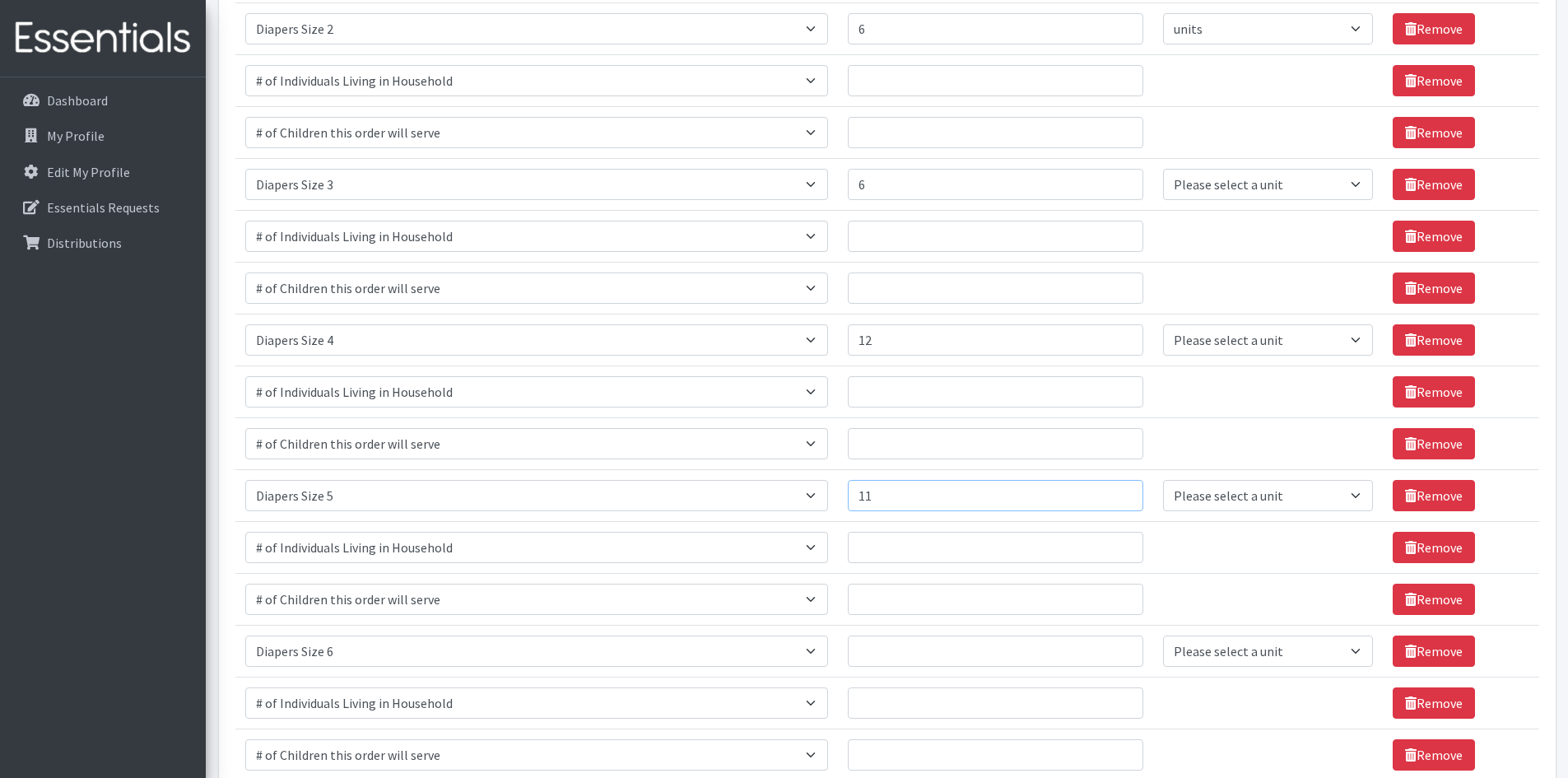 scroll, scrollTop: 516, scrollLeft: 0, axis: vertical 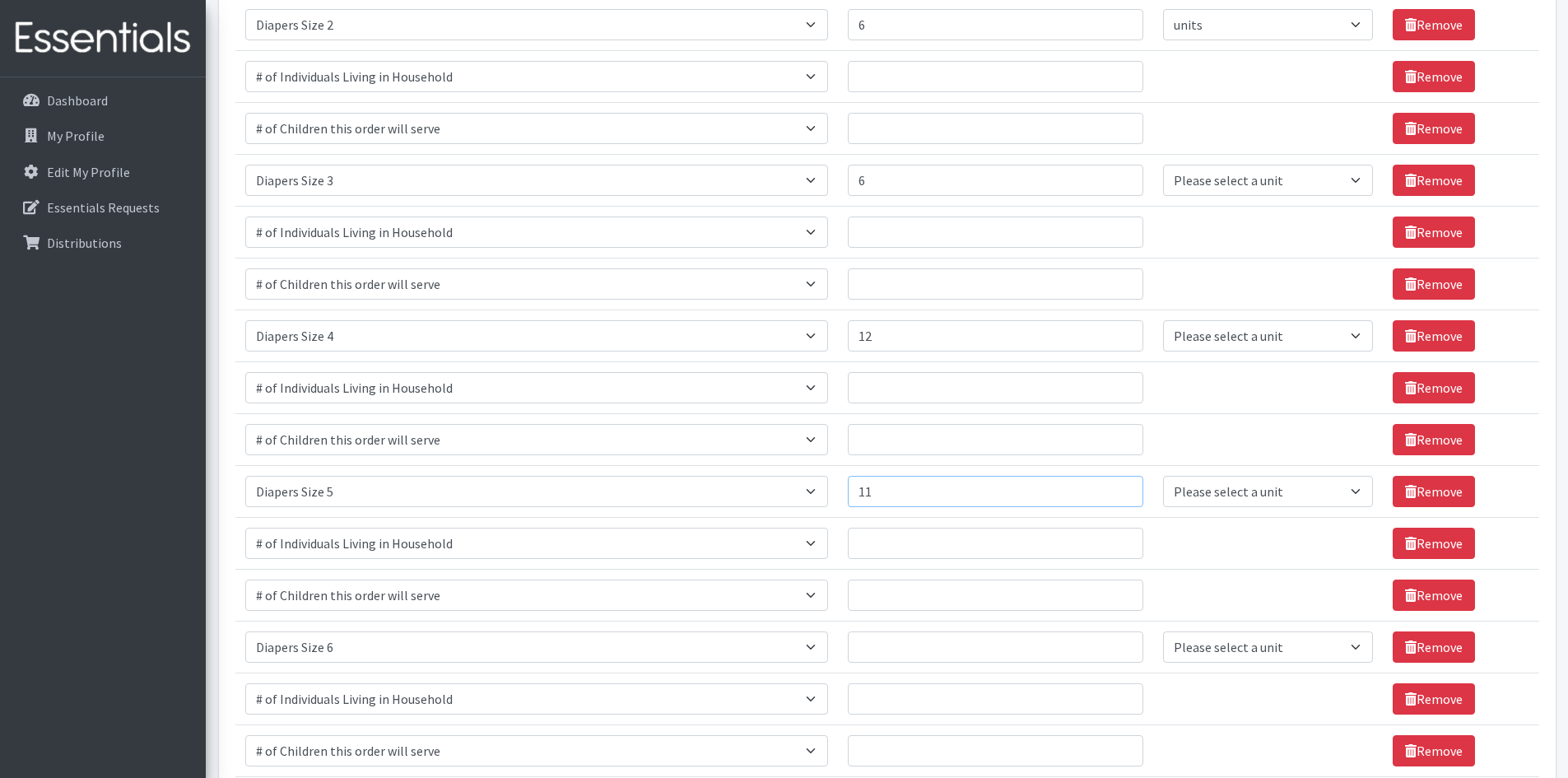 type on "11" 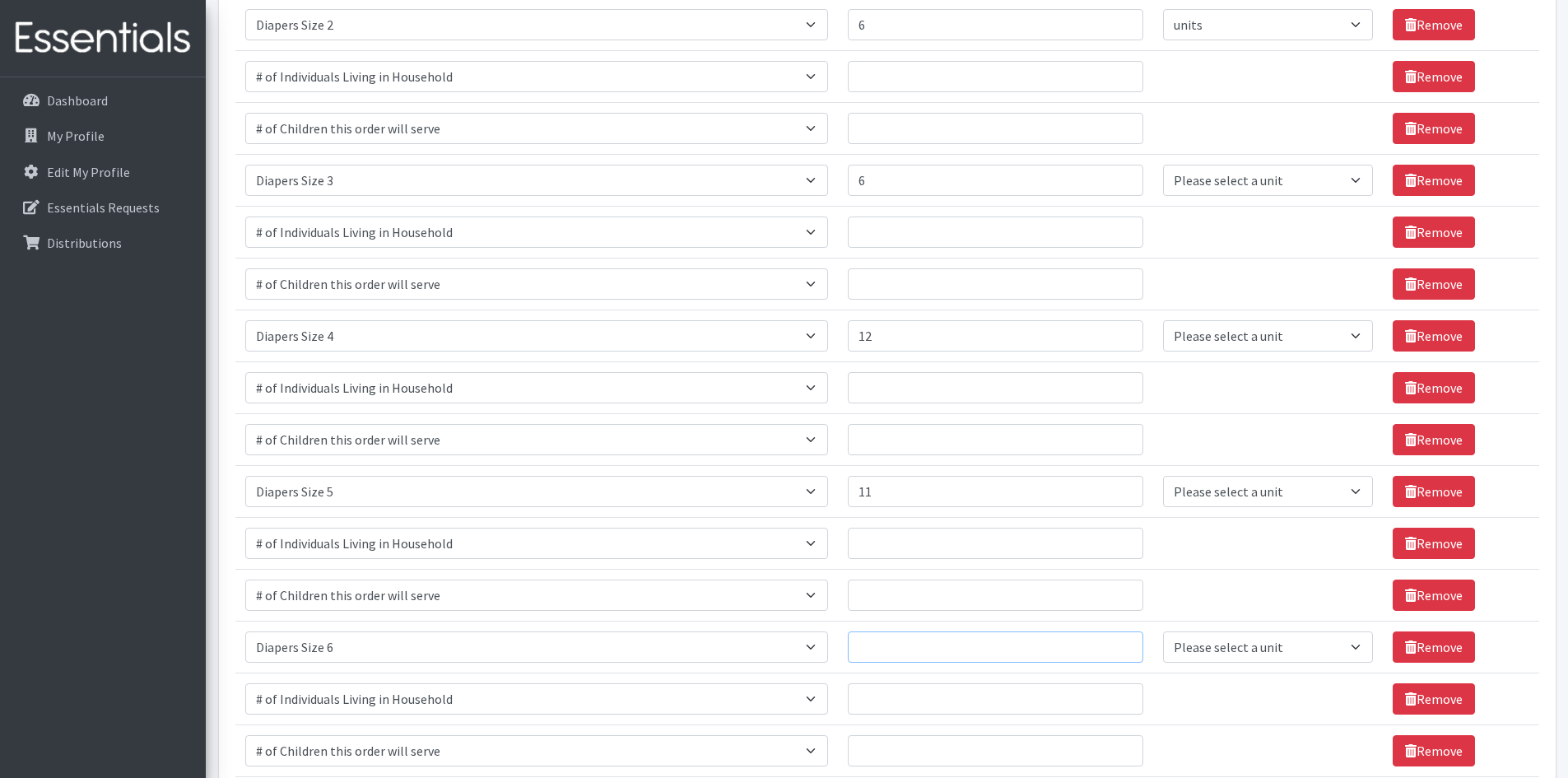 click on "Quantity" at bounding box center (995, 647) 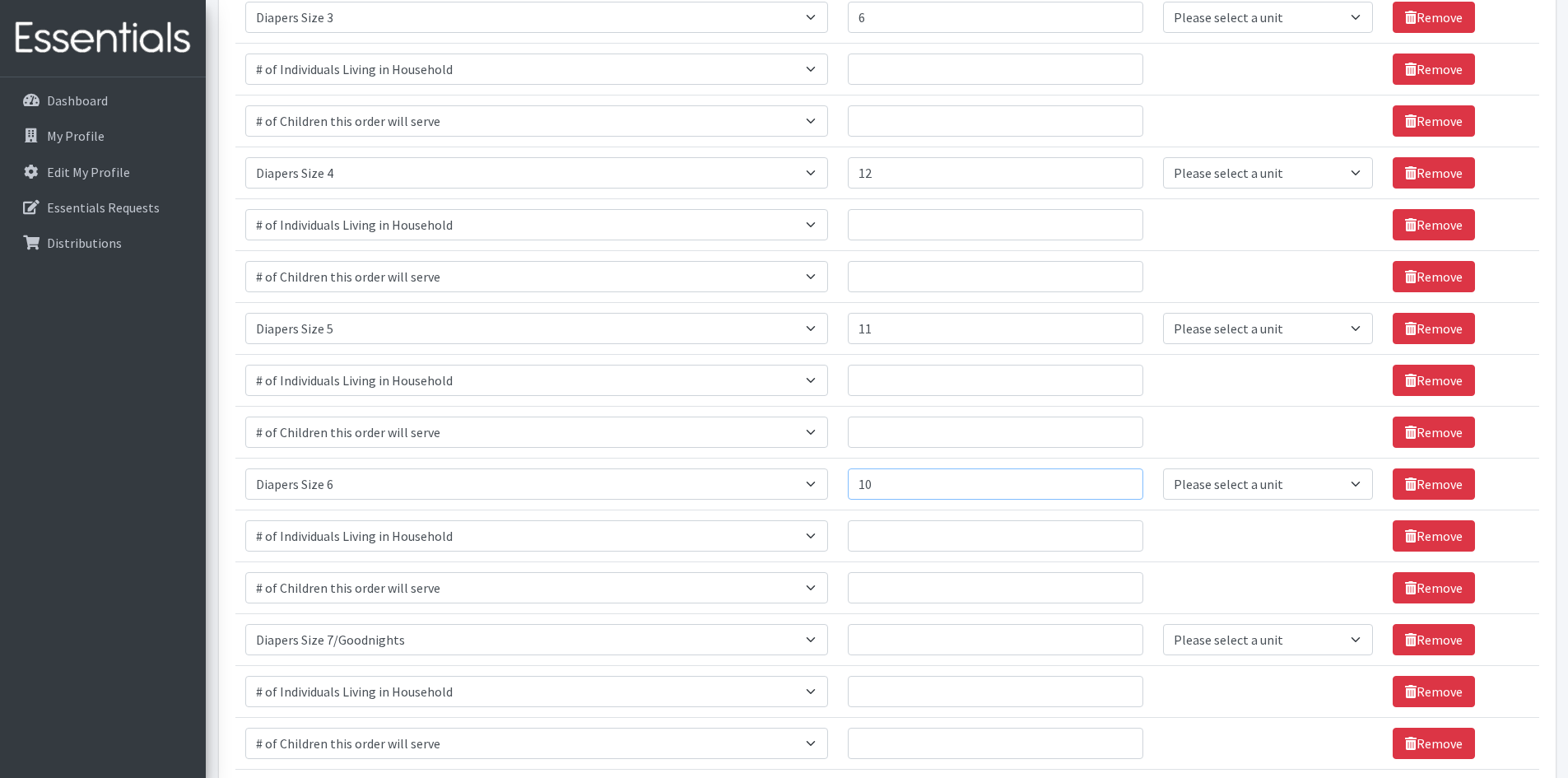 scroll, scrollTop: 681, scrollLeft: 0, axis: vertical 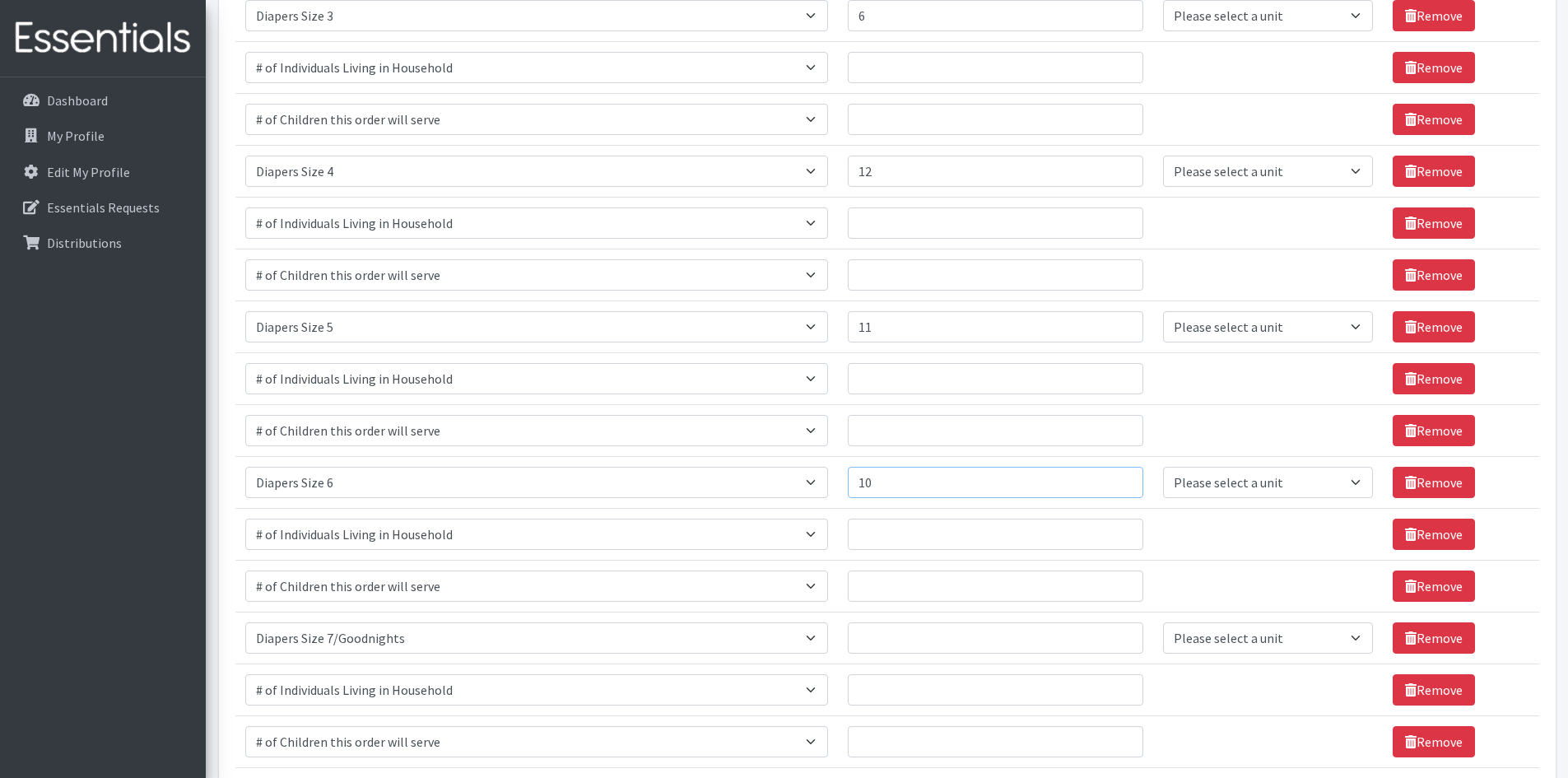 type on "10" 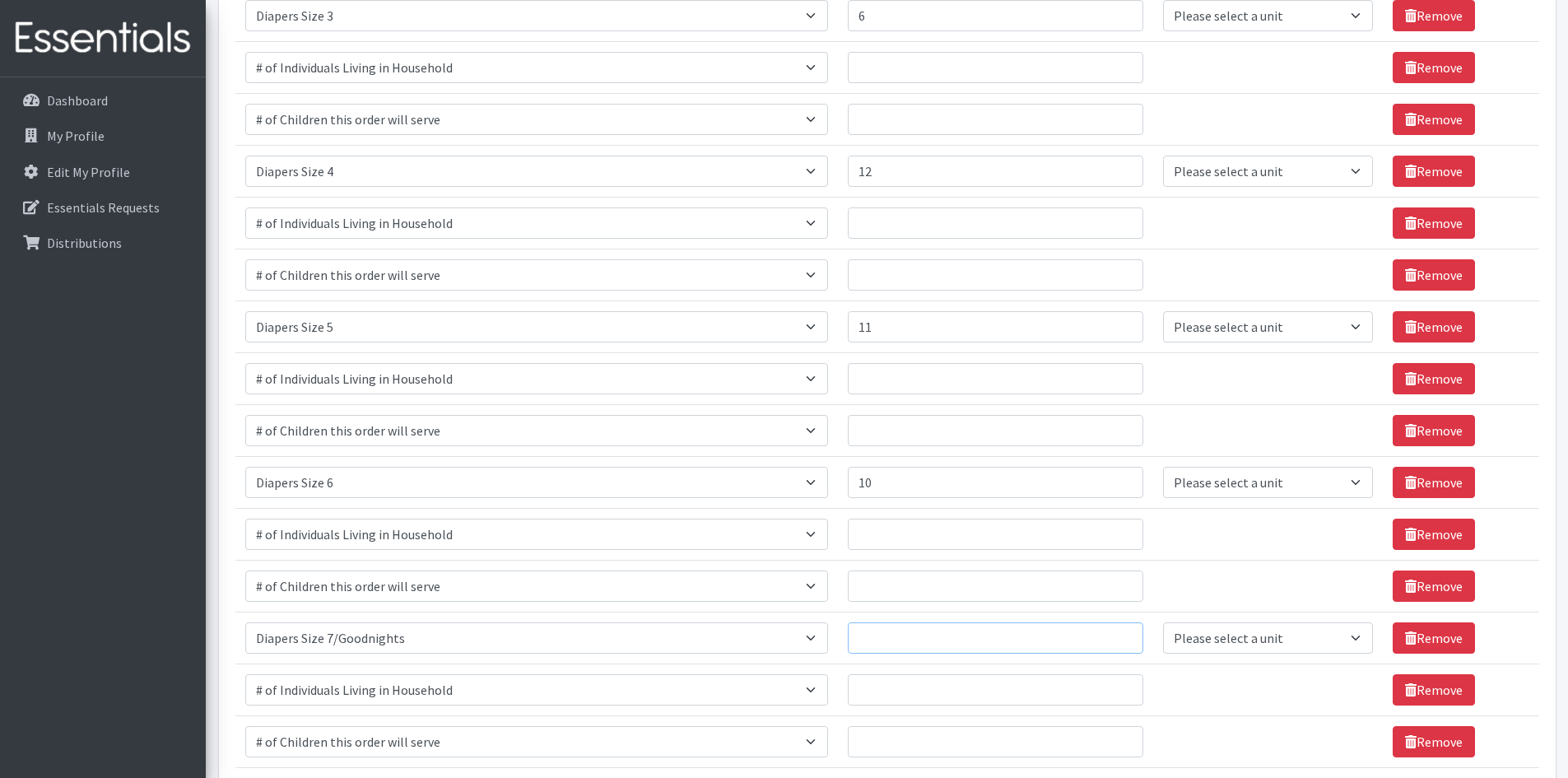 click on "Quantity" at bounding box center (995, 638) 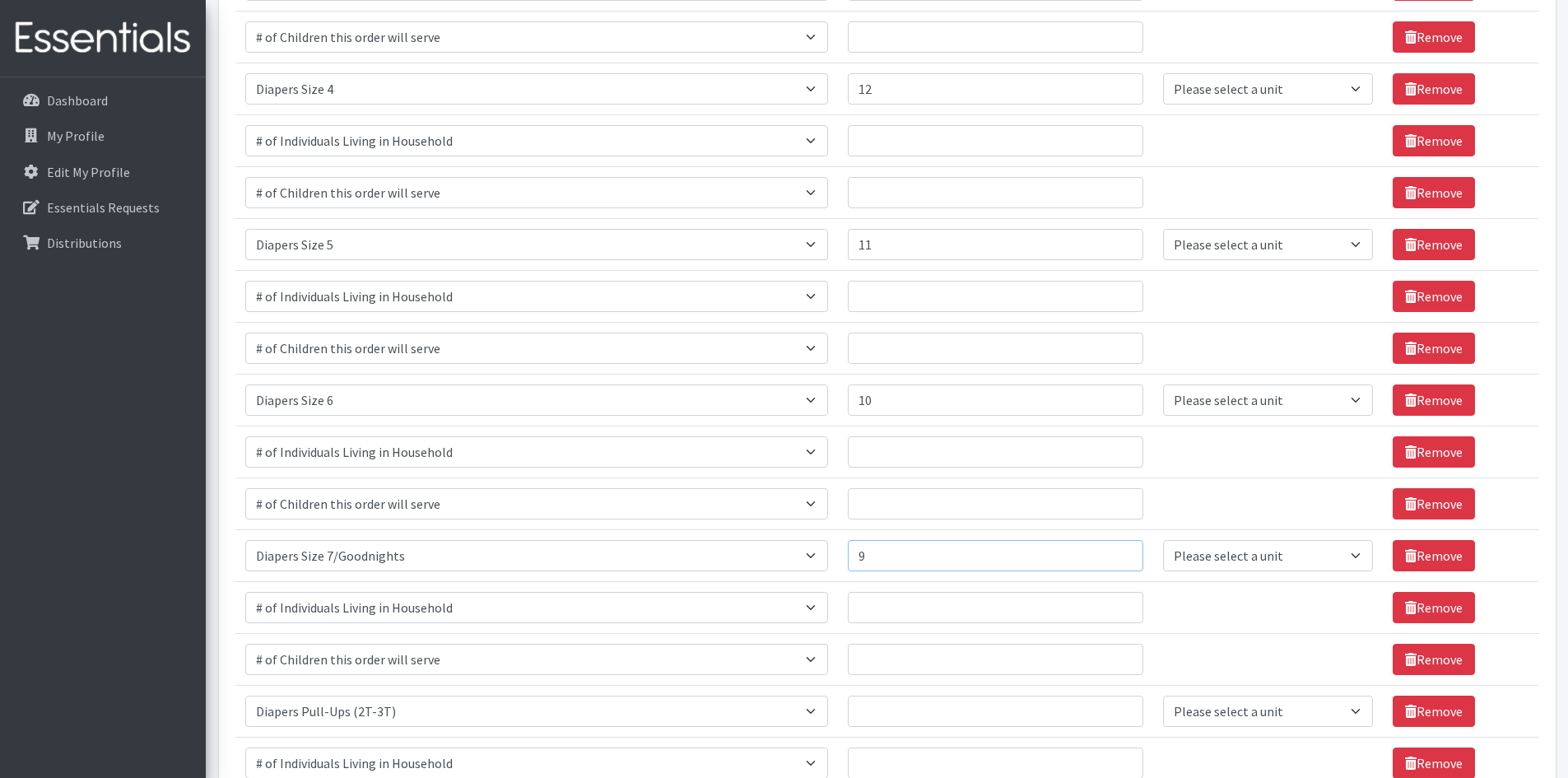 scroll, scrollTop: 846, scrollLeft: 0, axis: vertical 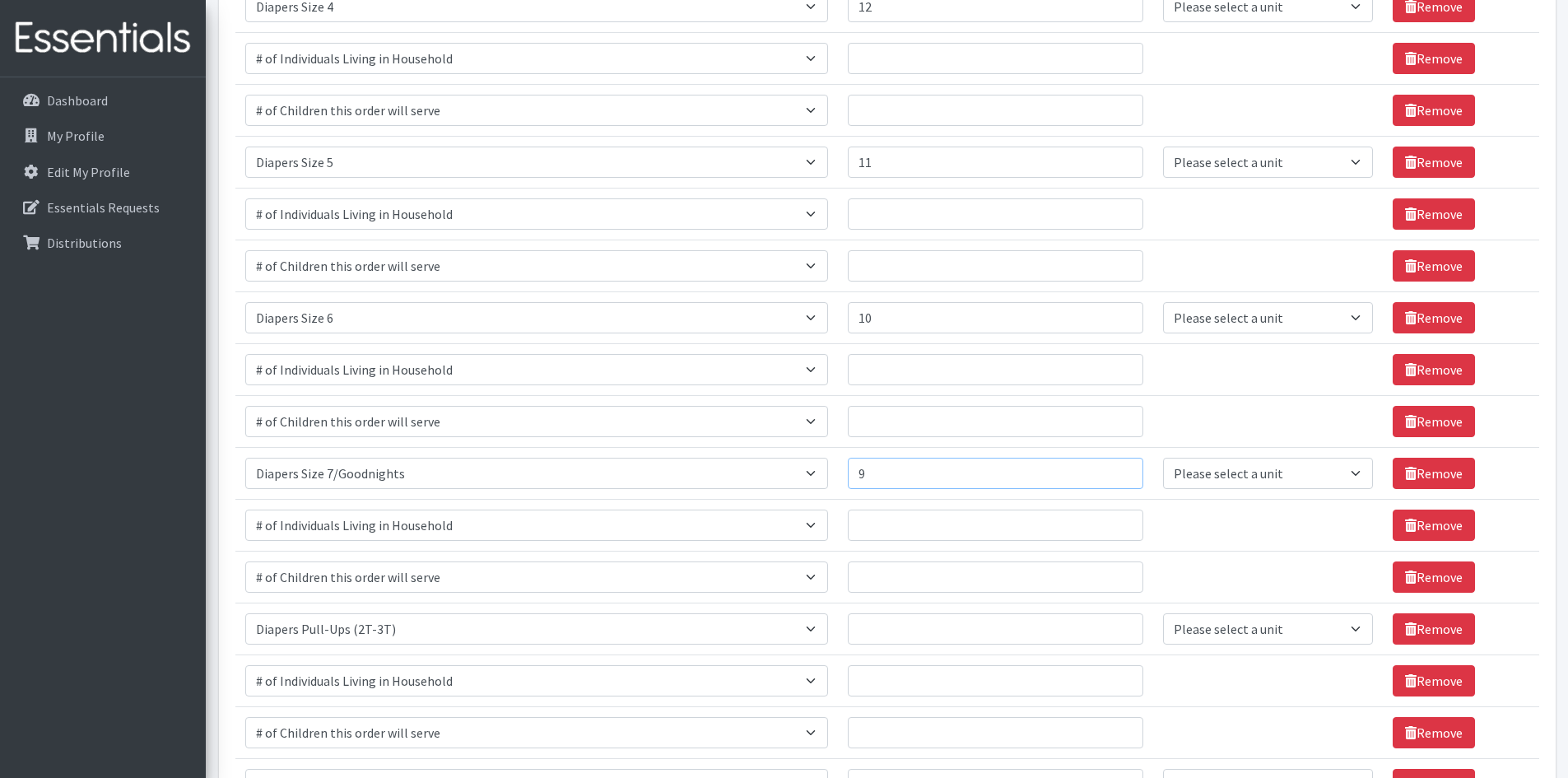 type on "9" 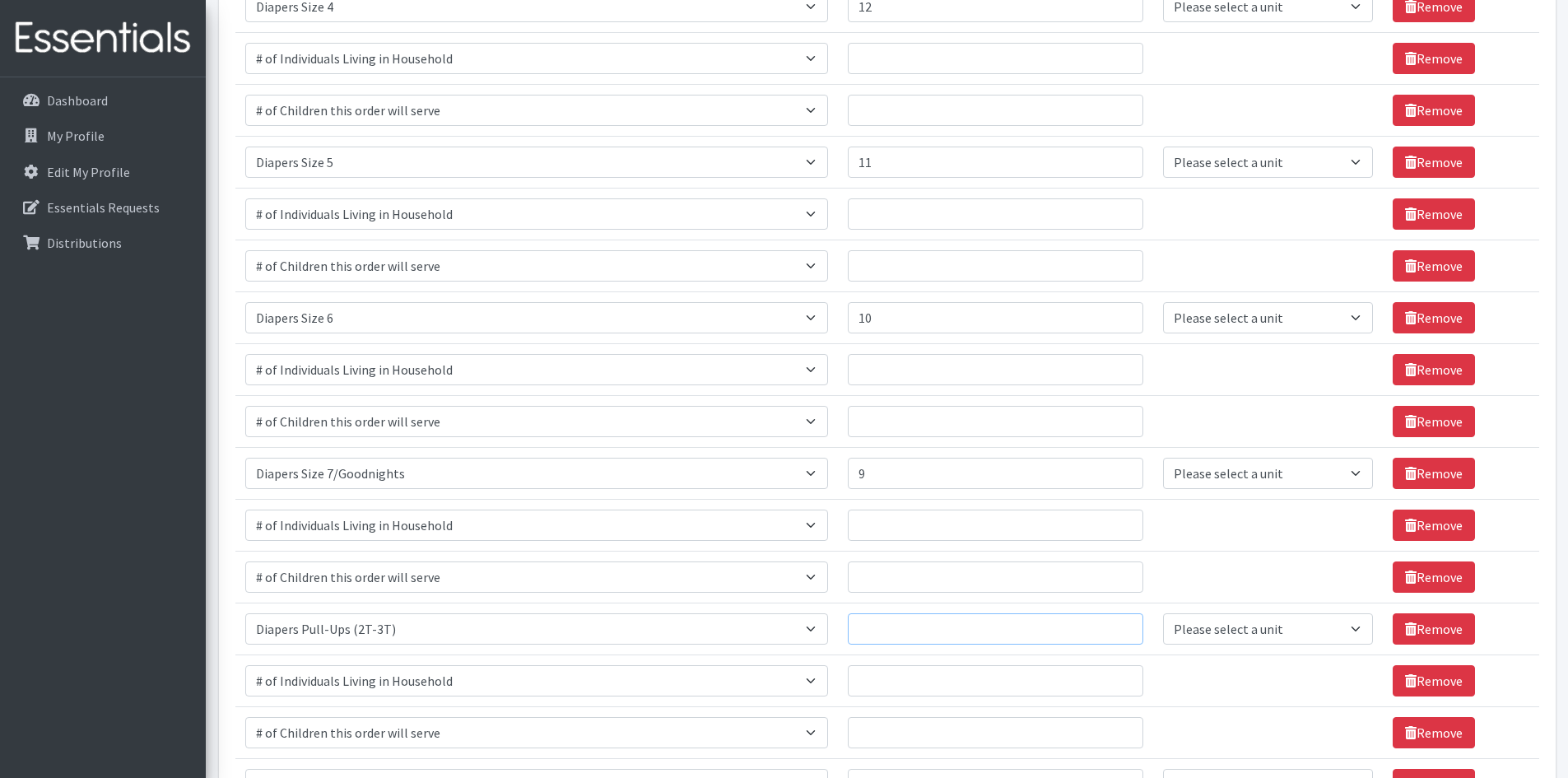 click on "Quantity" at bounding box center [995, 629] 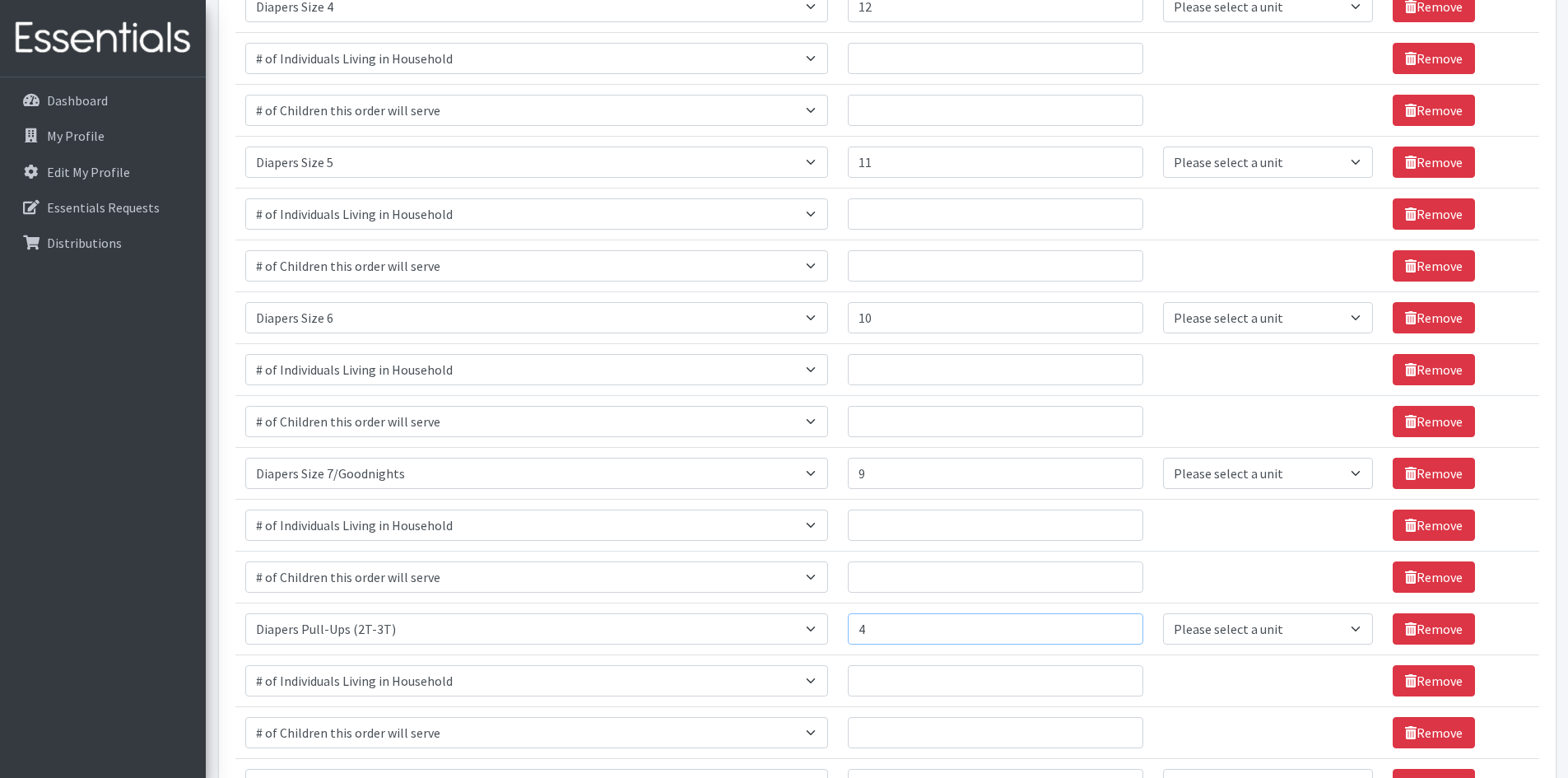 scroll, scrollTop: 928, scrollLeft: 0, axis: vertical 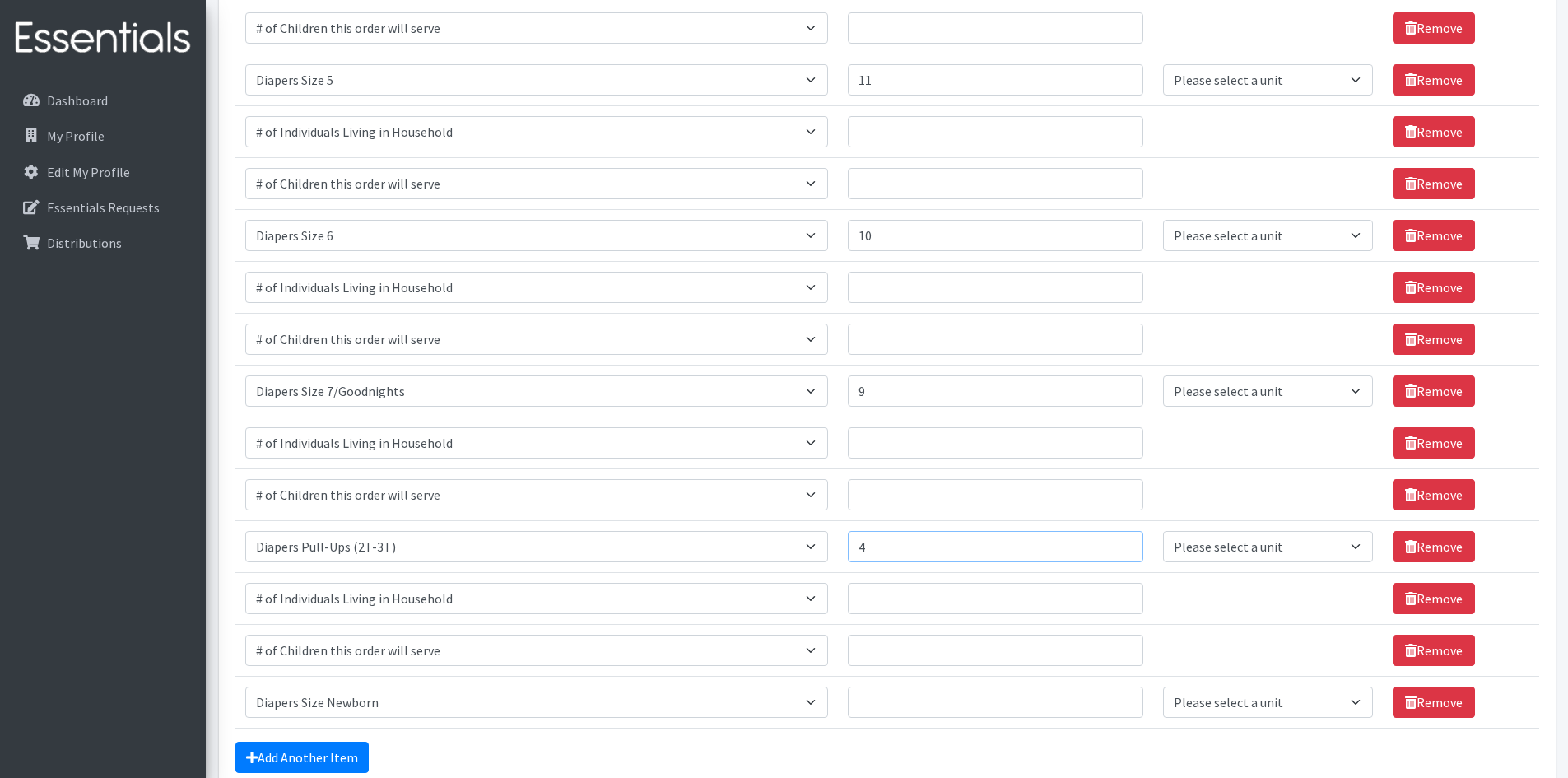 type on "4" 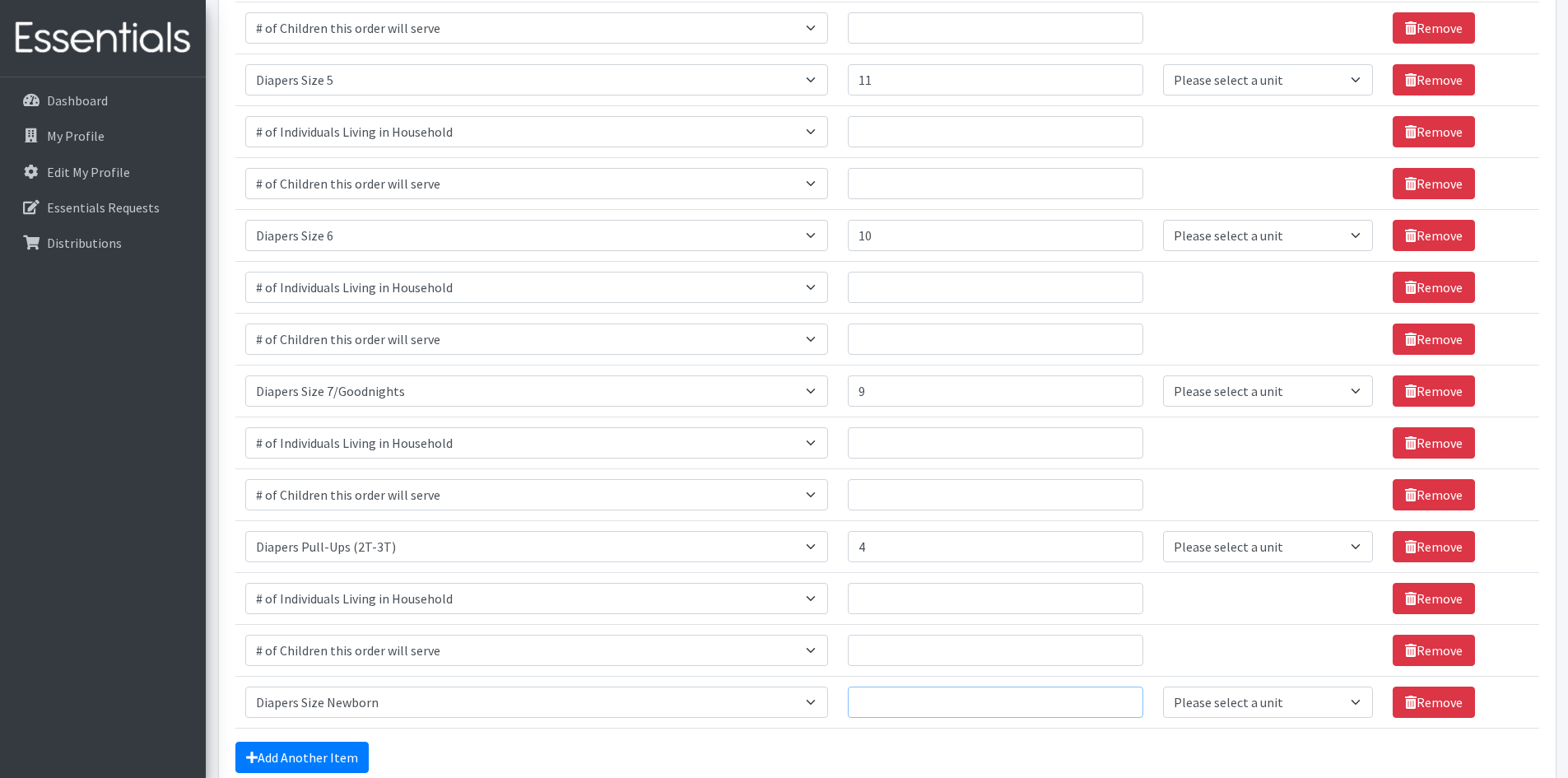 click on "Quantity" at bounding box center [995, 702] 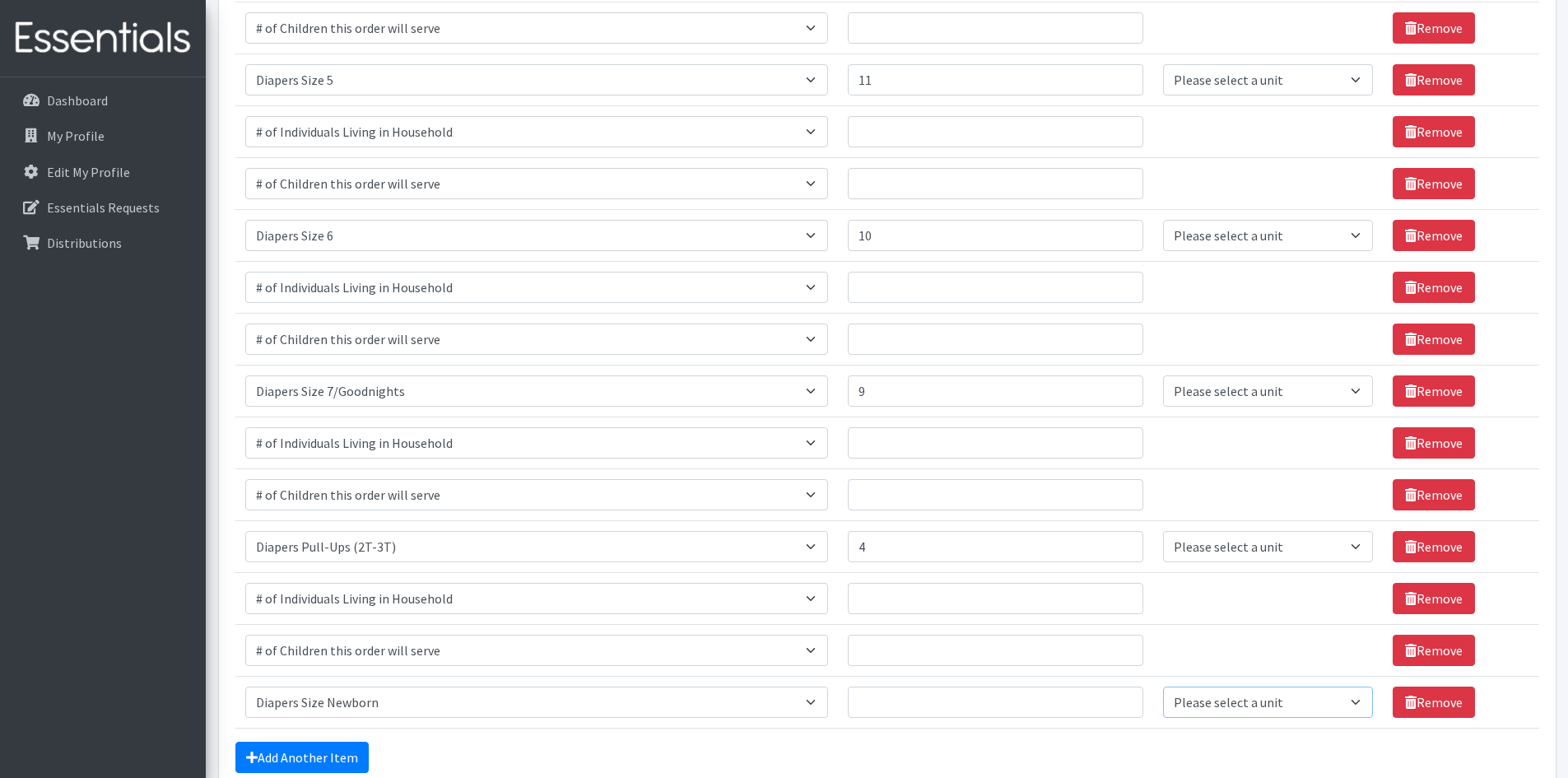 click on "Please select a unit units Packs" at bounding box center (1268, 702) 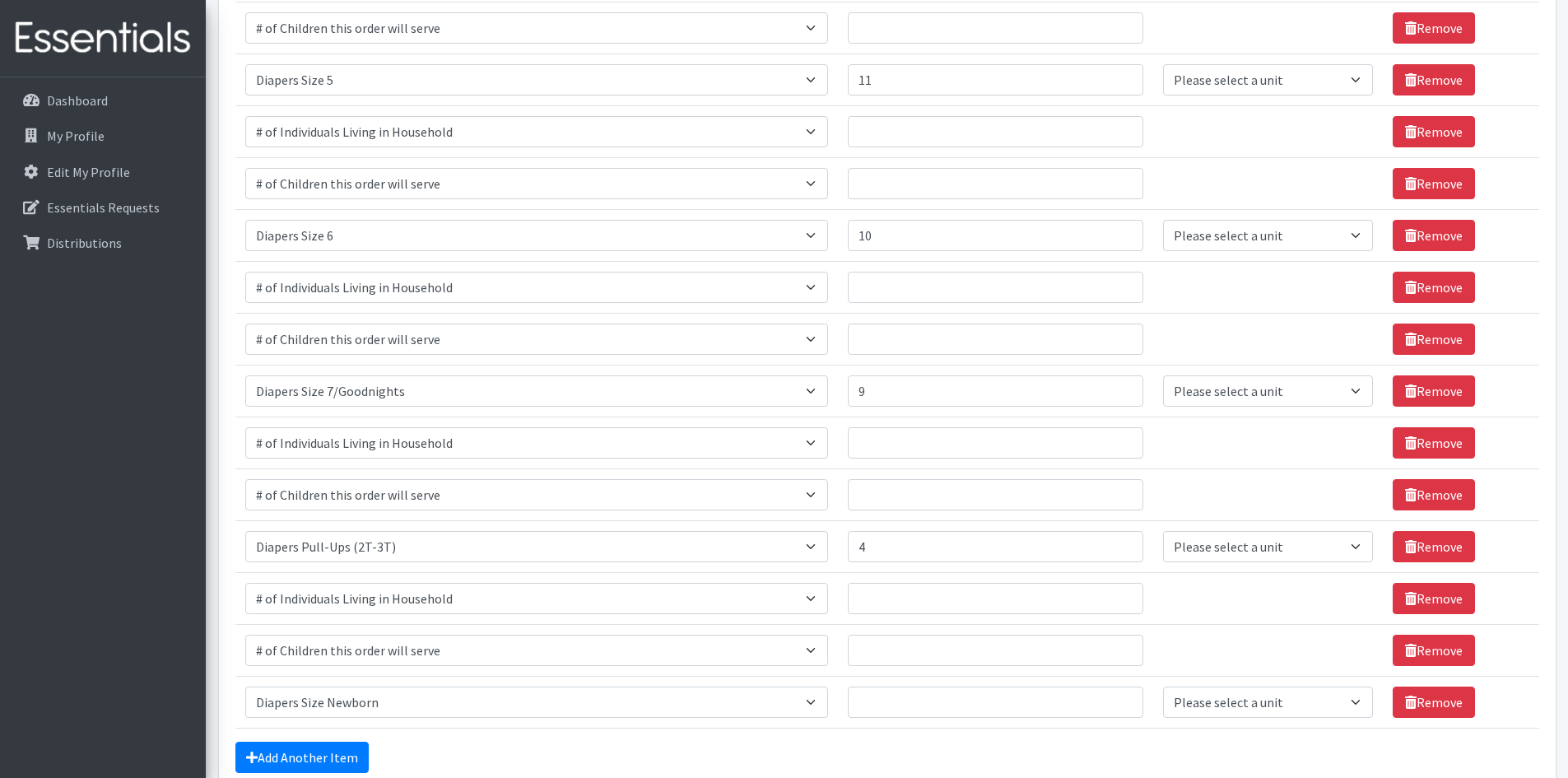 click on "Unit
units" at bounding box center [1268, 598] 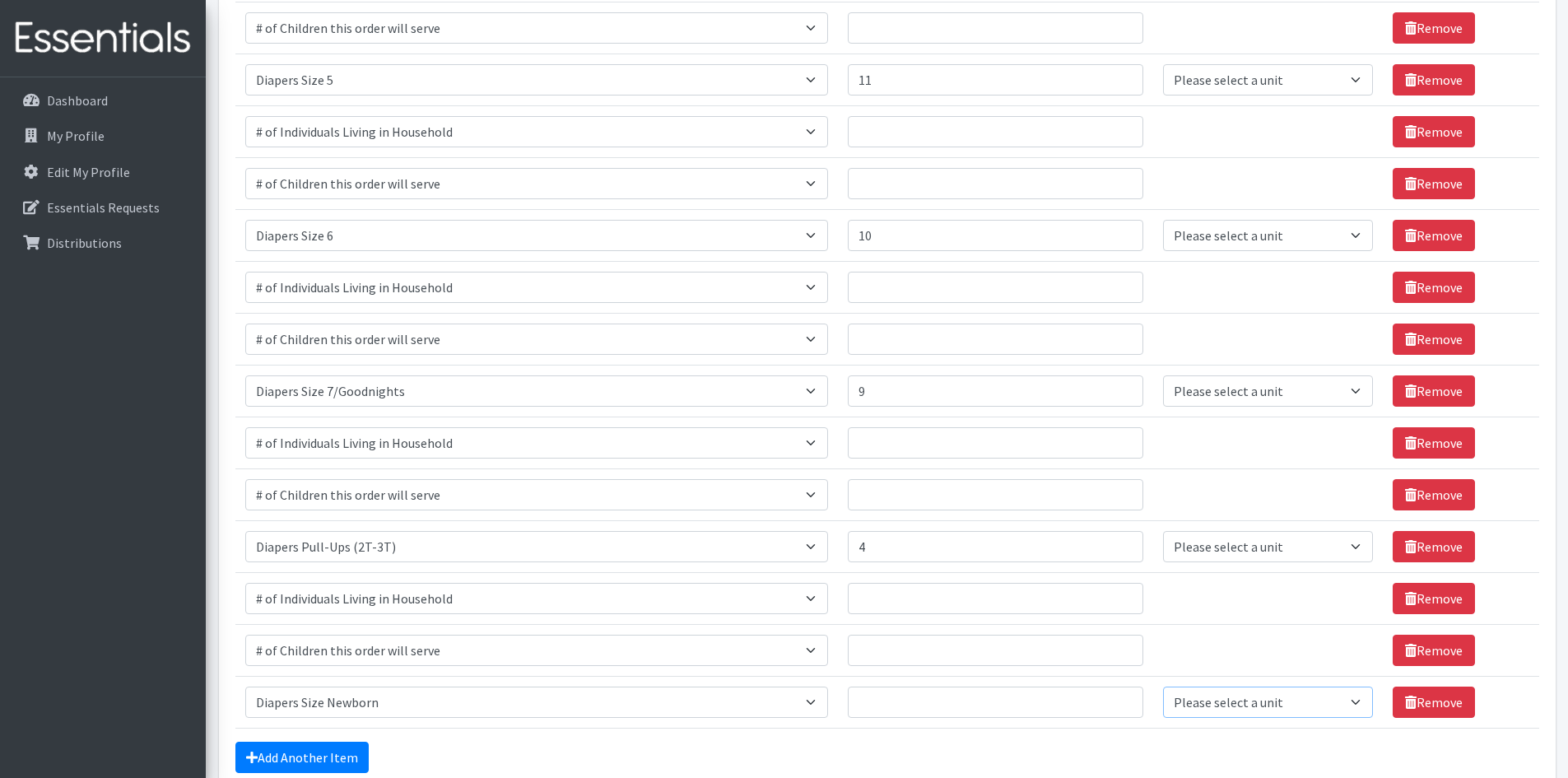 click on "Please select a unit units Packs" at bounding box center (1268, 702) 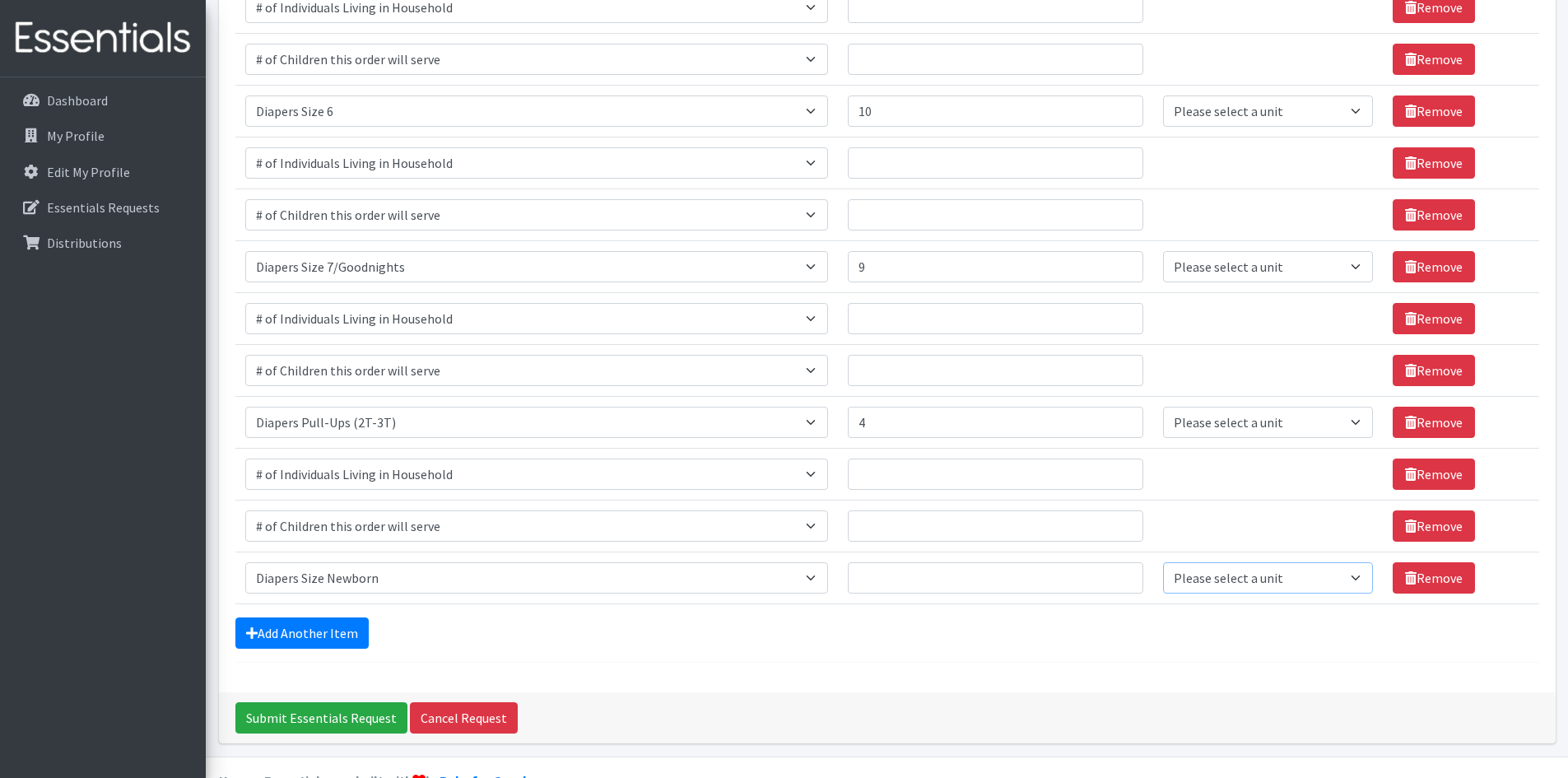 scroll, scrollTop: 1092, scrollLeft: 0, axis: vertical 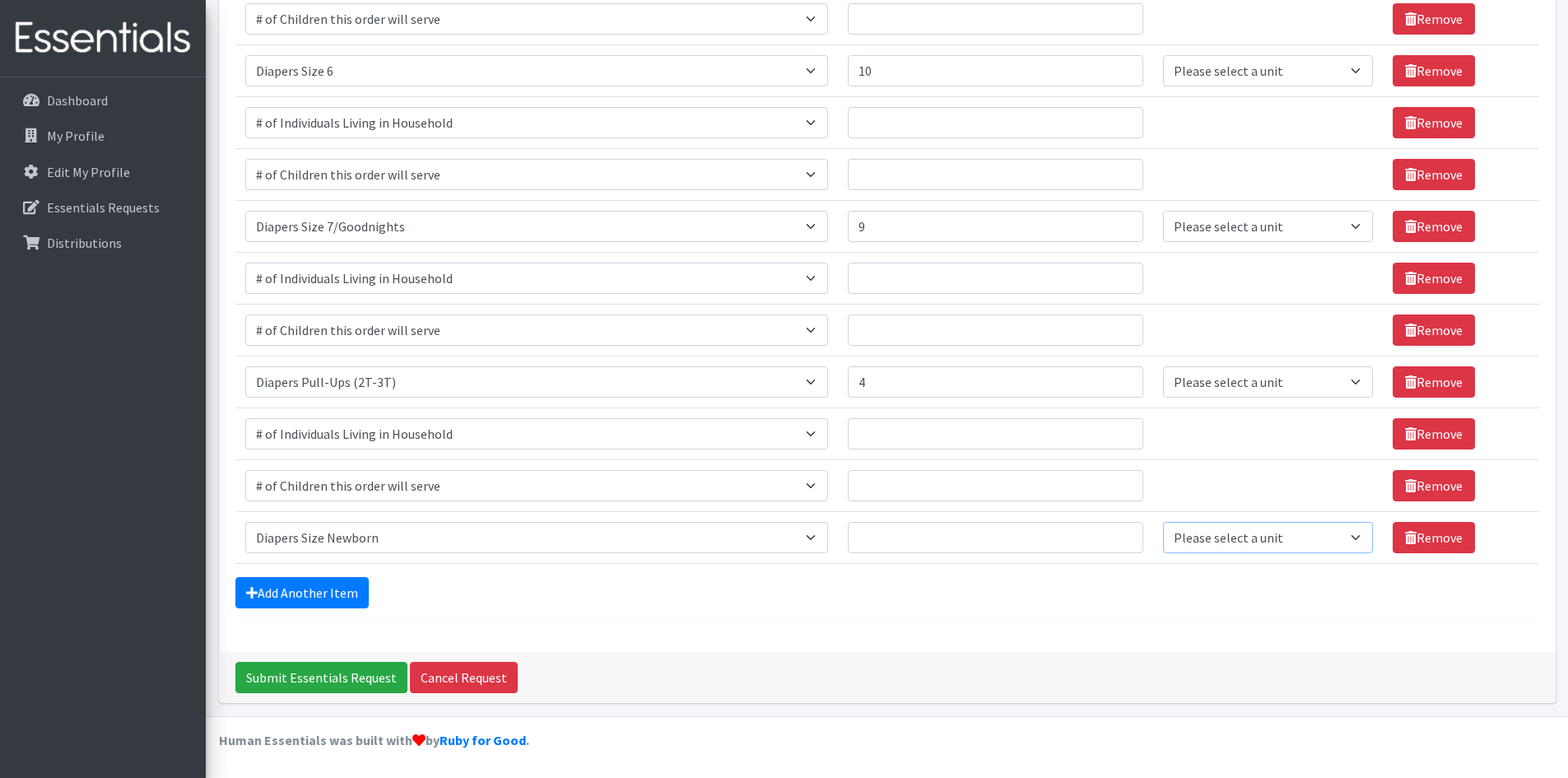 click on "Please select a unit units Packs" at bounding box center [1268, 538] 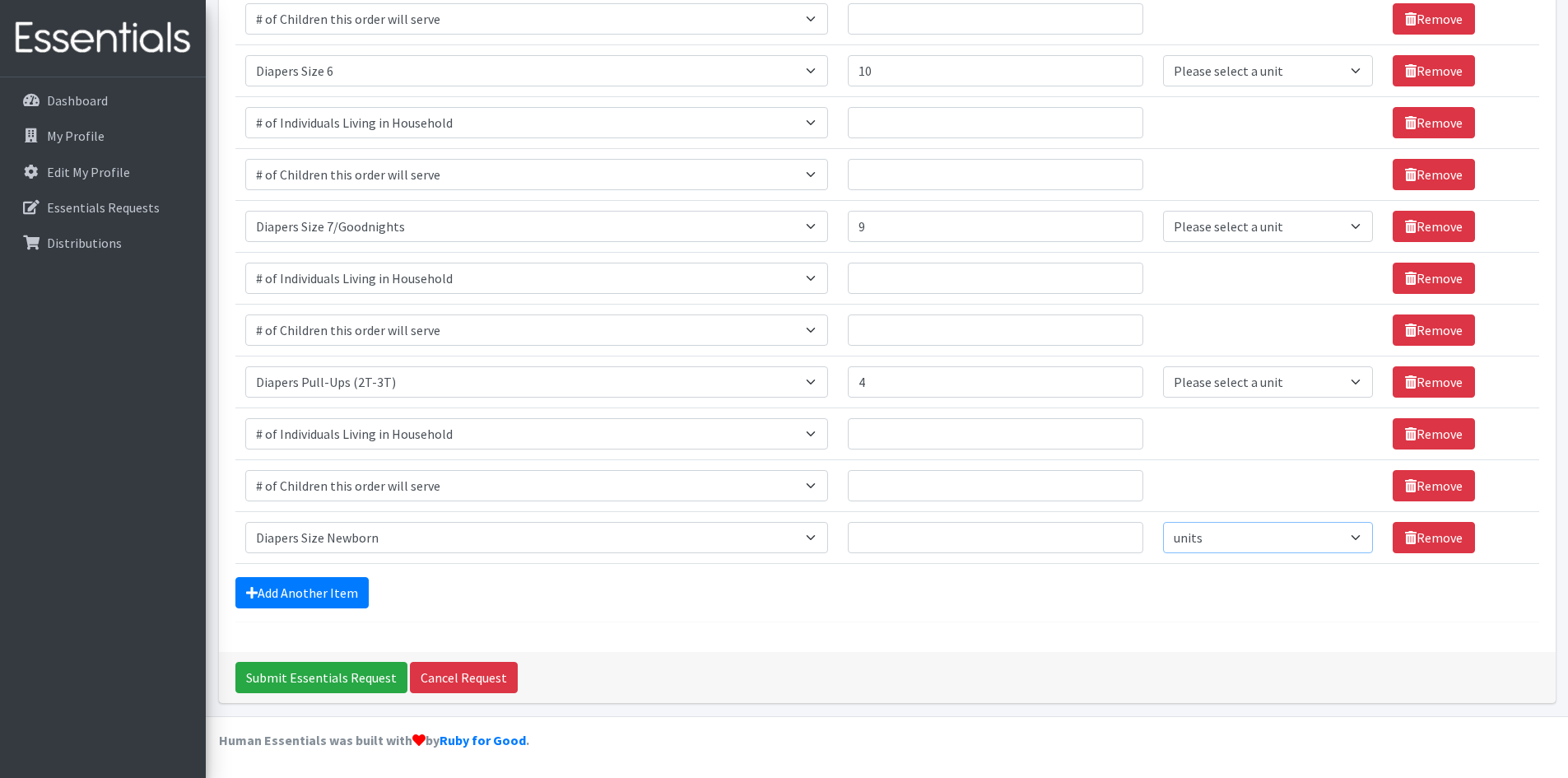 click on "Please select a unit units Packs" at bounding box center (1268, 538) 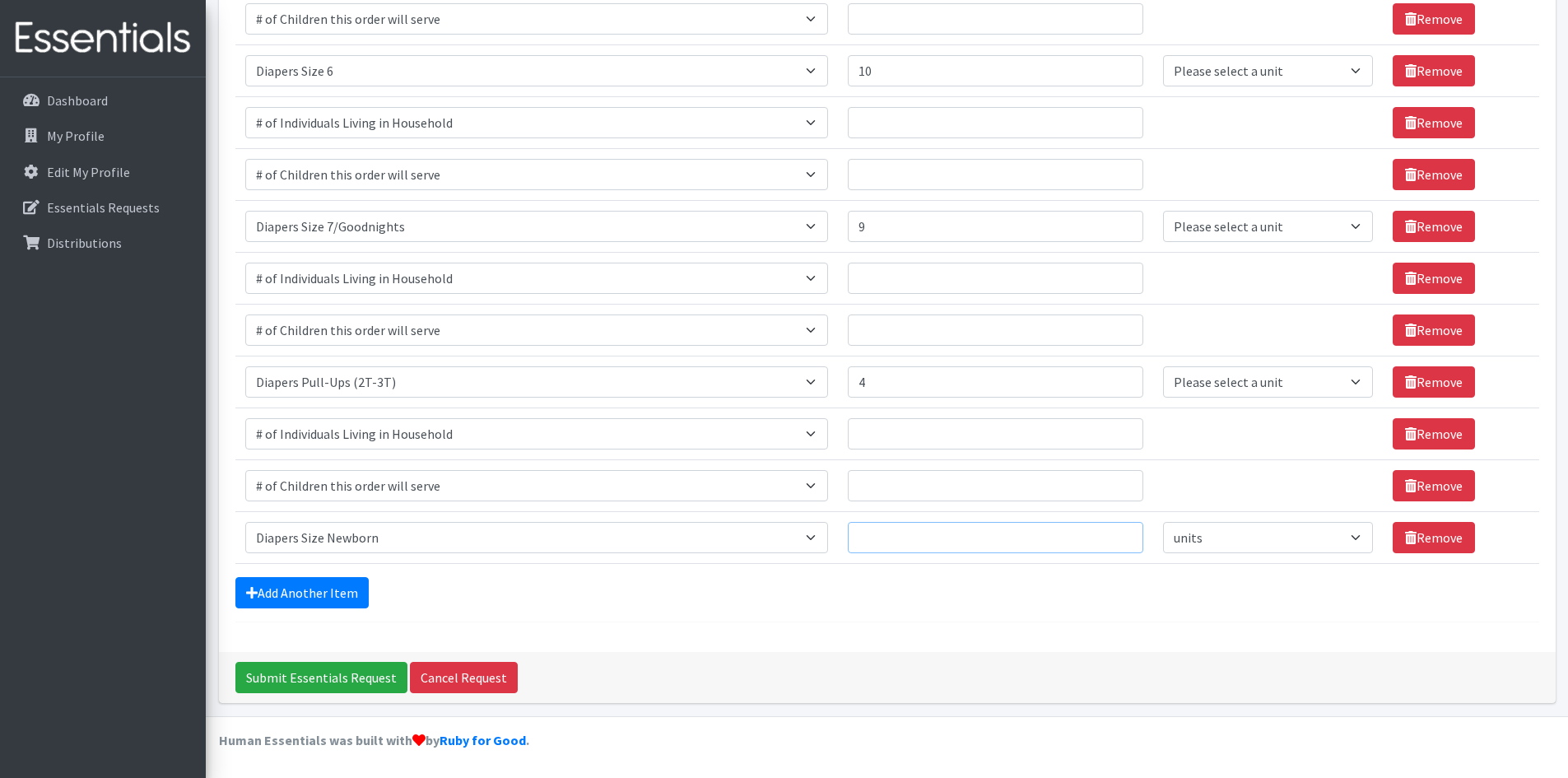 click on "Quantity" at bounding box center [995, 538] 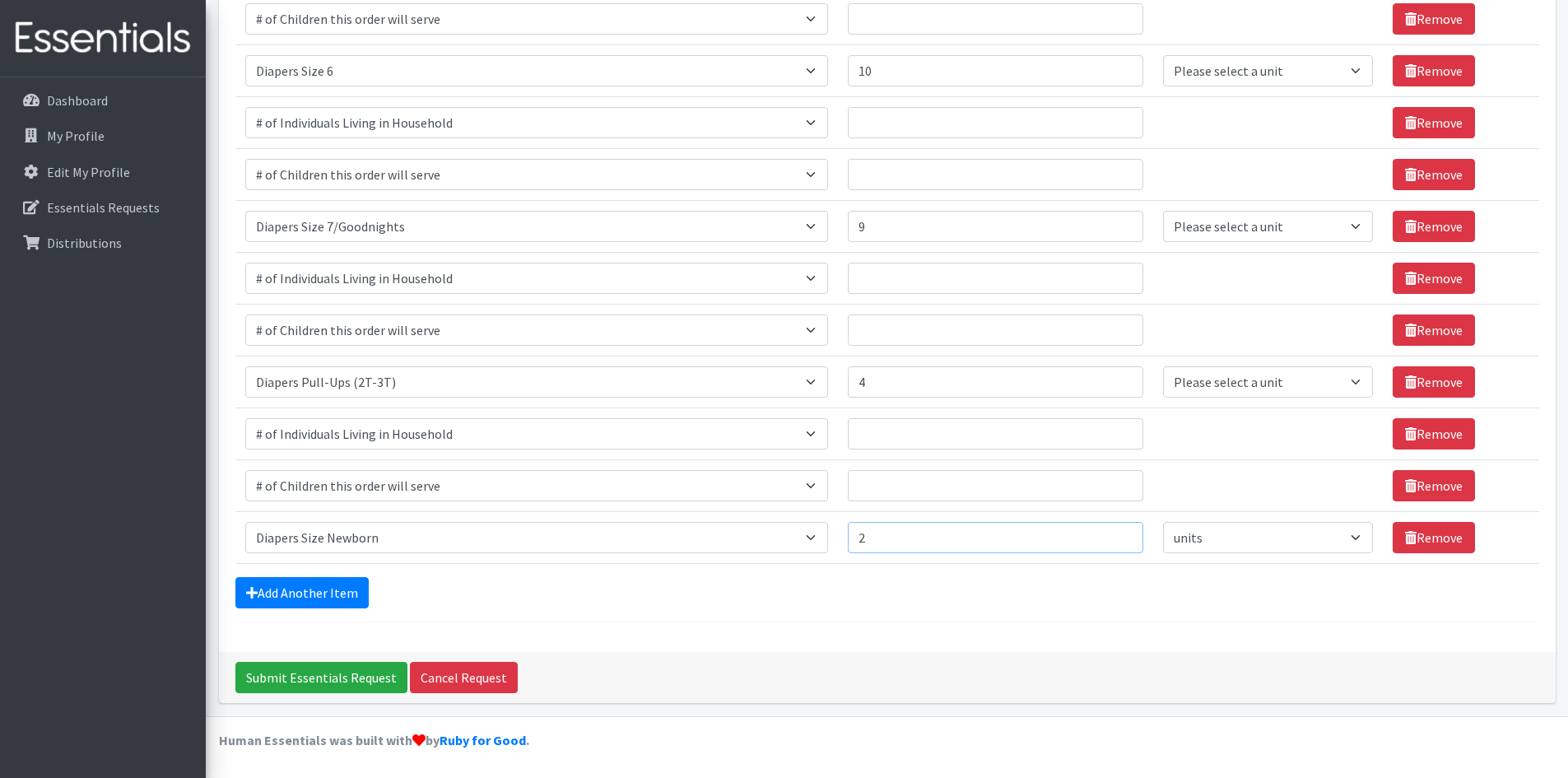 scroll, scrollTop: 1010, scrollLeft: 0, axis: vertical 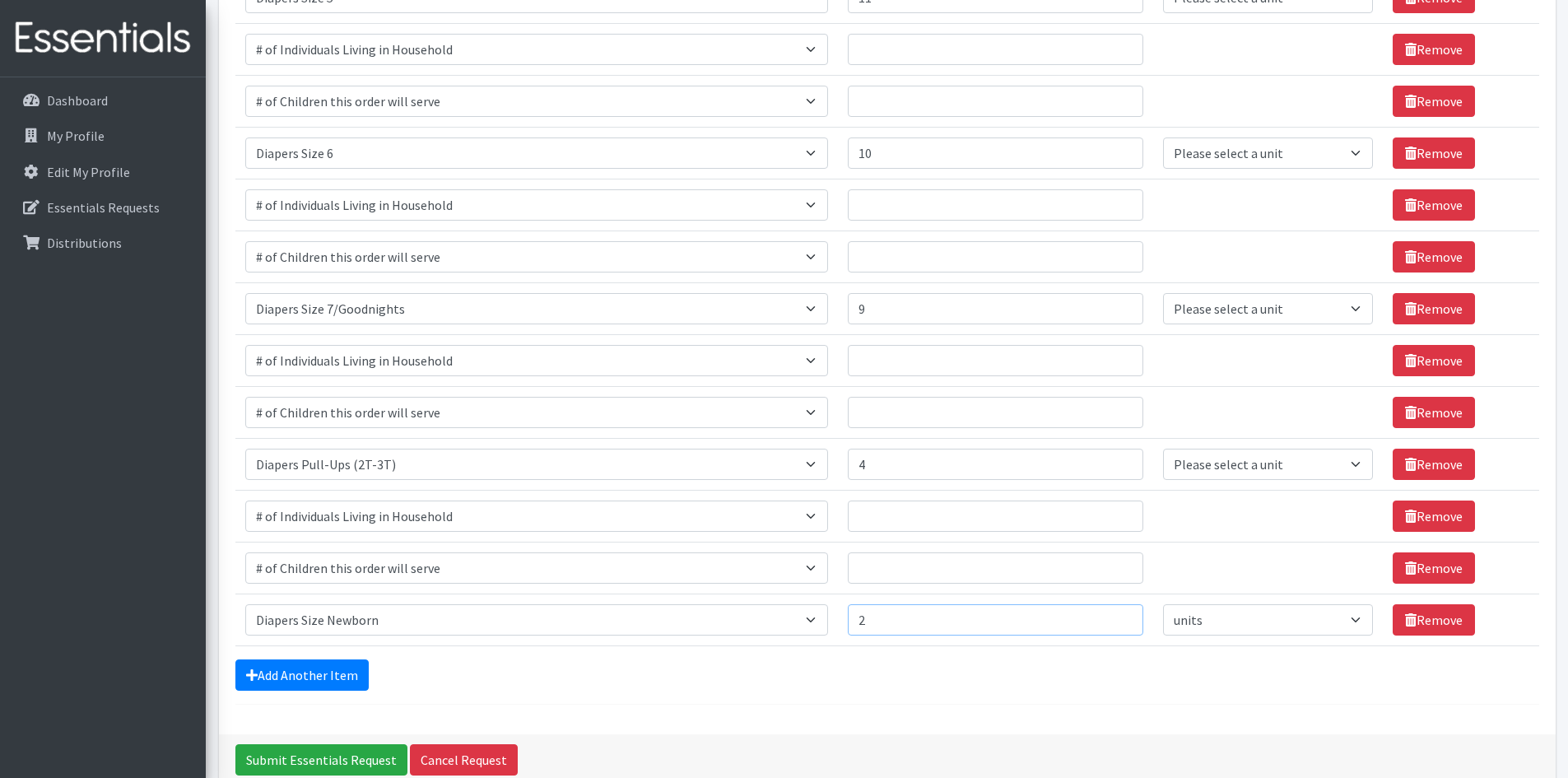 type on "2" 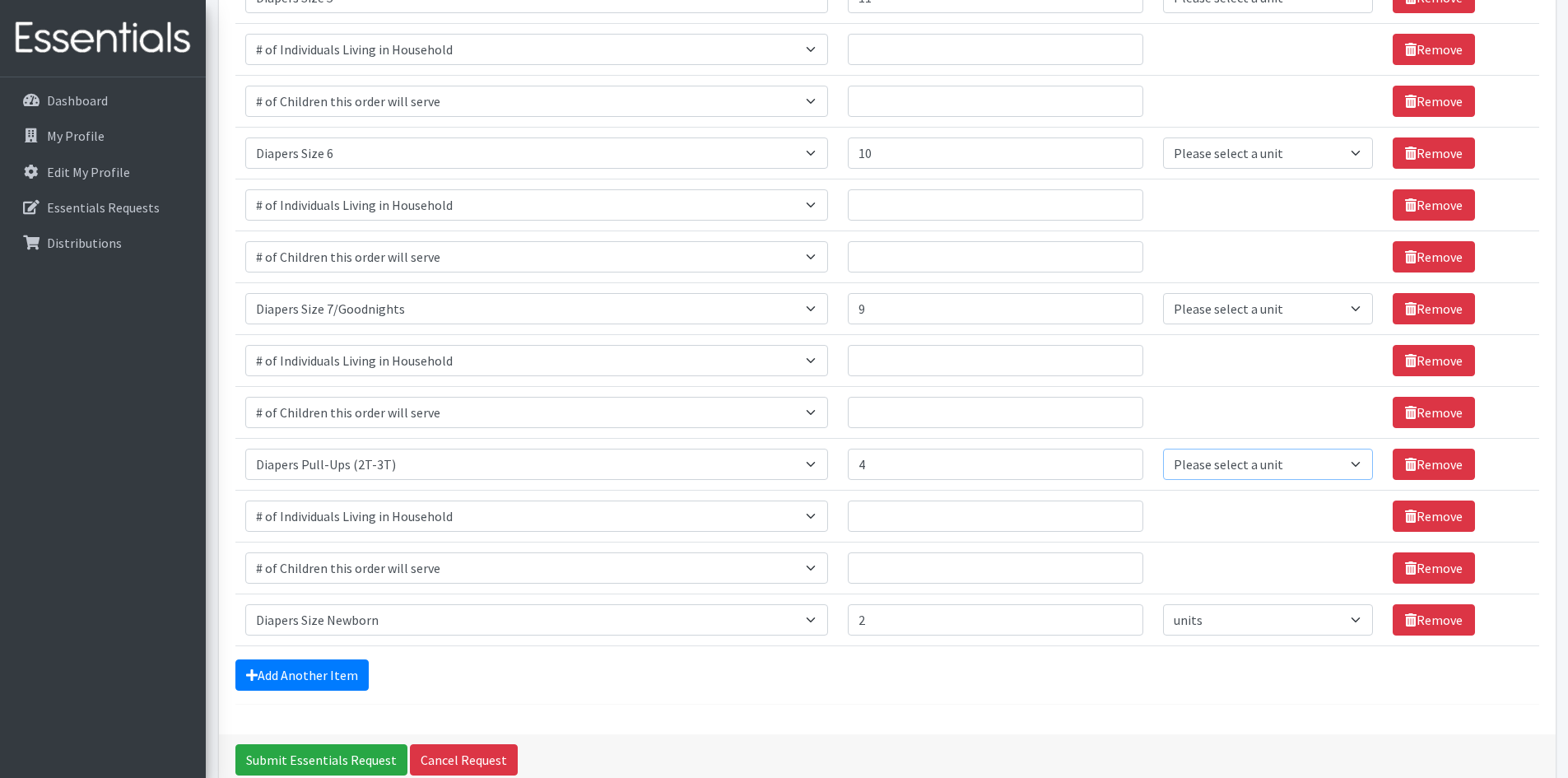 click on "Please select a unit units Packs" at bounding box center [1268, 464] 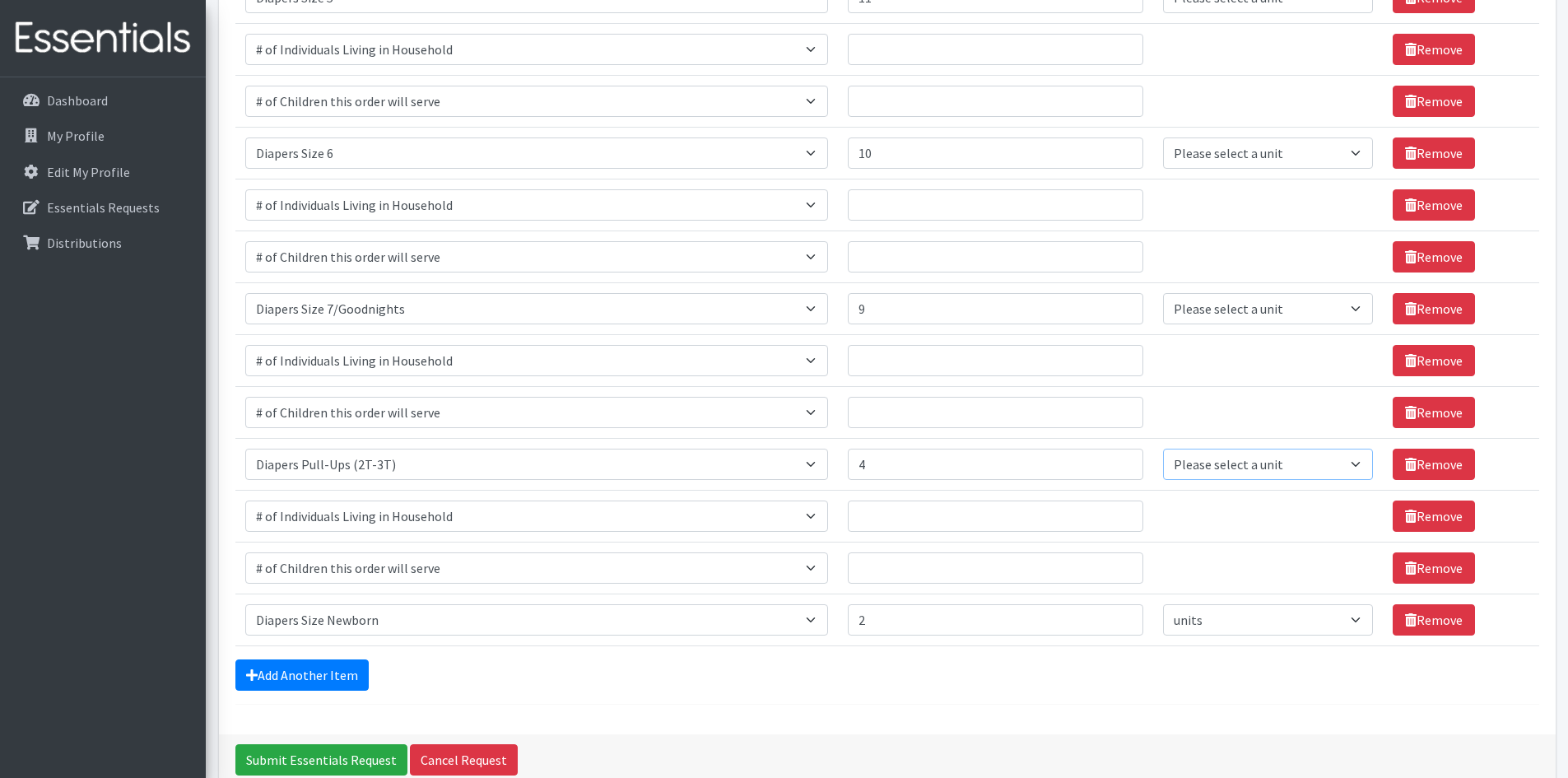 select on "Pack" 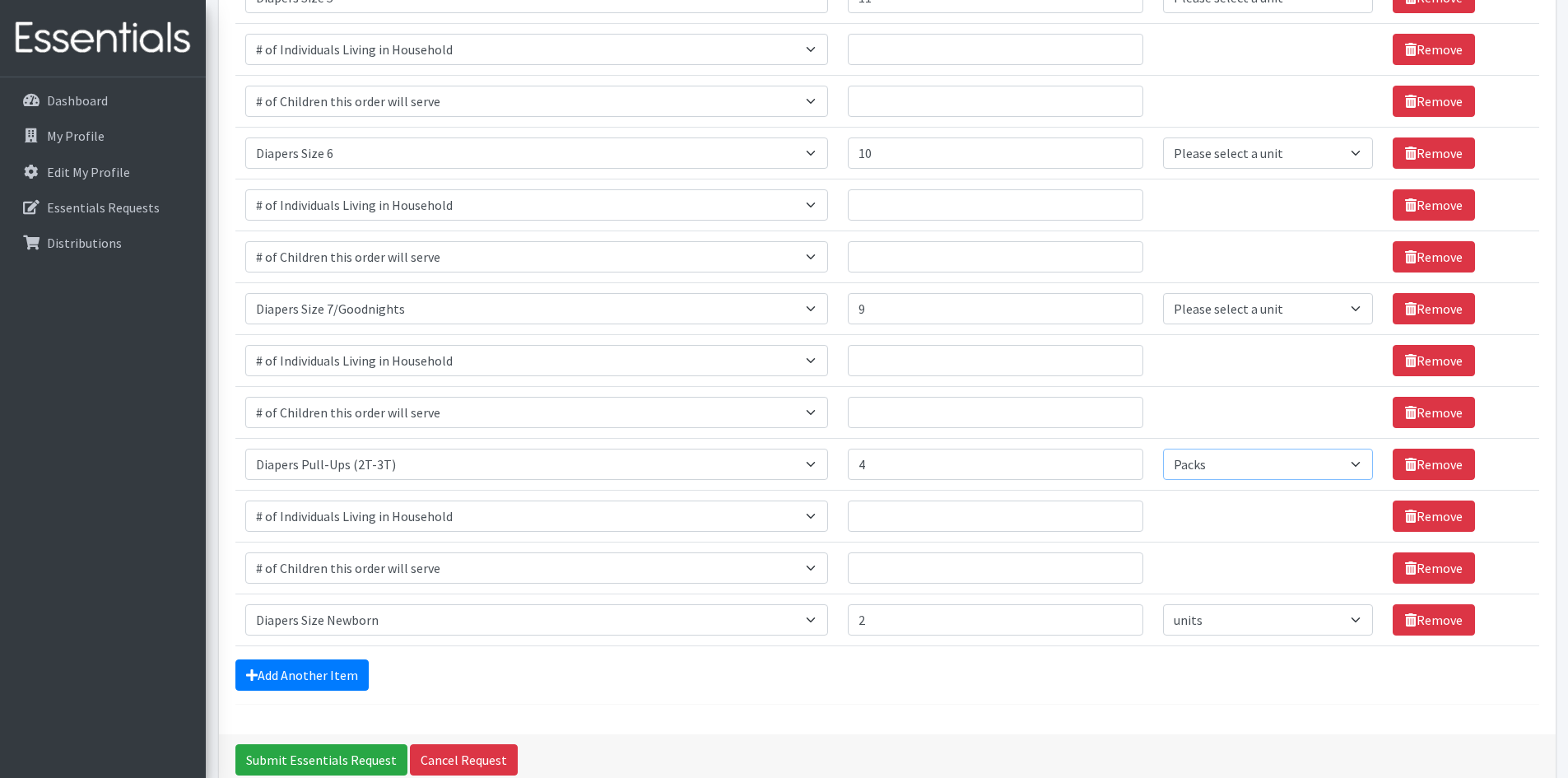 click on "Please select a unit units Packs" at bounding box center [1268, 464] 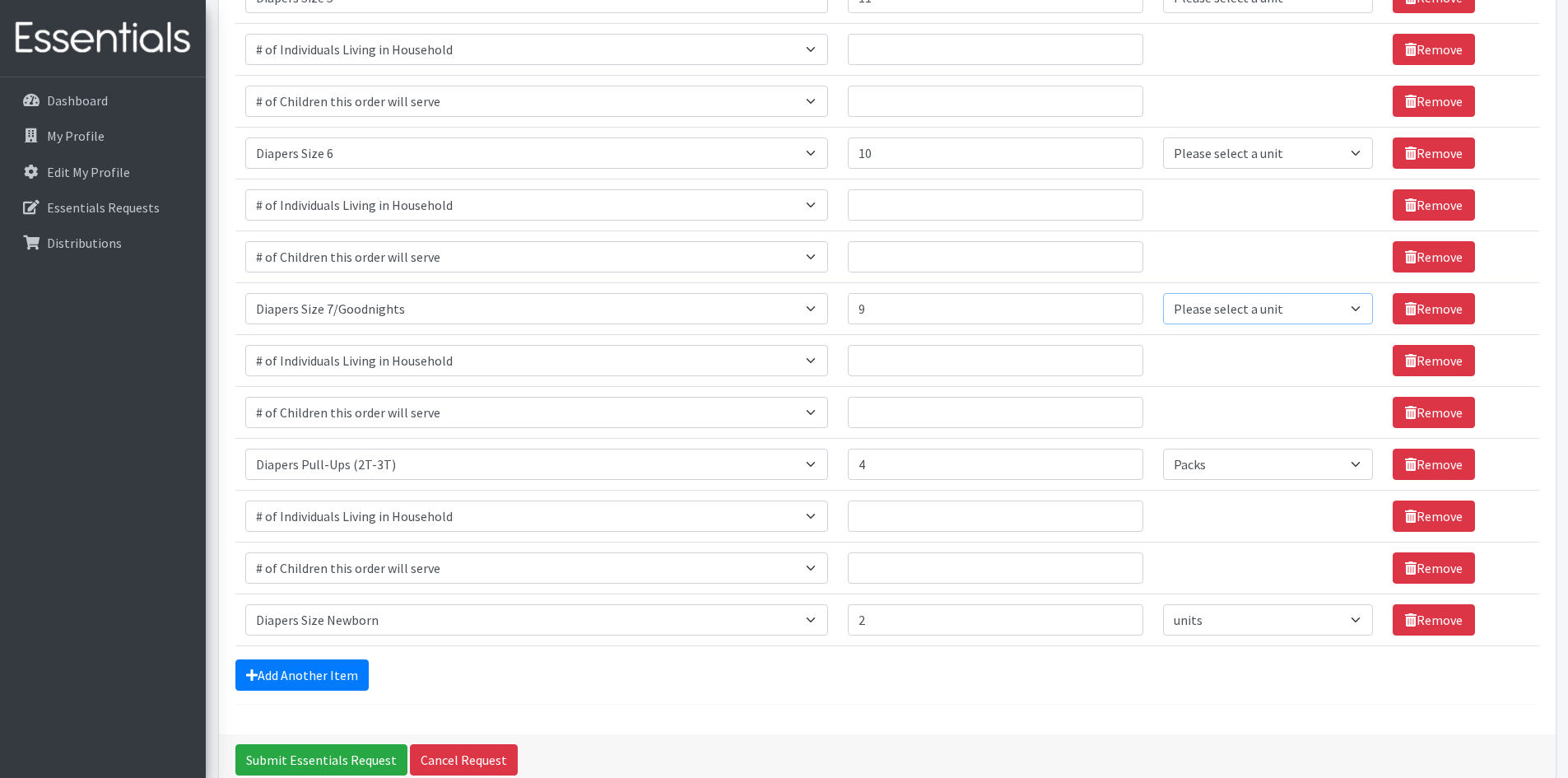 click on "Please select a unit units Packs" at bounding box center (1268, 309) 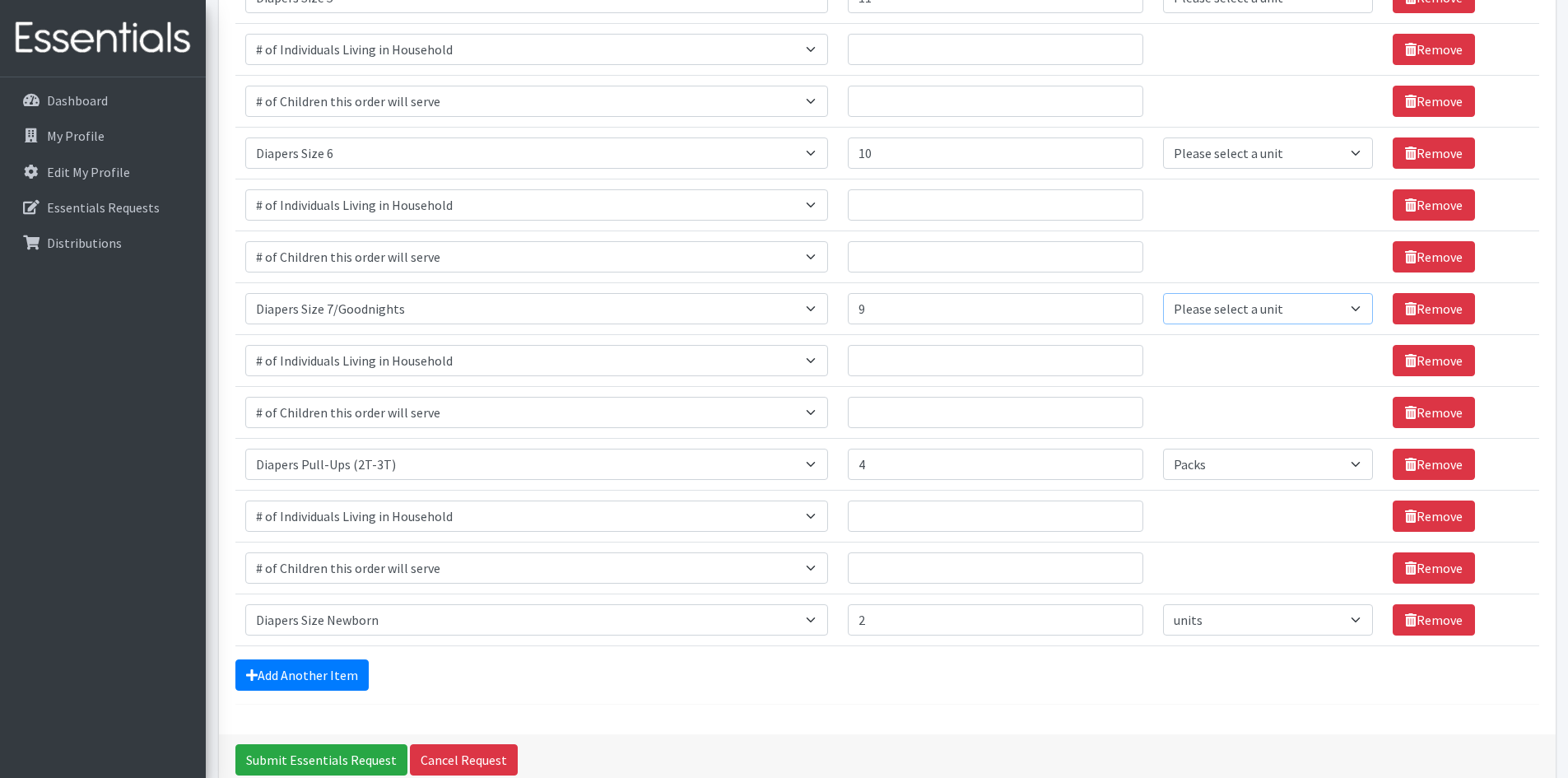 select on "Pack" 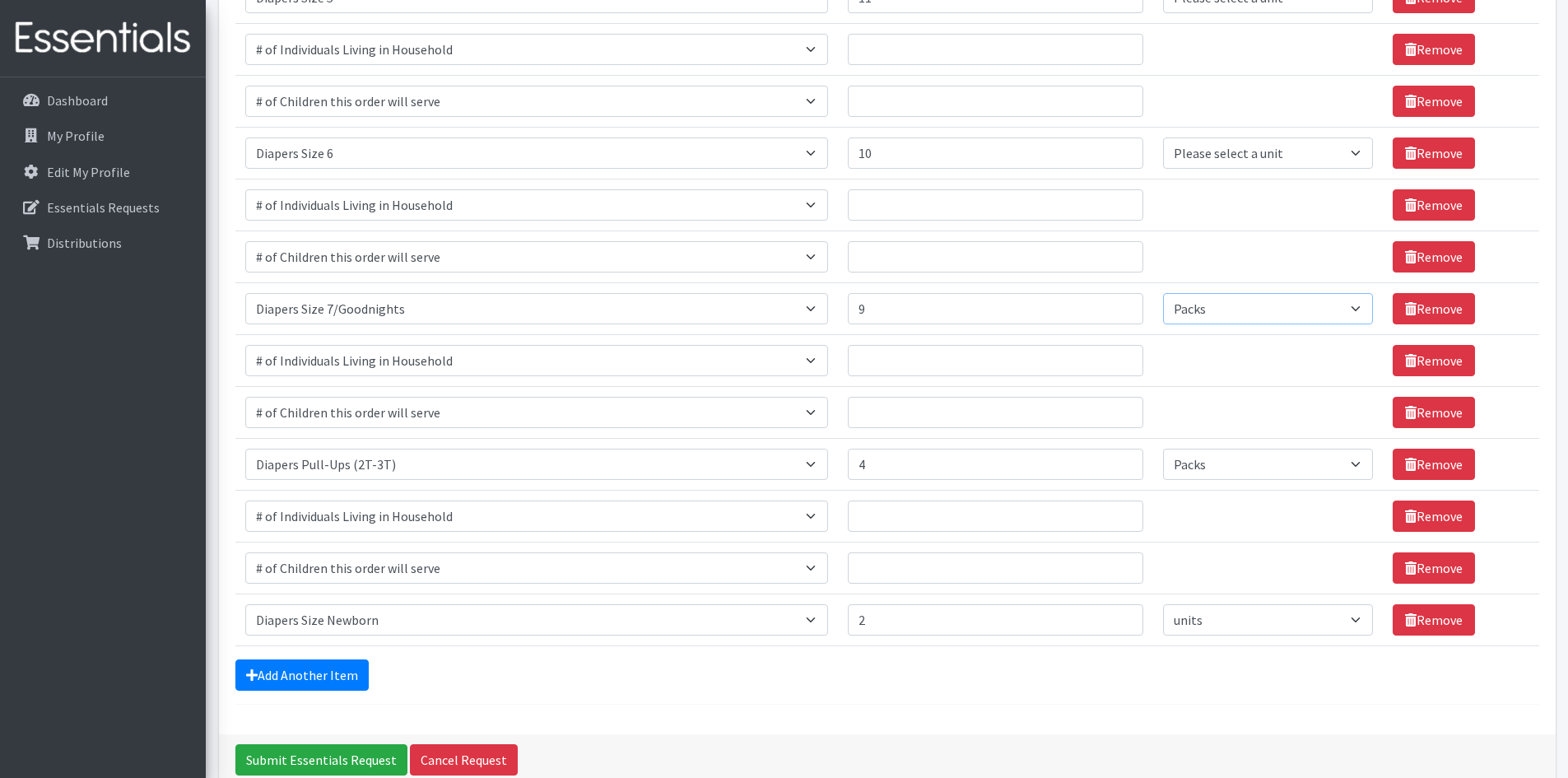 click on "Please select a unit units Packs" at bounding box center [1268, 309] 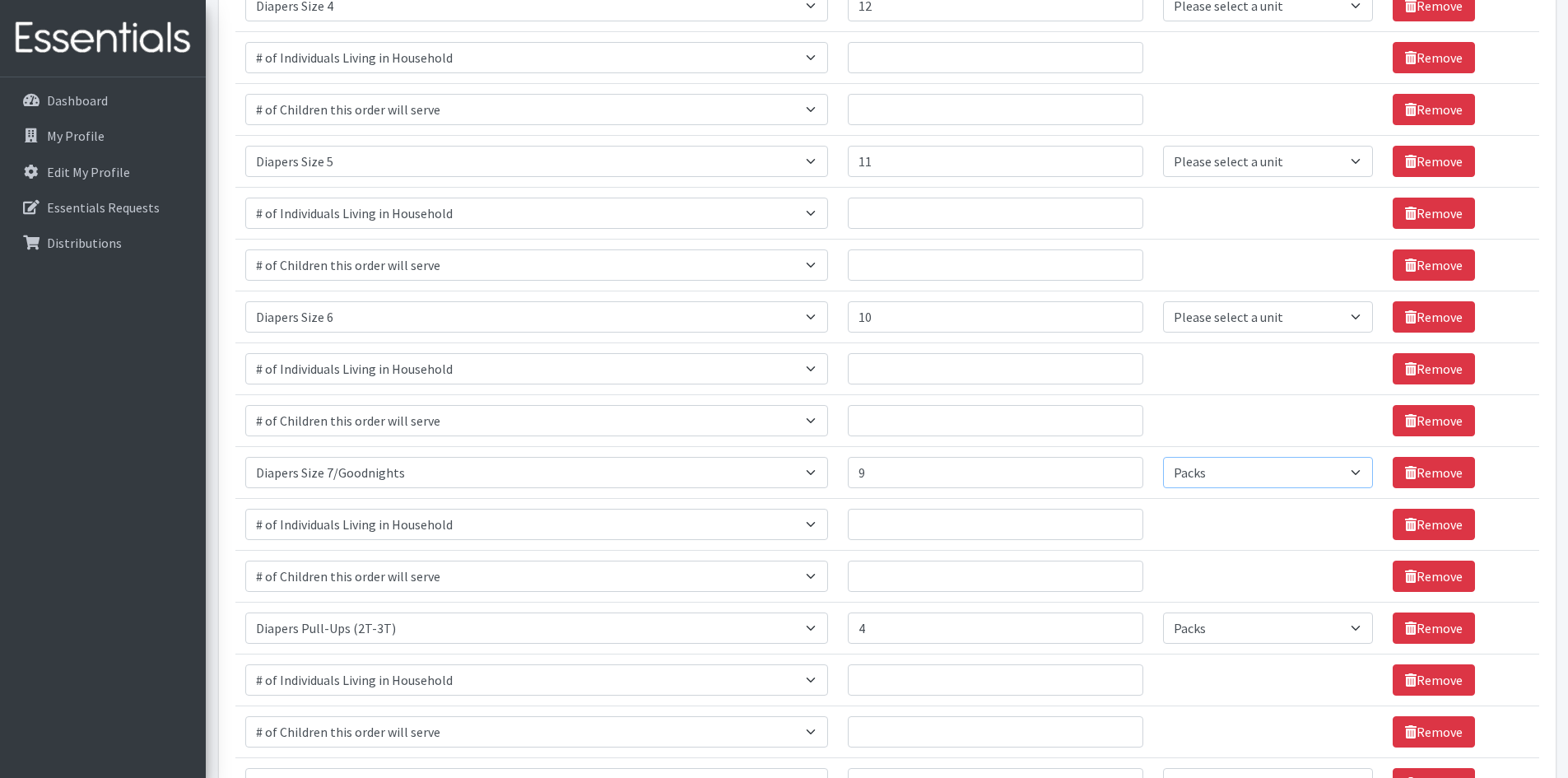 scroll, scrollTop: 846, scrollLeft: 0, axis: vertical 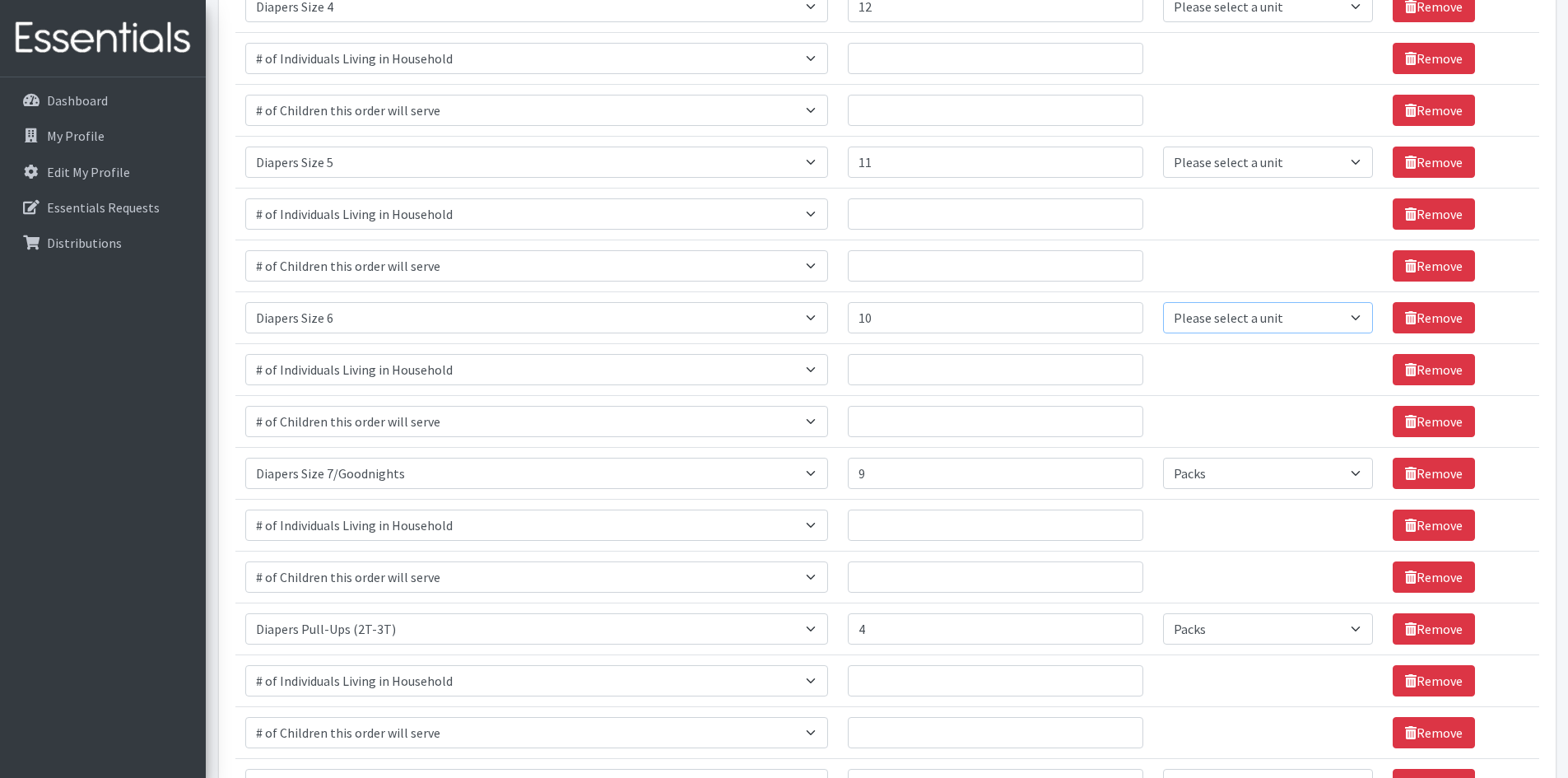 click on "Please select a unit units Packs" at bounding box center [1268, 318] 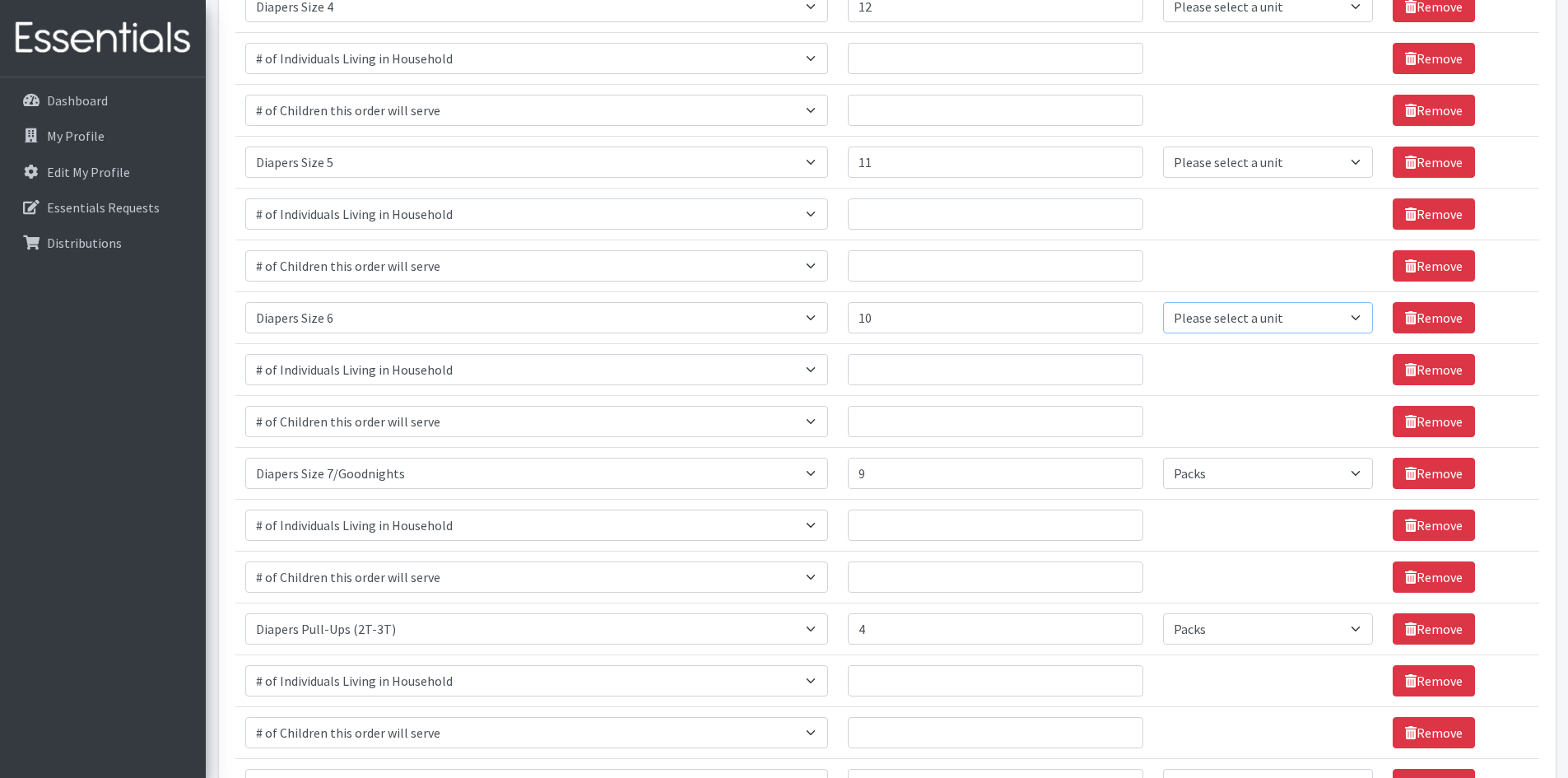 select on "Pack" 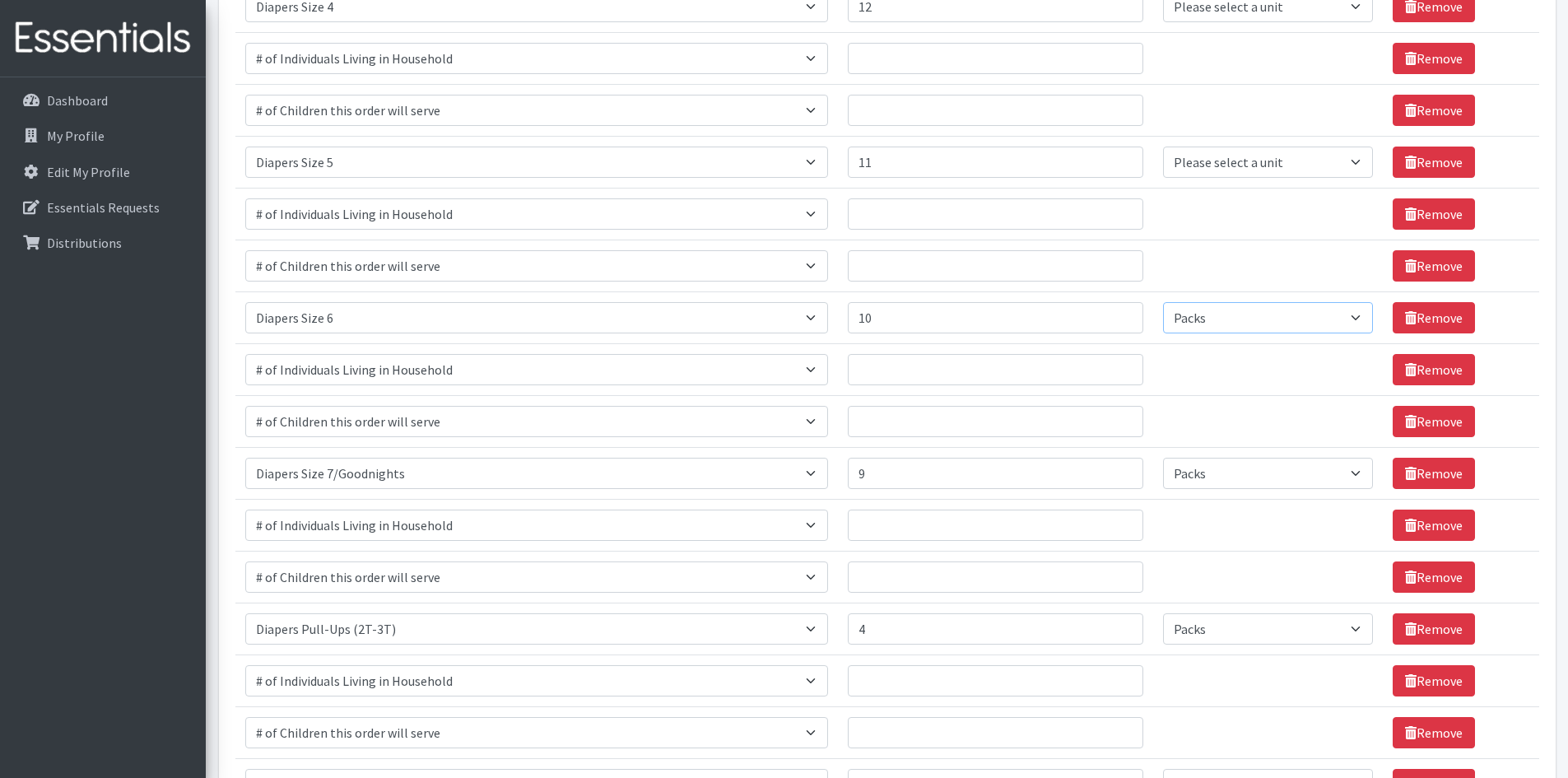 click on "Please select a unit units Packs" at bounding box center [1268, 318] 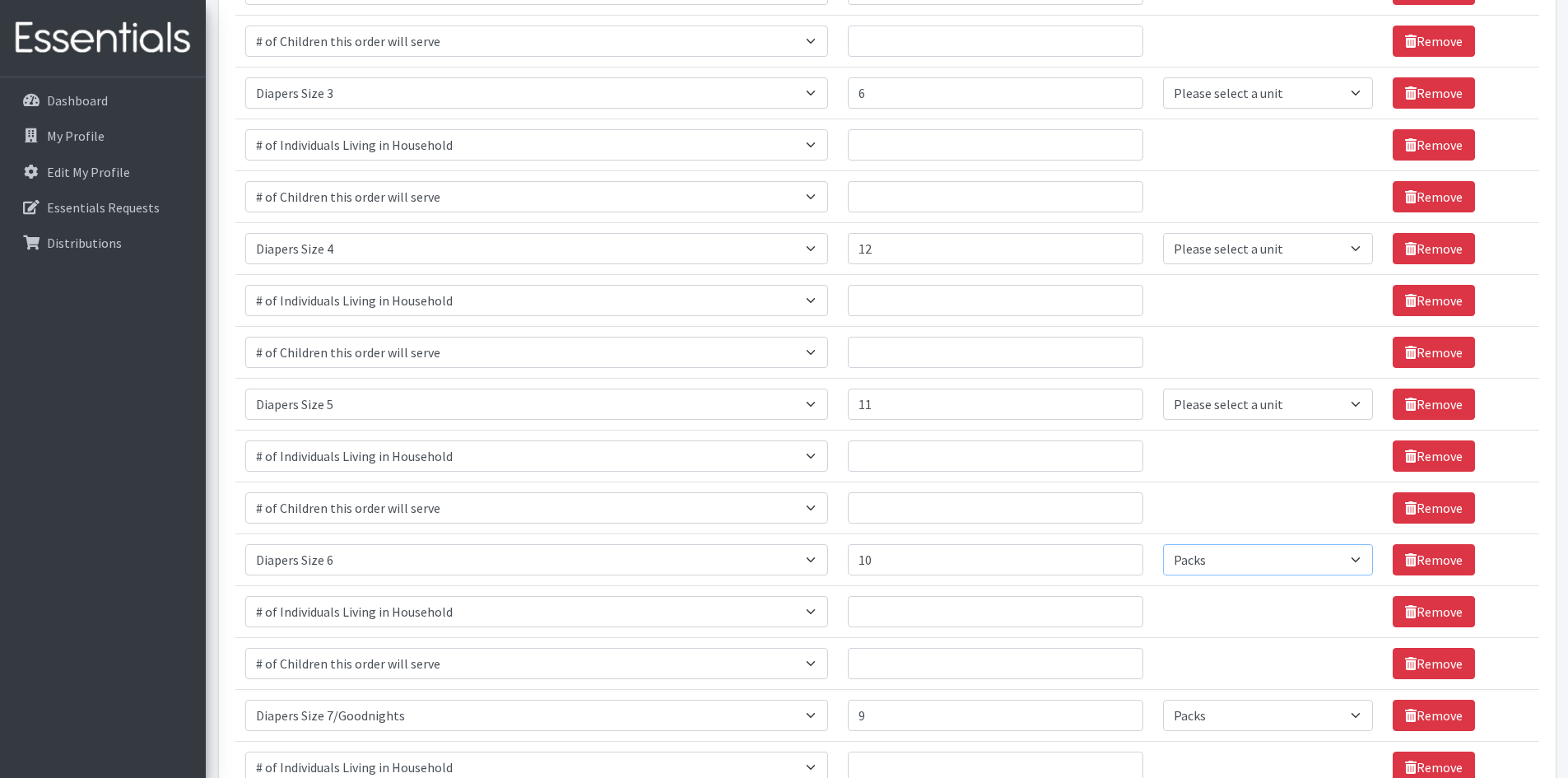 scroll, scrollTop: 599, scrollLeft: 0, axis: vertical 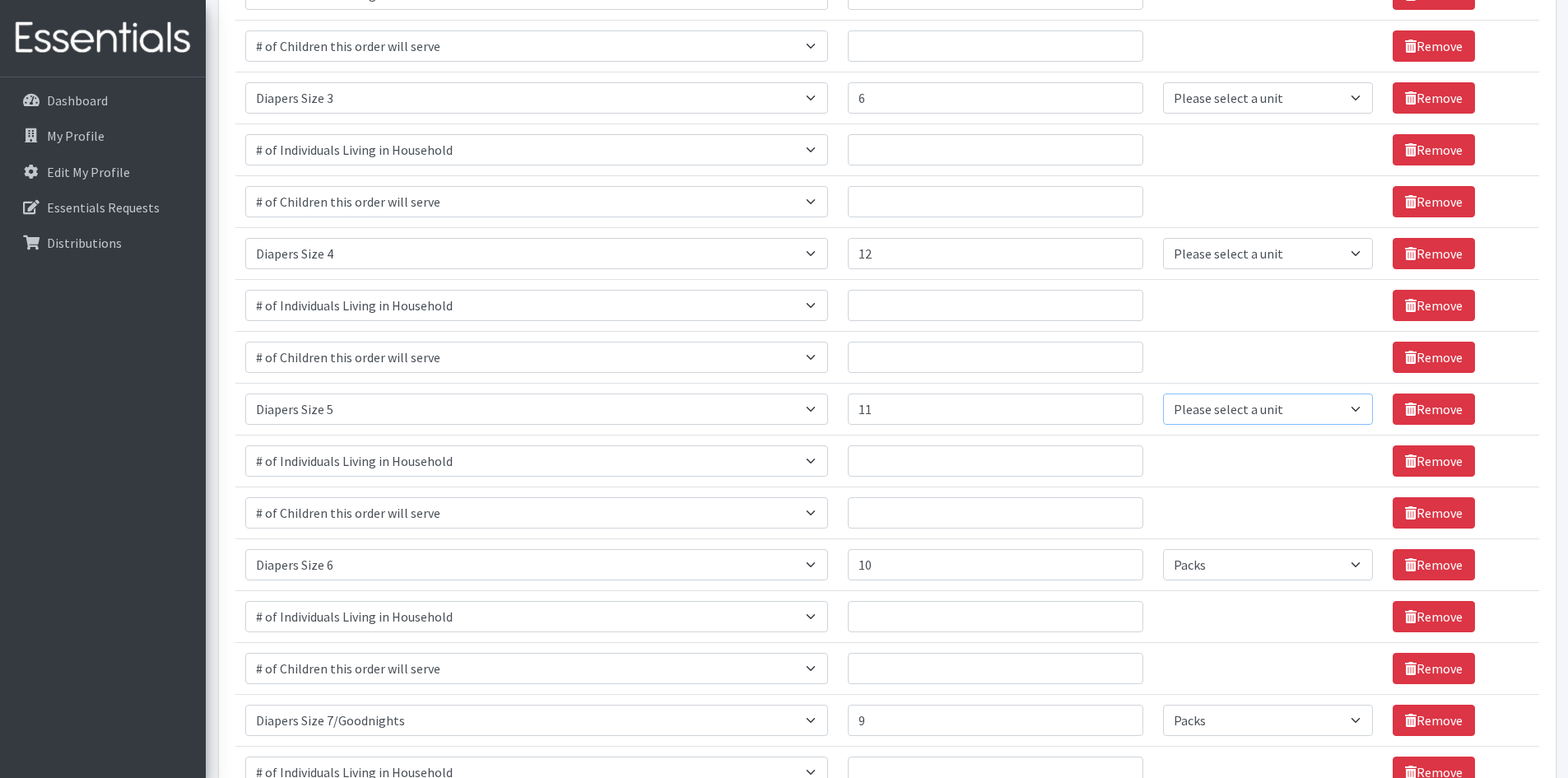click on "Please select a unit units Packs" at bounding box center (1268, 409) 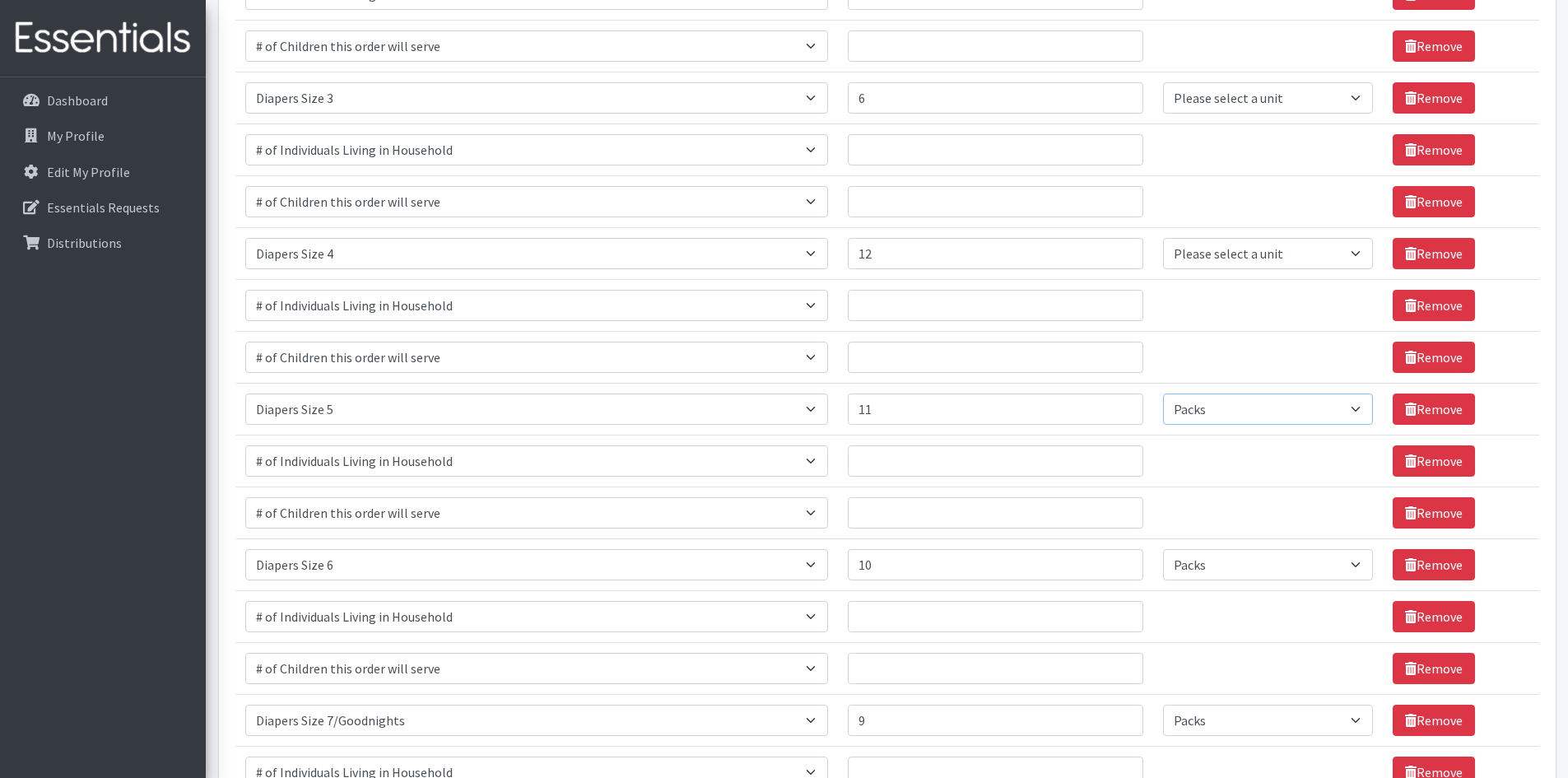 click on "Please select a unit units Packs" at bounding box center [1268, 409] 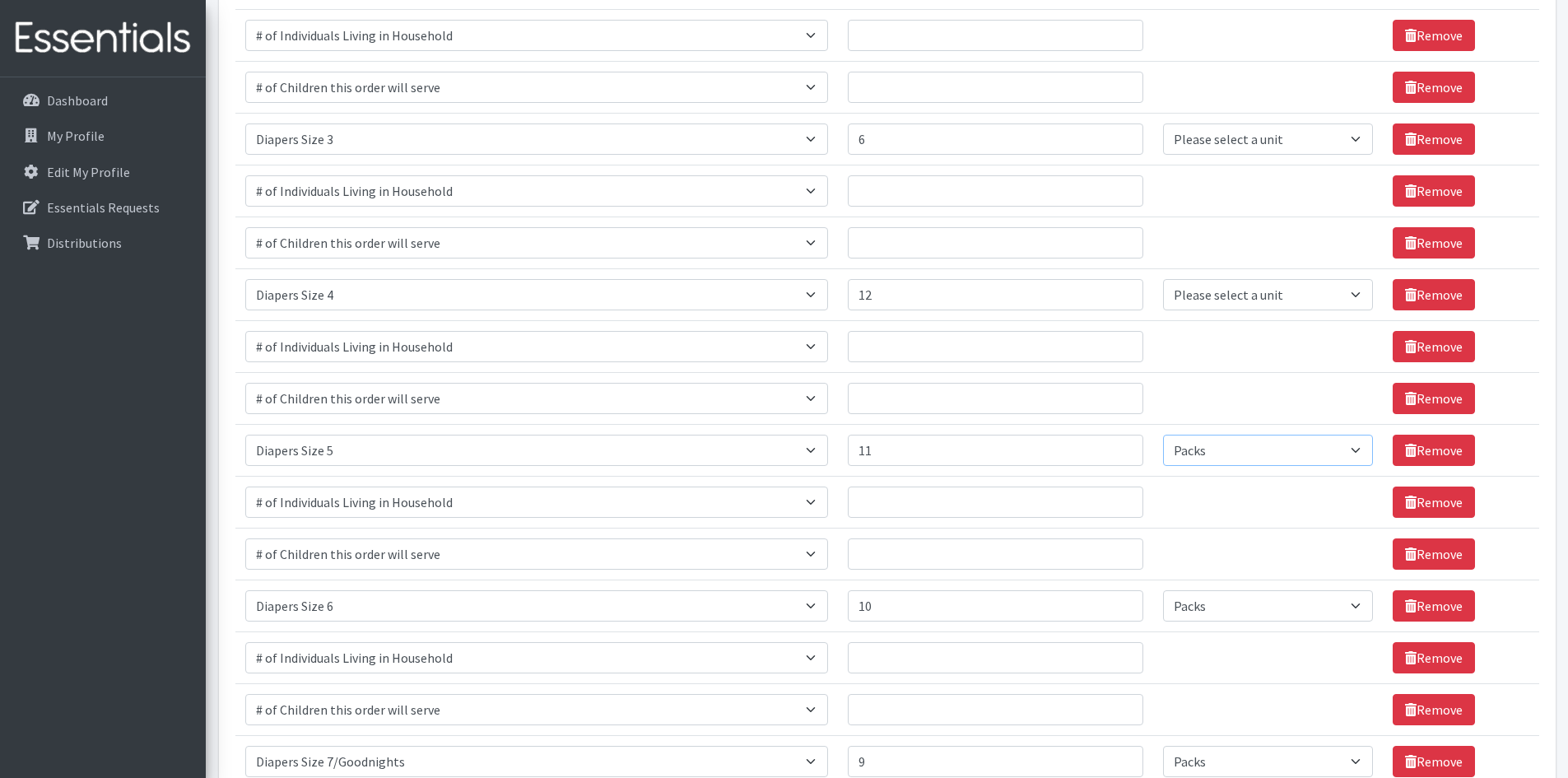 scroll, scrollTop: 516, scrollLeft: 0, axis: vertical 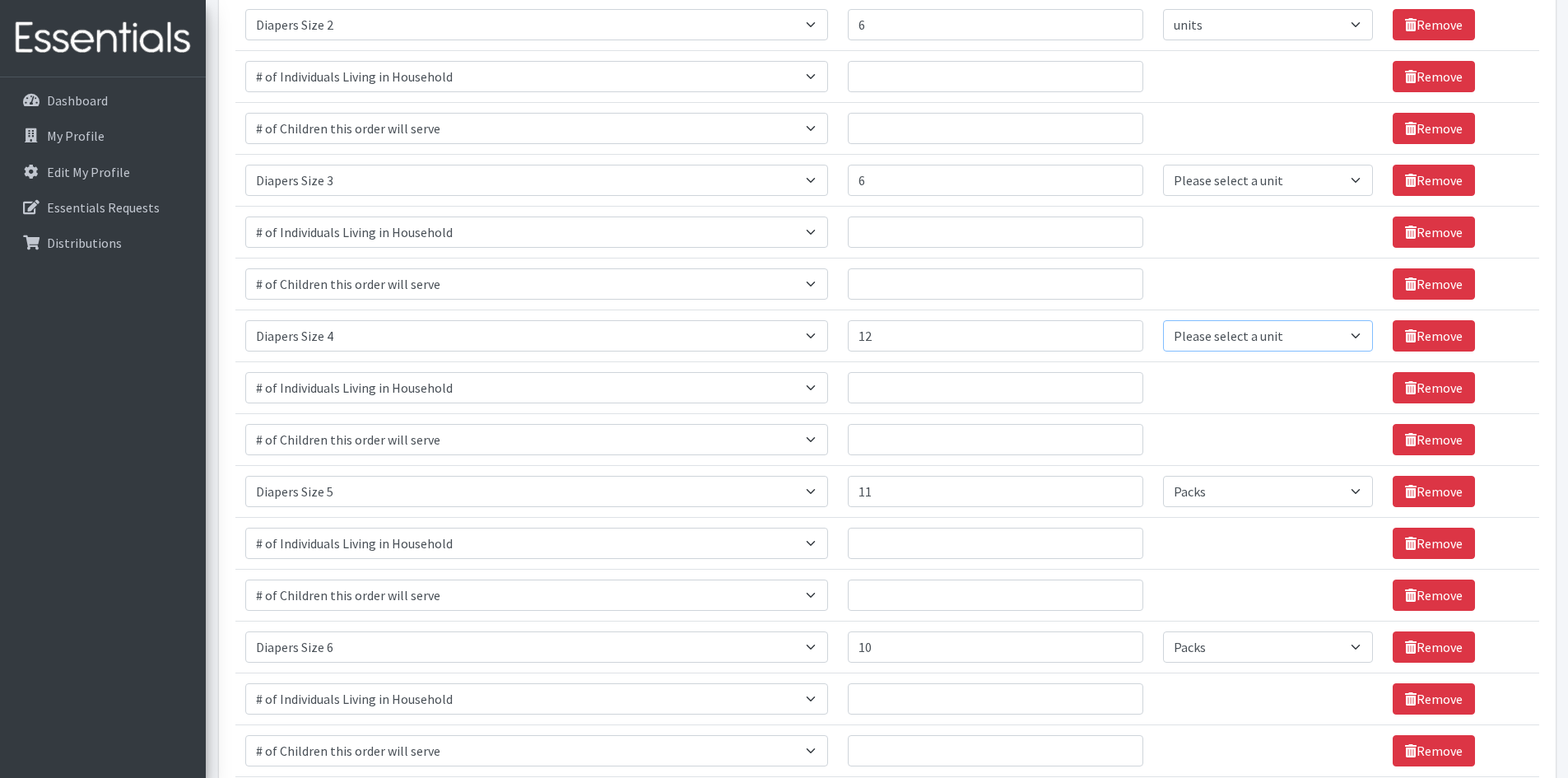 click on "Please select a unit units Packs" at bounding box center (1268, 336) 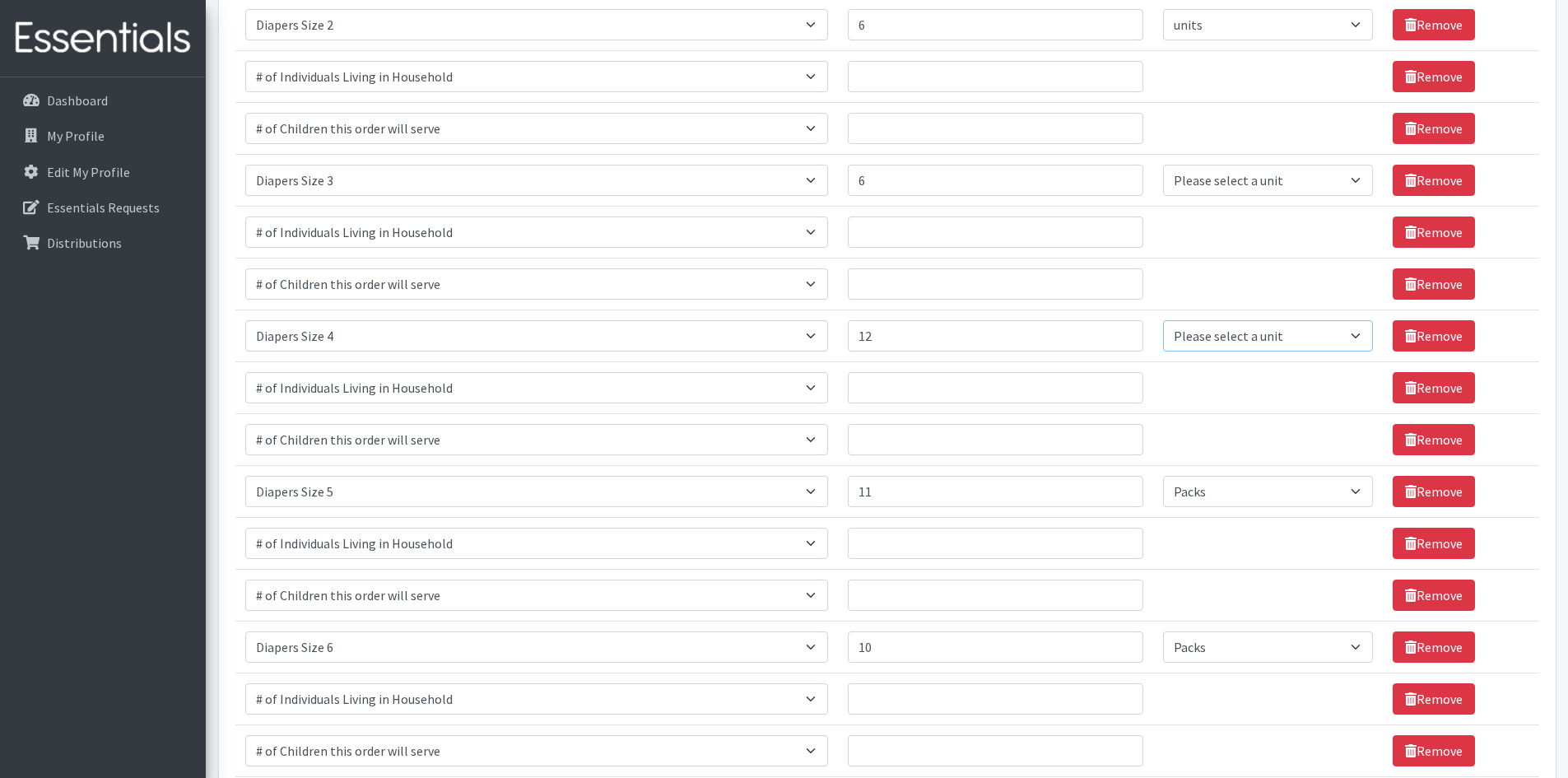 select on "Pack" 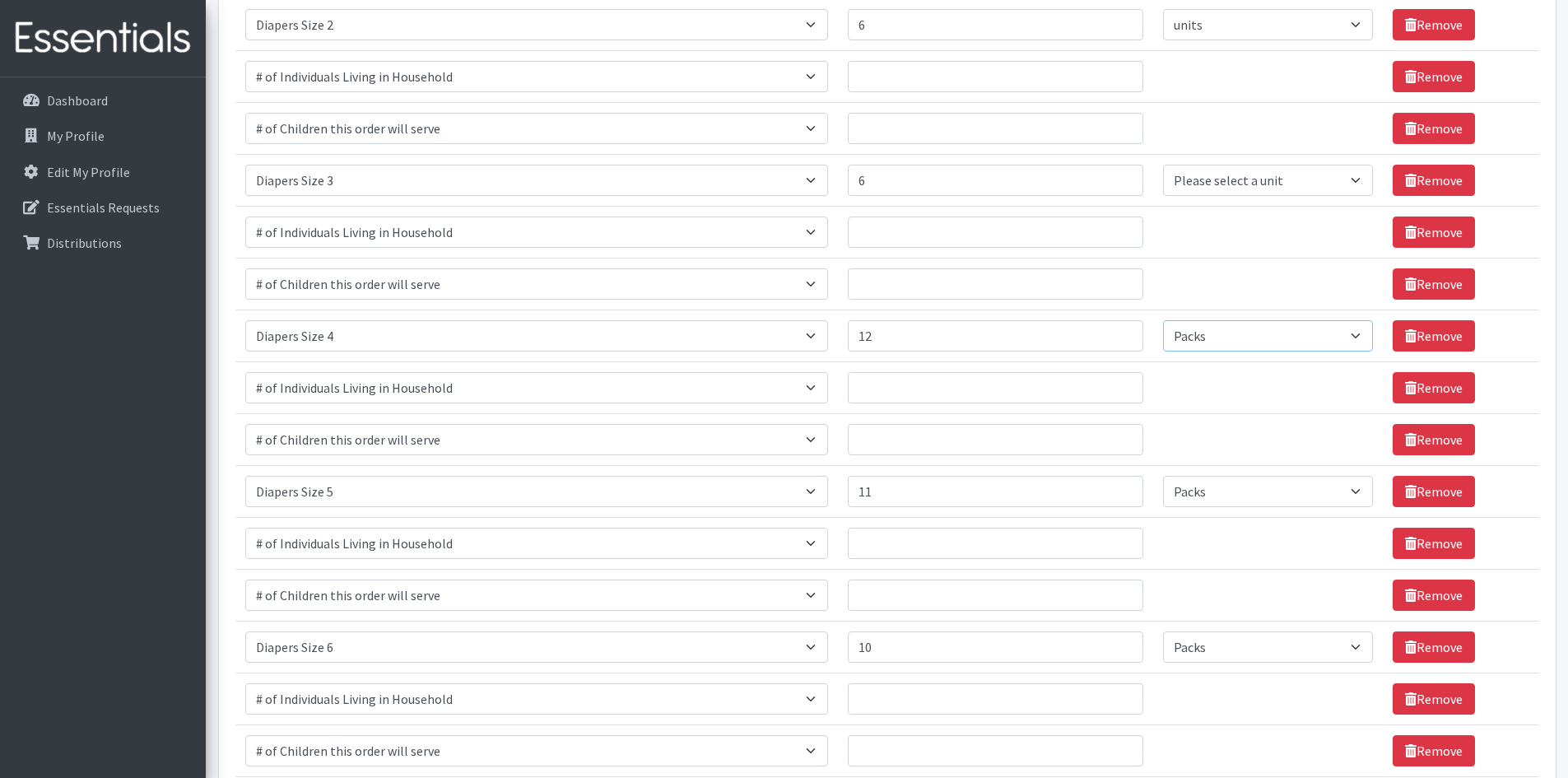 click on "Please select a unit units Packs" at bounding box center (1268, 336) 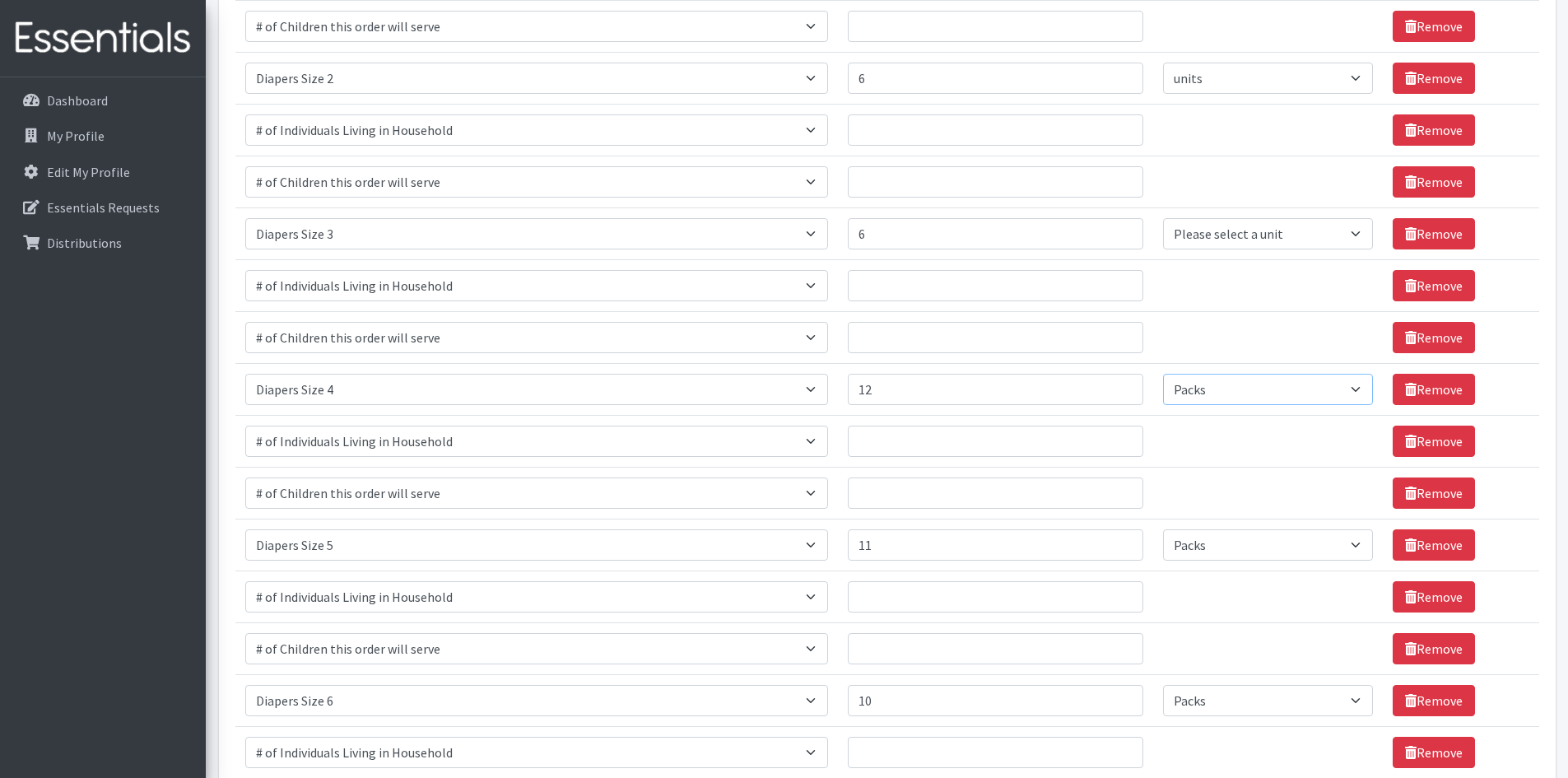 scroll, scrollTop: 434, scrollLeft: 0, axis: vertical 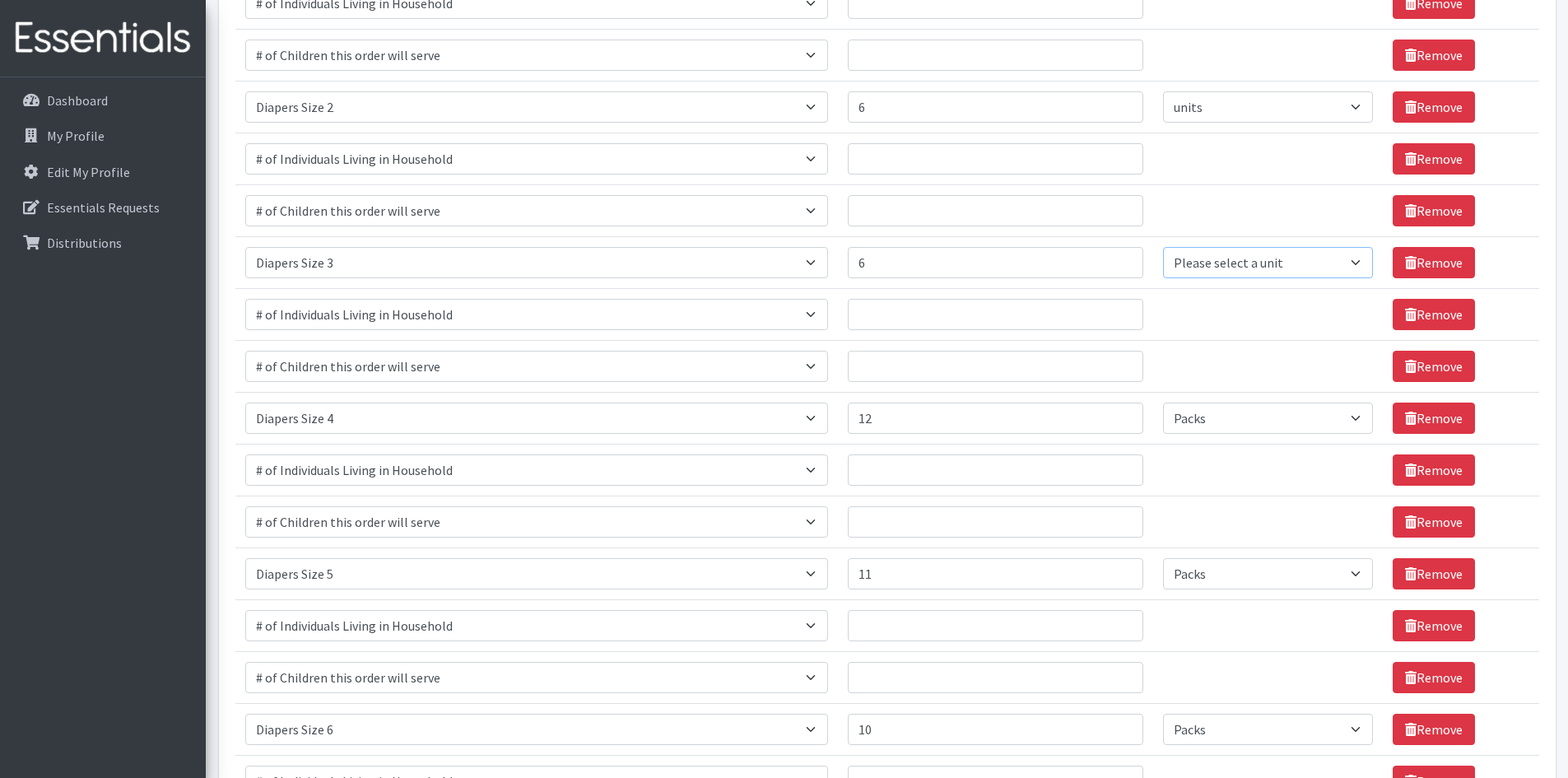 click on "Please select a unit units Packs" at bounding box center (1268, 263) 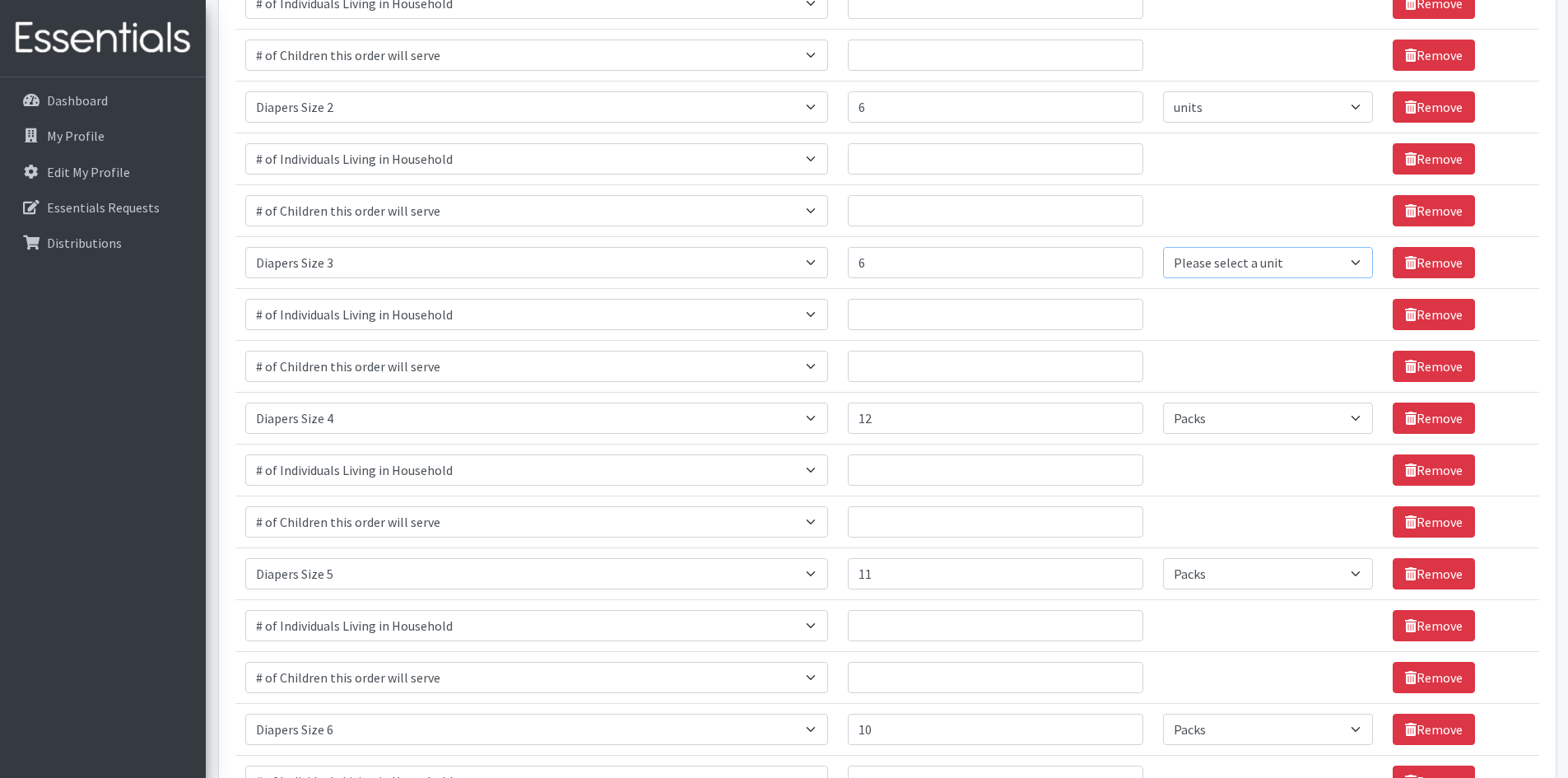 select on "Pack" 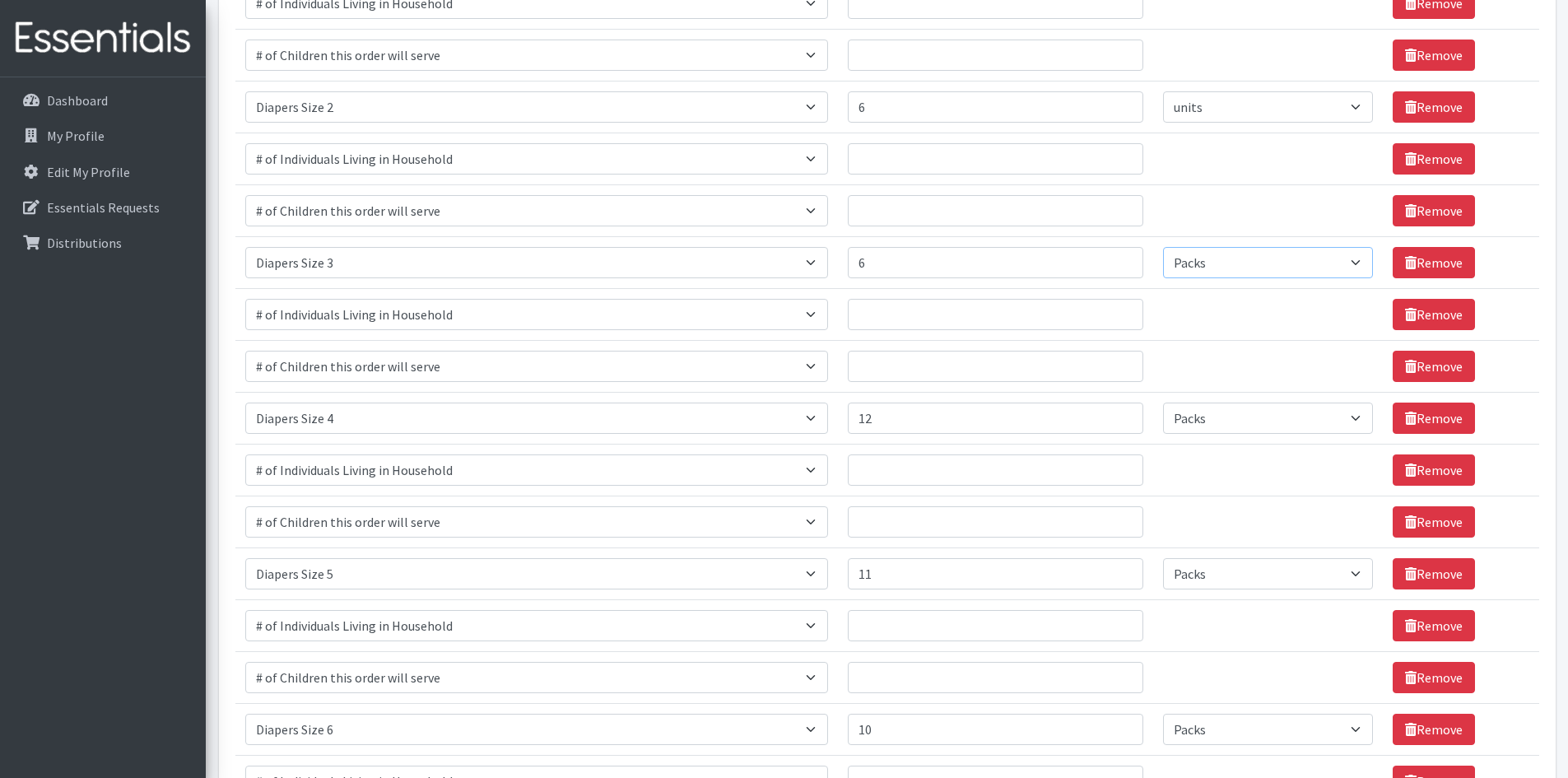 click on "Please select a unit units Packs" at bounding box center (1268, 263) 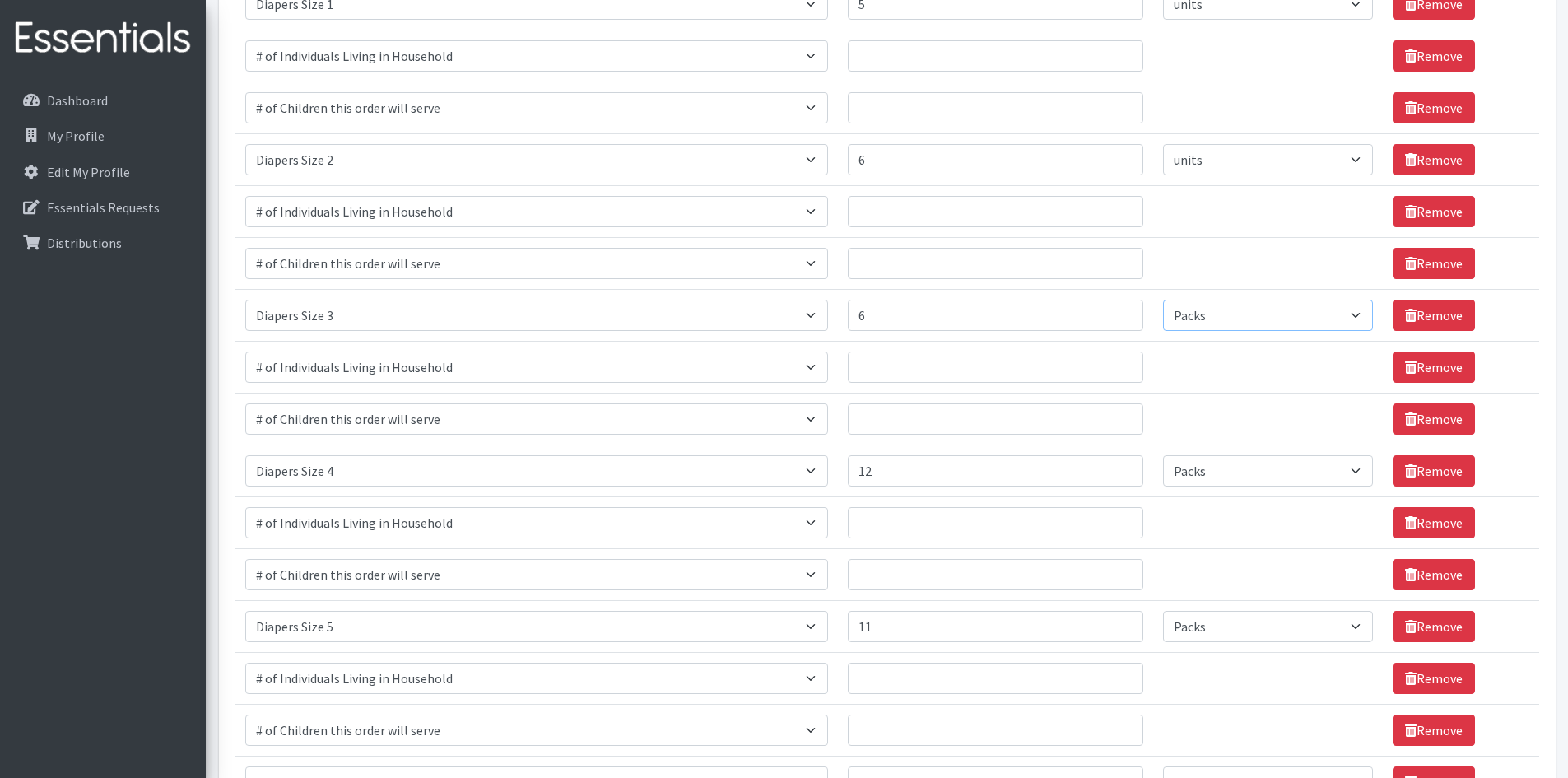scroll, scrollTop: 352, scrollLeft: 0, axis: vertical 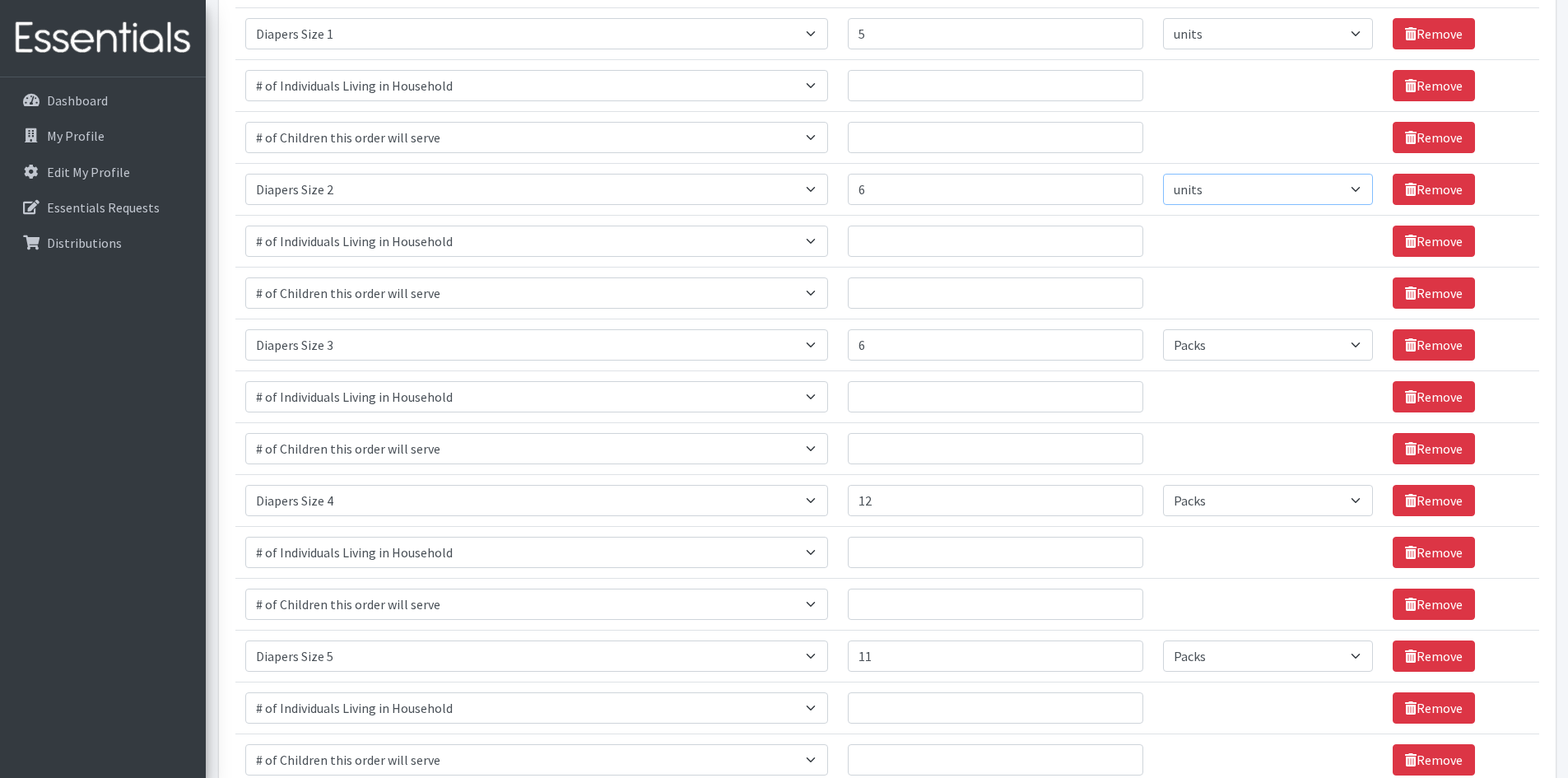 click on "Please select a unit units Packs" at bounding box center [1268, 189] 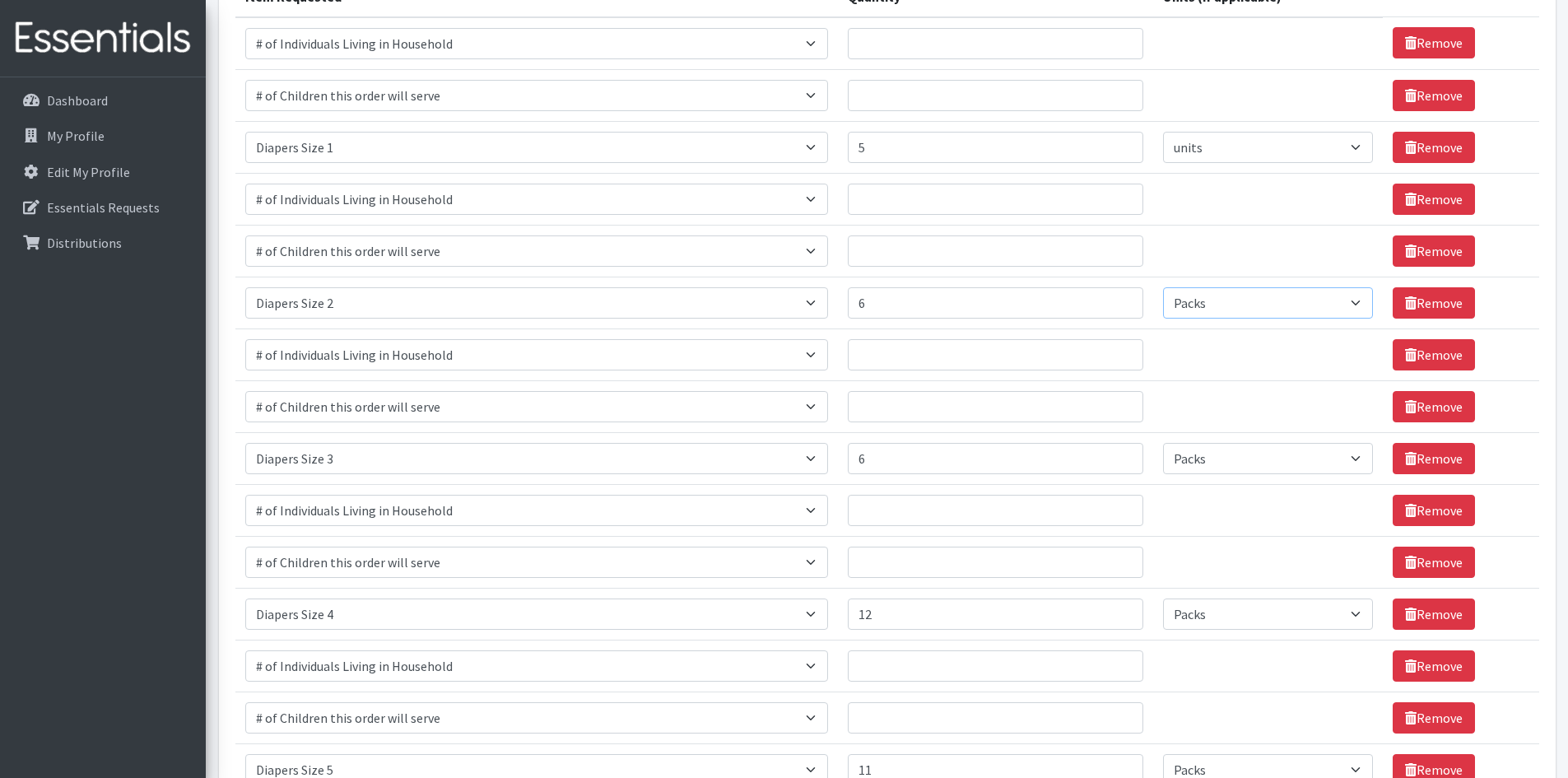 scroll, scrollTop: 187, scrollLeft: 0, axis: vertical 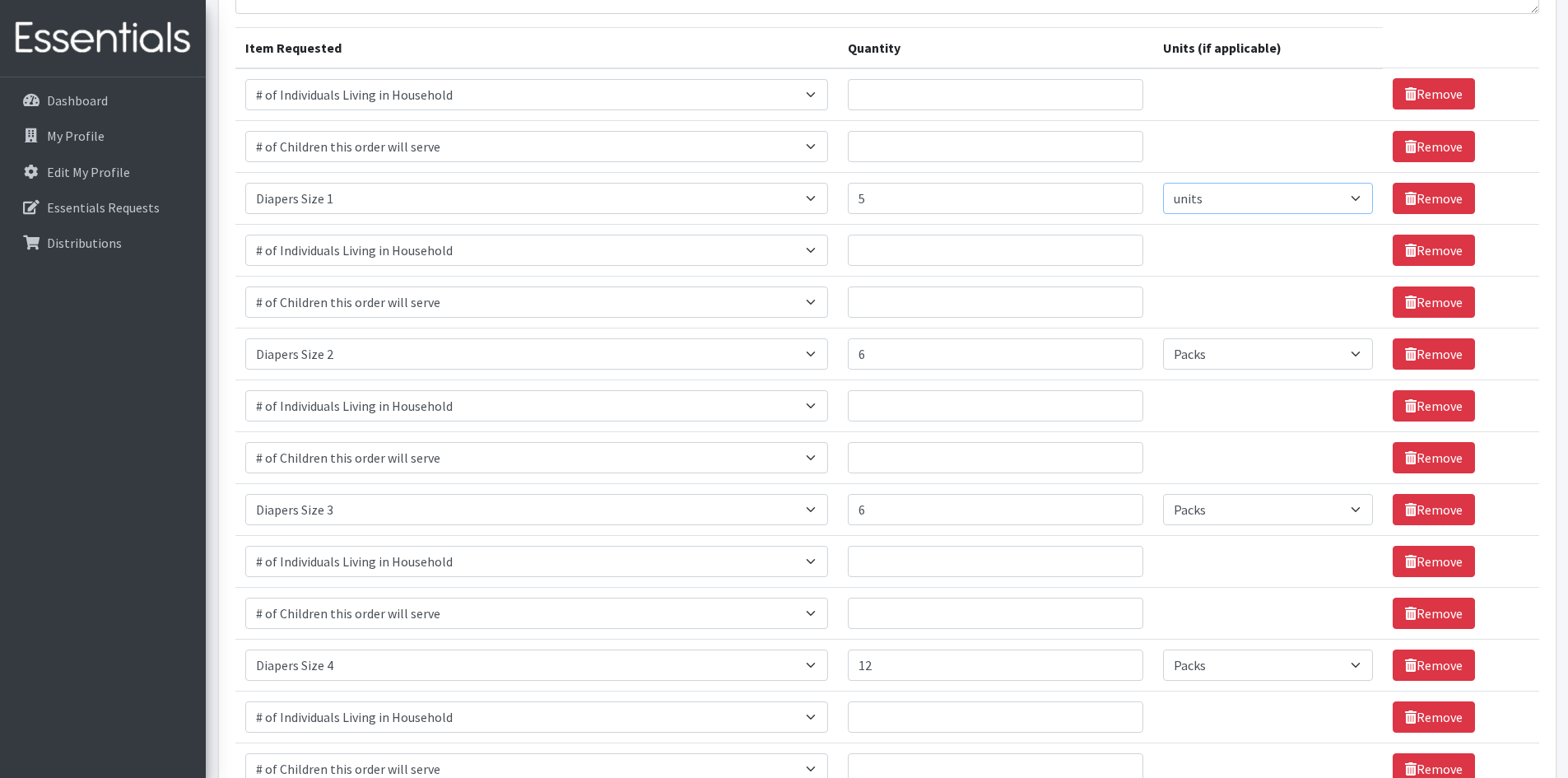 click on "Please select a unit units Packs" at bounding box center (1268, 198) 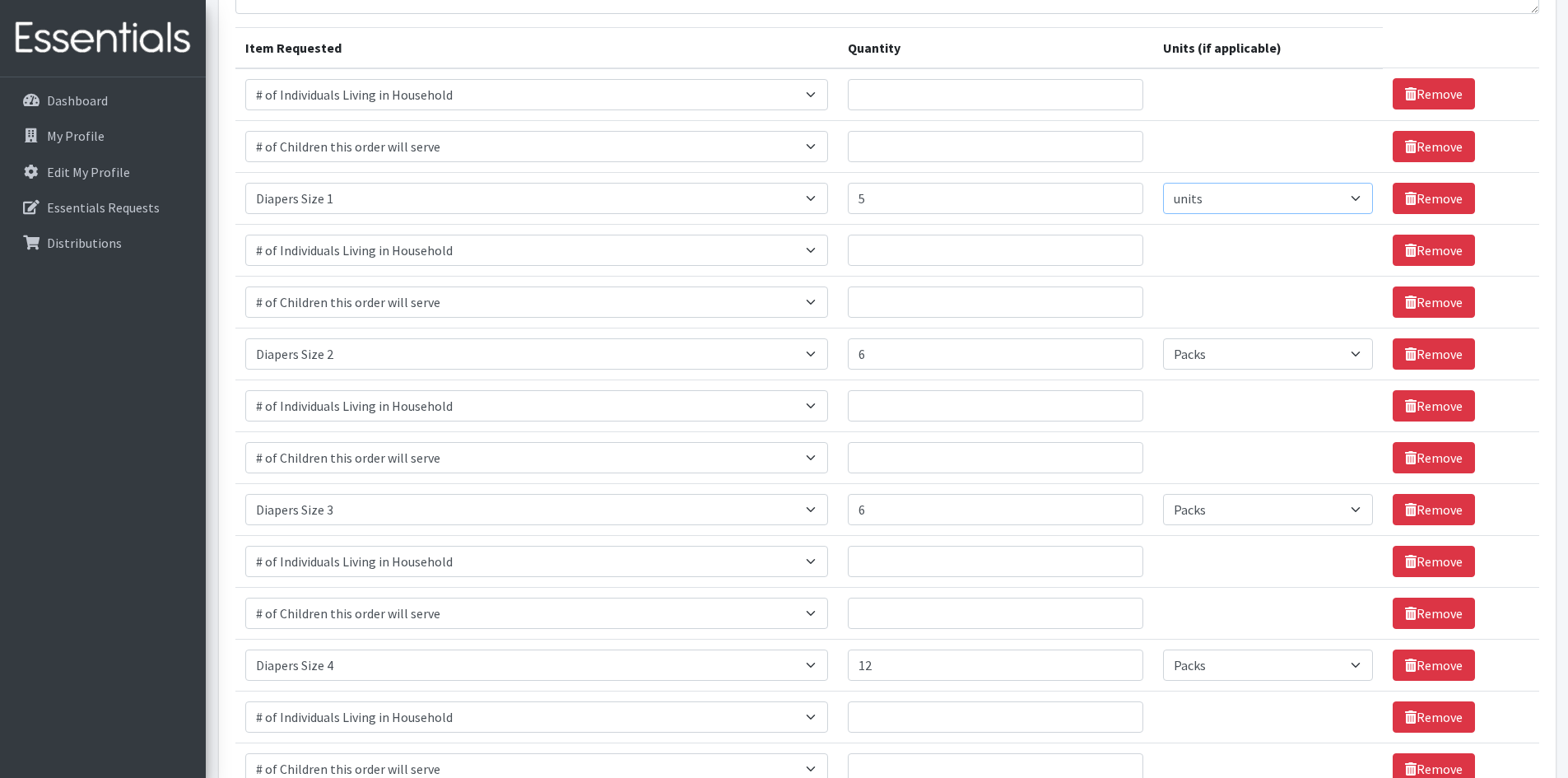 select on "Pack" 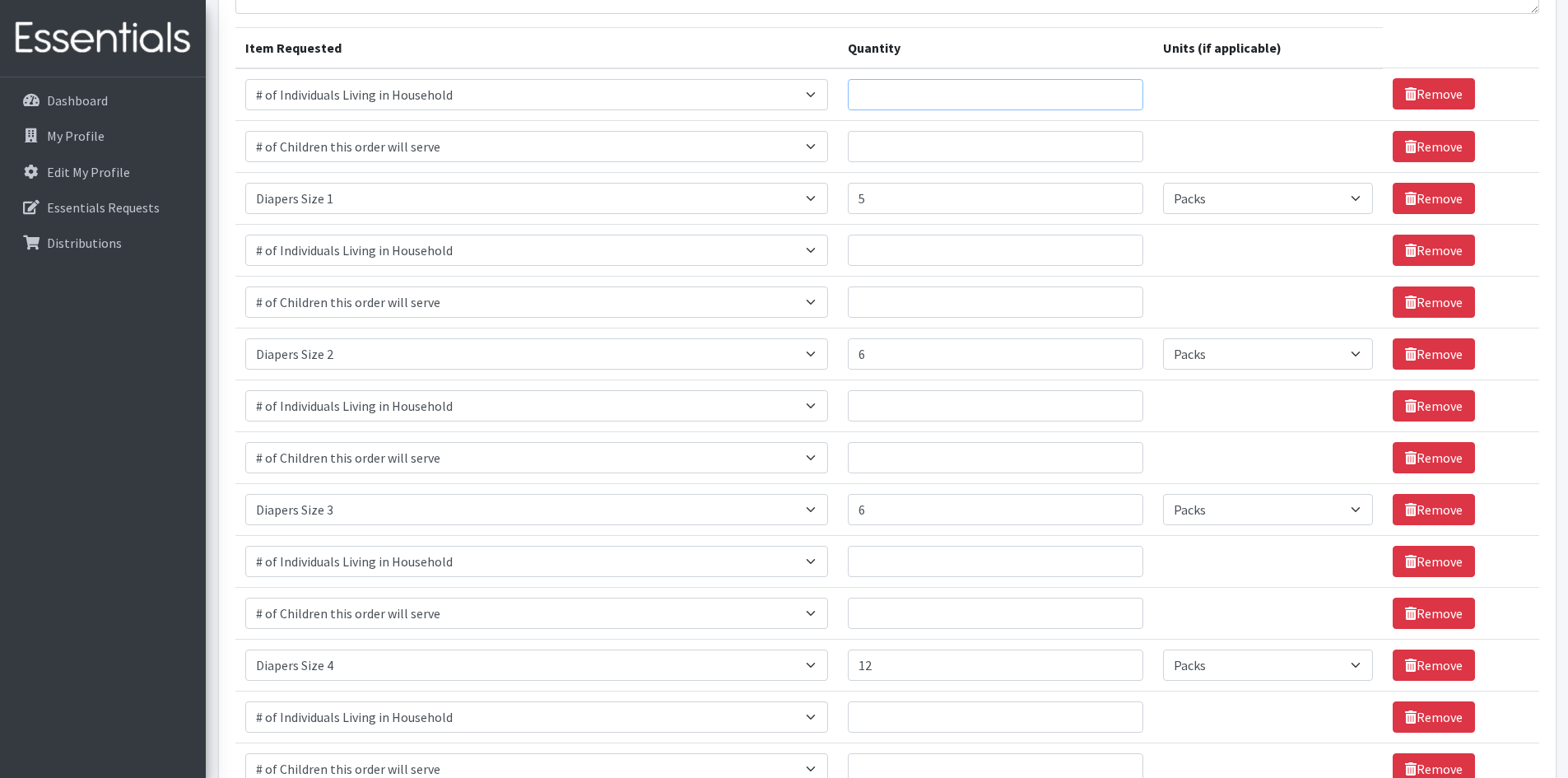 click on "Quantity" at bounding box center [995, 95] 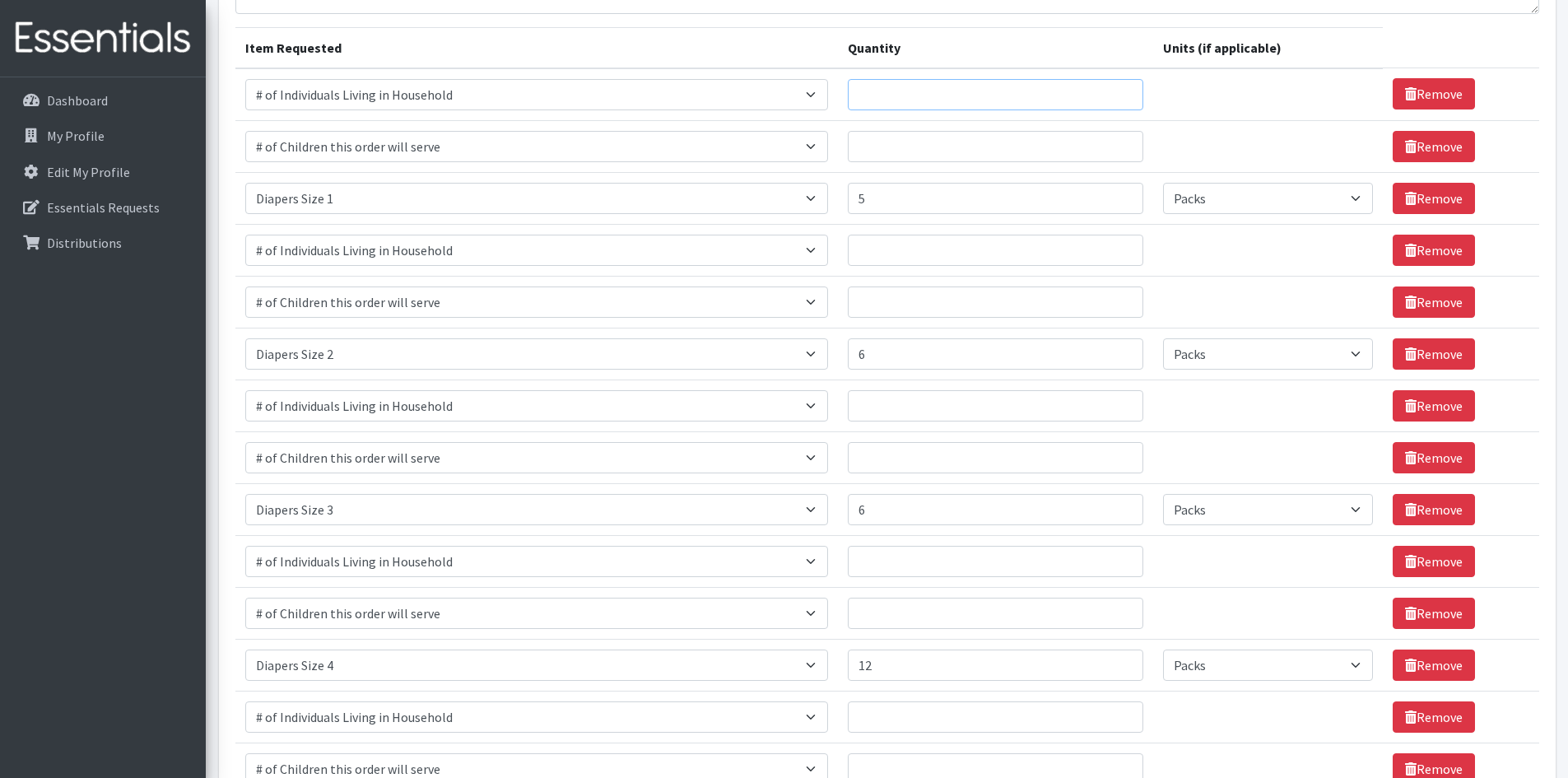 click on "Quantity" at bounding box center (995, 95) 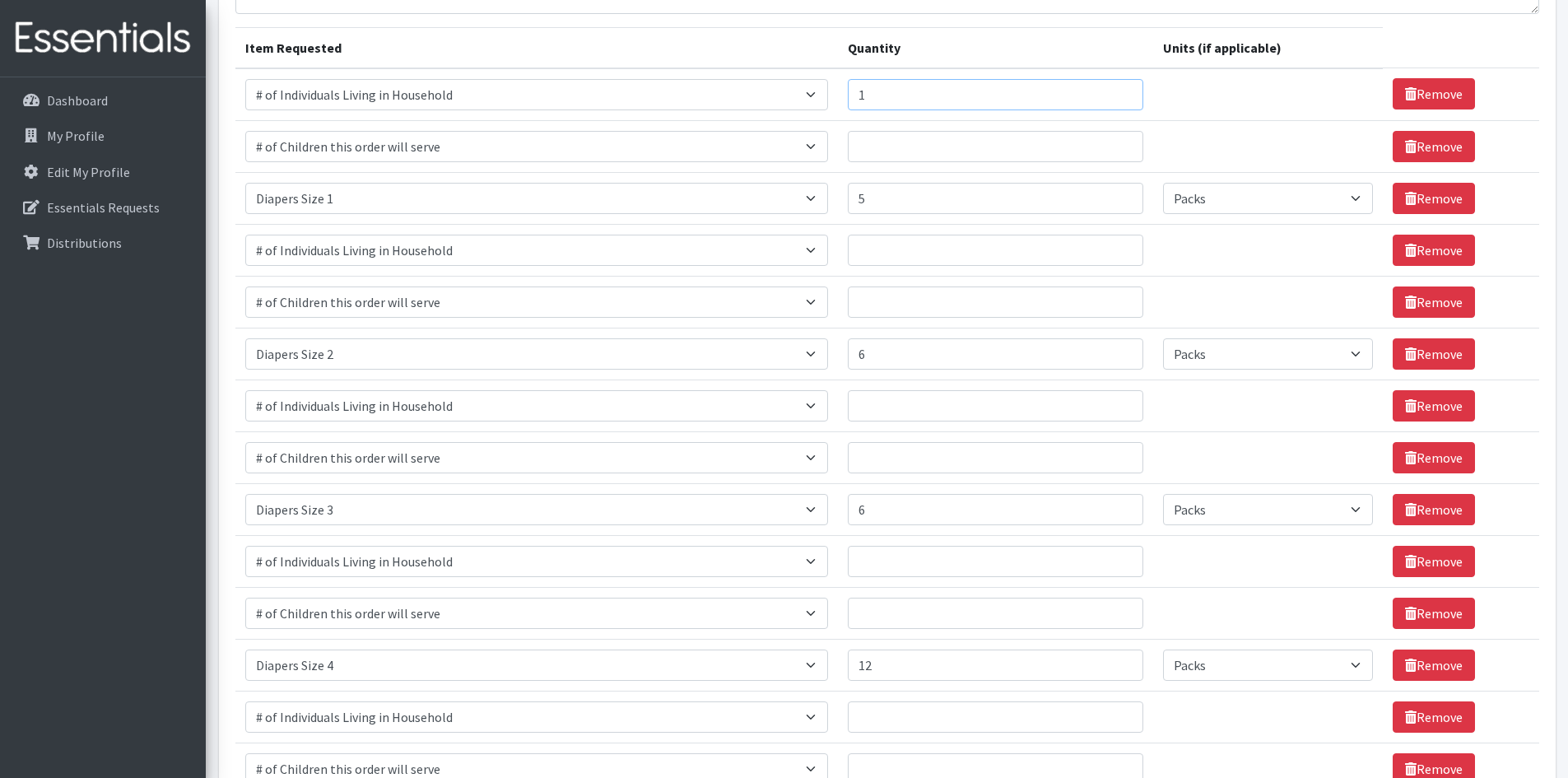 click on "1" at bounding box center (995, 95) 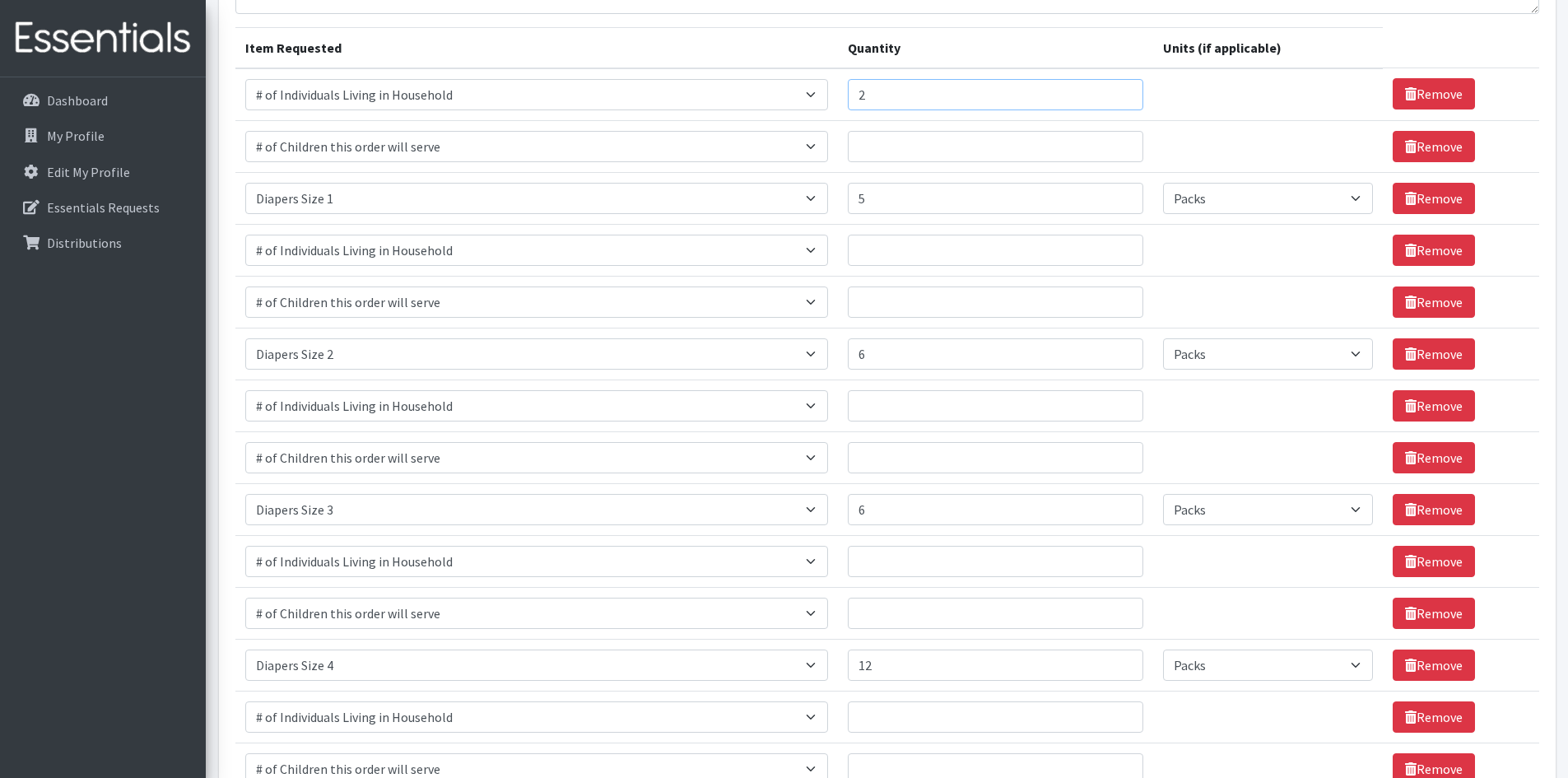click on "2" at bounding box center [995, 95] 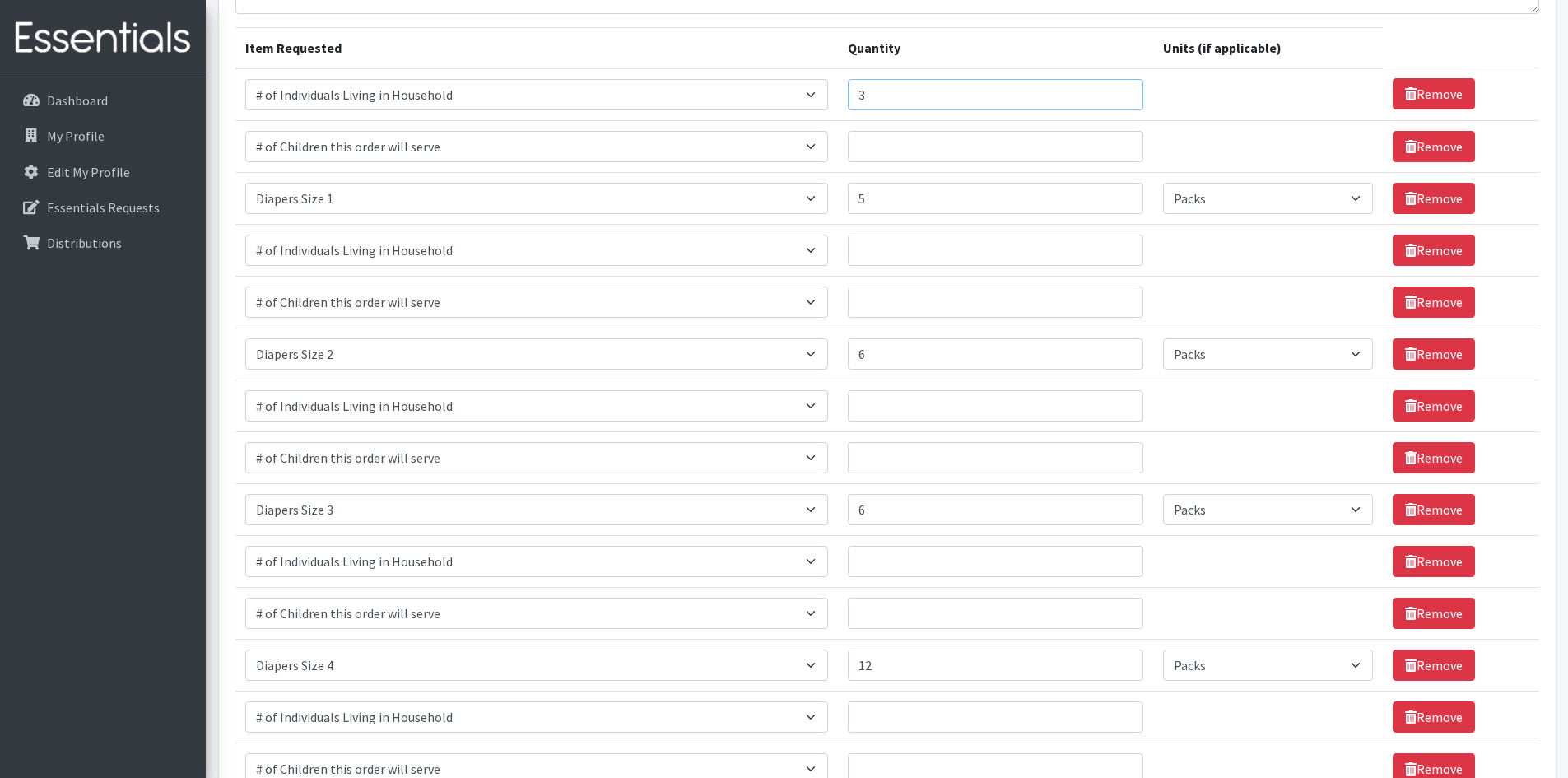 click on "3" at bounding box center [995, 95] 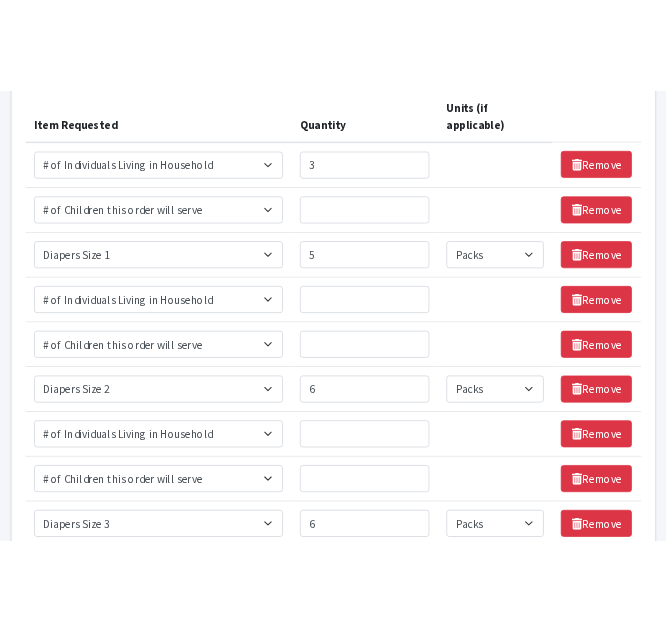 scroll, scrollTop: 295, scrollLeft: 0, axis: vertical 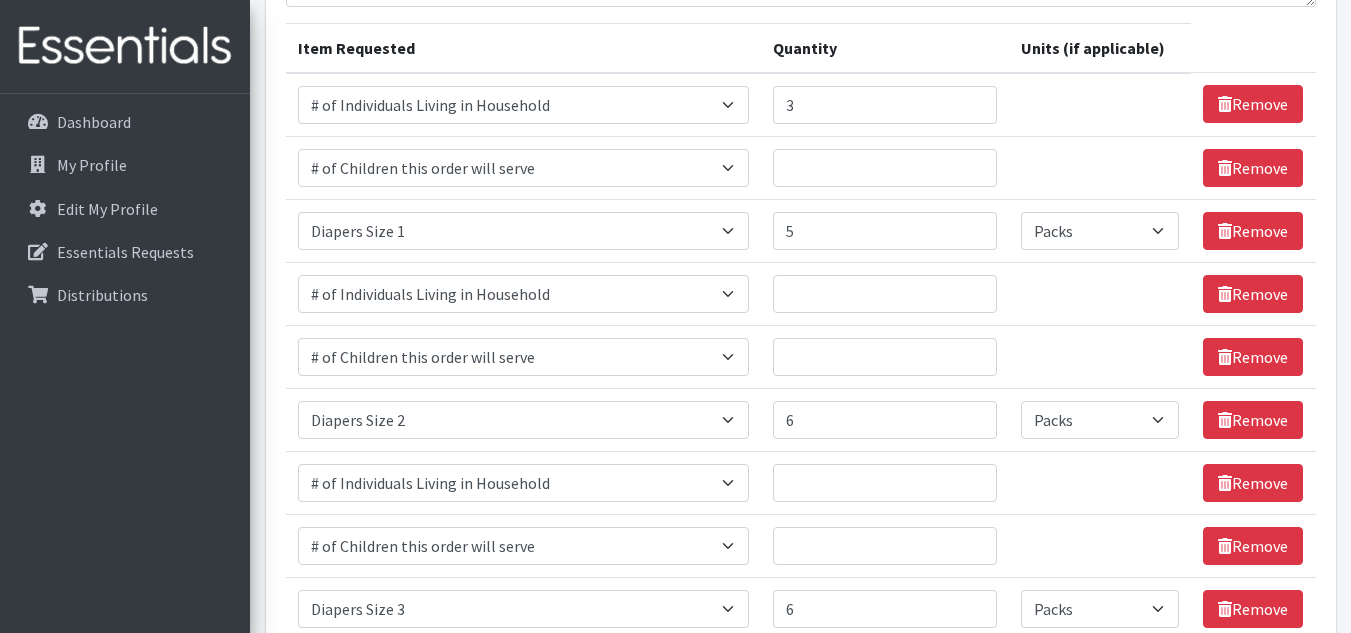 click on "Unit
units" at bounding box center (1100, 167) 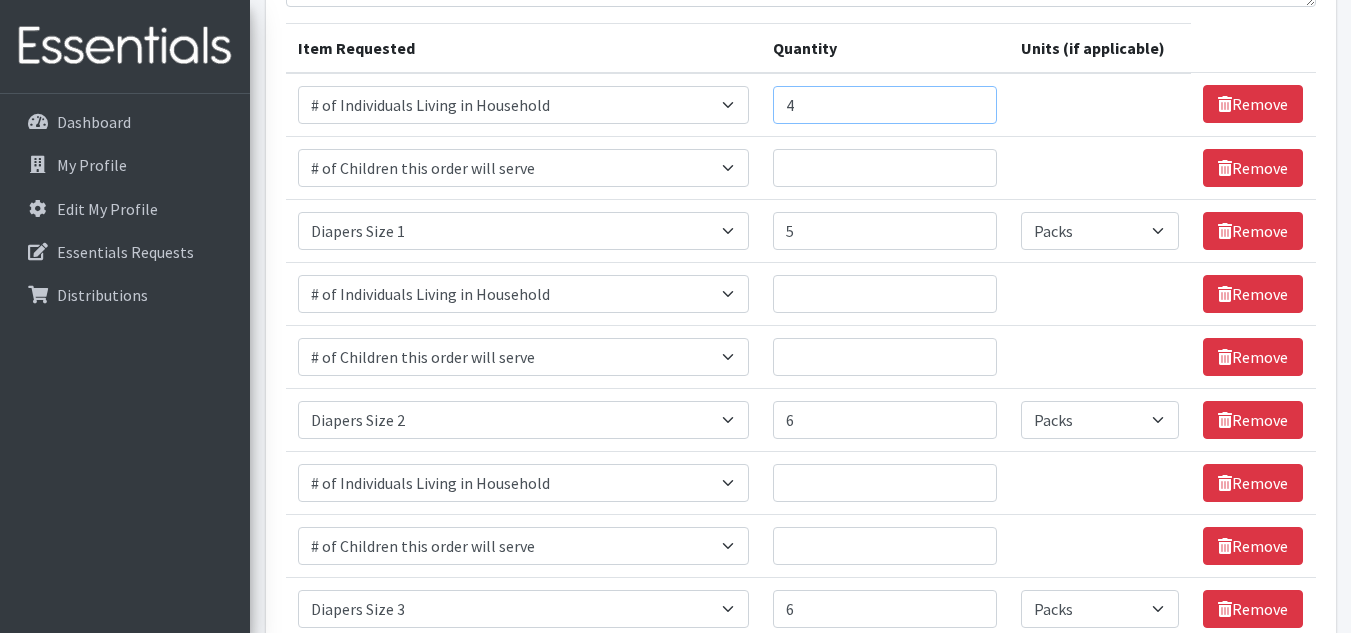 click on "4" at bounding box center (885, 105) 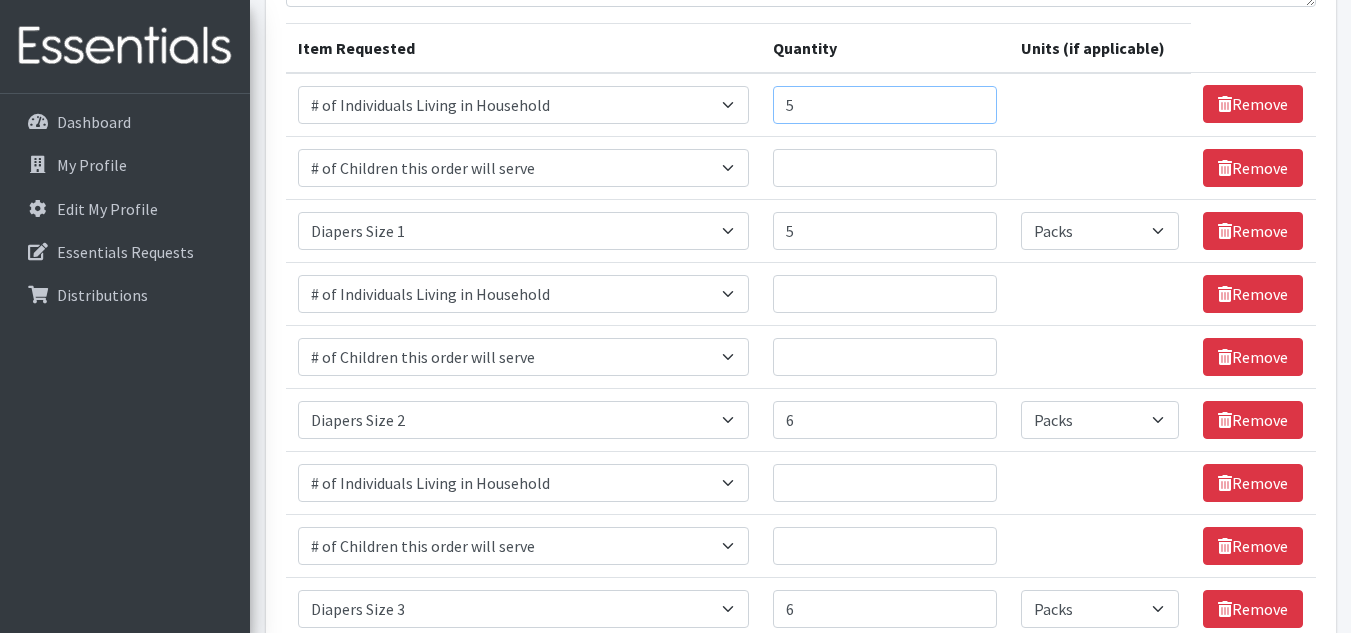 click on "5" at bounding box center [885, 105] 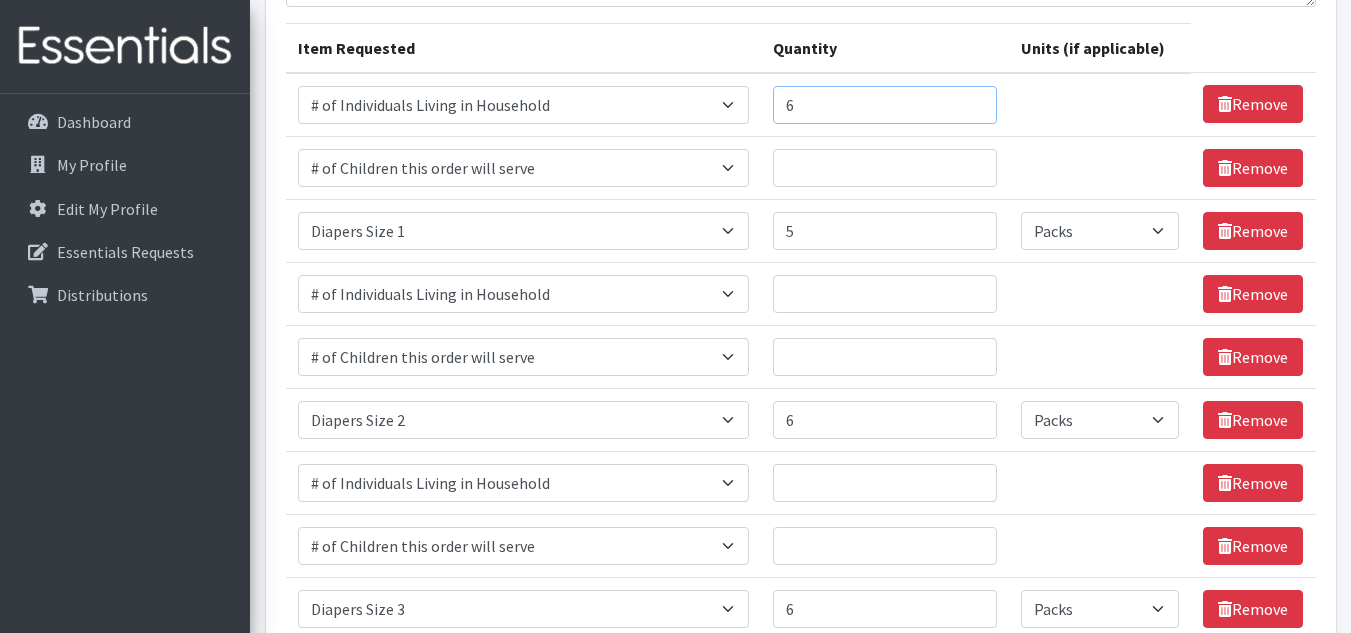 click on "6" at bounding box center (885, 105) 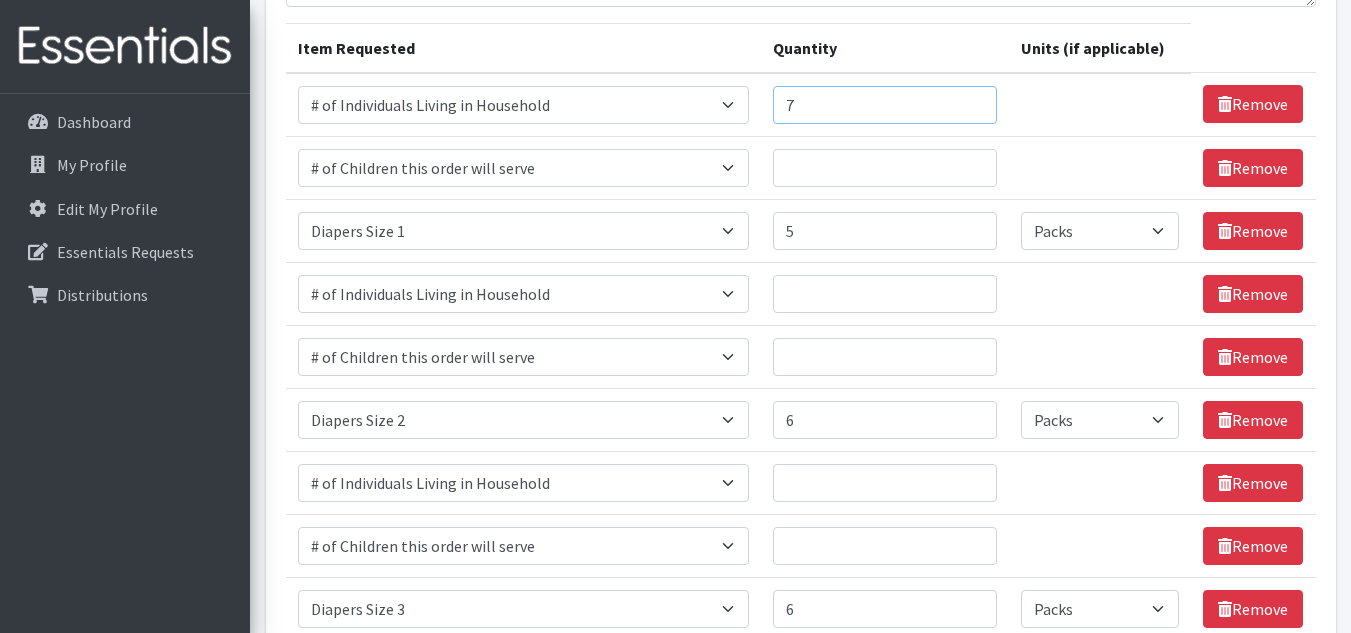 click on "7" at bounding box center (885, 105) 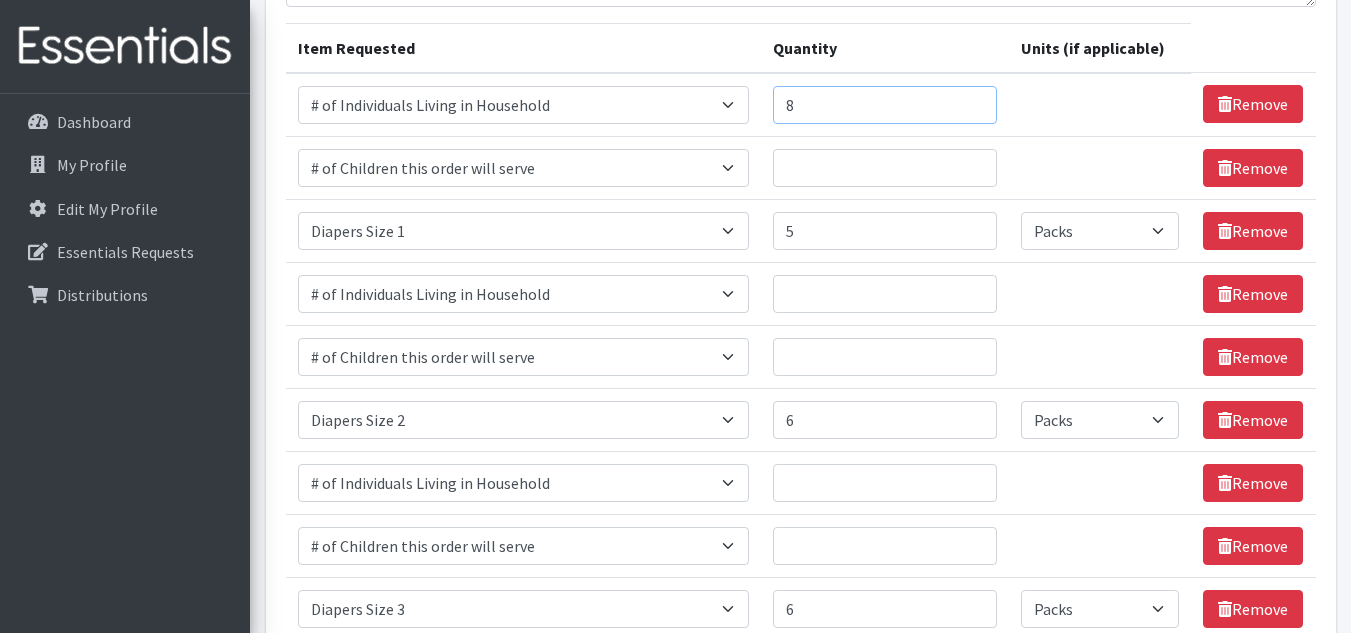 click on "8" at bounding box center [885, 105] 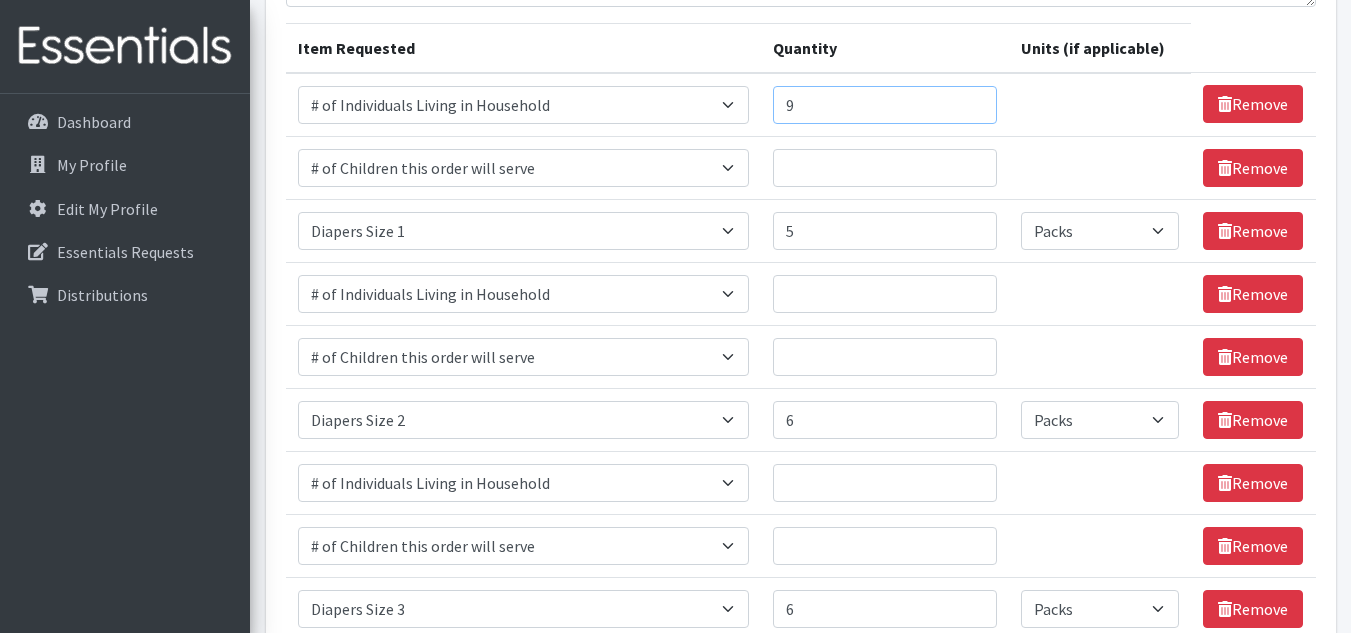 click on "9" at bounding box center (885, 105) 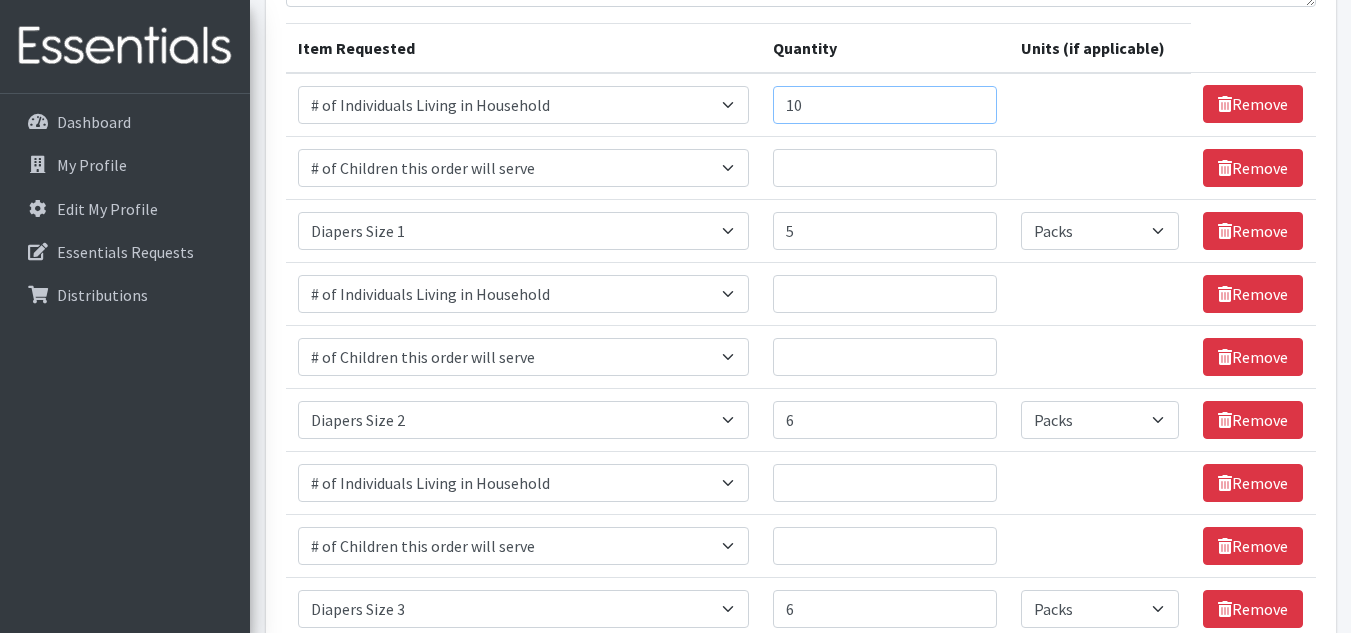 click on "10" at bounding box center [885, 105] 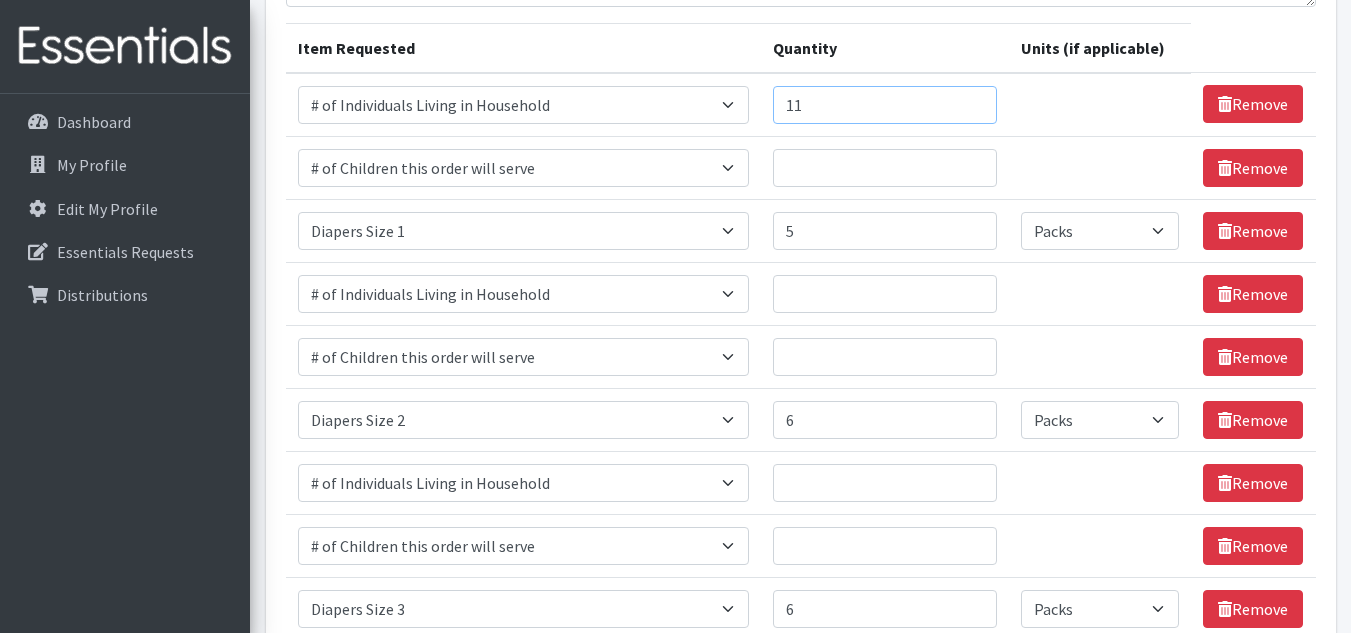 click on "11" at bounding box center [885, 105] 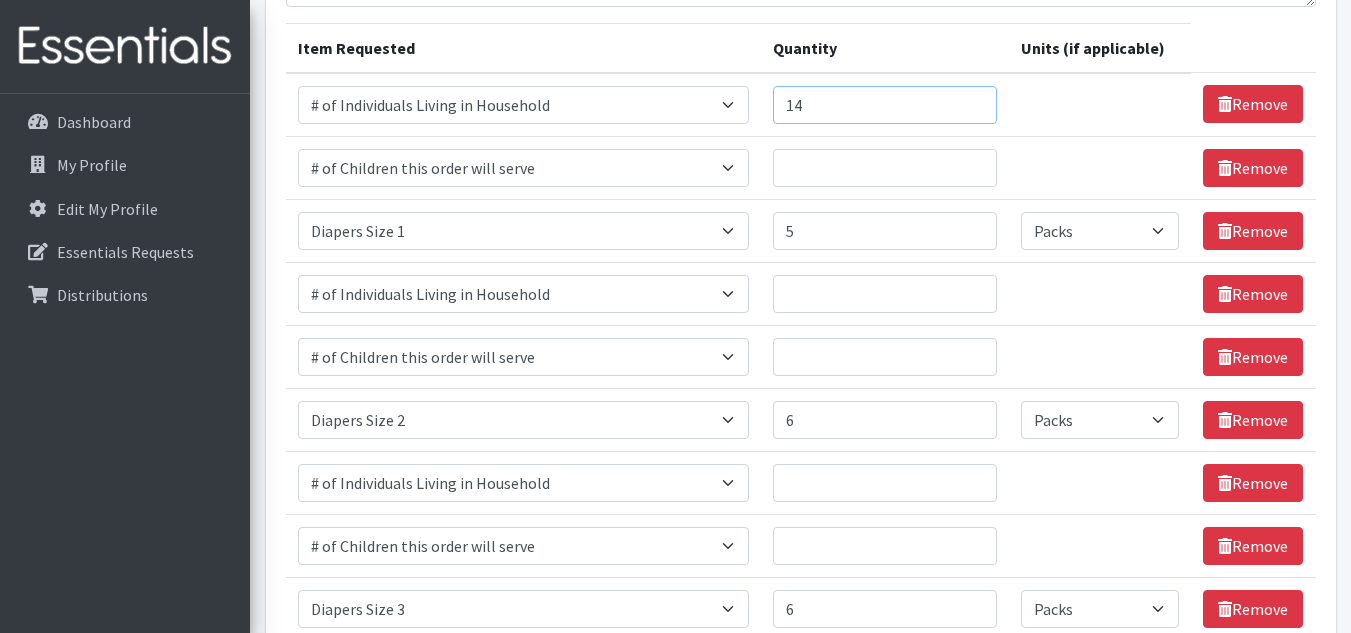 click on "14" at bounding box center [885, 105] 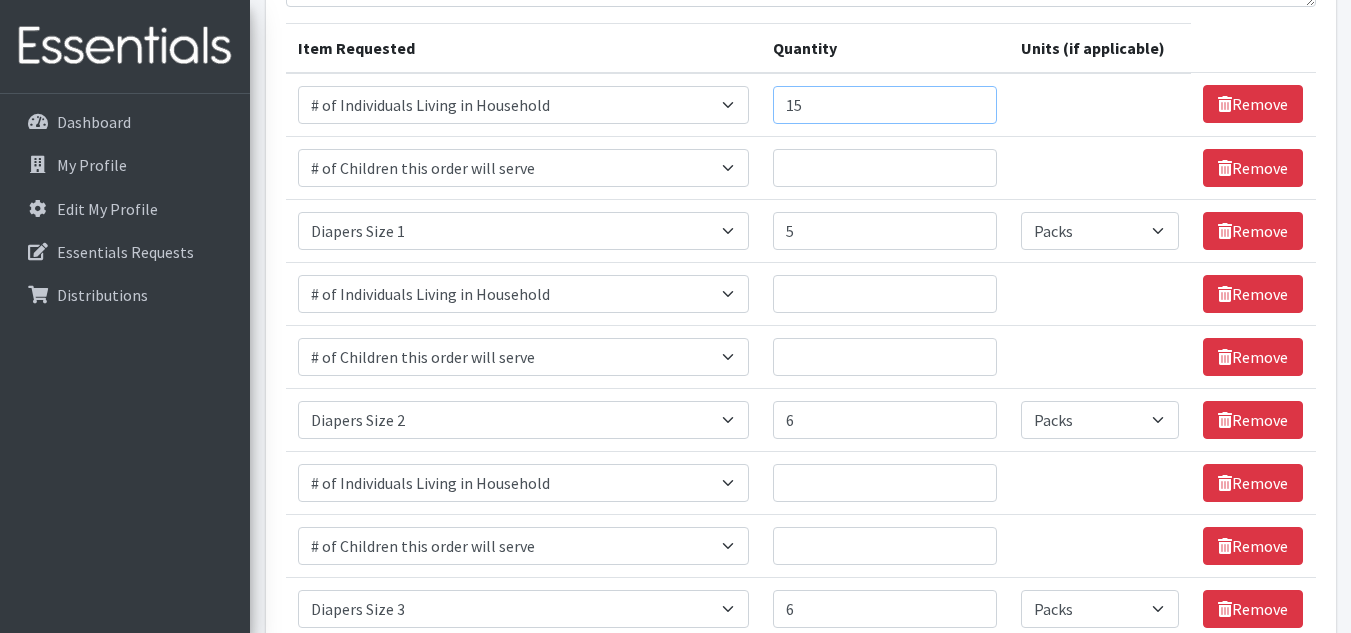 click on "15" at bounding box center (885, 105) 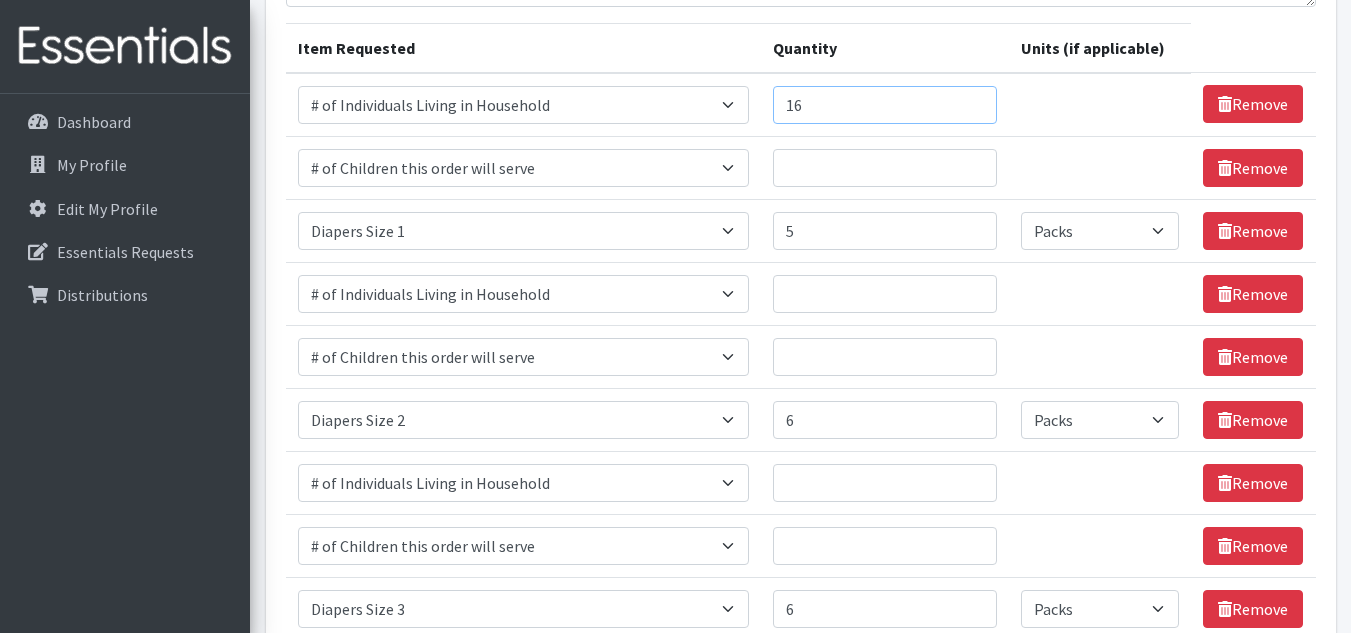 click on "16" at bounding box center (885, 105) 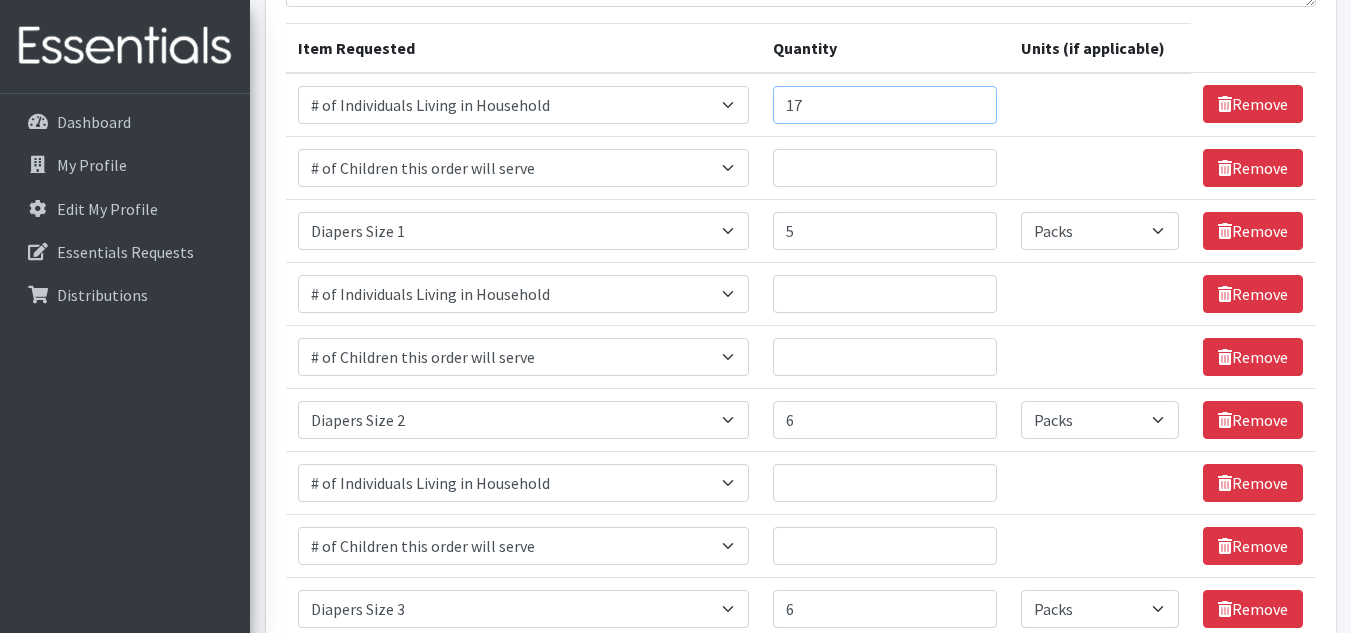 click on "17" at bounding box center [885, 105] 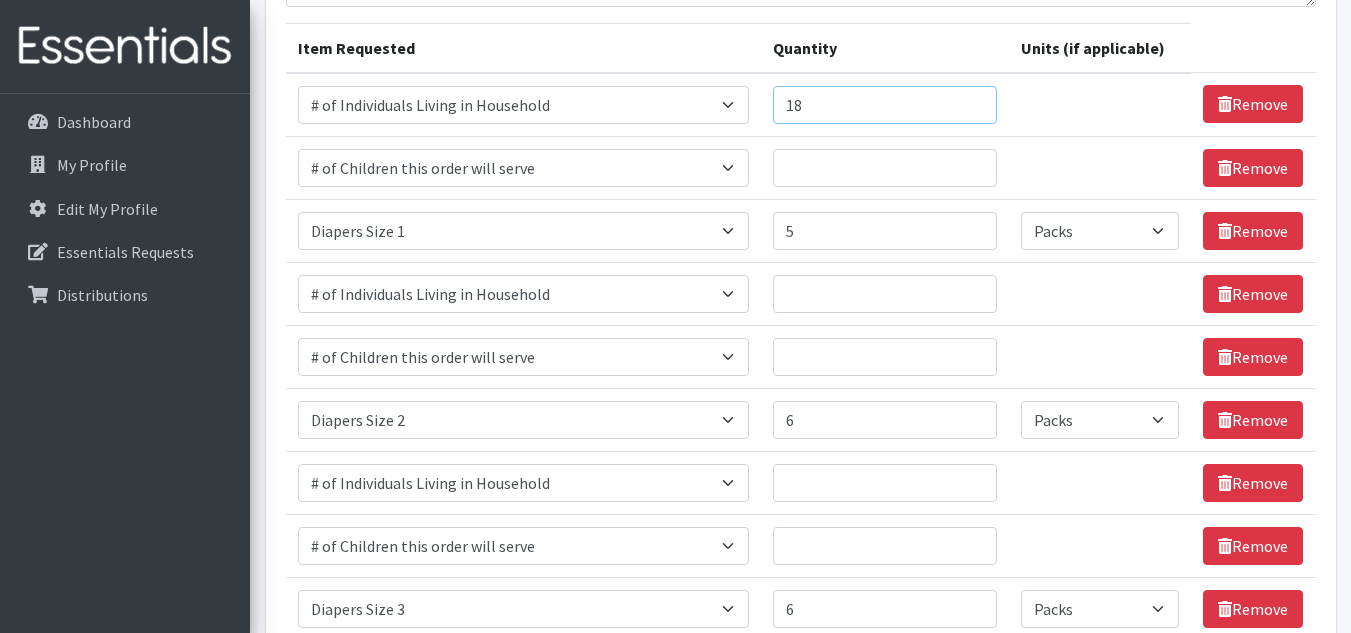 click on "18" at bounding box center (885, 105) 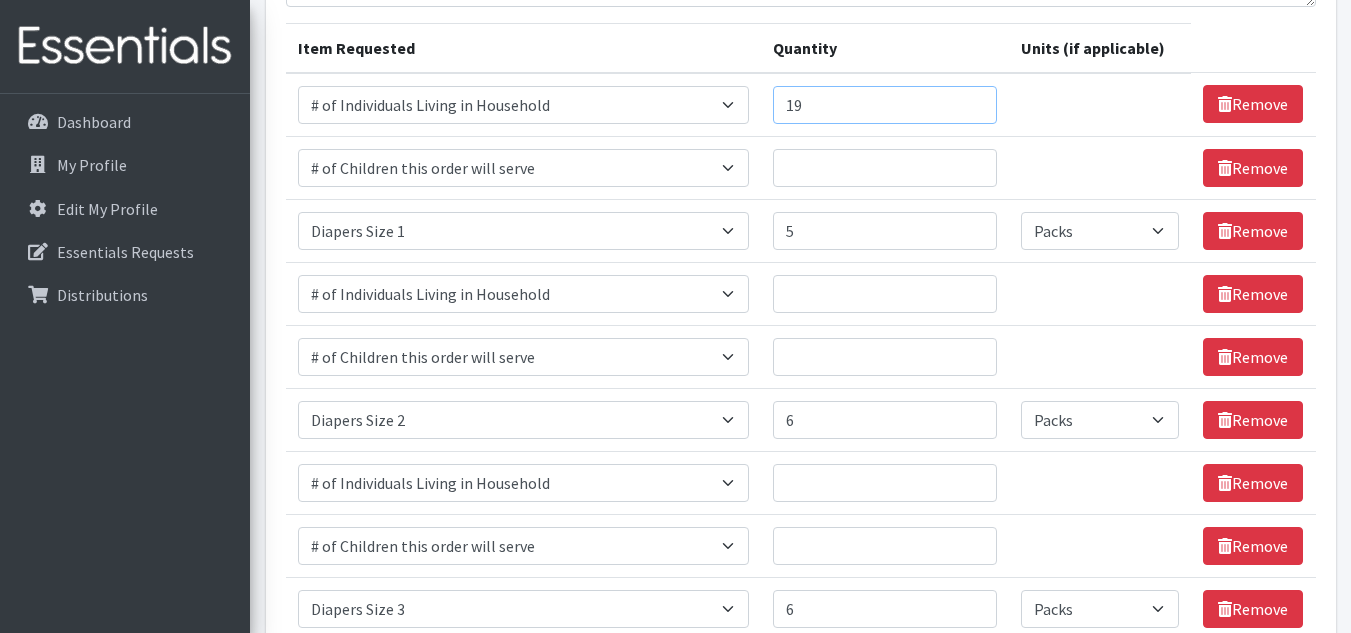 click on "19" at bounding box center (885, 105) 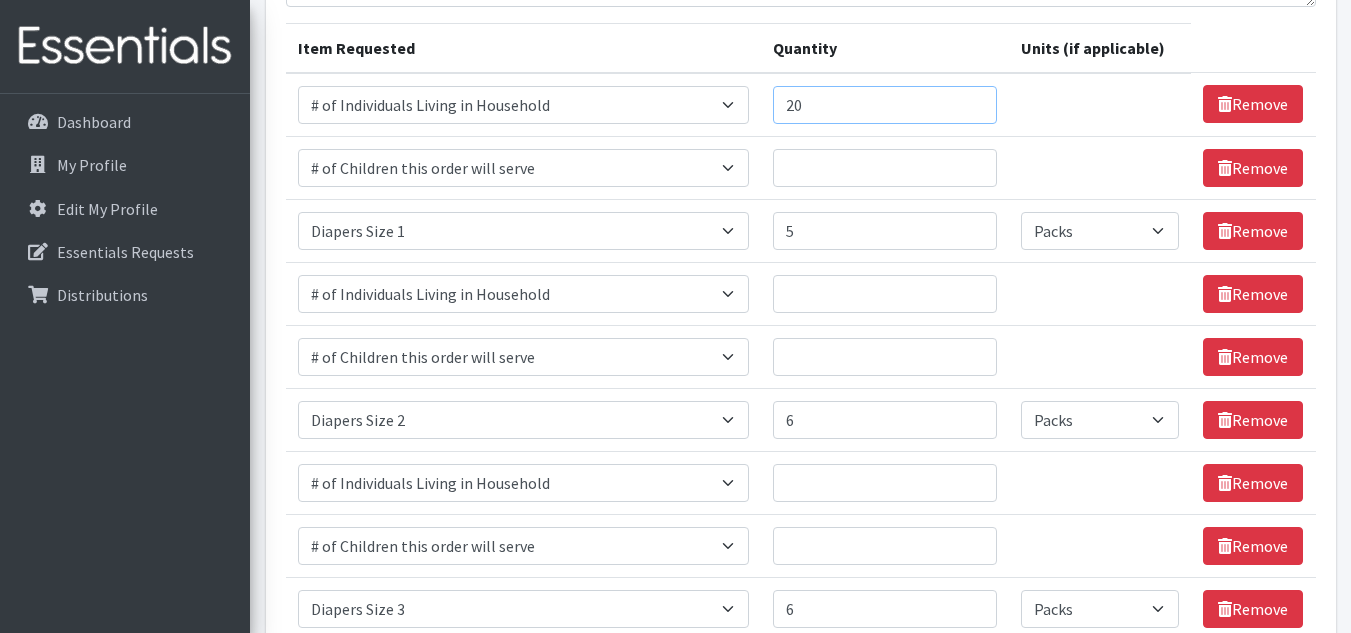 click on "20" at bounding box center (885, 105) 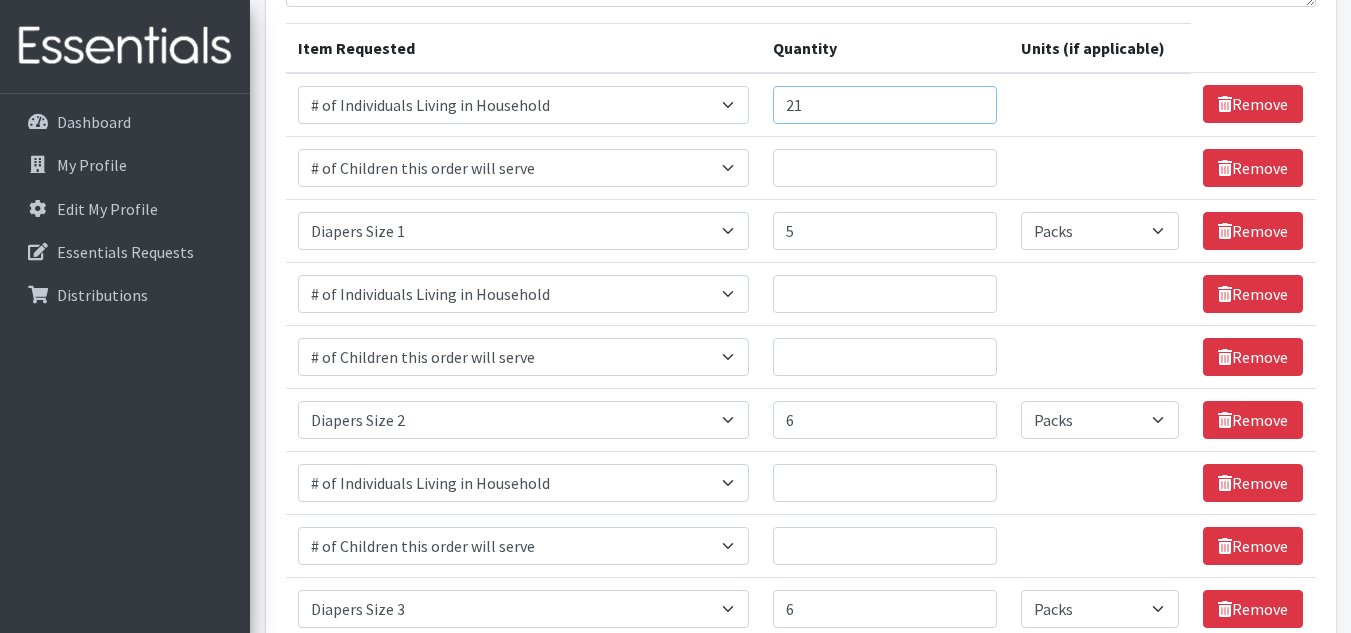 click on "21" at bounding box center (885, 105) 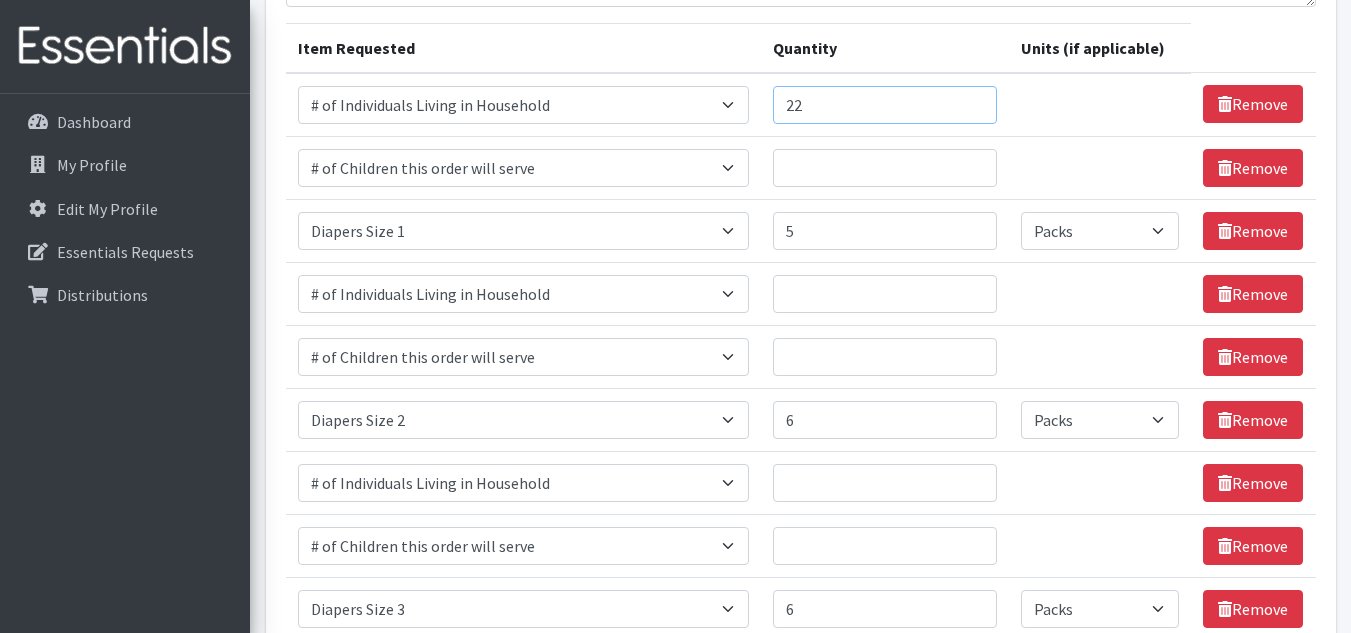 click on "22" at bounding box center (885, 105) 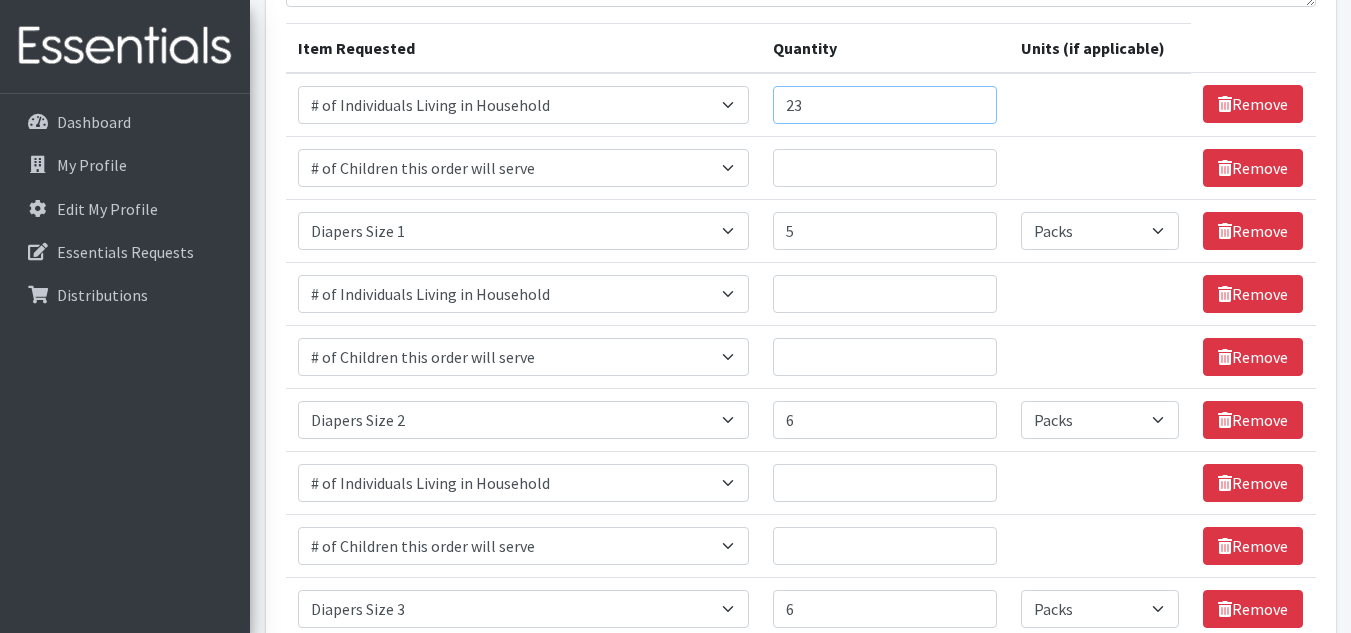 click on "23" at bounding box center (885, 105) 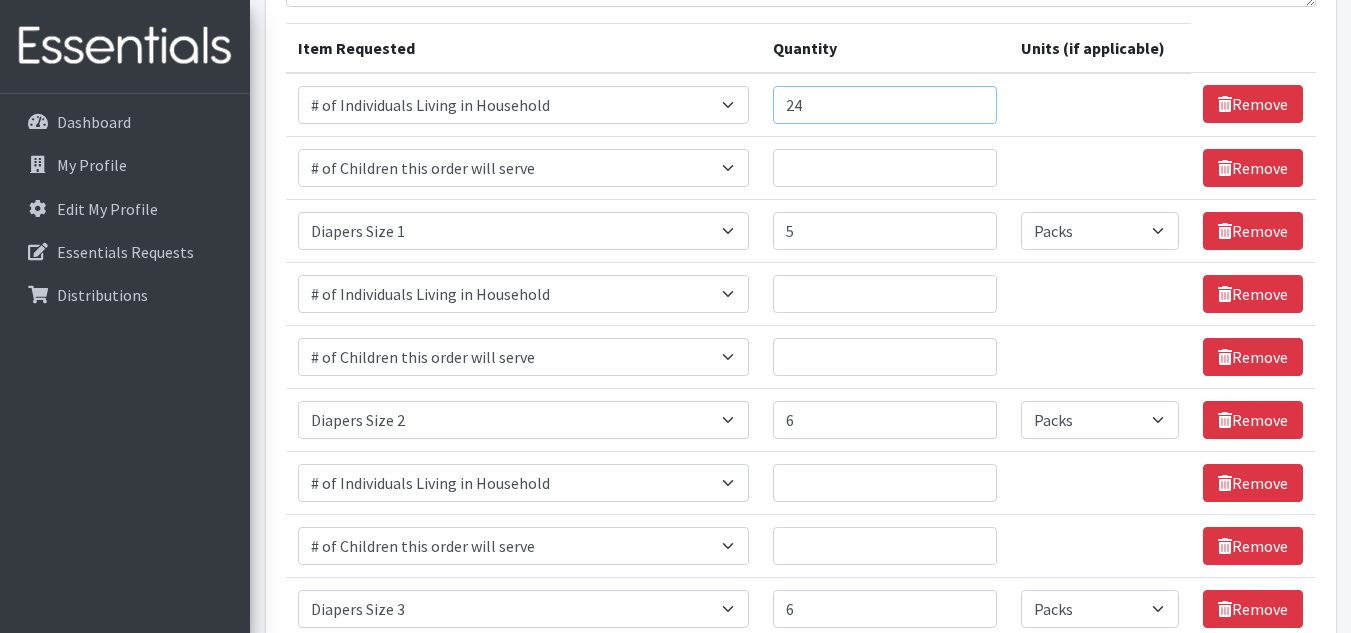 click on "24" at bounding box center (885, 105) 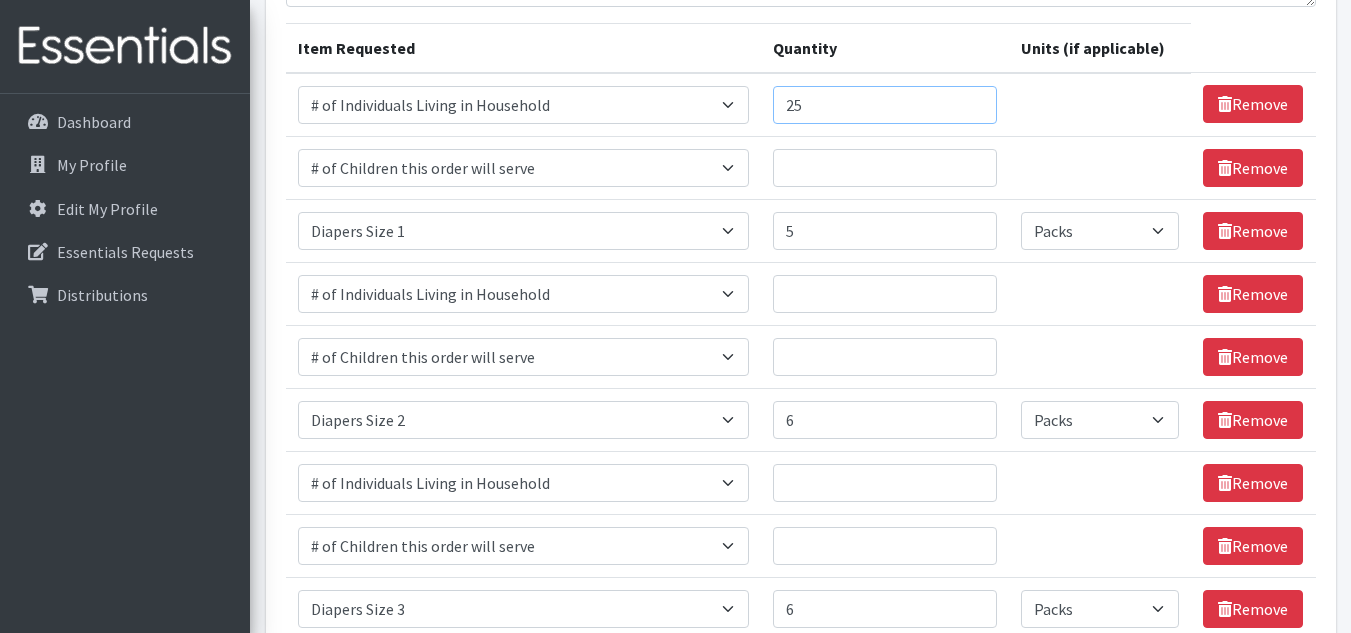 type on "25" 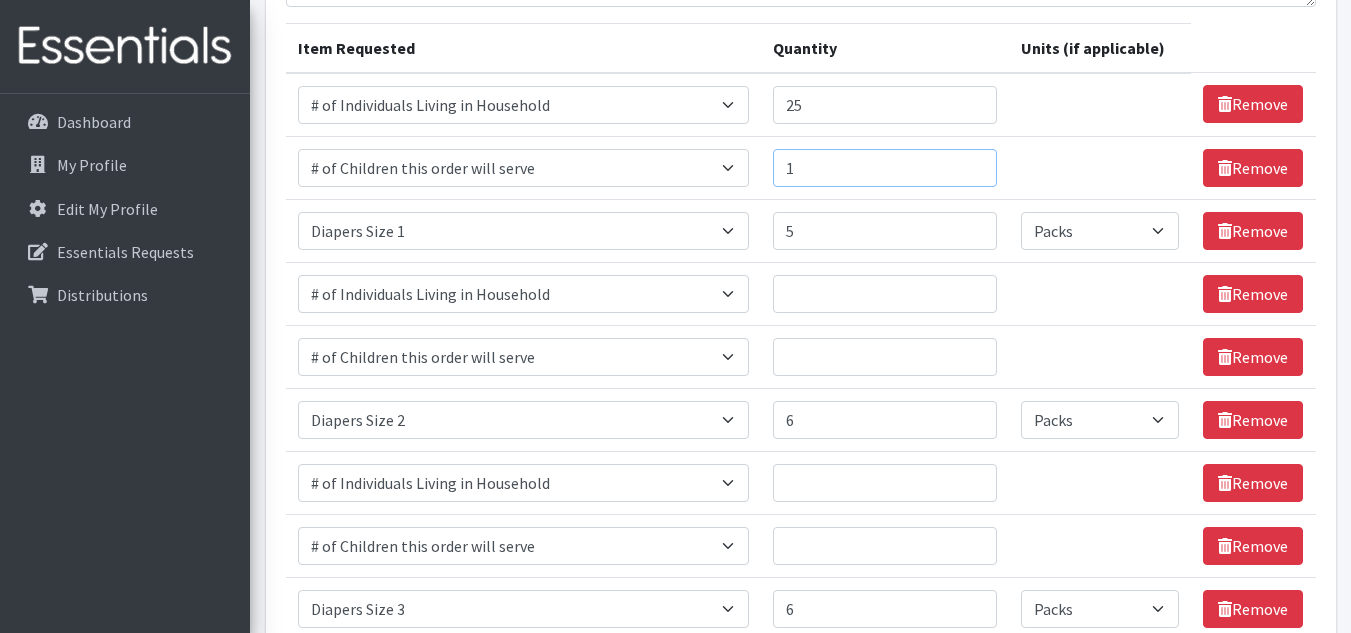 click on "1" at bounding box center (885, 168) 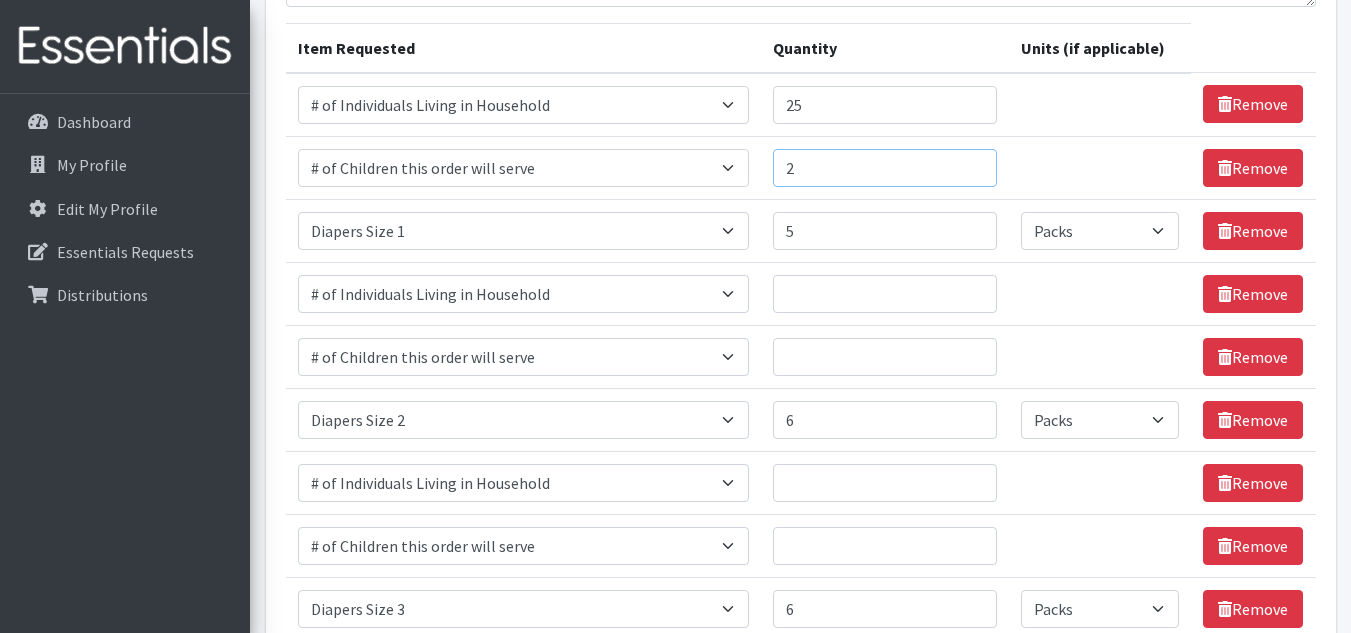click on "2" at bounding box center (885, 168) 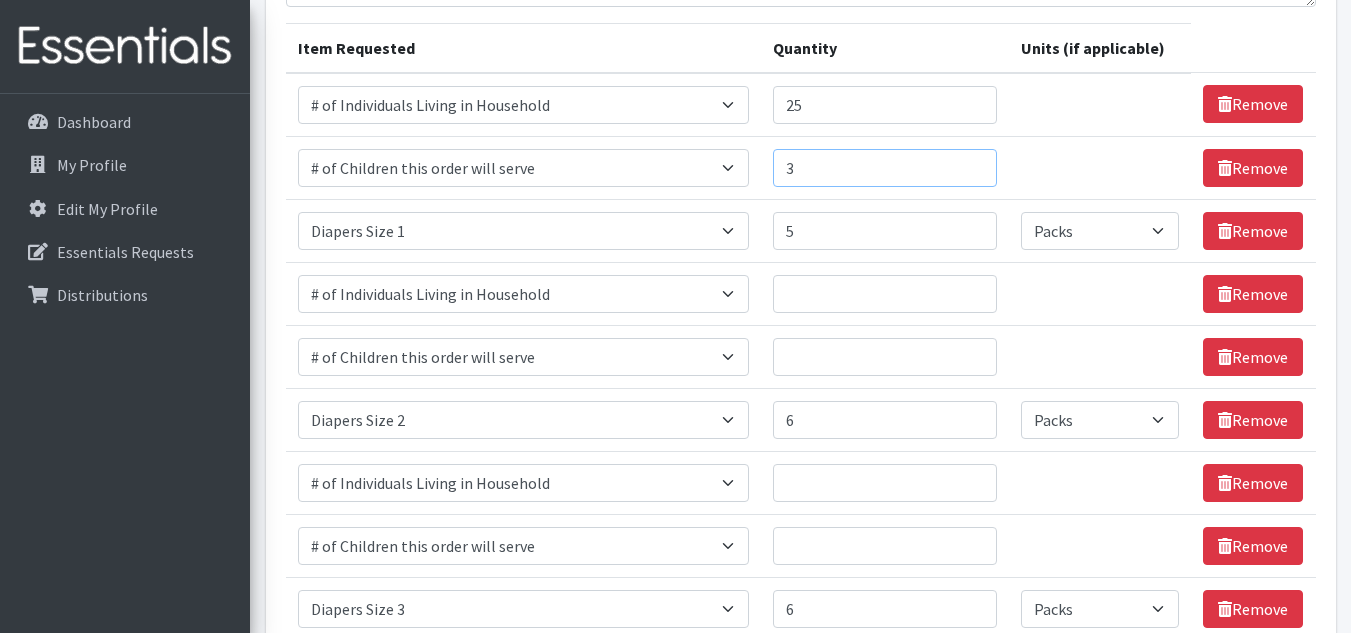 click on "3" at bounding box center [885, 168] 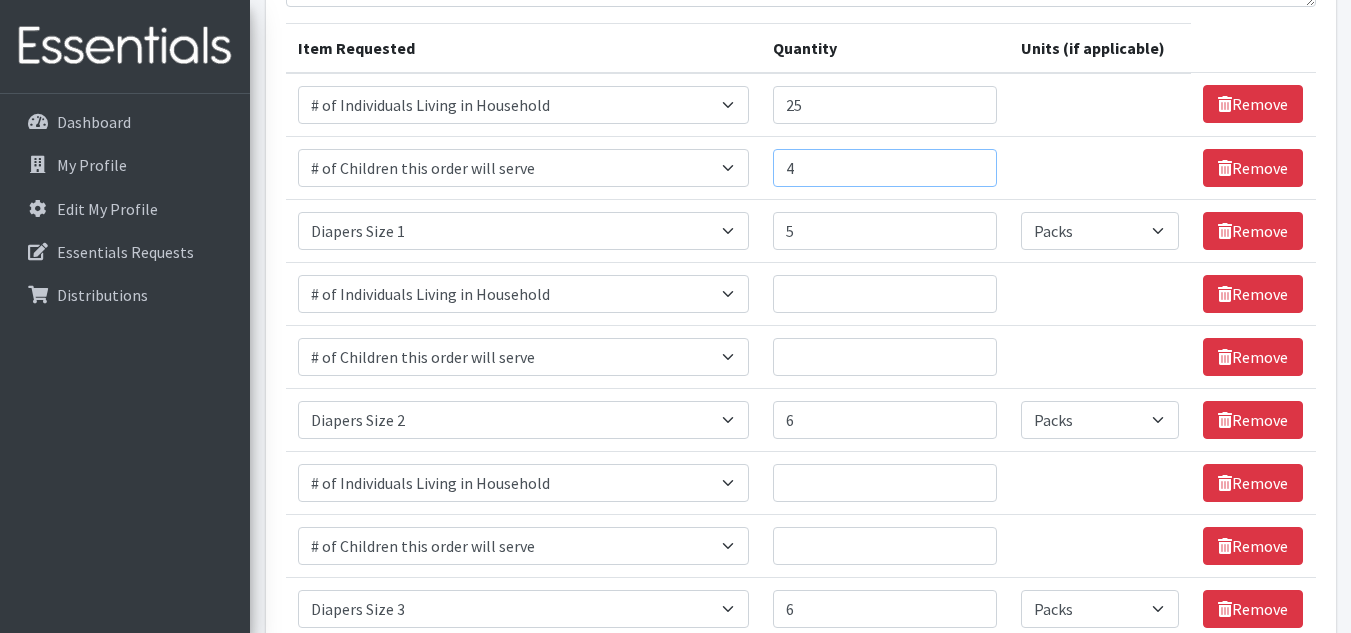 click on "4" at bounding box center (885, 168) 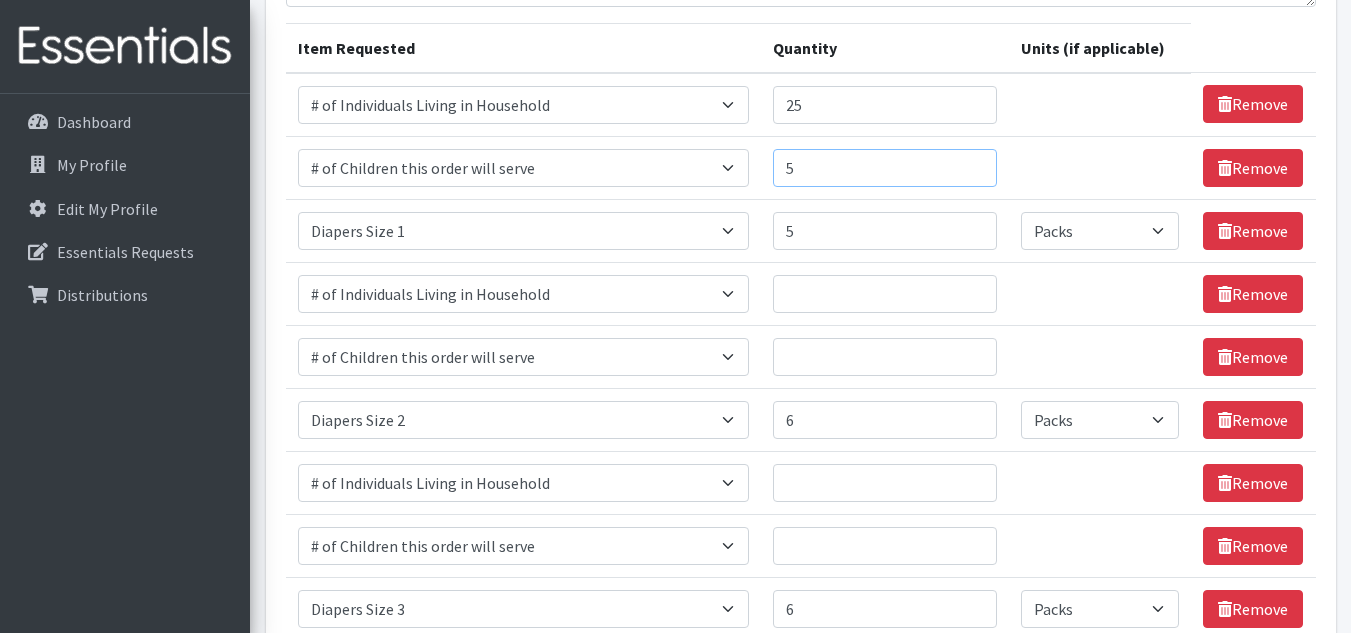 type on "5" 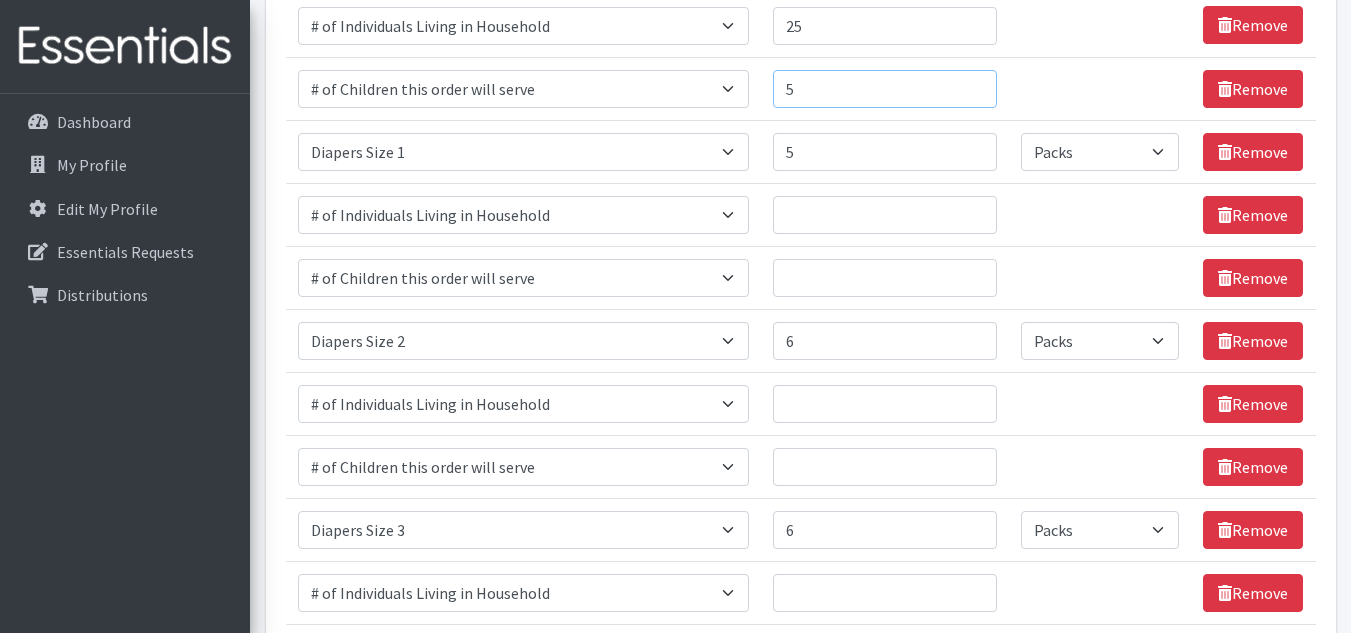 scroll, scrollTop: 337, scrollLeft: 0, axis: vertical 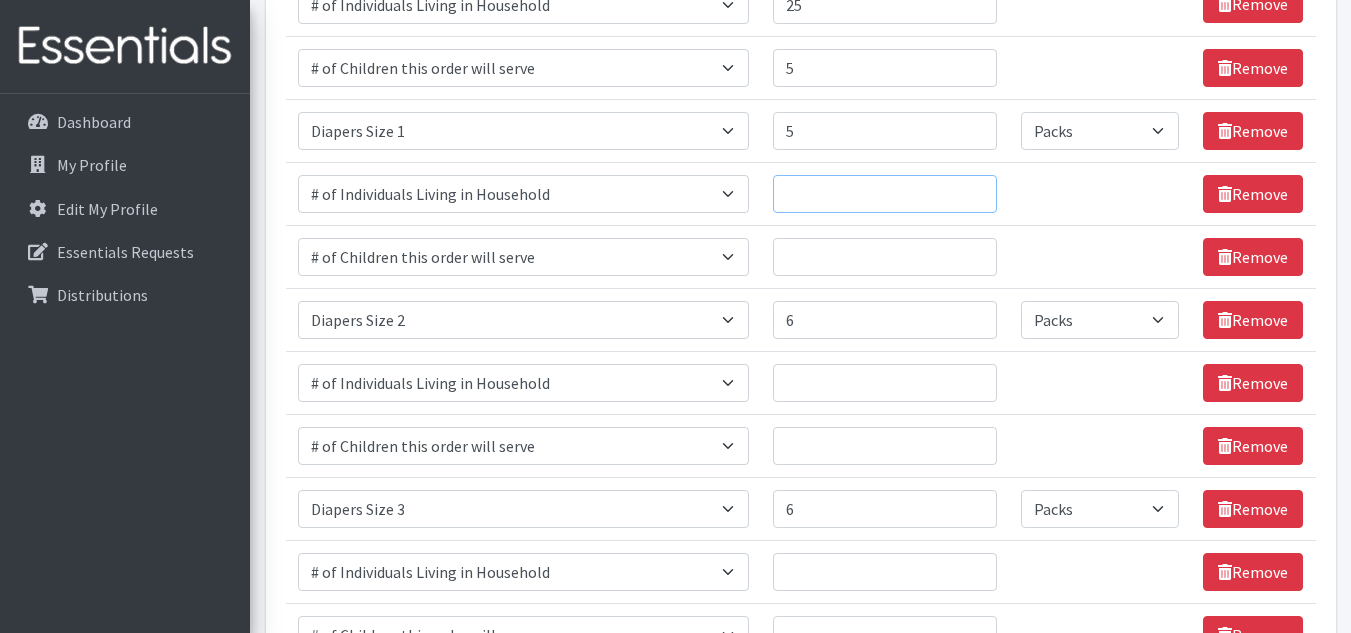 click on "Quantity" at bounding box center [885, 194] 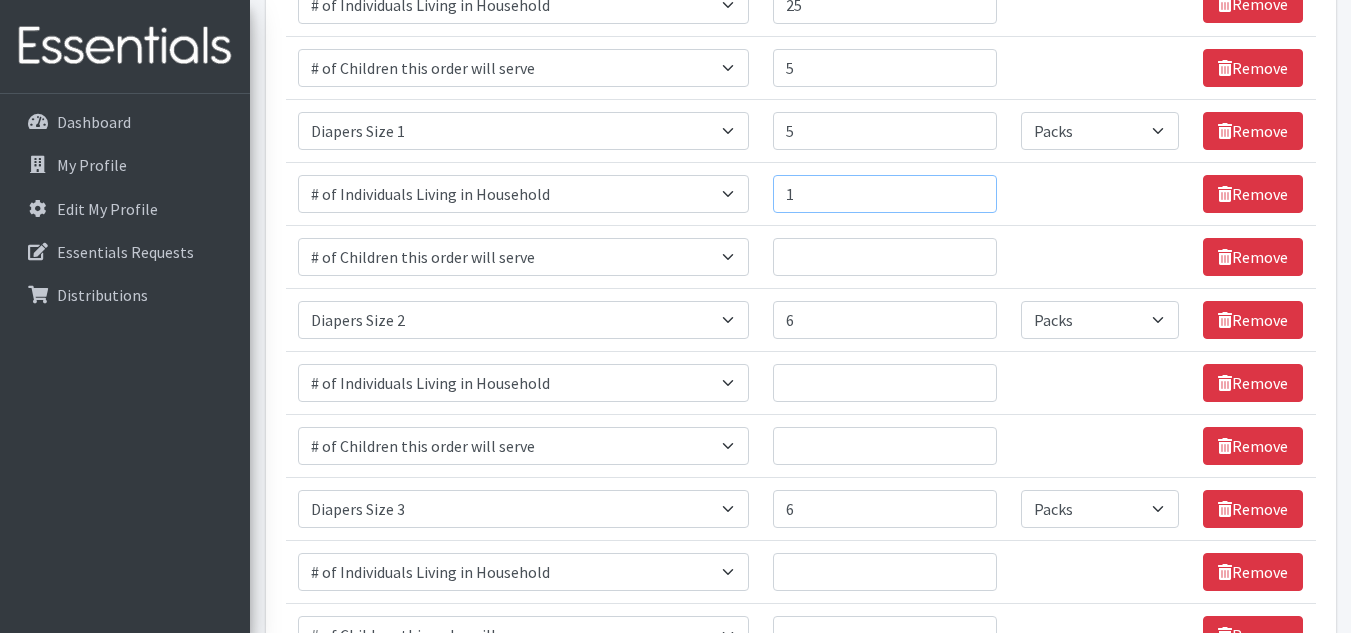click on "1" at bounding box center [885, 194] 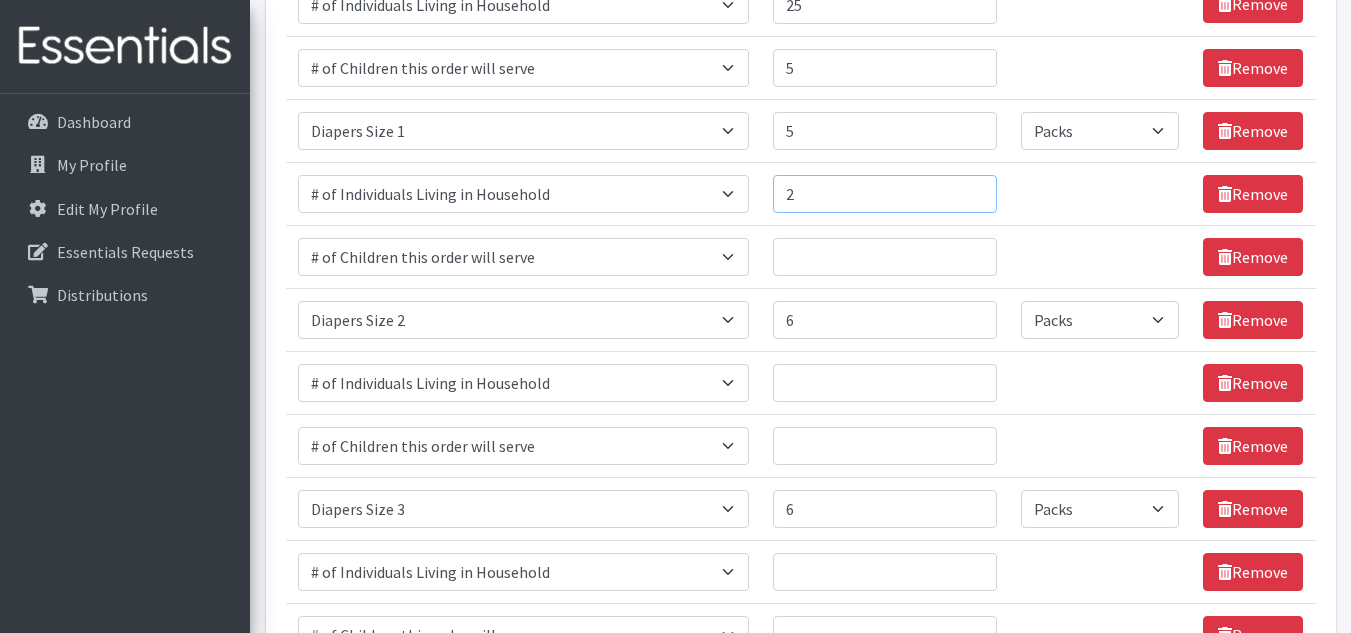 click on "2" at bounding box center [885, 194] 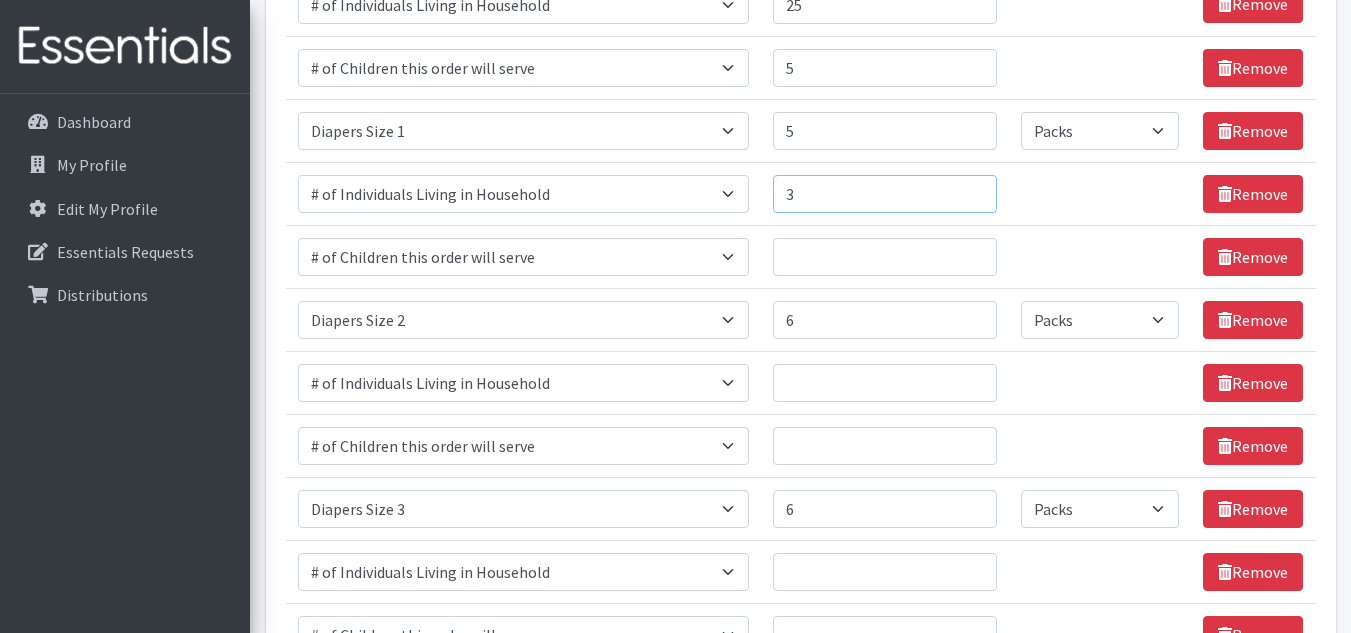 click on "3" at bounding box center [885, 194] 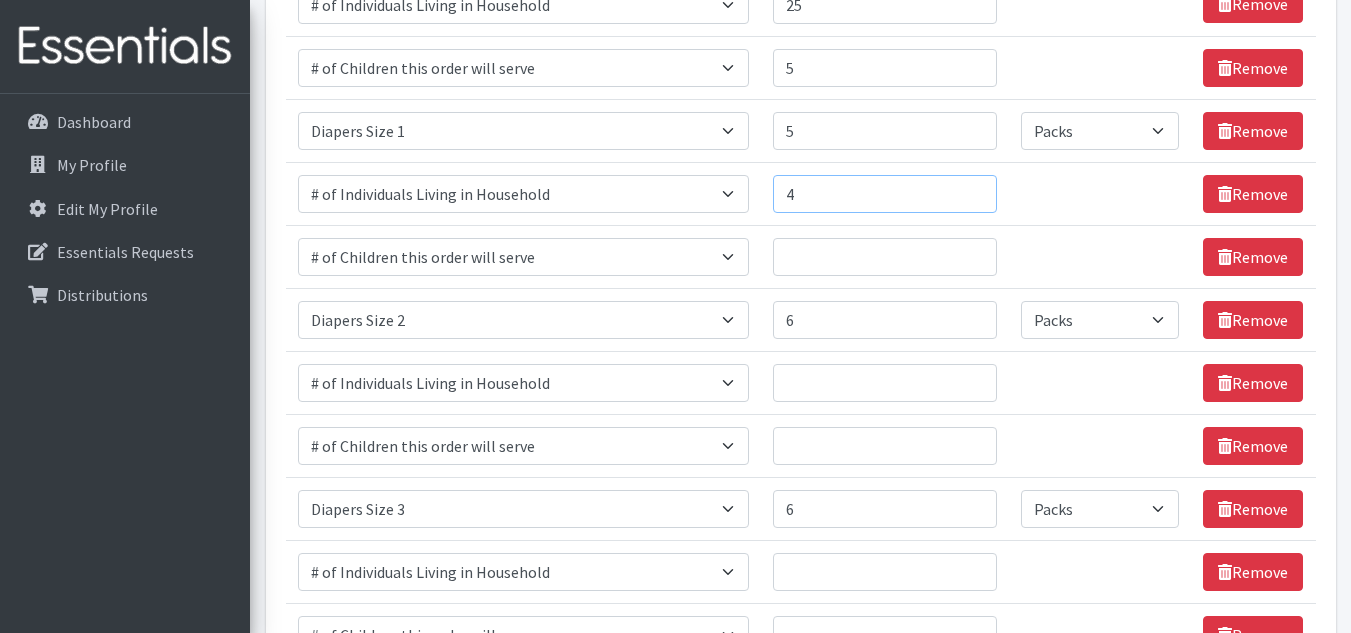 click on "4" at bounding box center (885, 194) 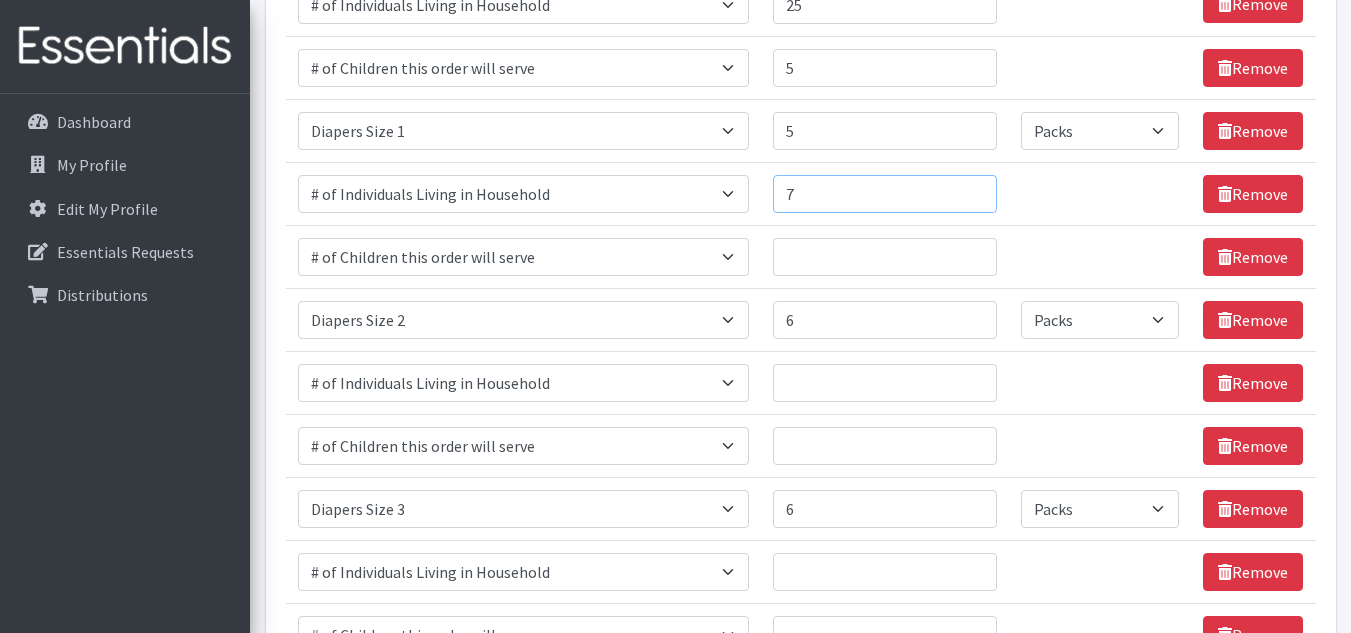 click on "7" at bounding box center (885, 194) 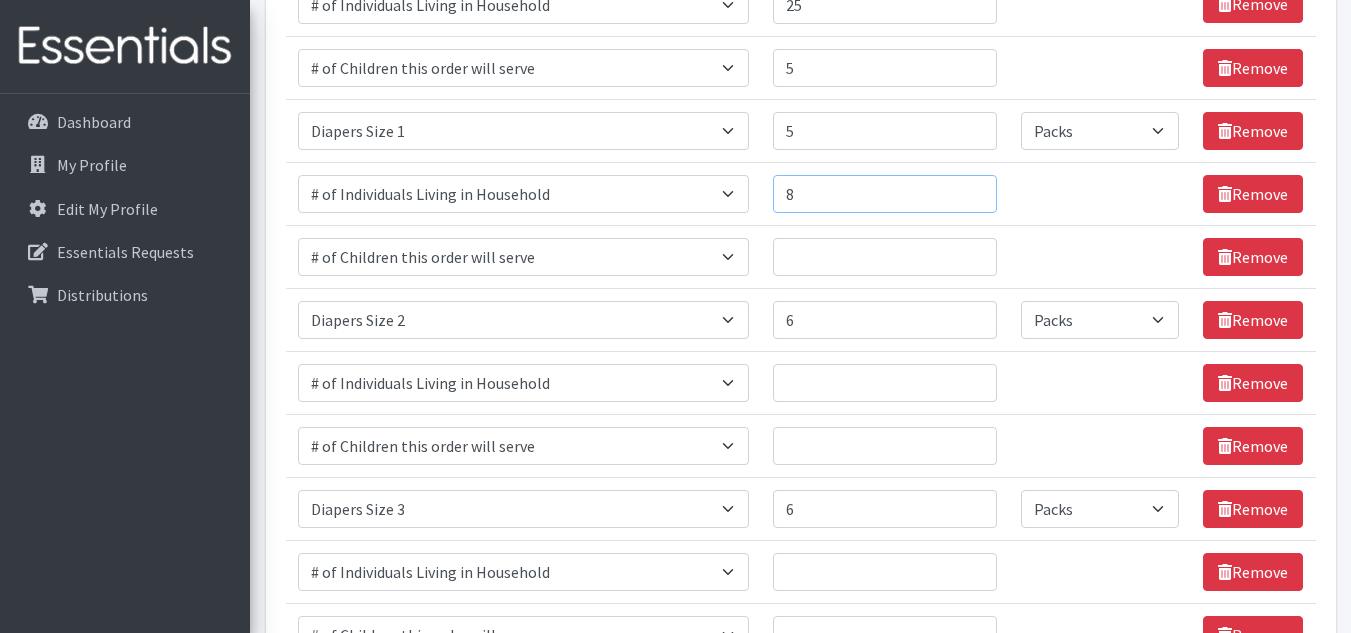 click on "8" at bounding box center [885, 194] 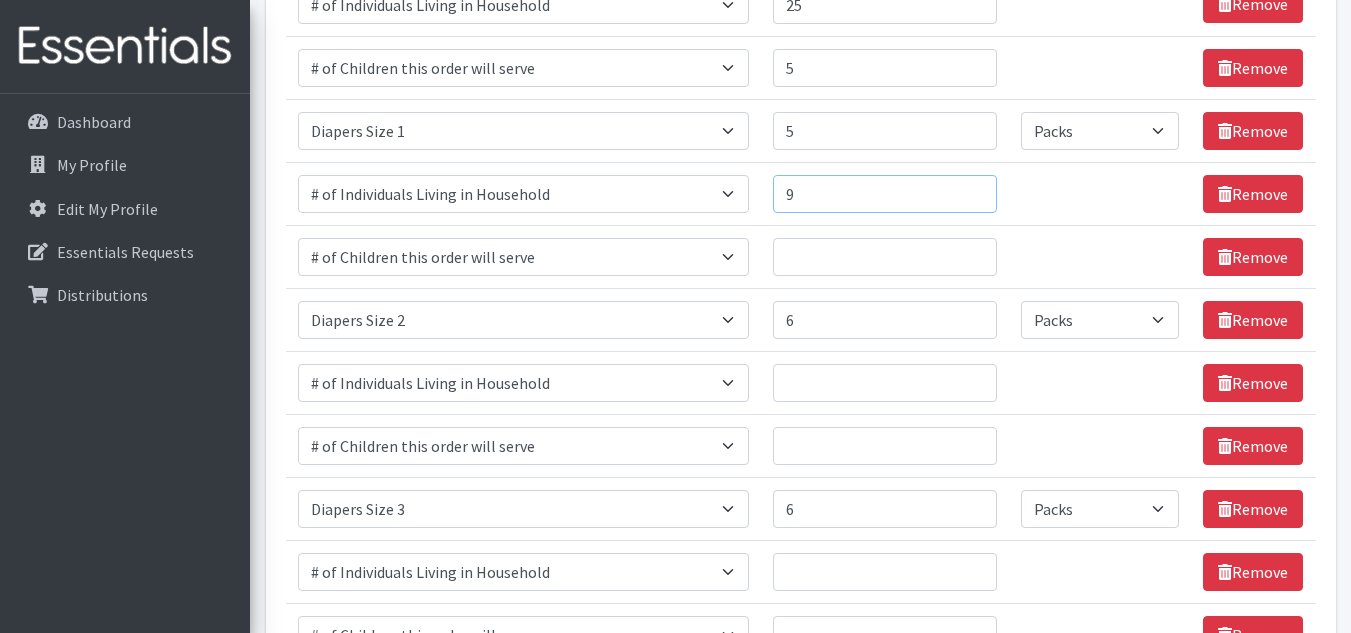 click on "9" at bounding box center (885, 194) 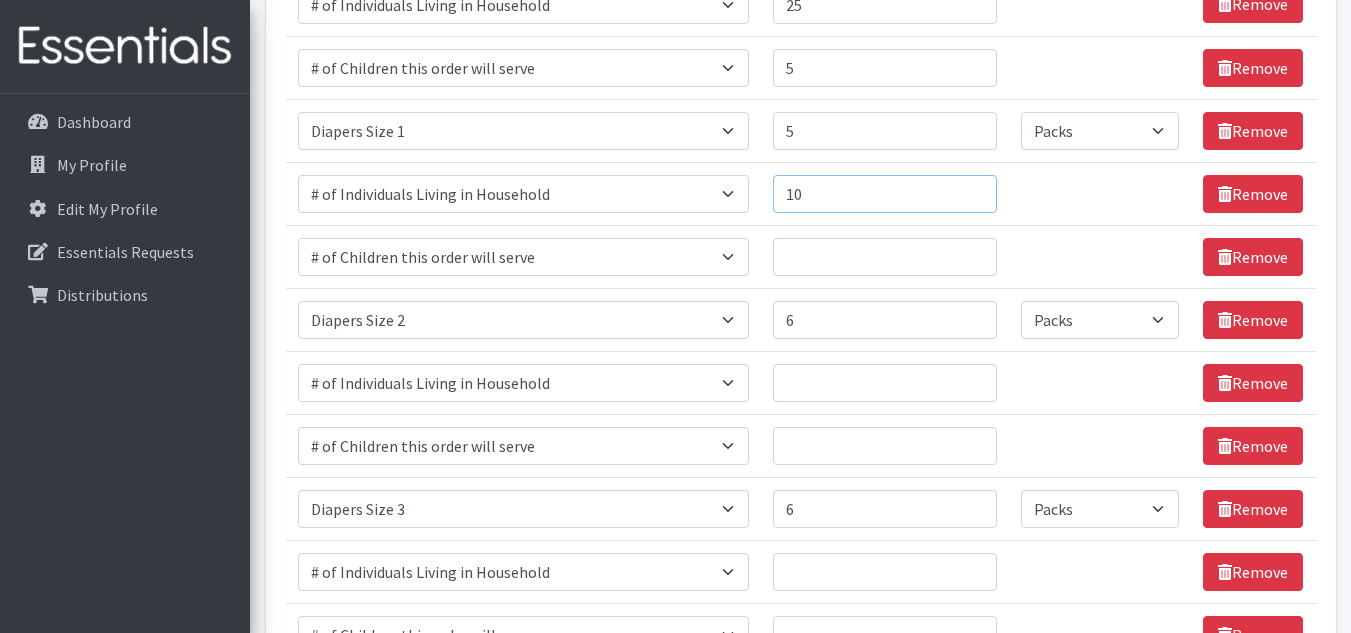click on "10" at bounding box center [885, 194] 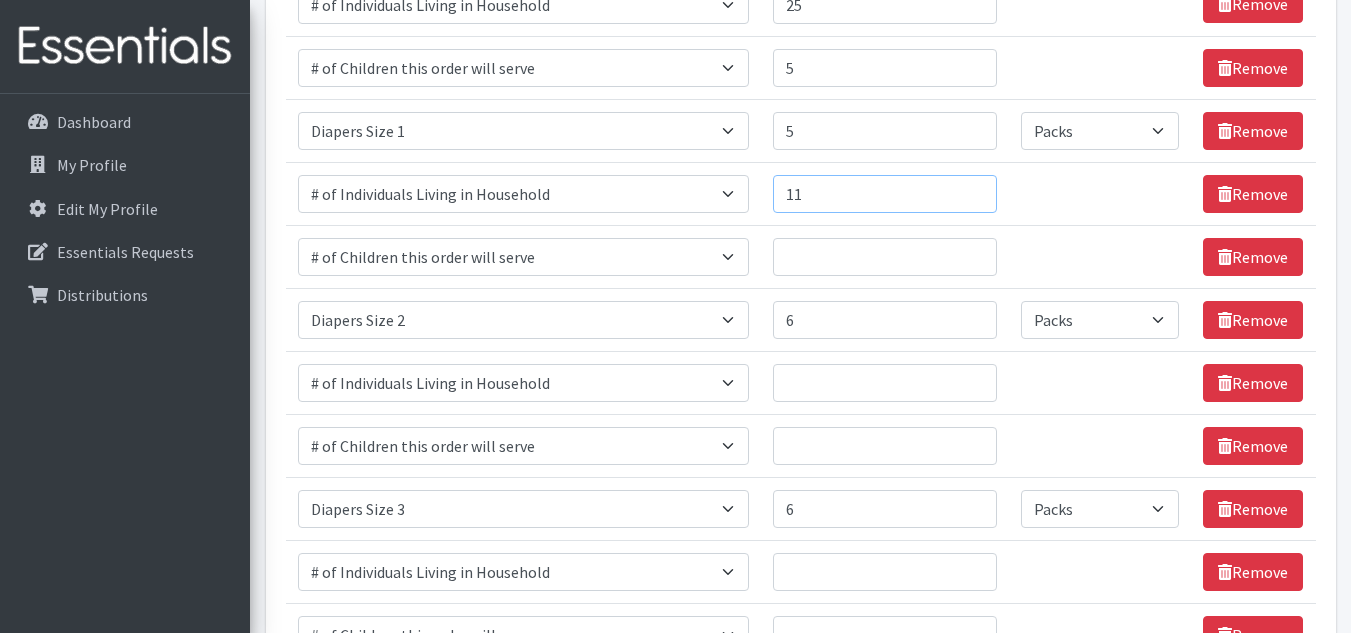 click on "11" at bounding box center (885, 194) 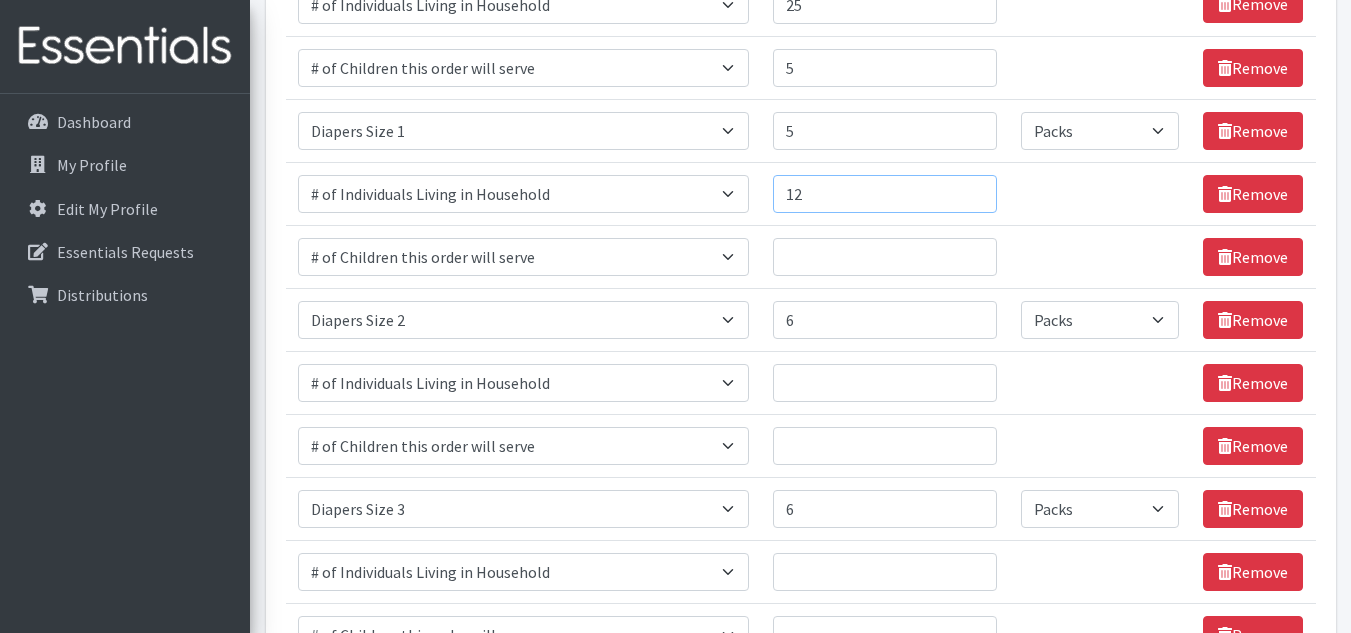 click on "12" at bounding box center [885, 194] 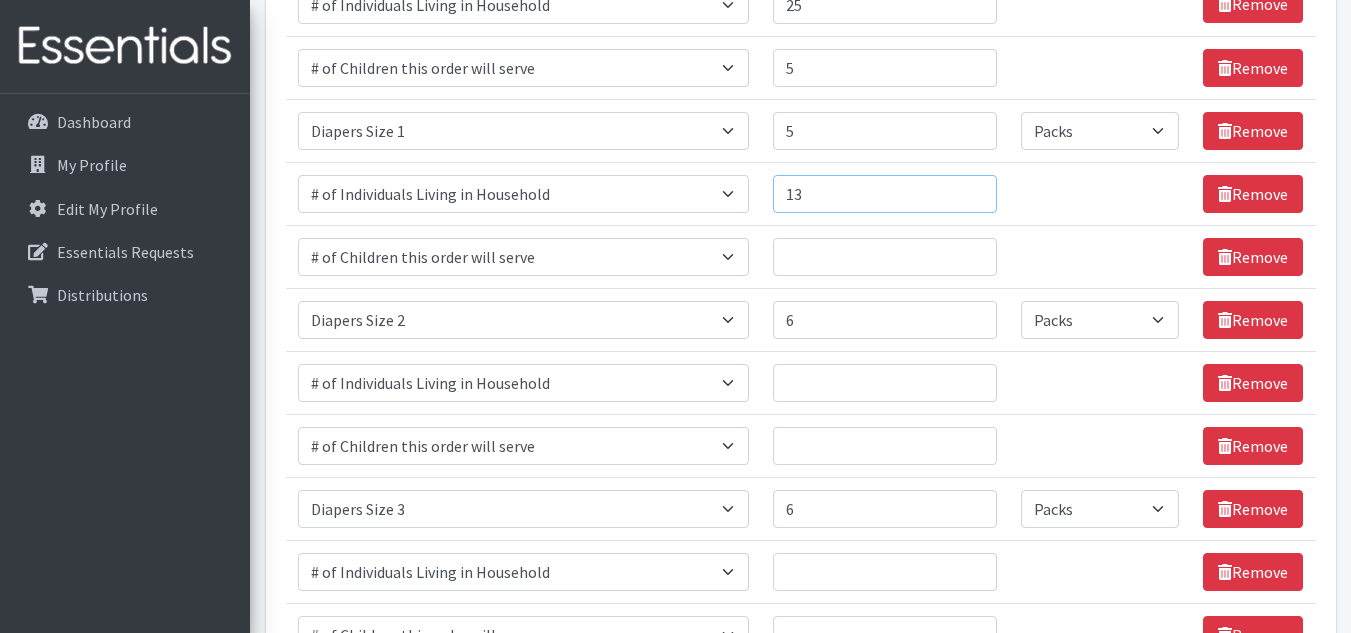 click on "13" at bounding box center [885, 194] 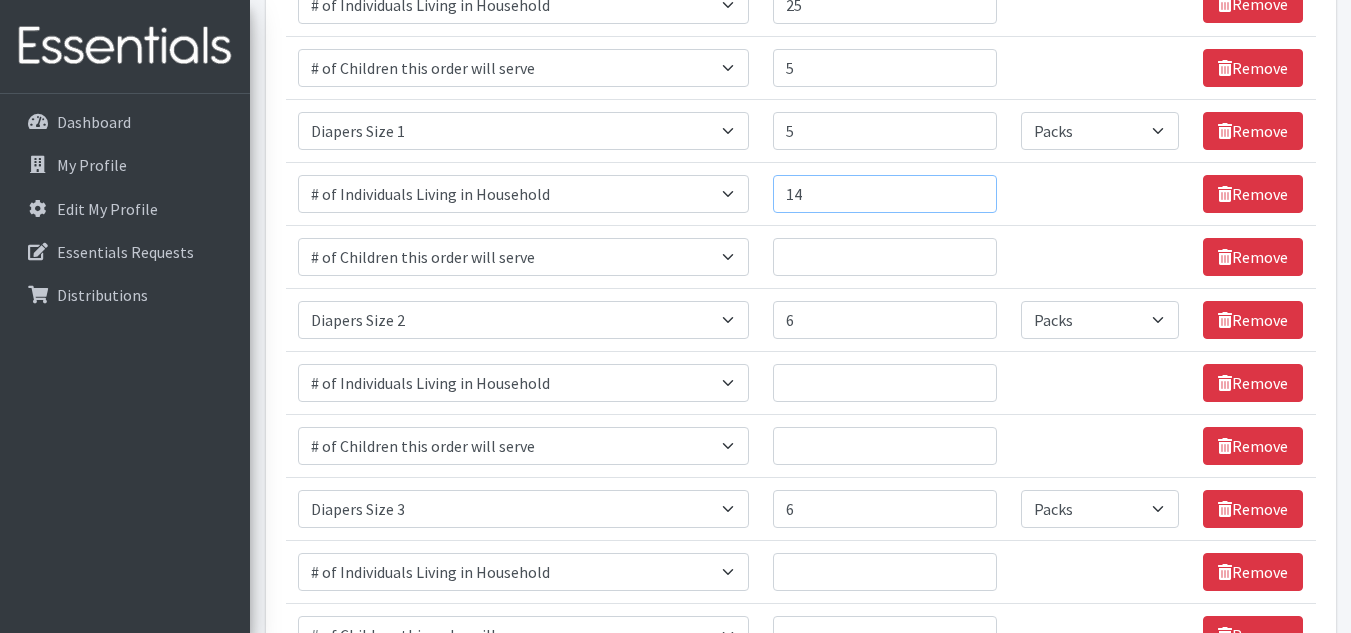 type on "14" 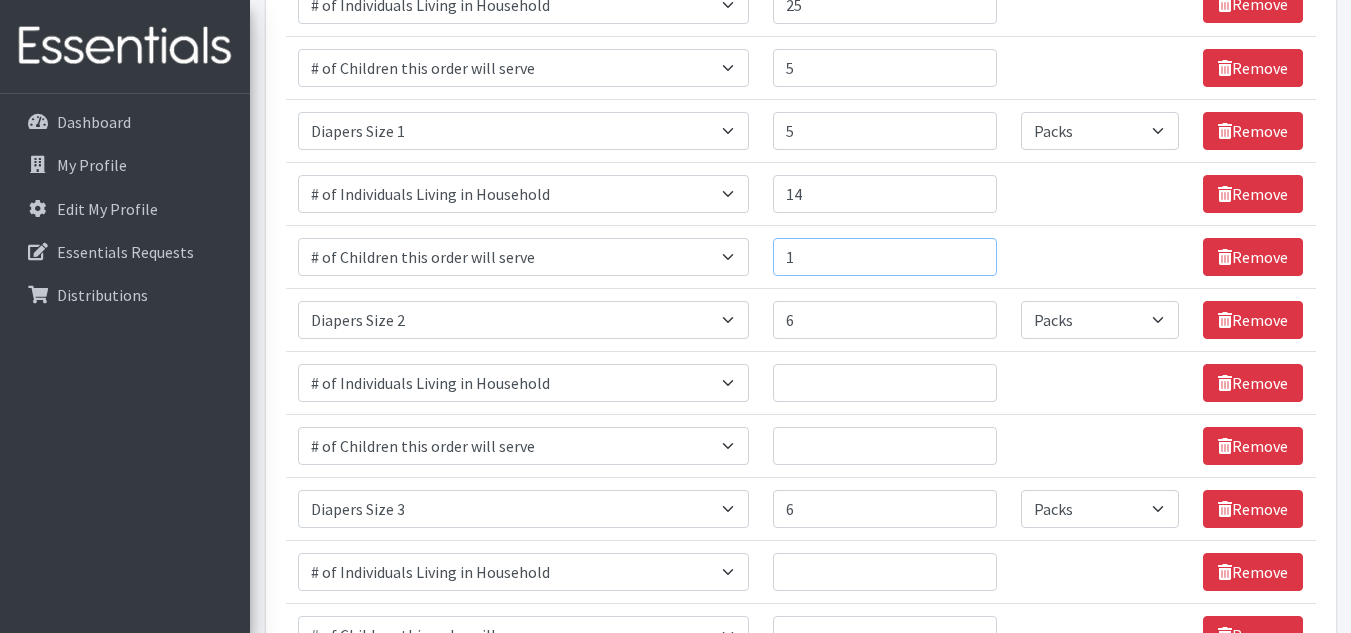 click on "1" at bounding box center [885, 257] 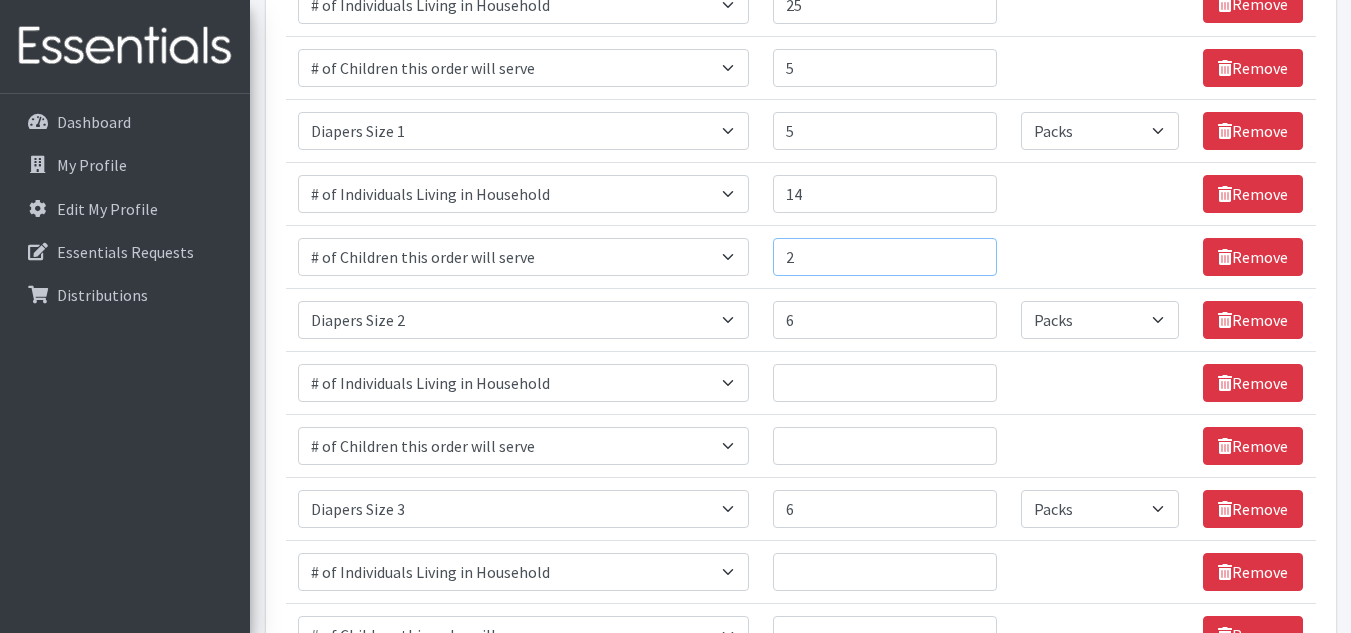 click on "2" at bounding box center [885, 257] 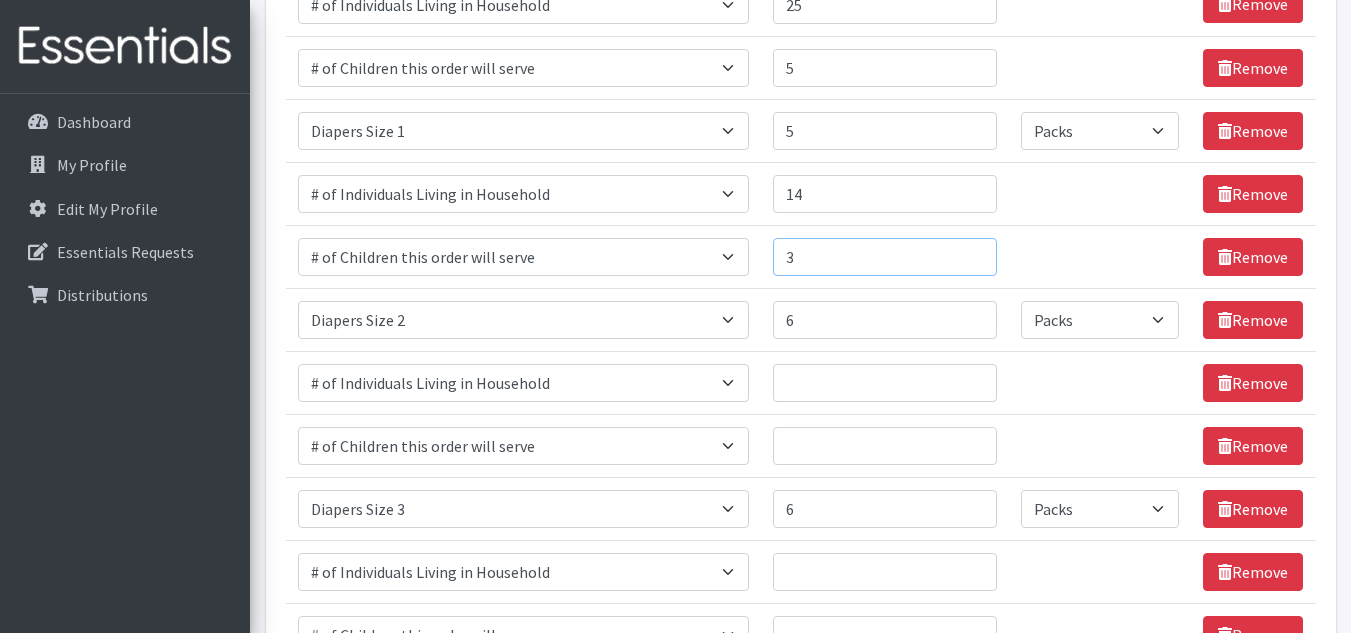 click on "3" at bounding box center (885, 257) 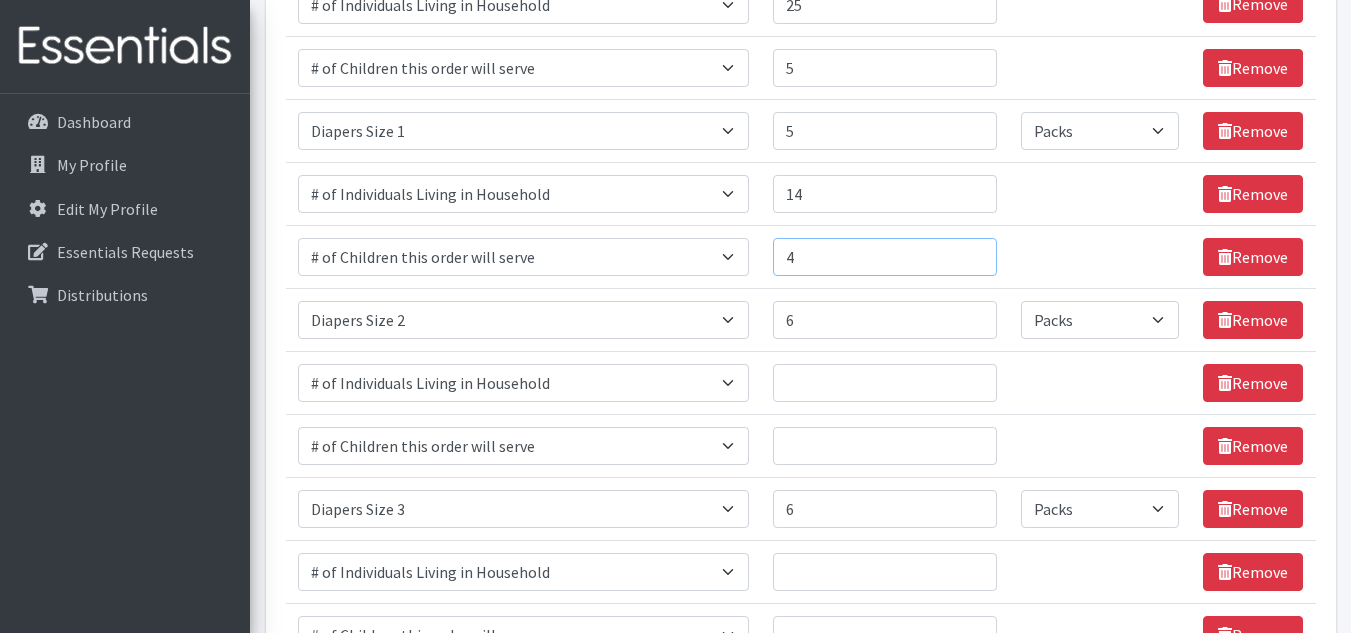 click on "4" at bounding box center [885, 257] 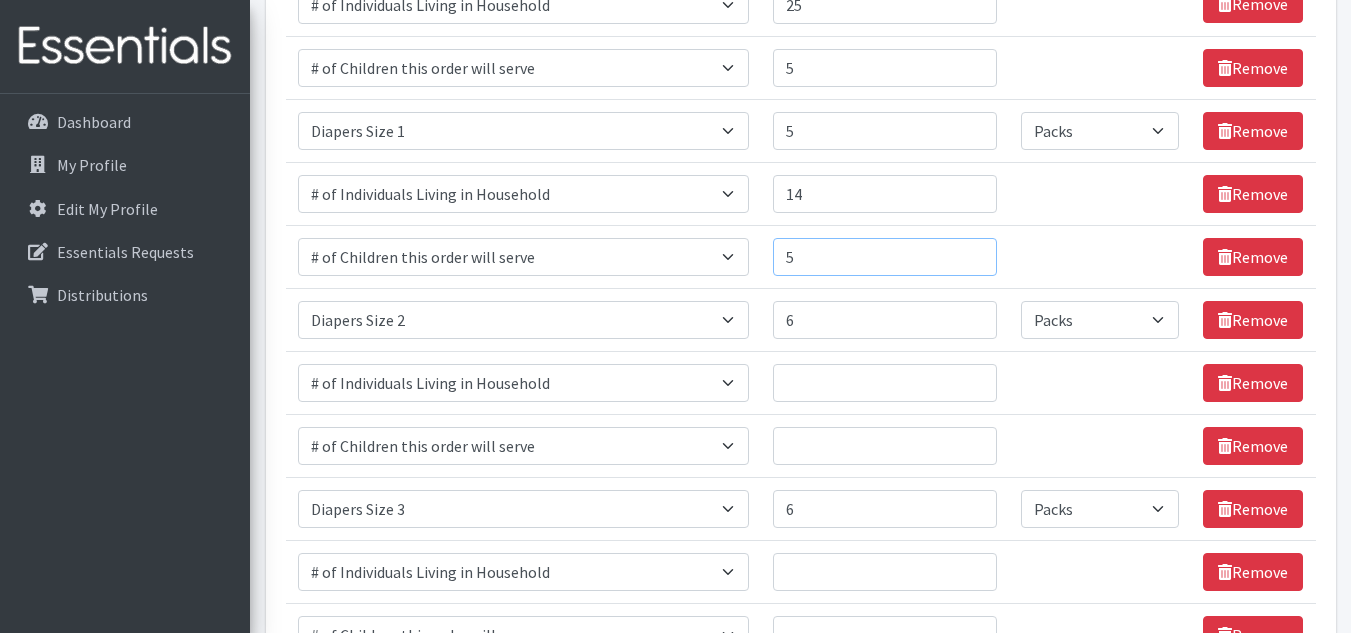 click on "5" at bounding box center [885, 257] 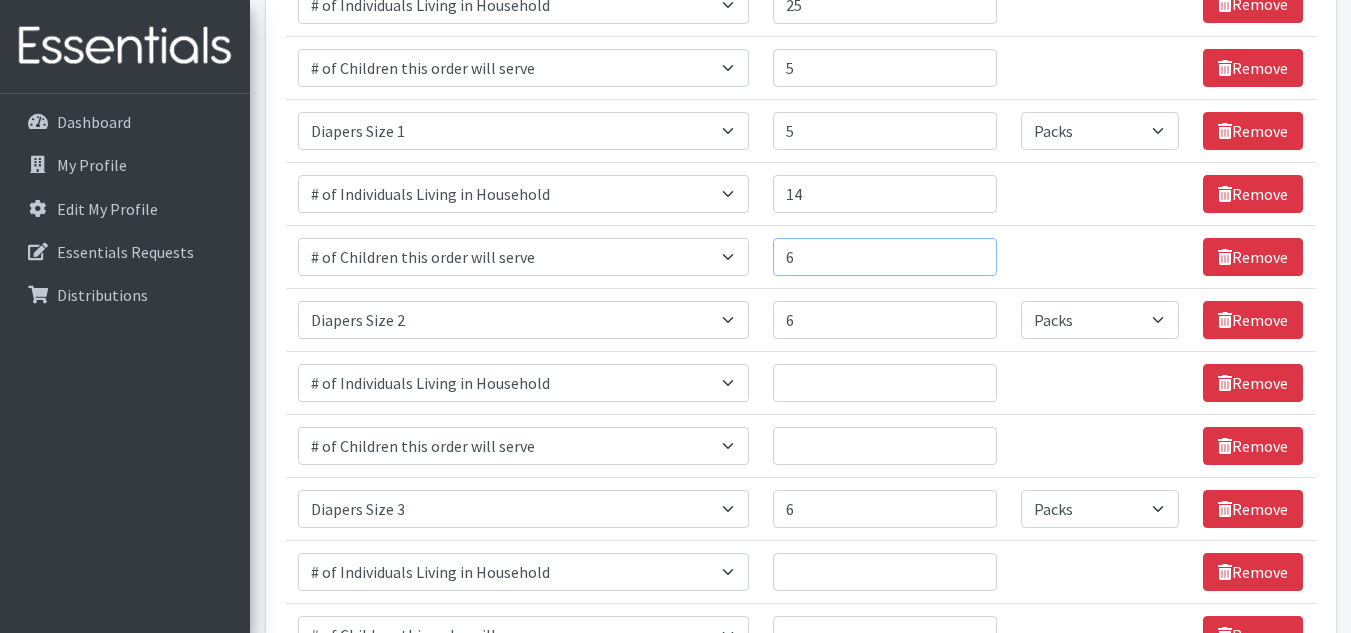 type on "6" 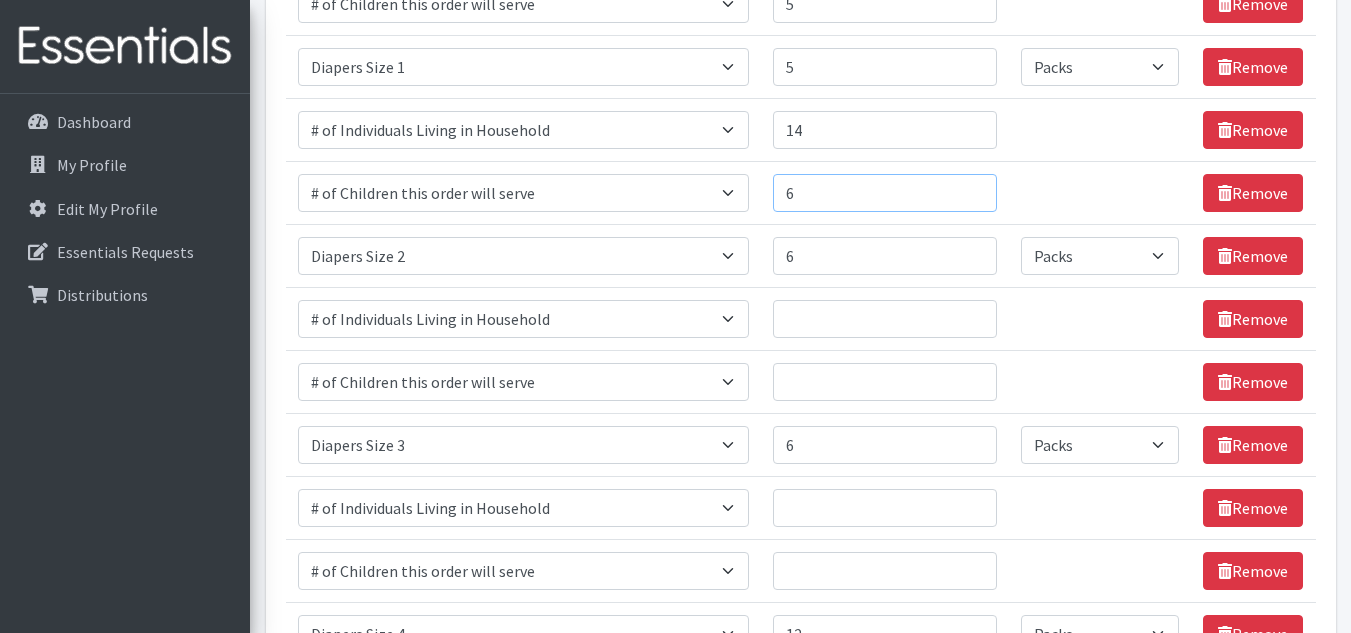 scroll, scrollTop: 437, scrollLeft: 0, axis: vertical 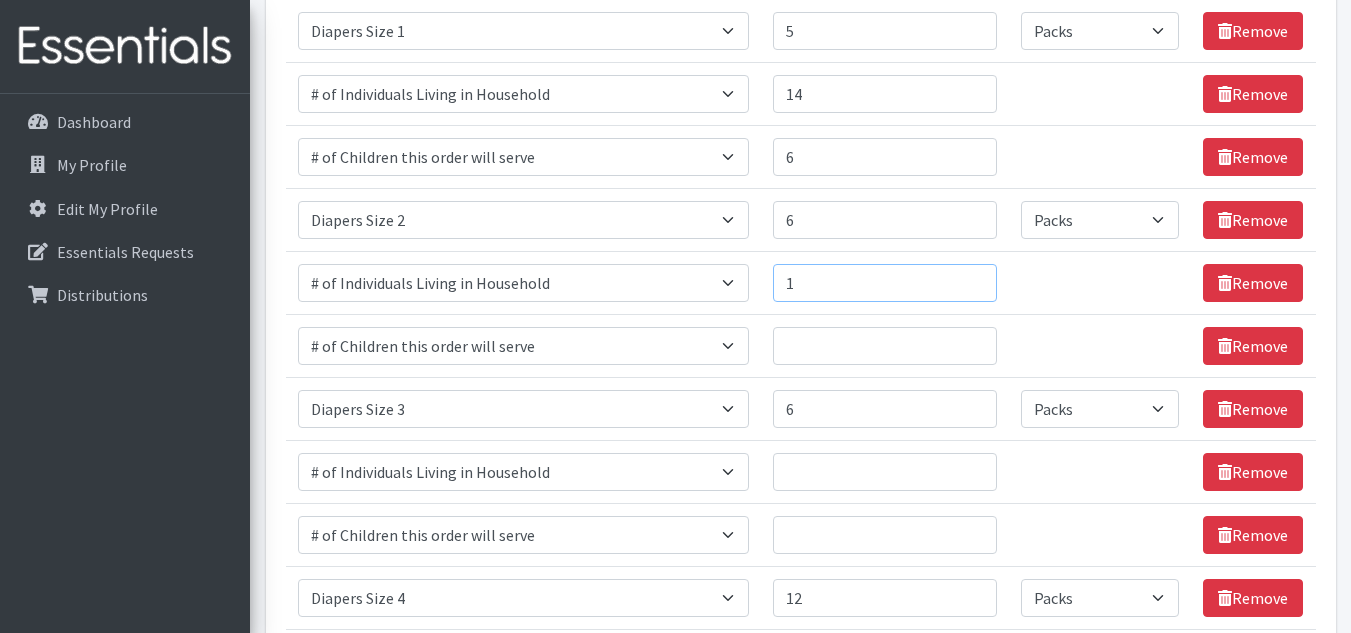 click on "1" at bounding box center (885, 283) 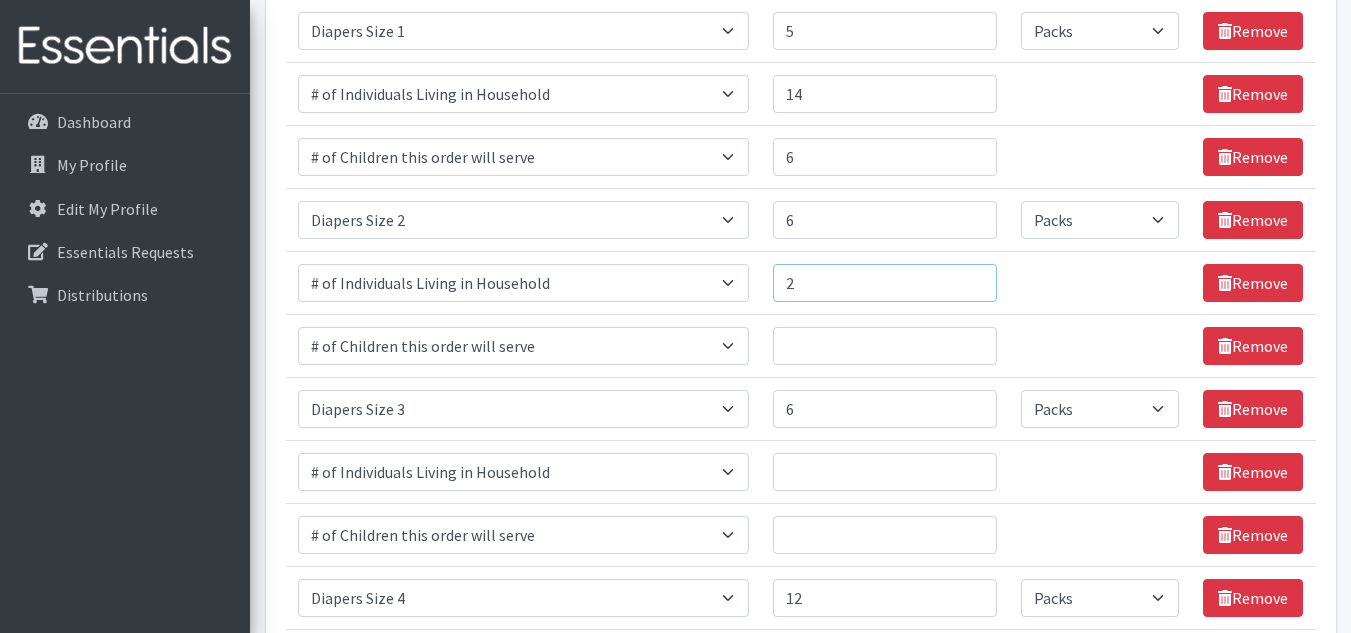 click on "2" at bounding box center [885, 283] 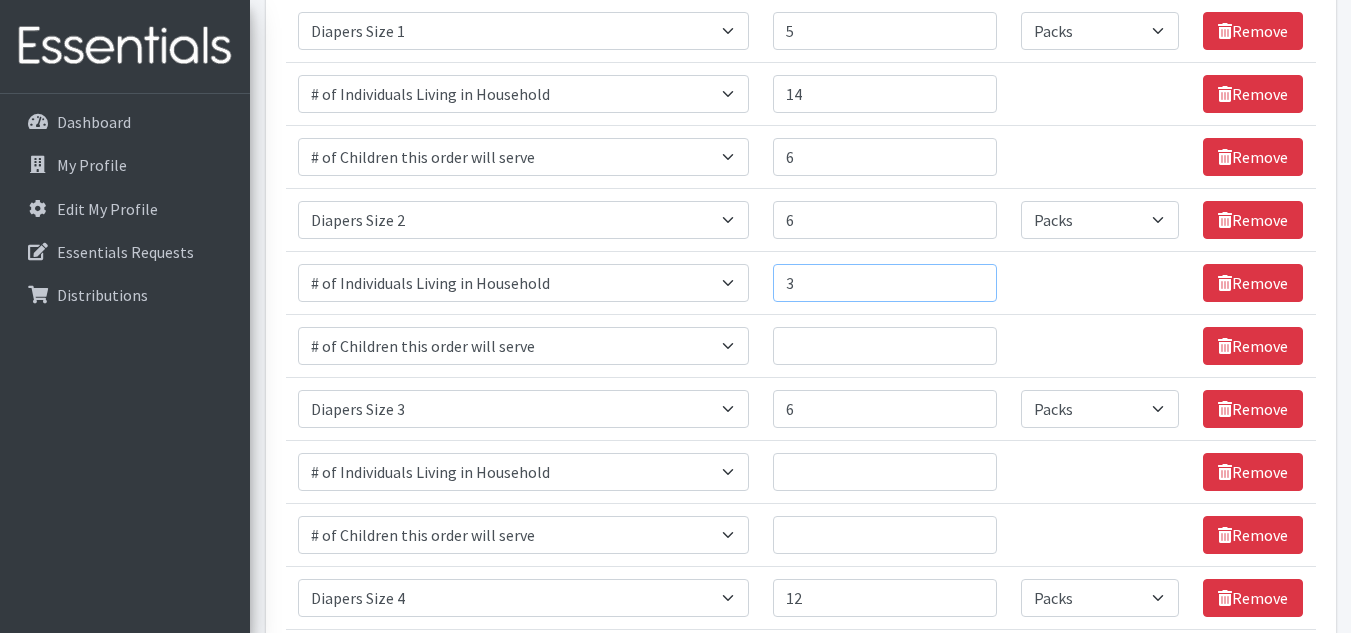 click on "3" at bounding box center [885, 283] 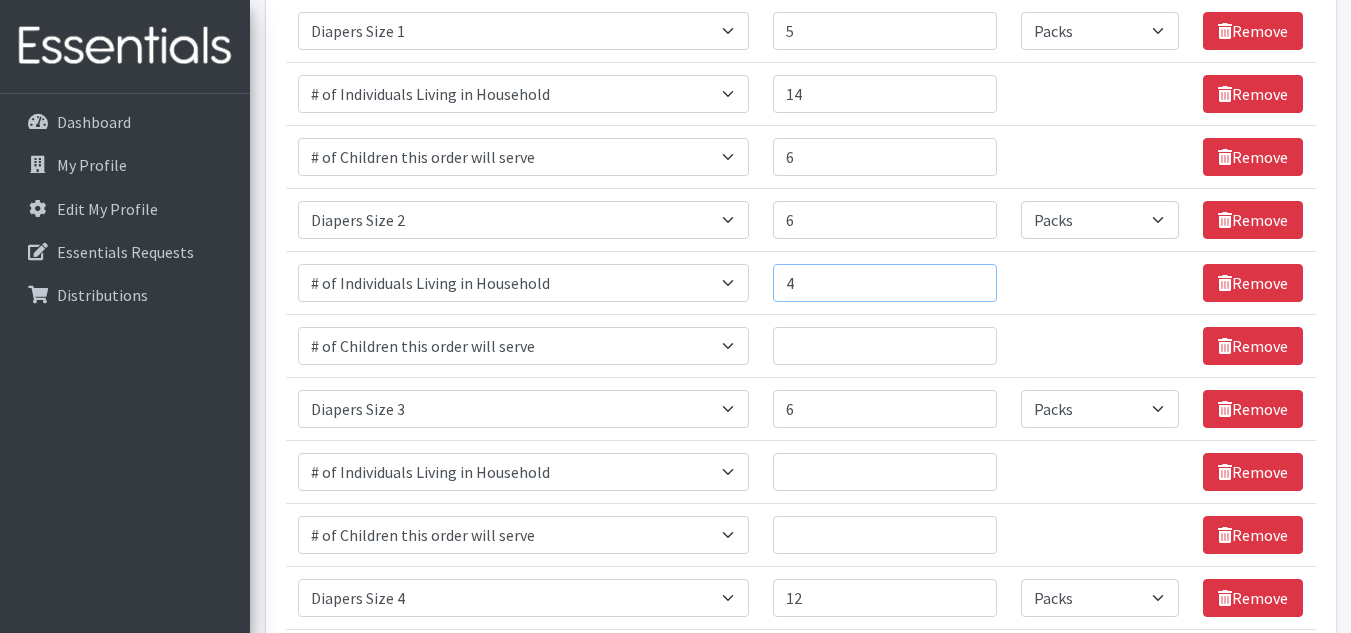 click on "4" at bounding box center [885, 283] 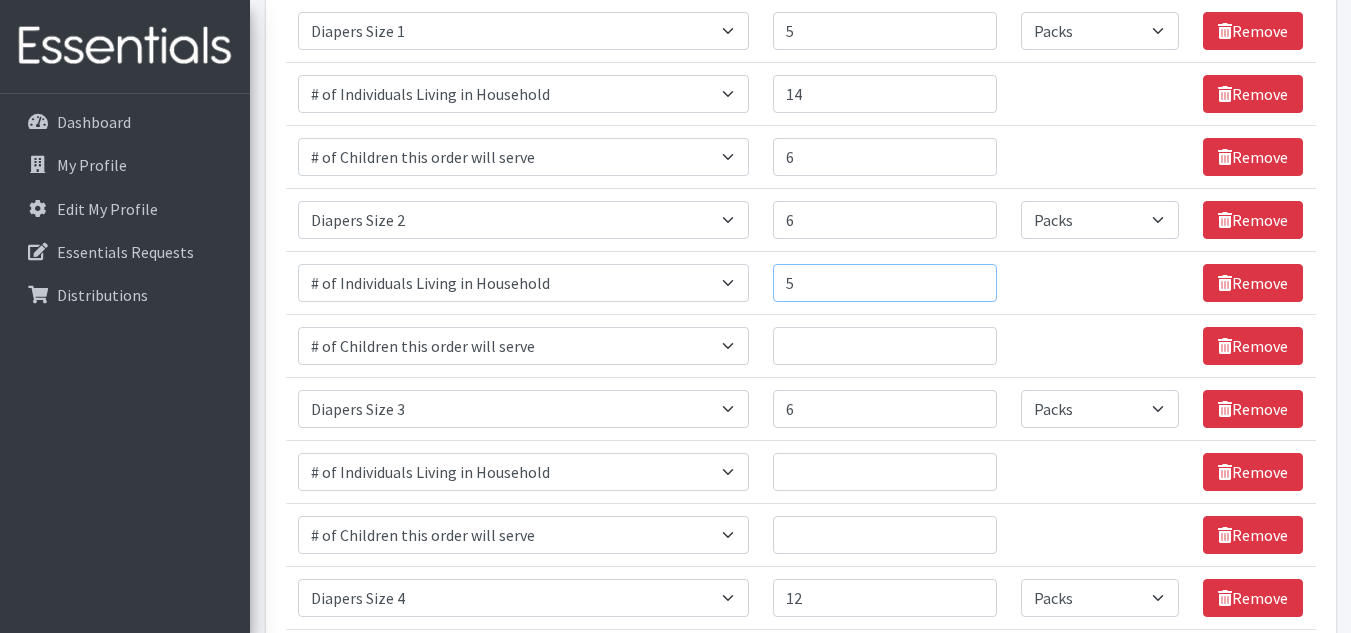 click on "5" at bounding box center [885, 283] 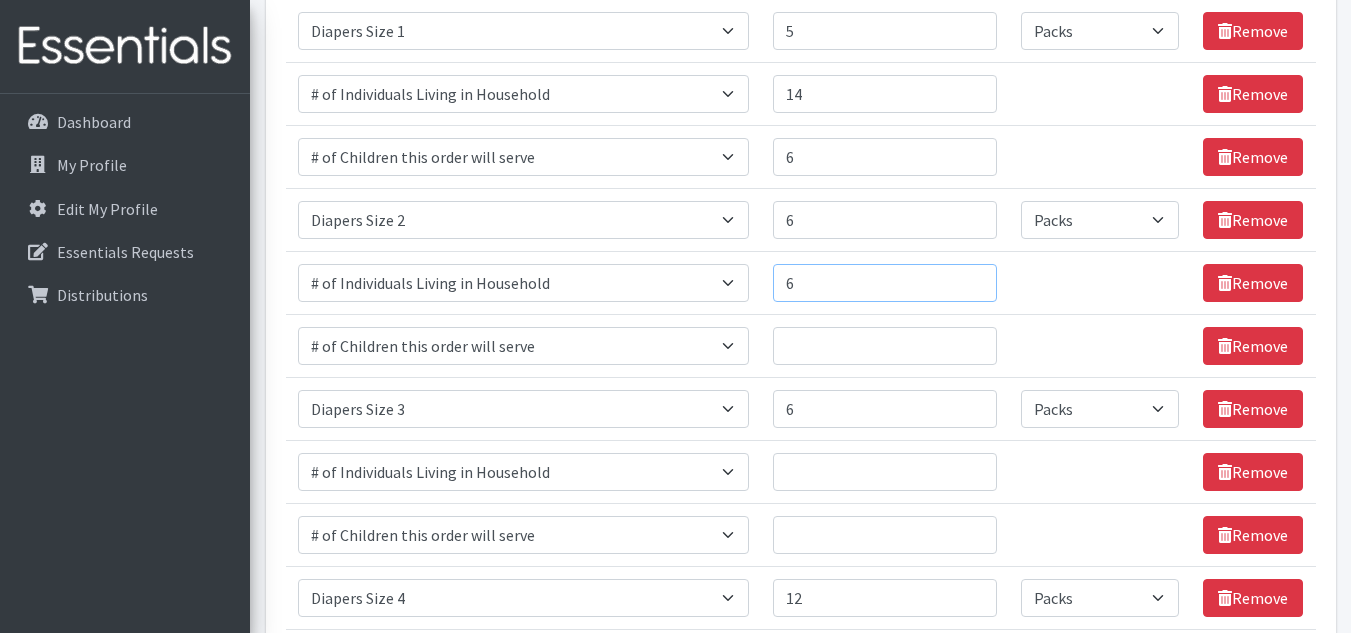 click on "6" at bounding box center (885, 283) 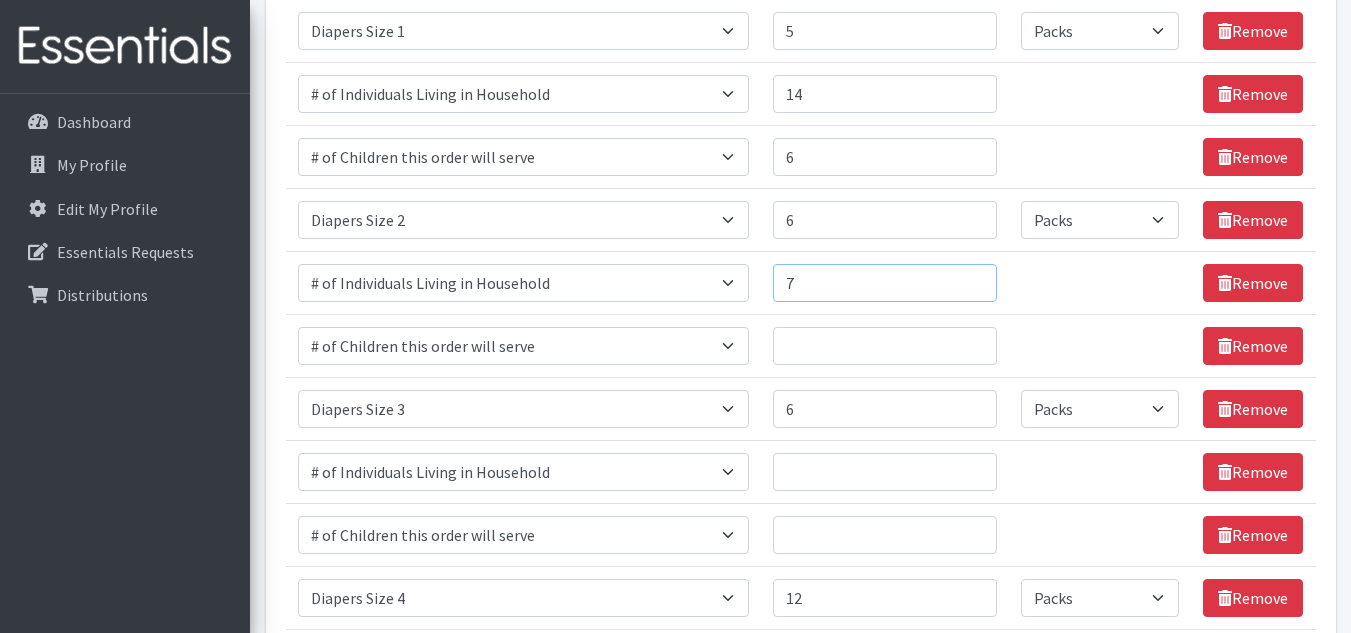 click on "7" at bounding box center [885, 283] 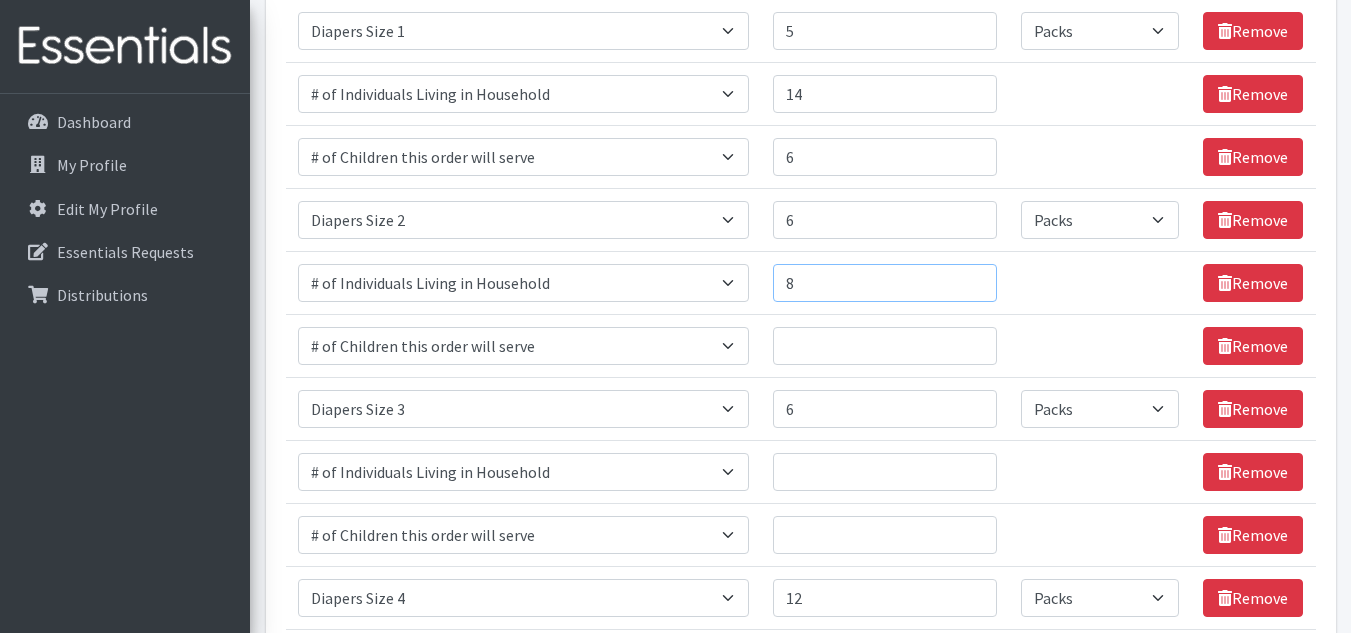 click on "8" at bounding box center (885, 283) 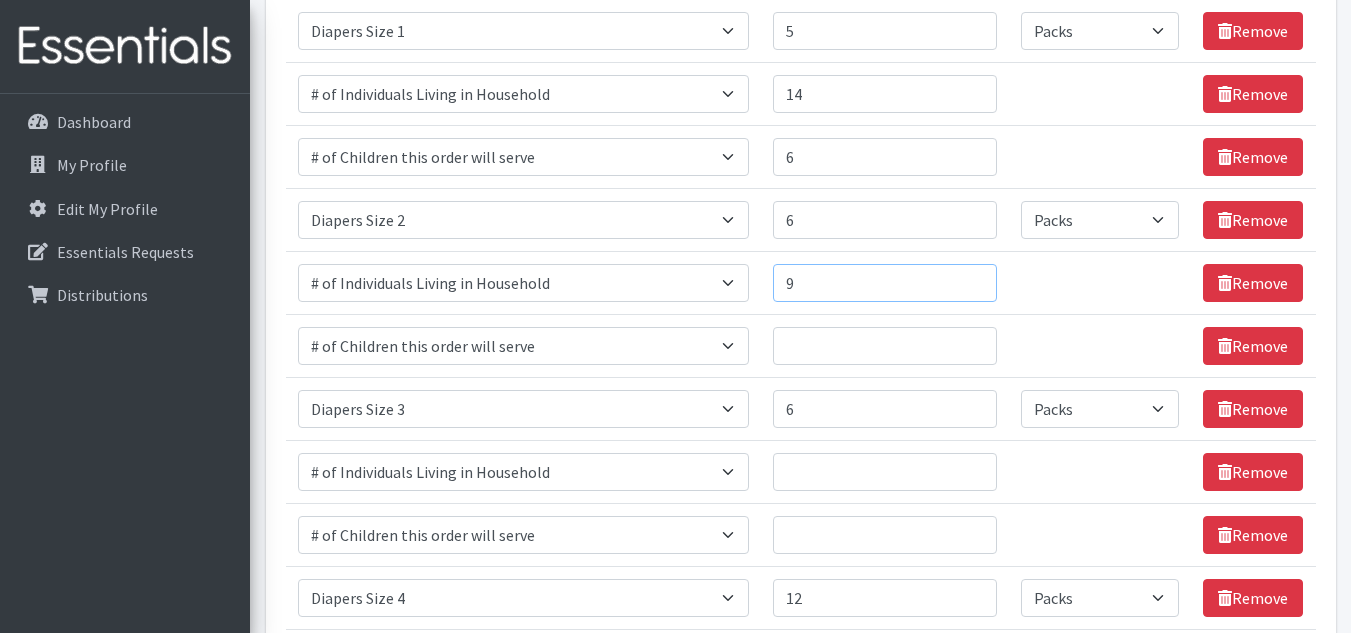 click on "9" at bounding box center (885, 283) 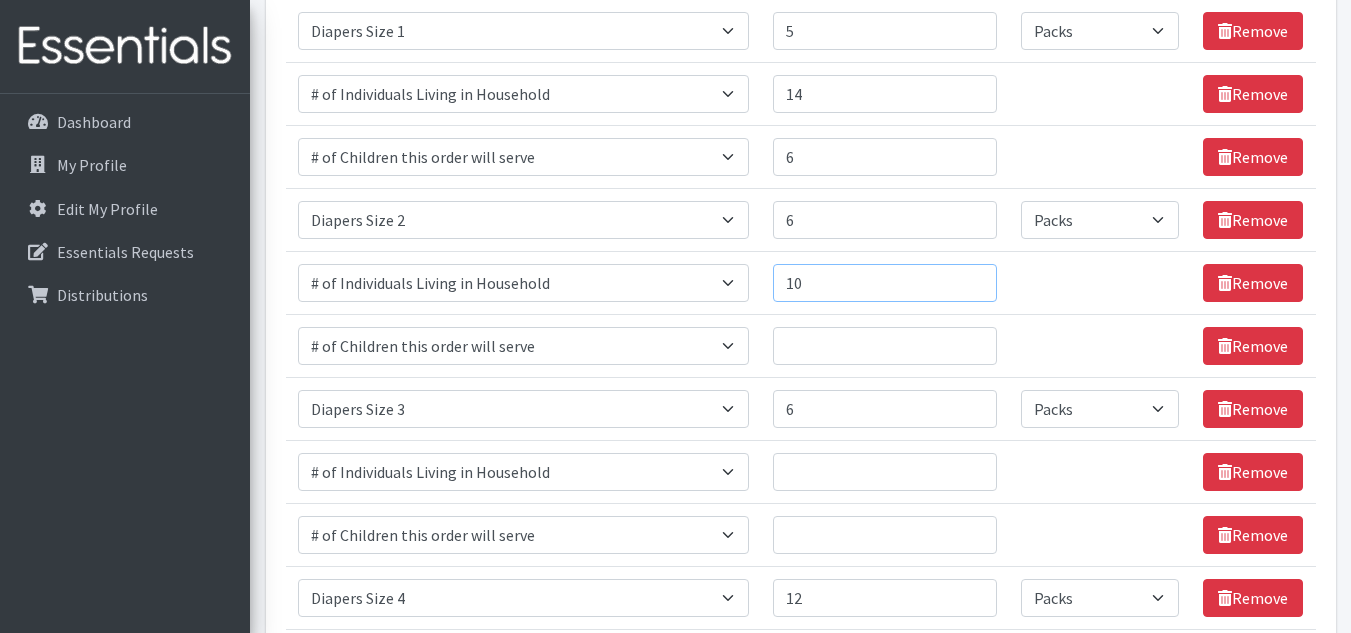 click on "10" at bounding box center (885, 283) 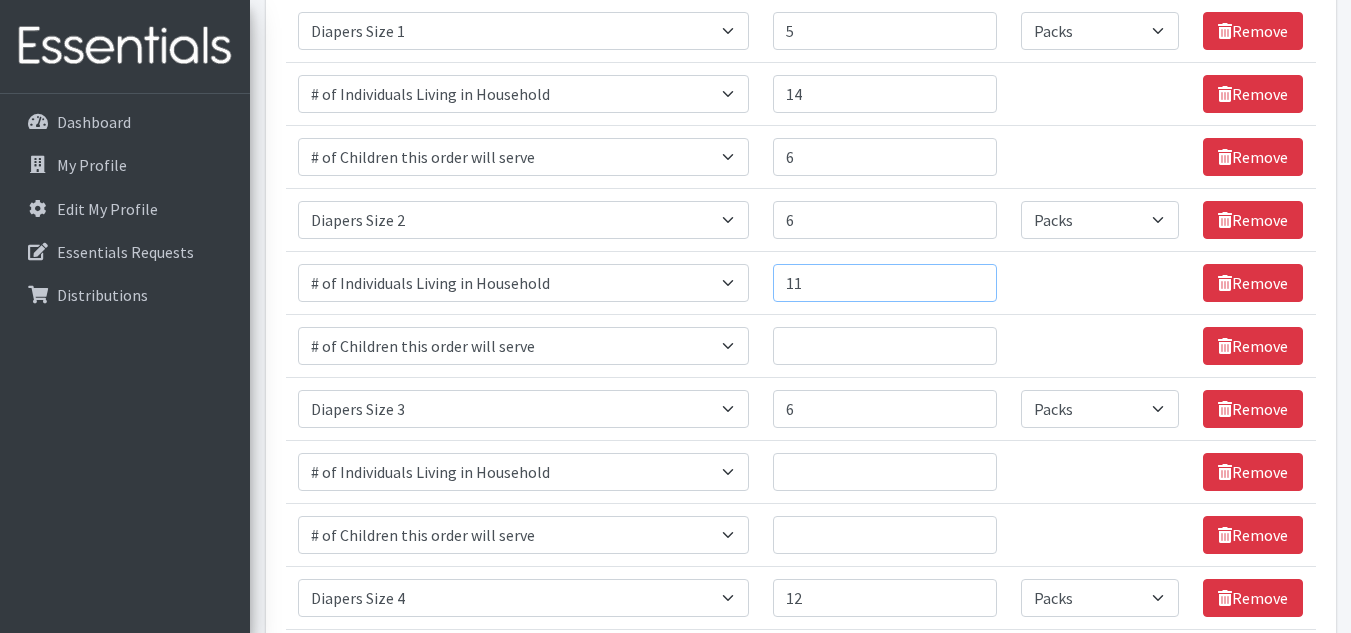 click on "11" at bounding box center (885, 283) 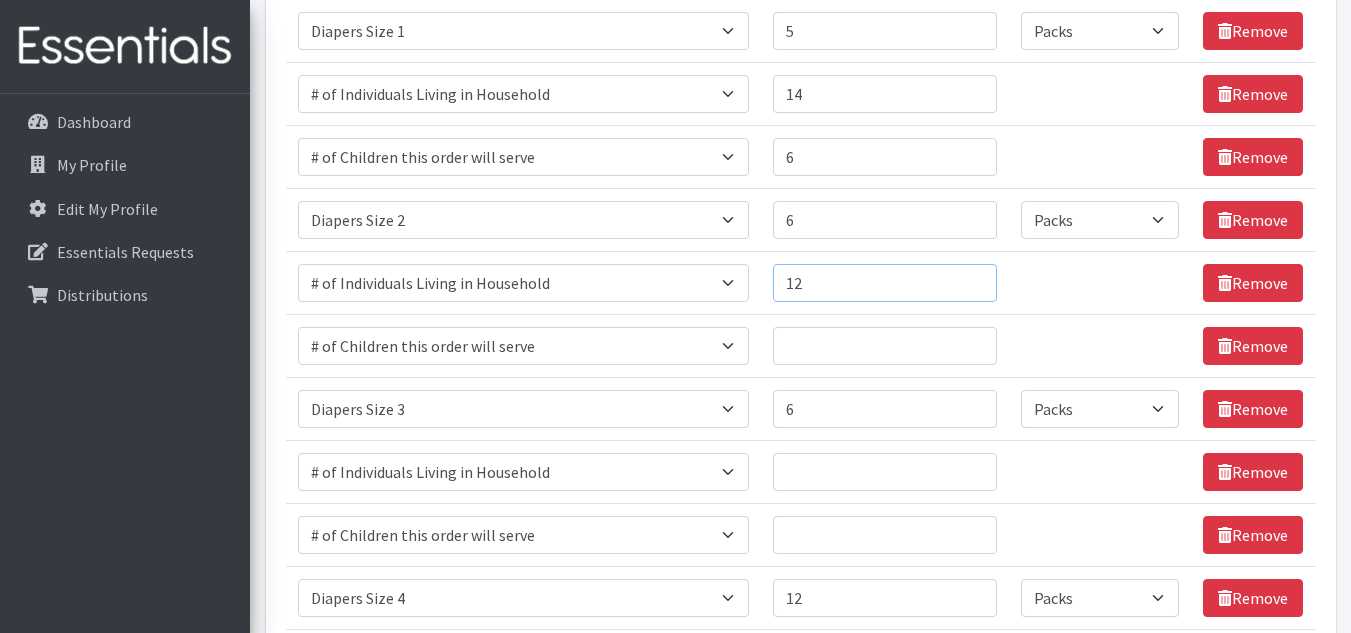click on "12" at bounding box center (885, 283) 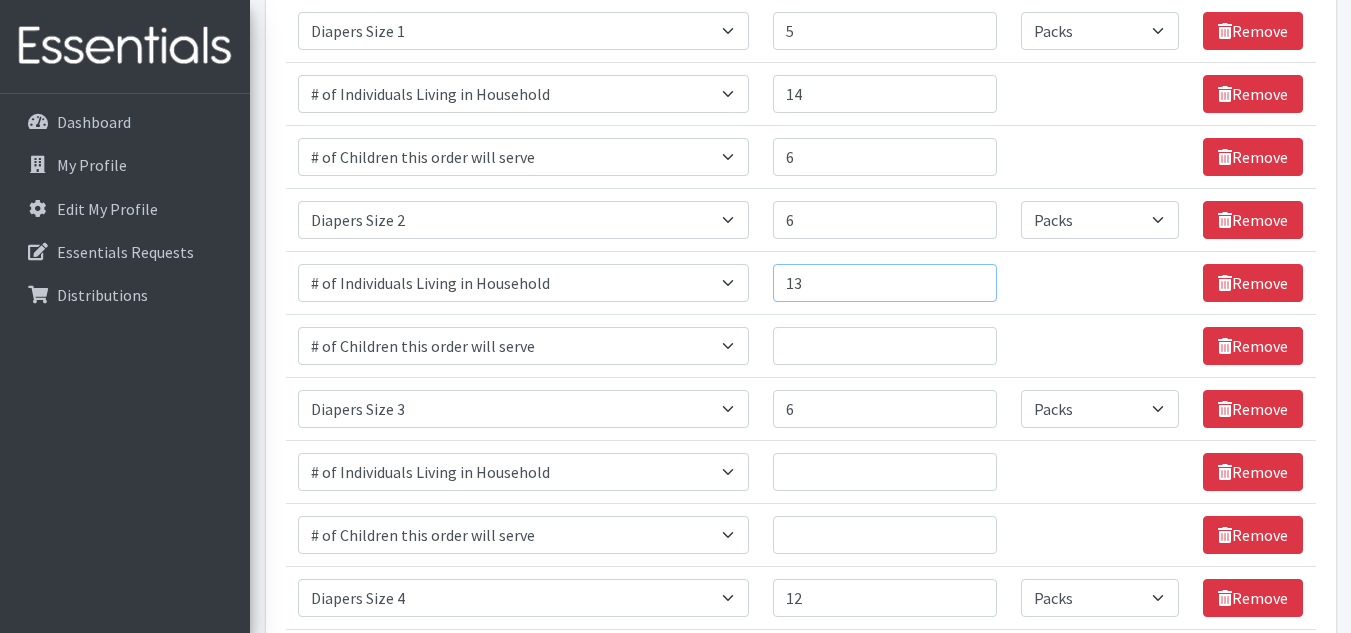 type on "13" 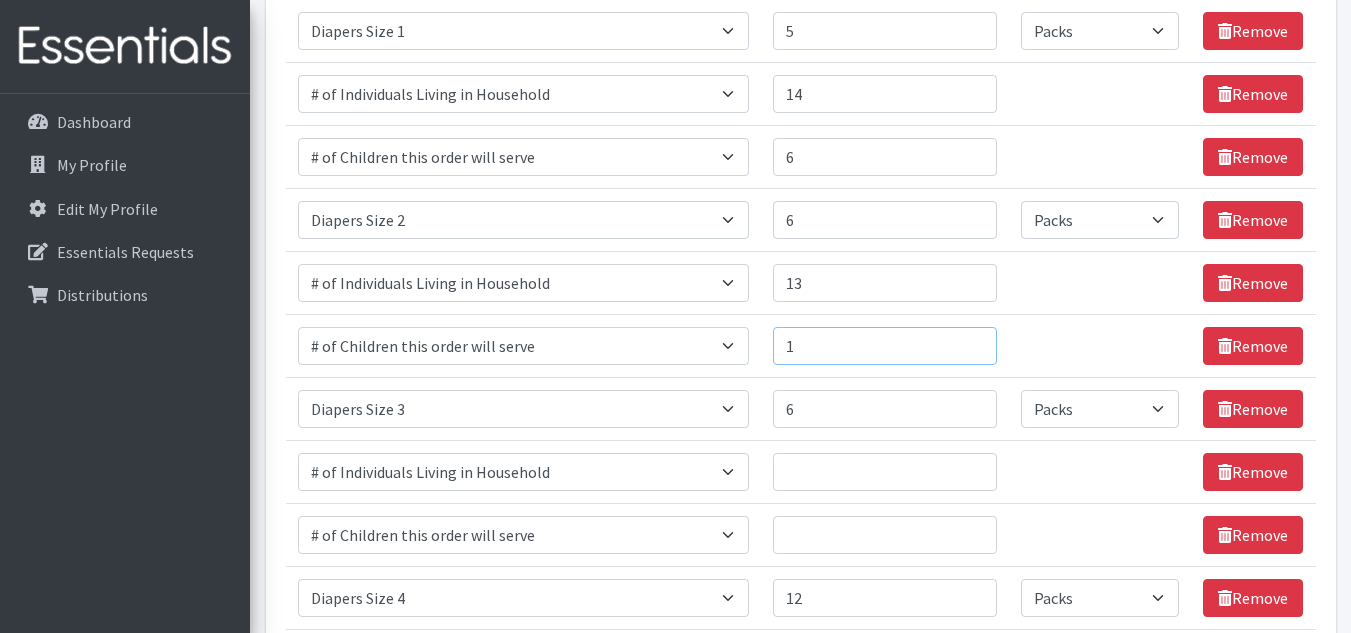 click on "1" at bounding box center (885, 346) 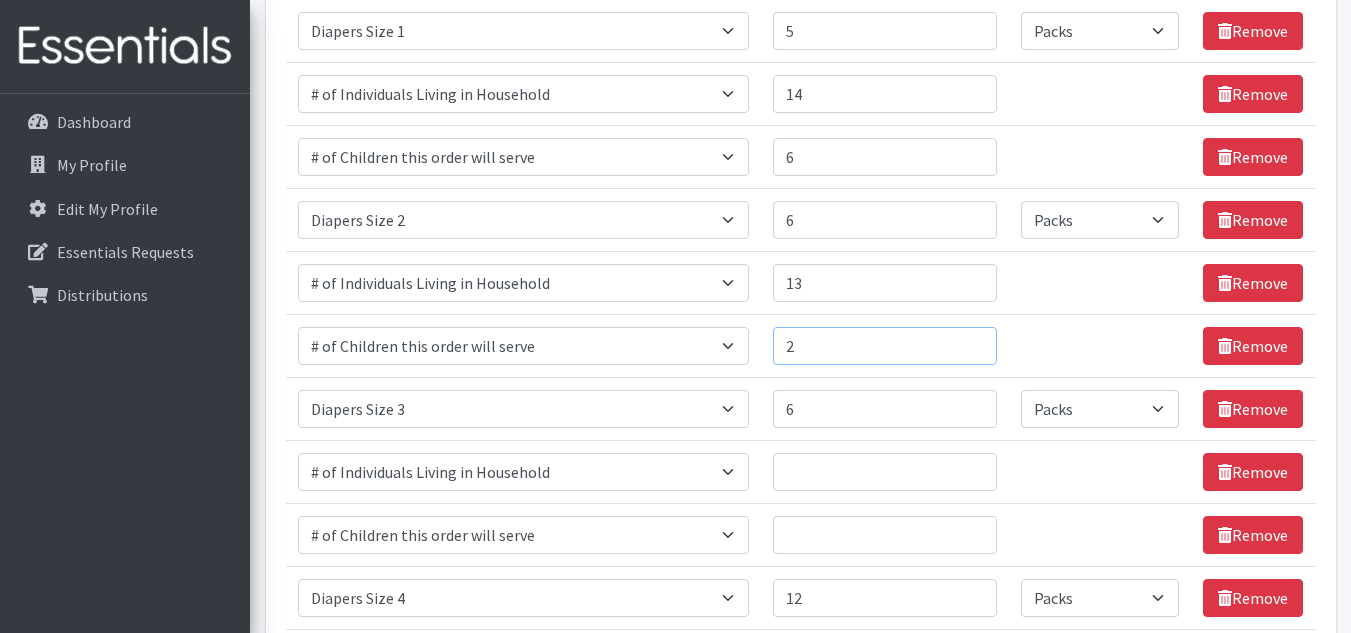 click on "2" at bounding box center (885, 346) 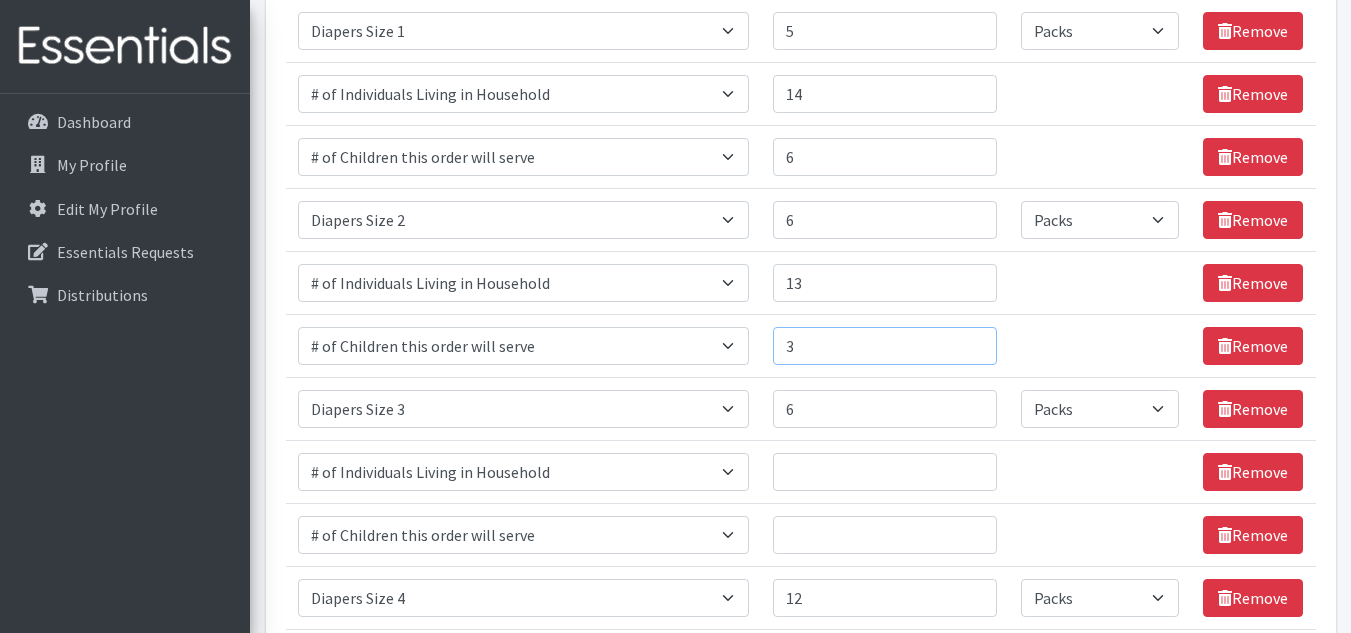 click on "3" at bounding box center (885, 346) 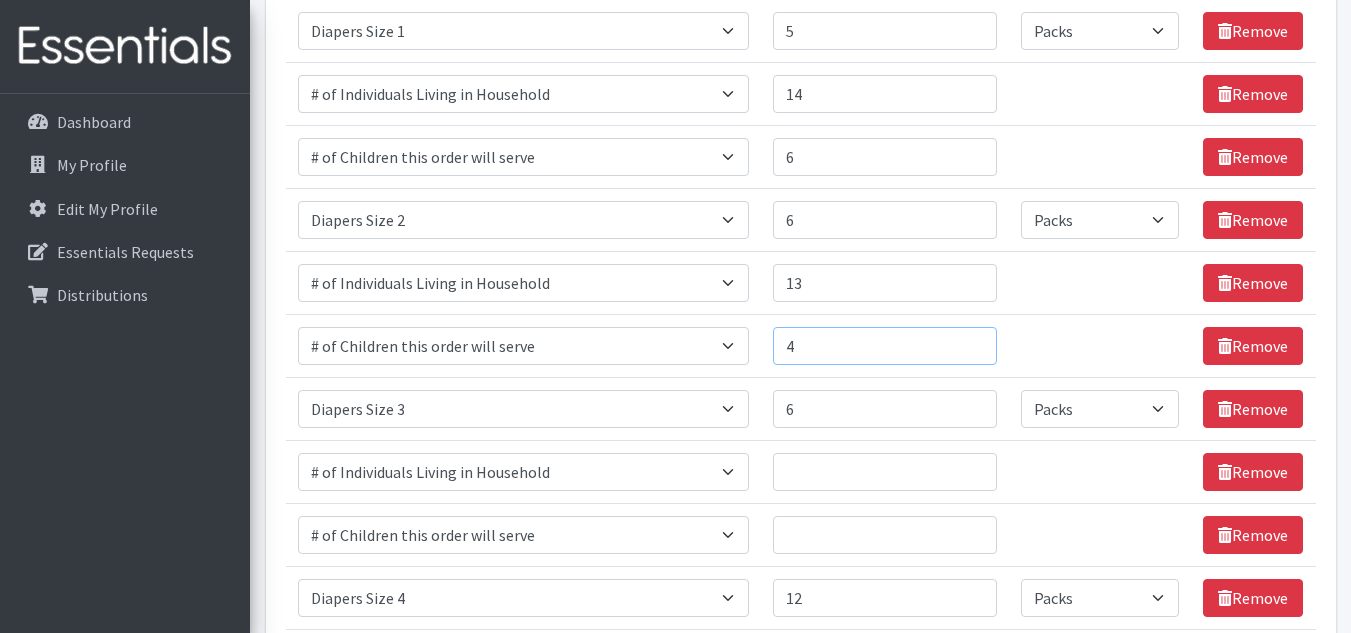 click on "4" at bounding box center (885, 346) 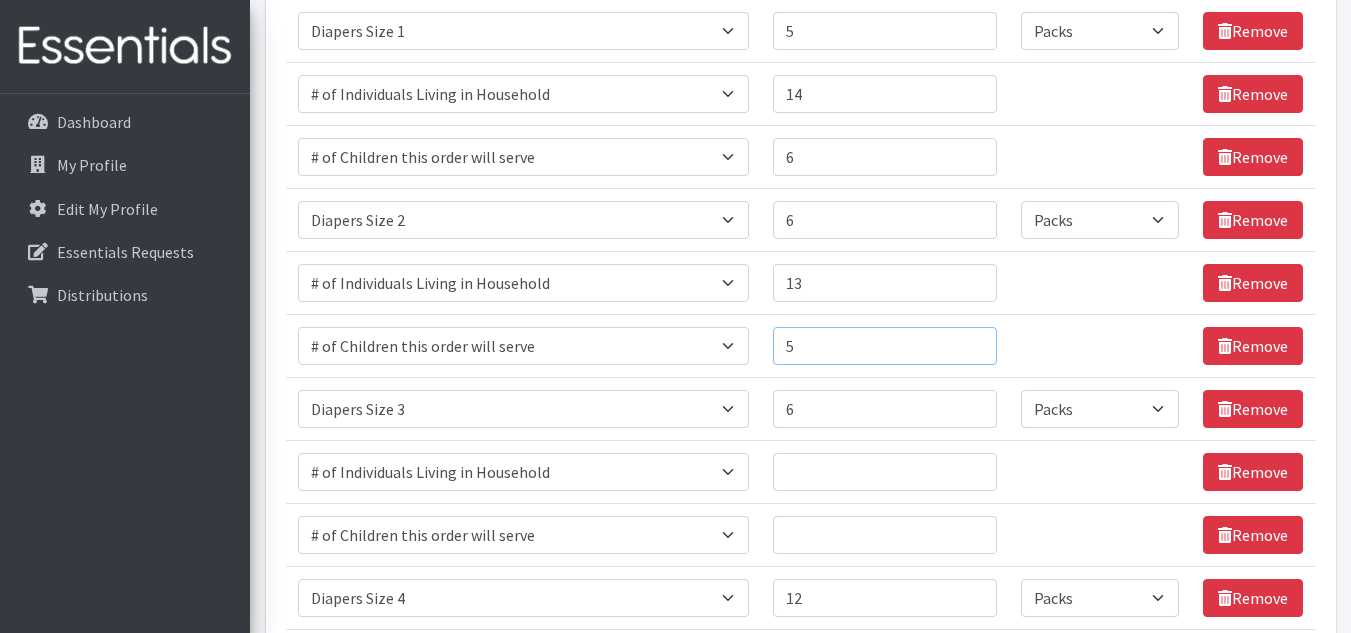 click on "5" at bounding box center [885, 346] 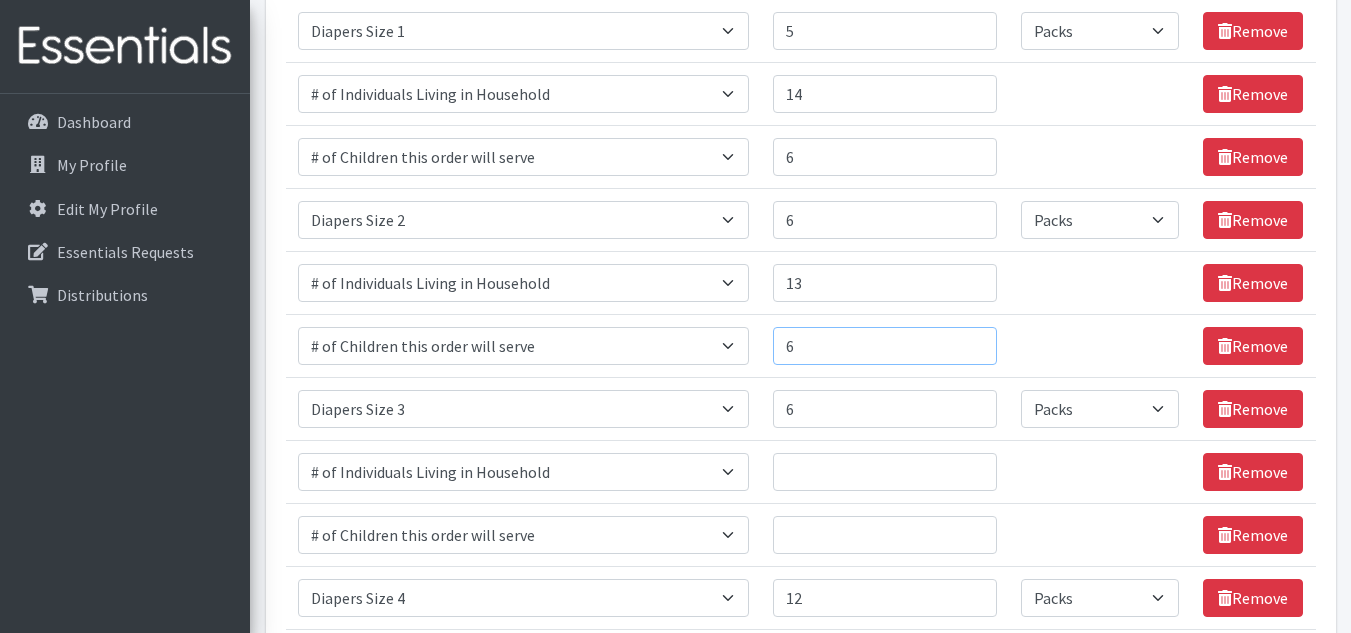 click on "6" at bounding box center [885, 346] 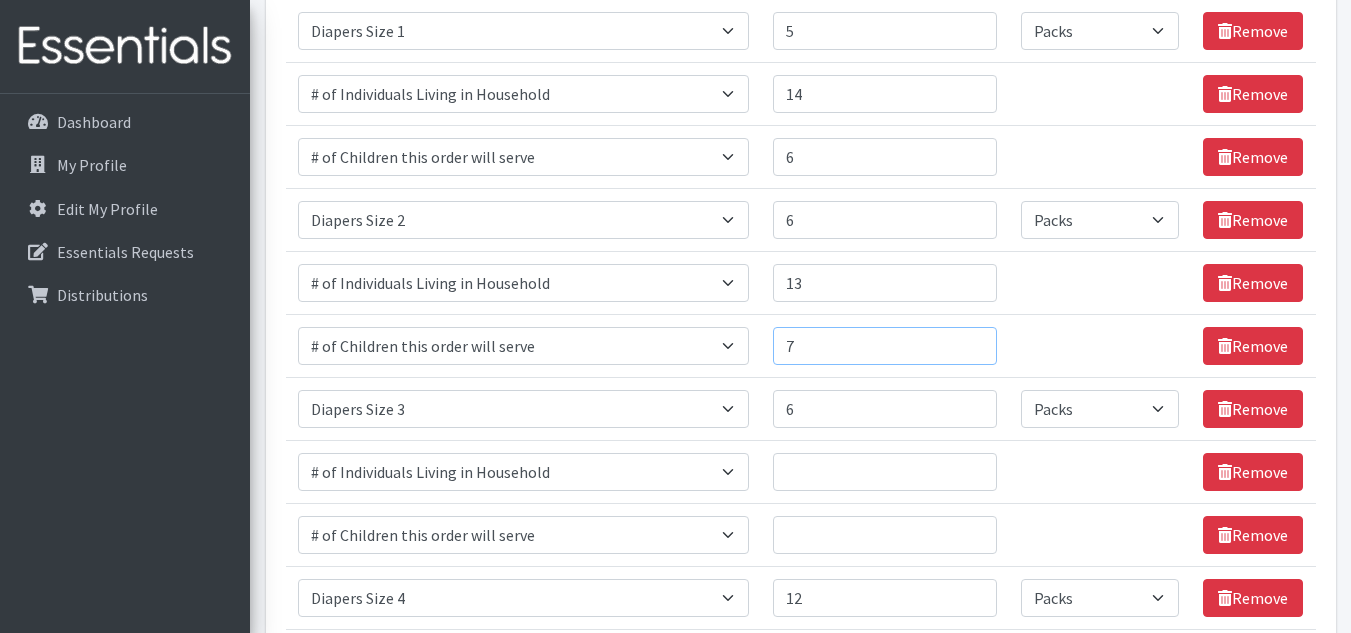 click on "7" at bounding box center (885, 346) 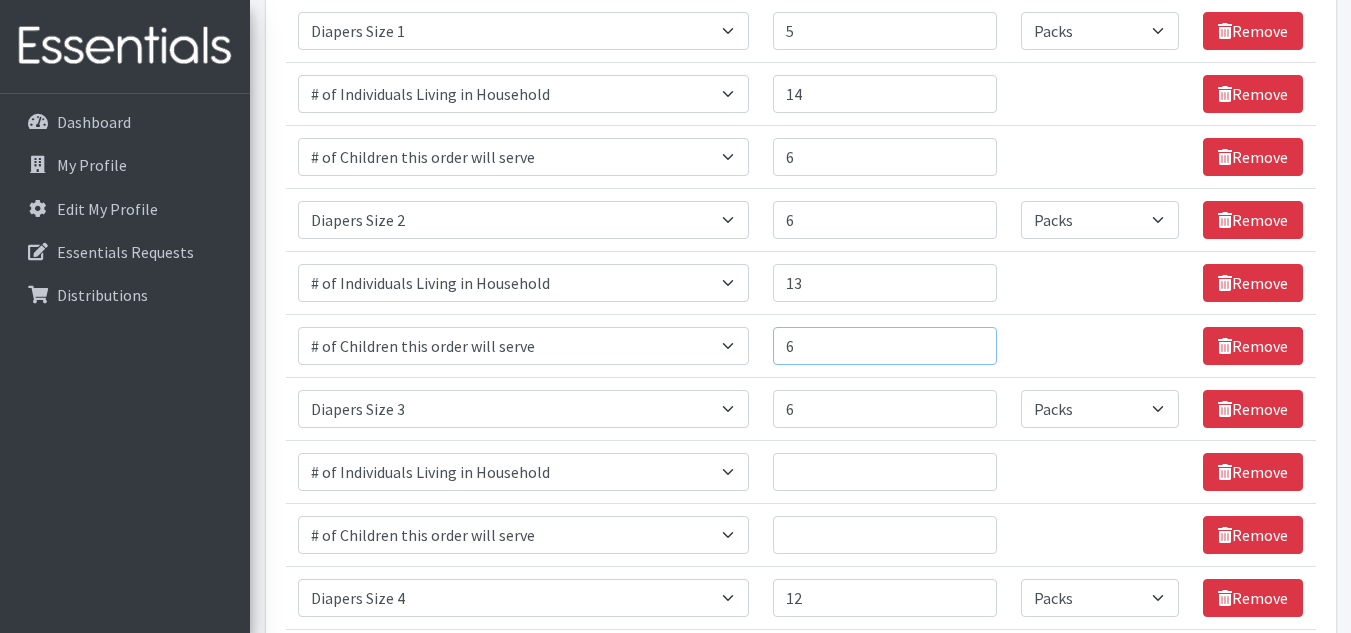 type on "6" 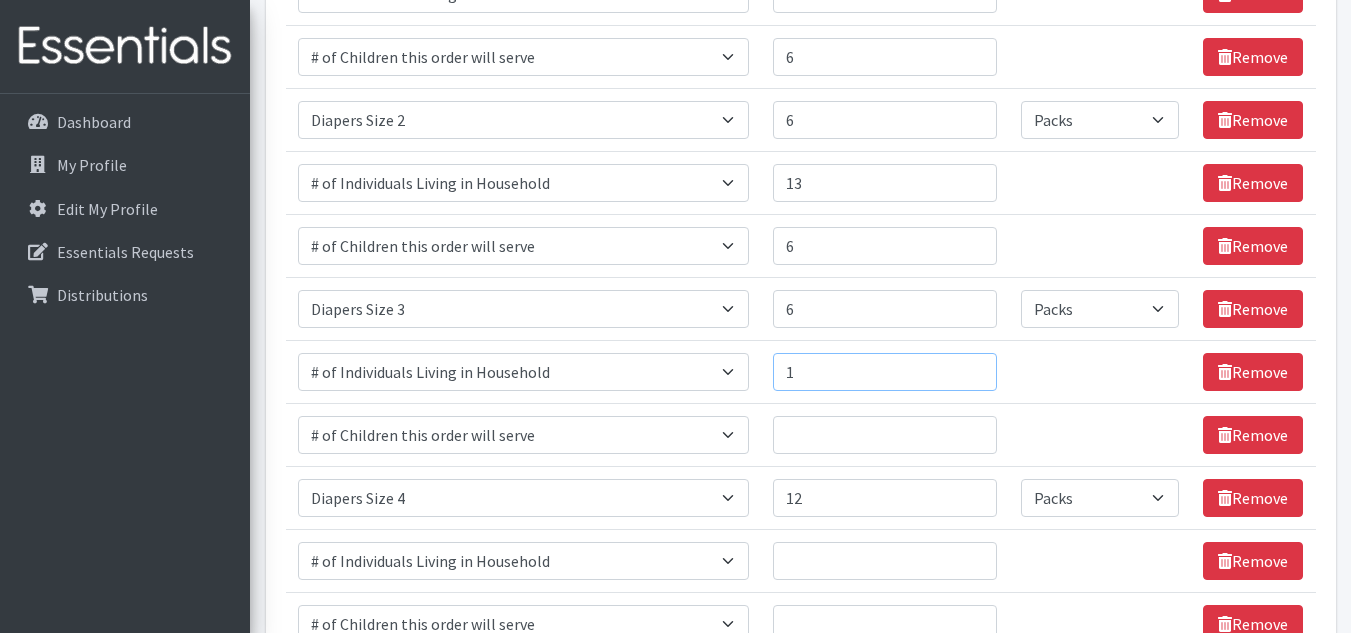 click on "1" at bounding box center (885, 372) 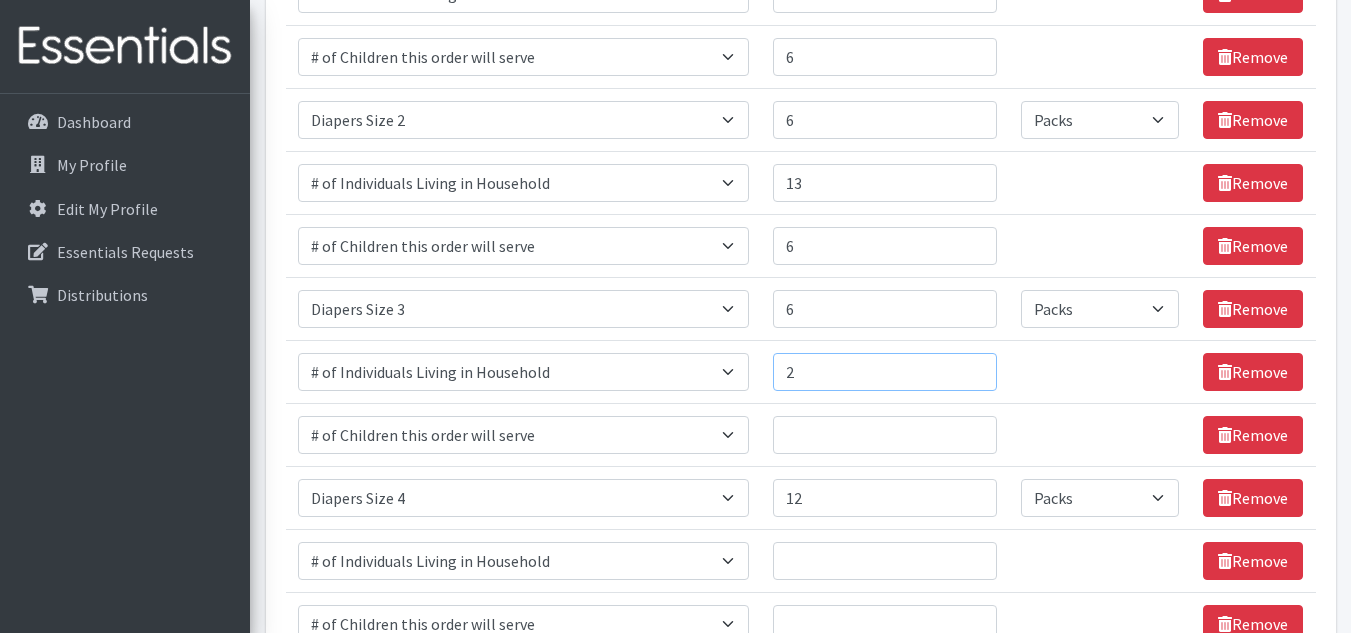 click on "2" at bounding box center [885, 372] 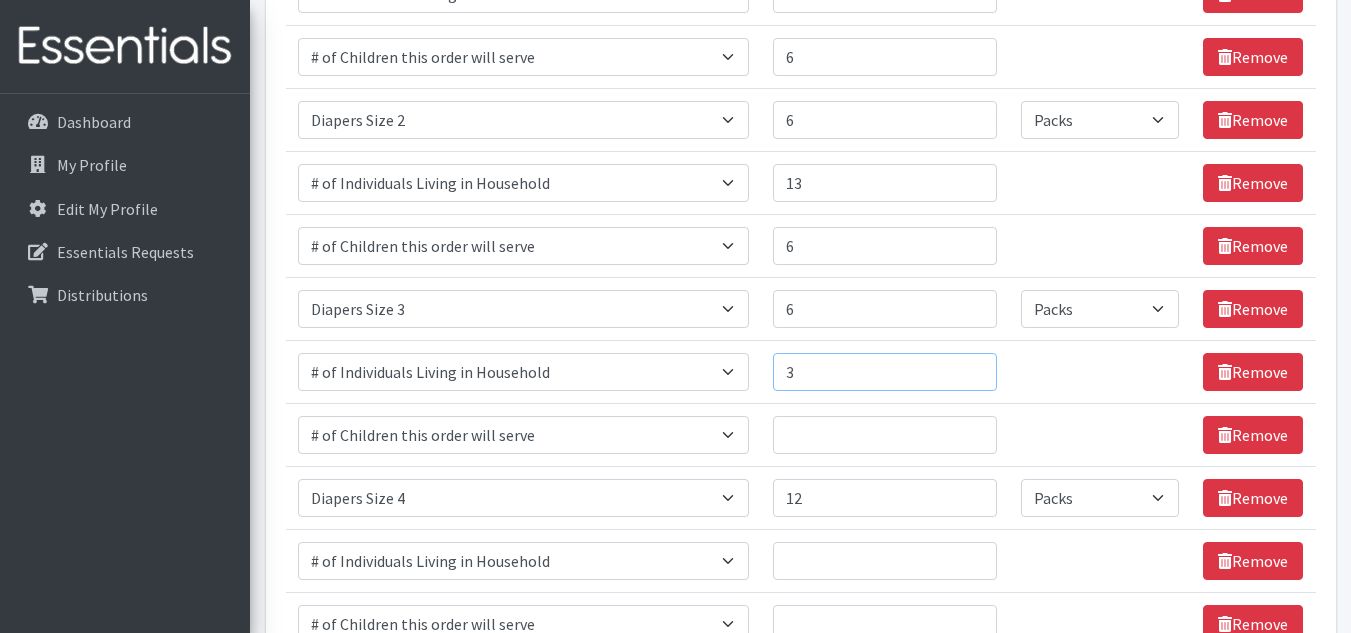 click on "3" at bounding box center [885, 372] 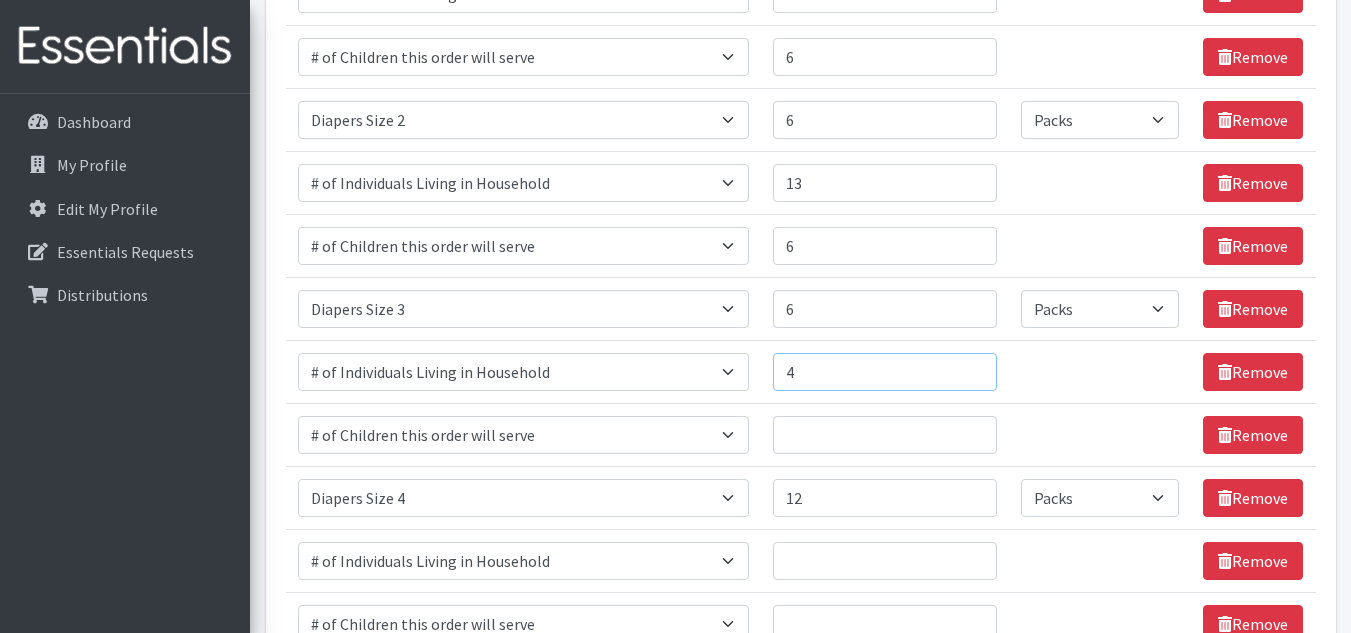 click on "4" at bounding box center (885, 372) 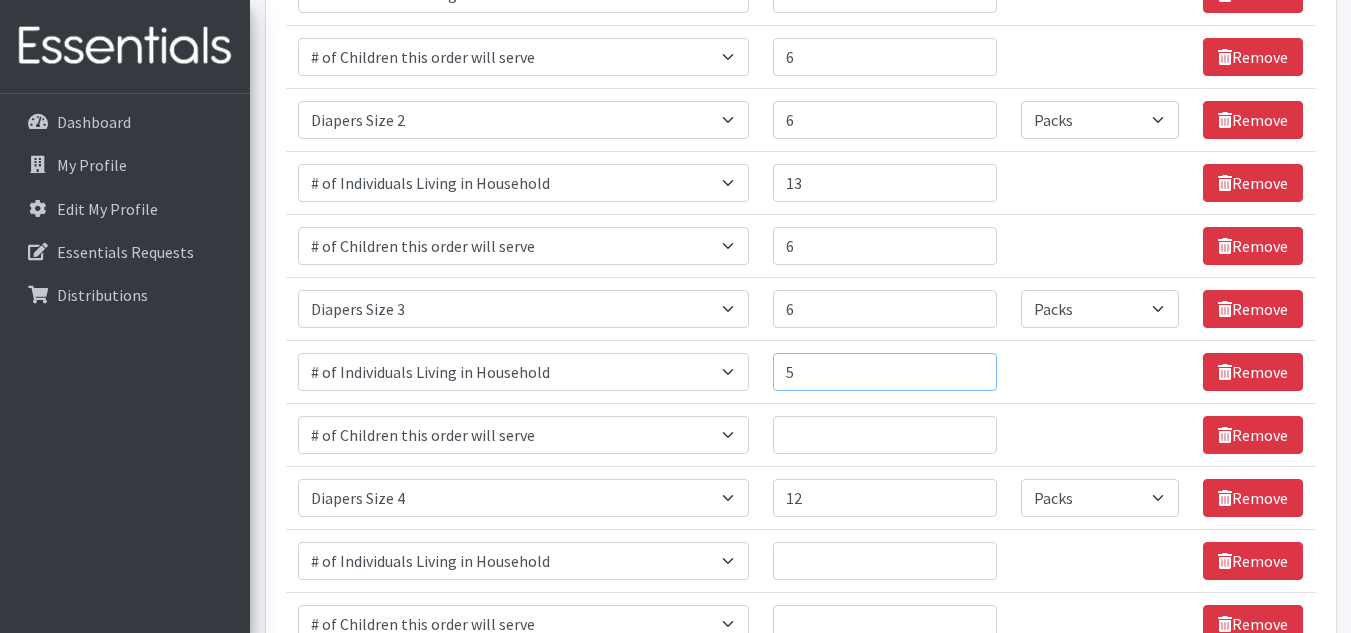 click on "5" at bounding box center [885, 372] 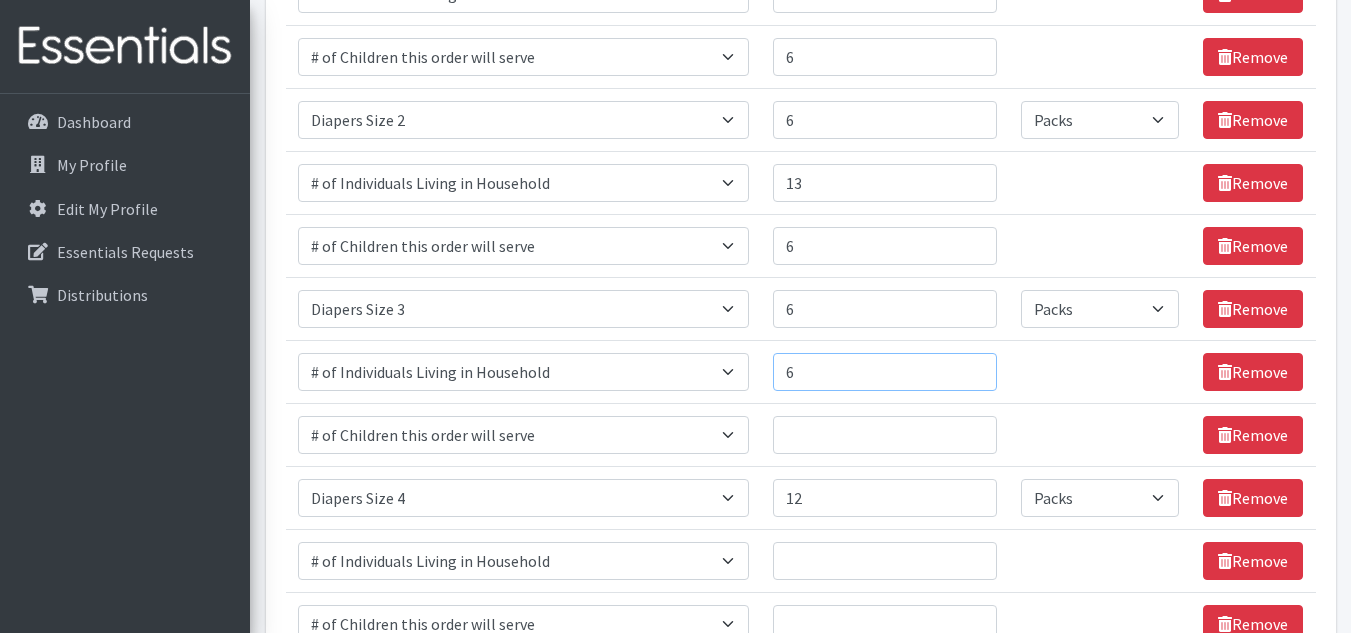click on "6" at bounding box center (885, 372) 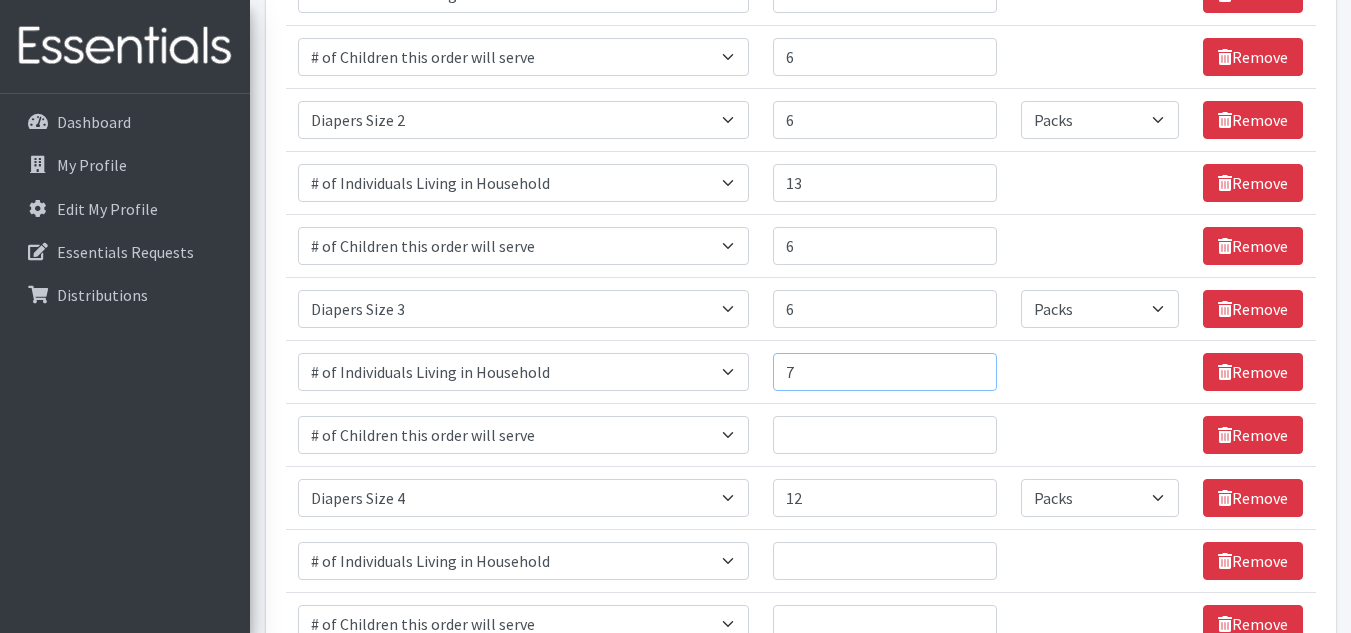 click on "7" at bounding box center (885, 372) 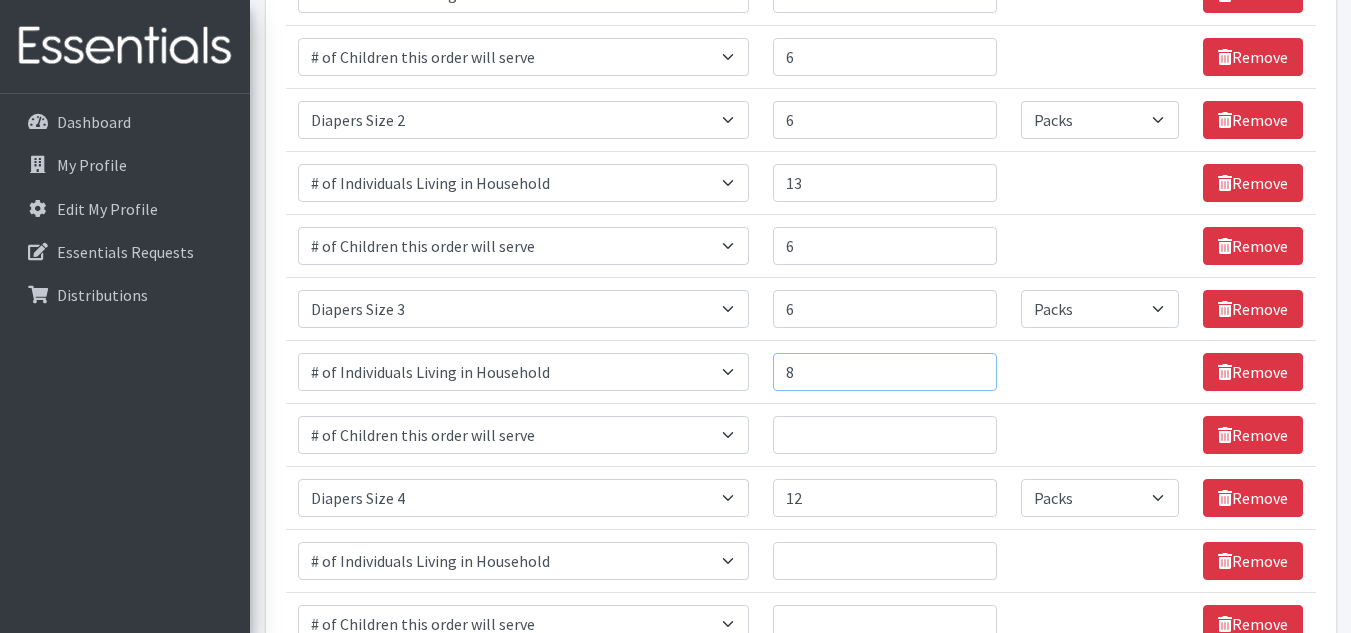 click on "8" at bounding box center (885, 372) 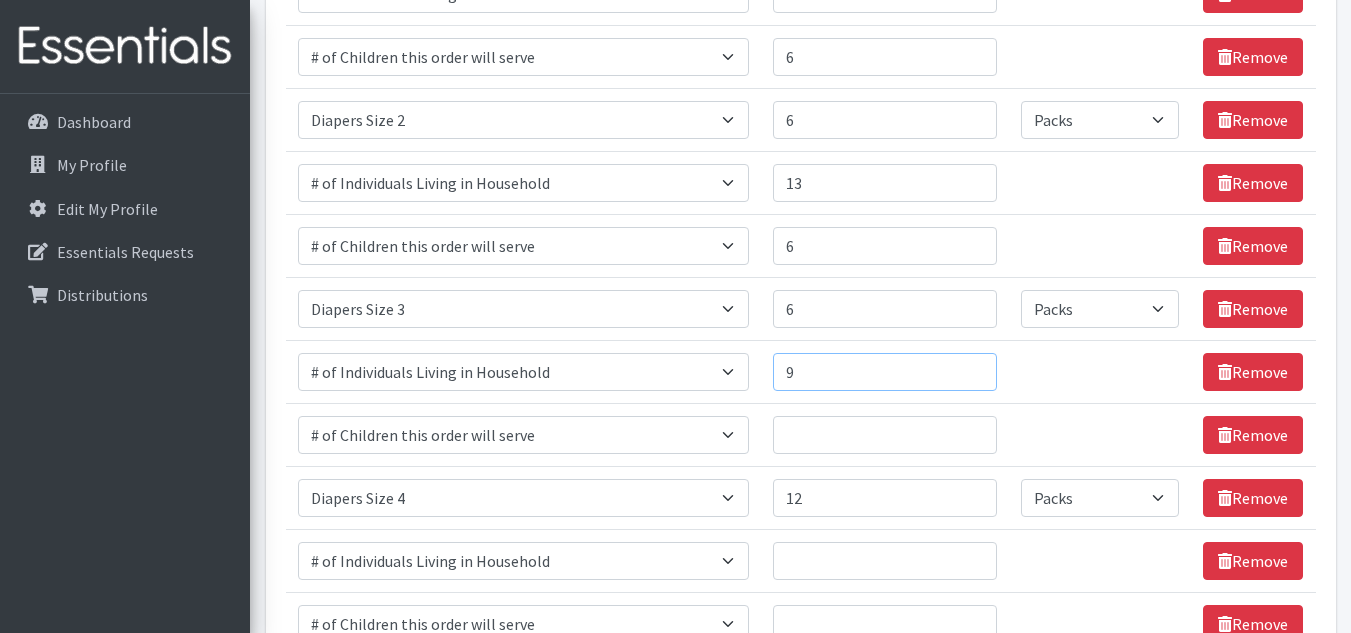 click on "9" at bounding box center [885, 372] 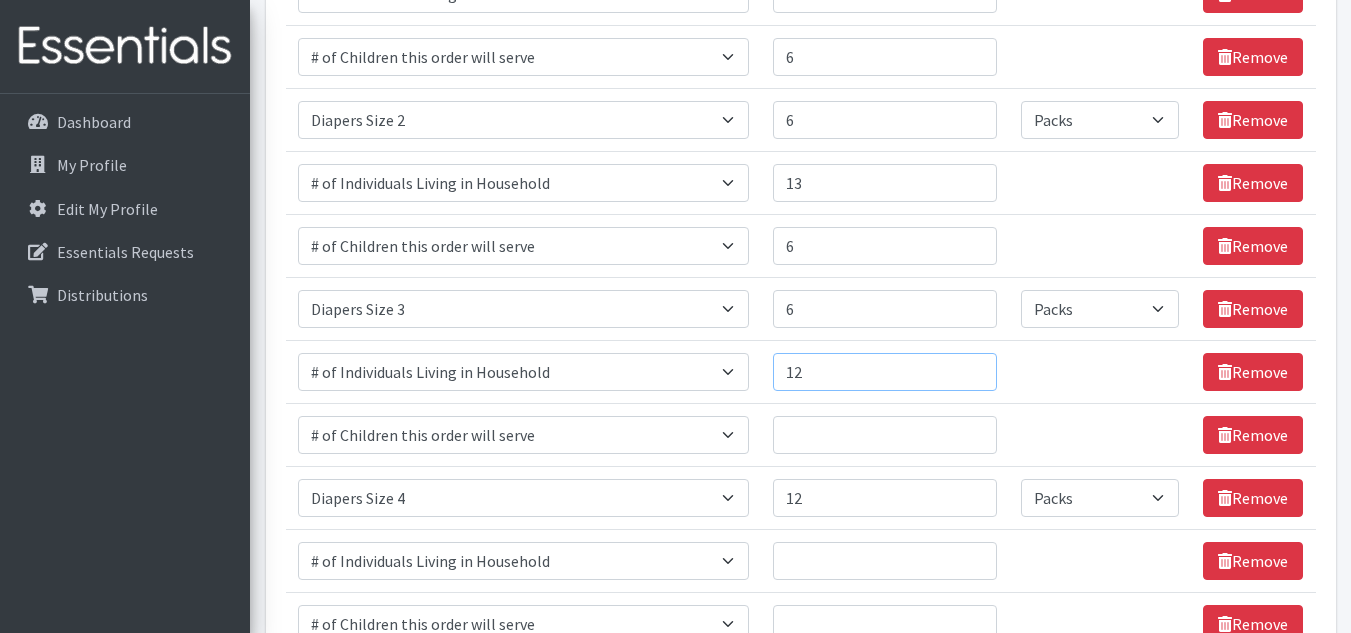click on "12" at bounding box center [885, 372] 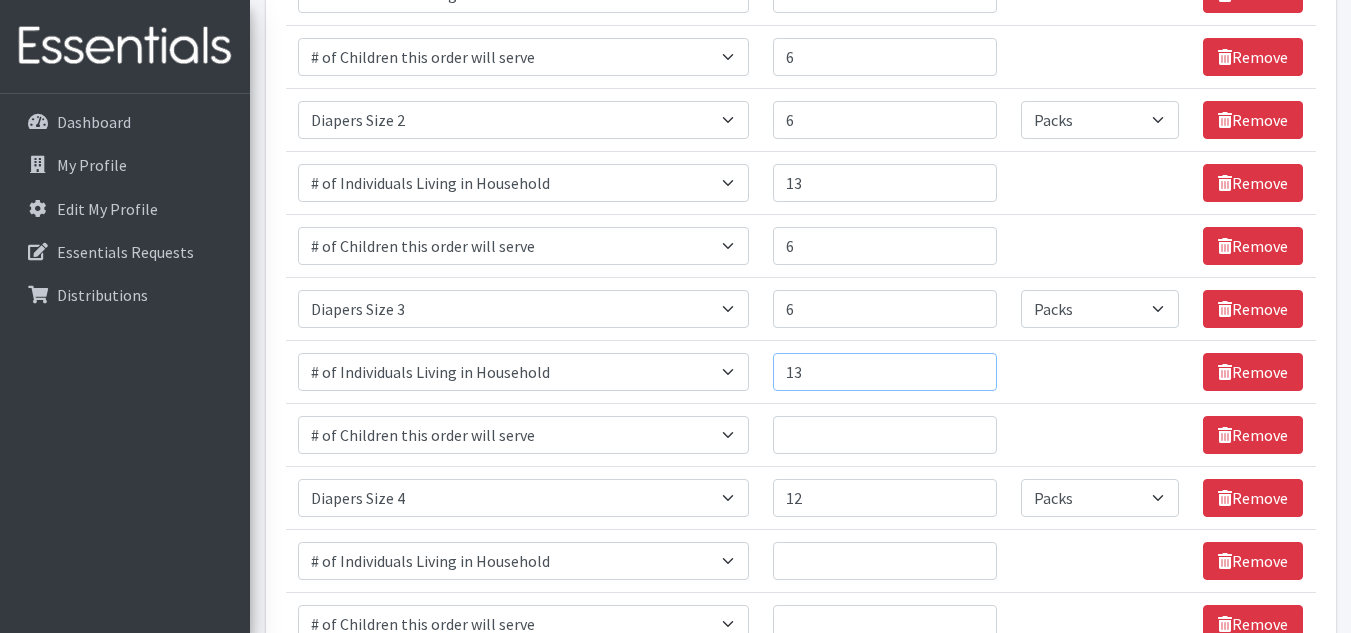 click on "13" at bounding box center (885, 372) 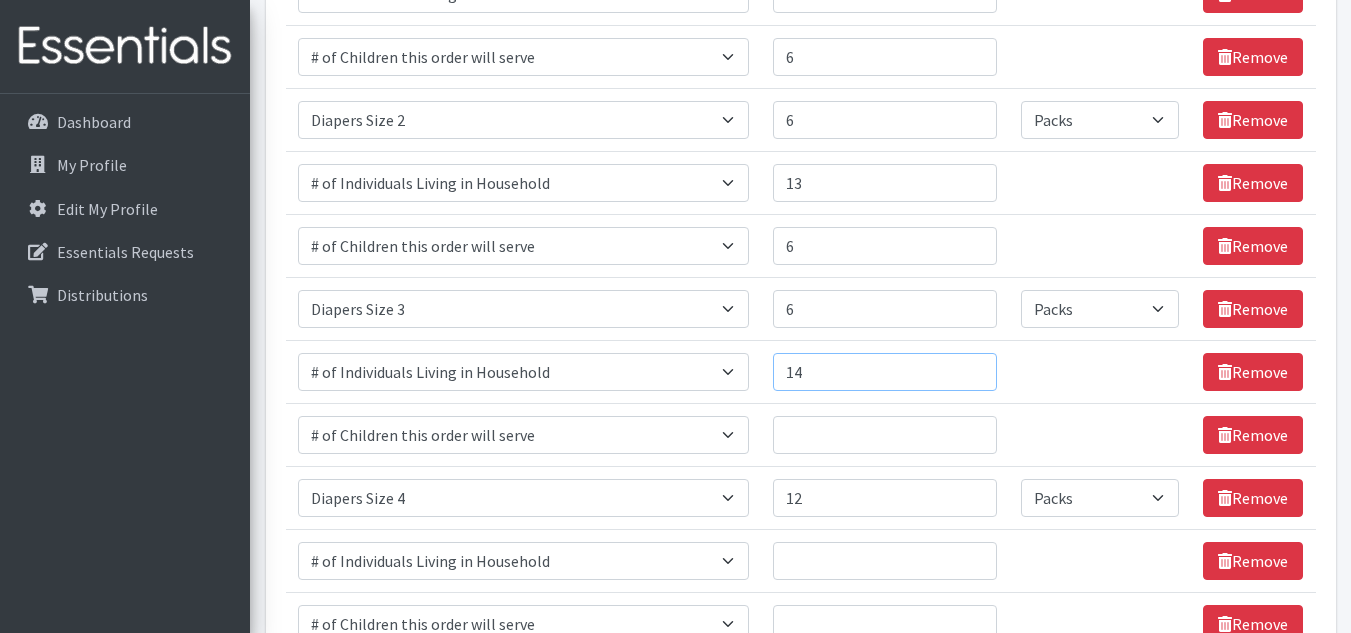 click on "14" at bounding box center [885, 372] 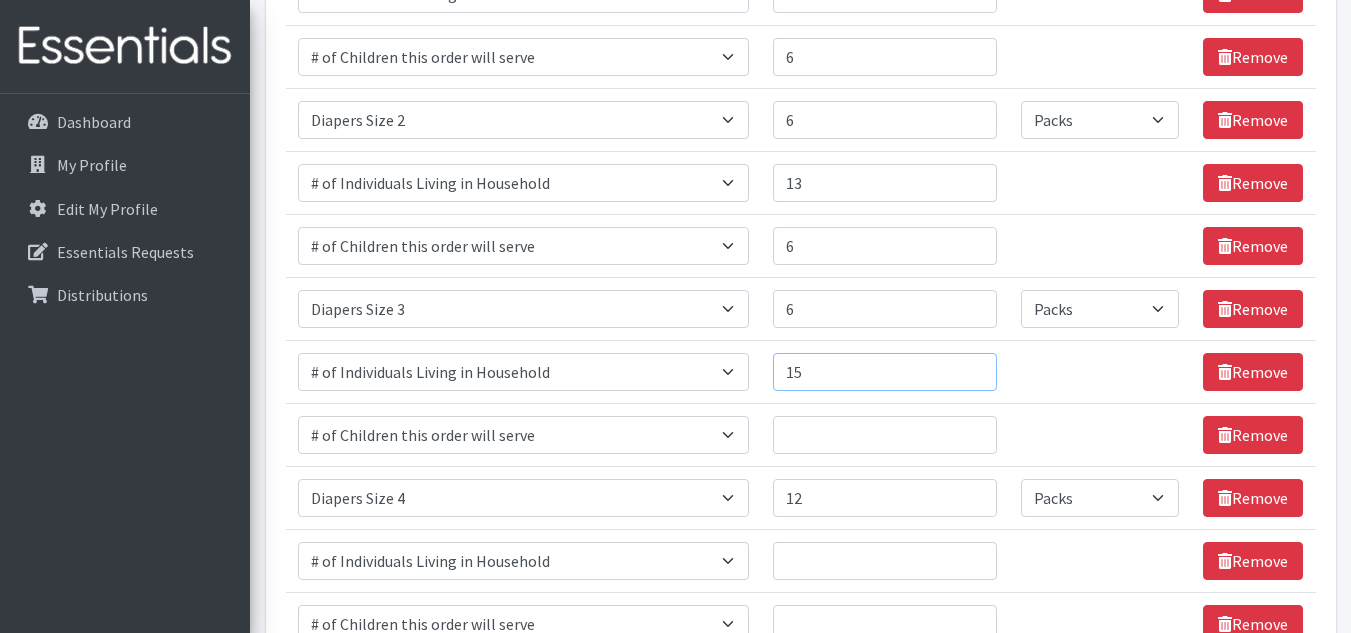 click on "15" at bounding box center (885, 372) 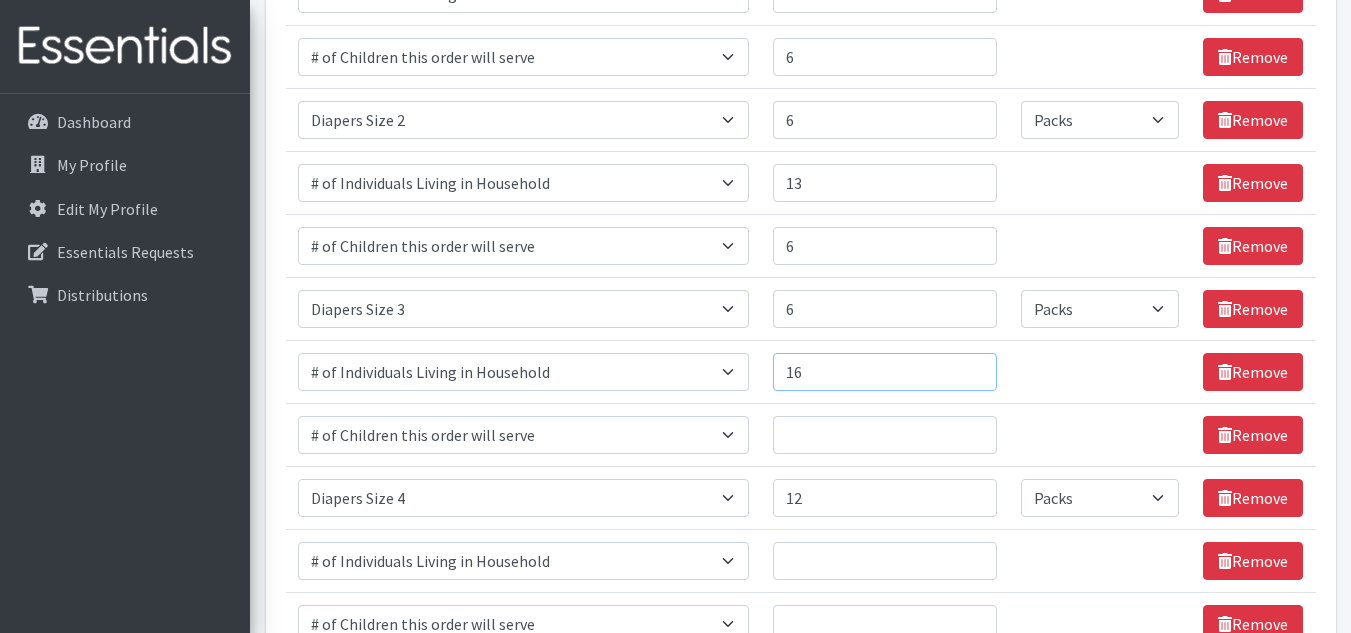 click on "16" at bounding box center [885, 372] 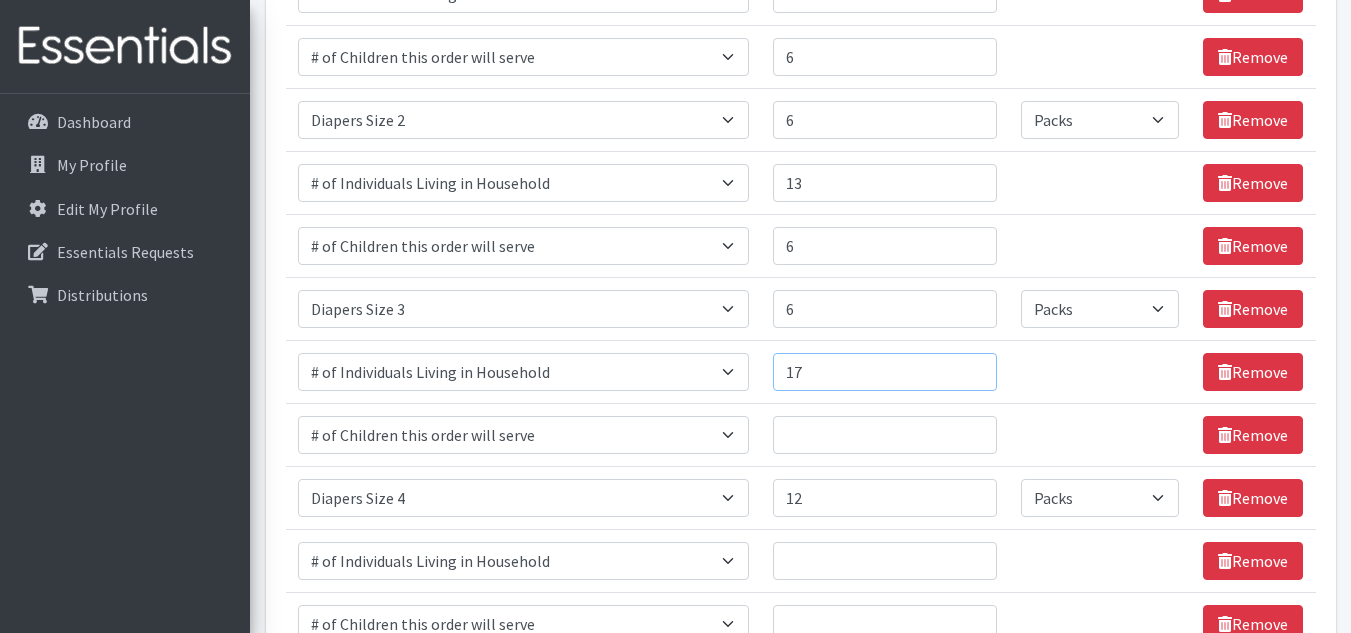 click on "17" at bounding box center (885, 372) 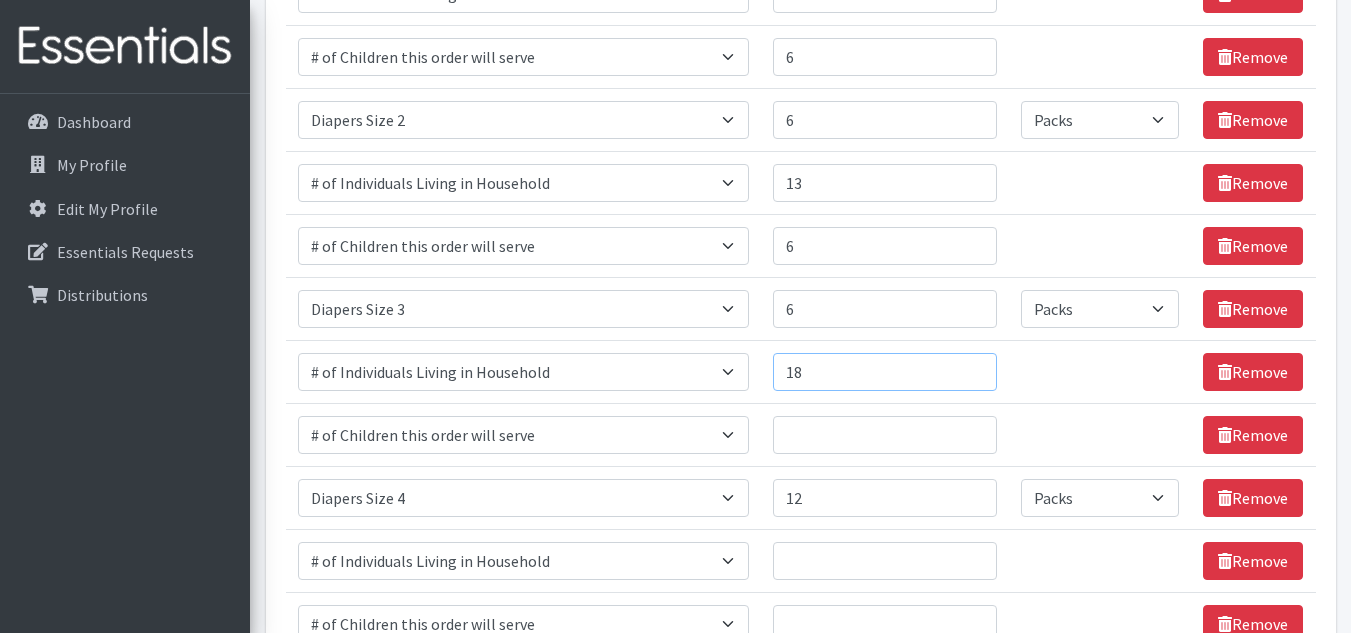 click on "18" at bounding box center [885, 372] 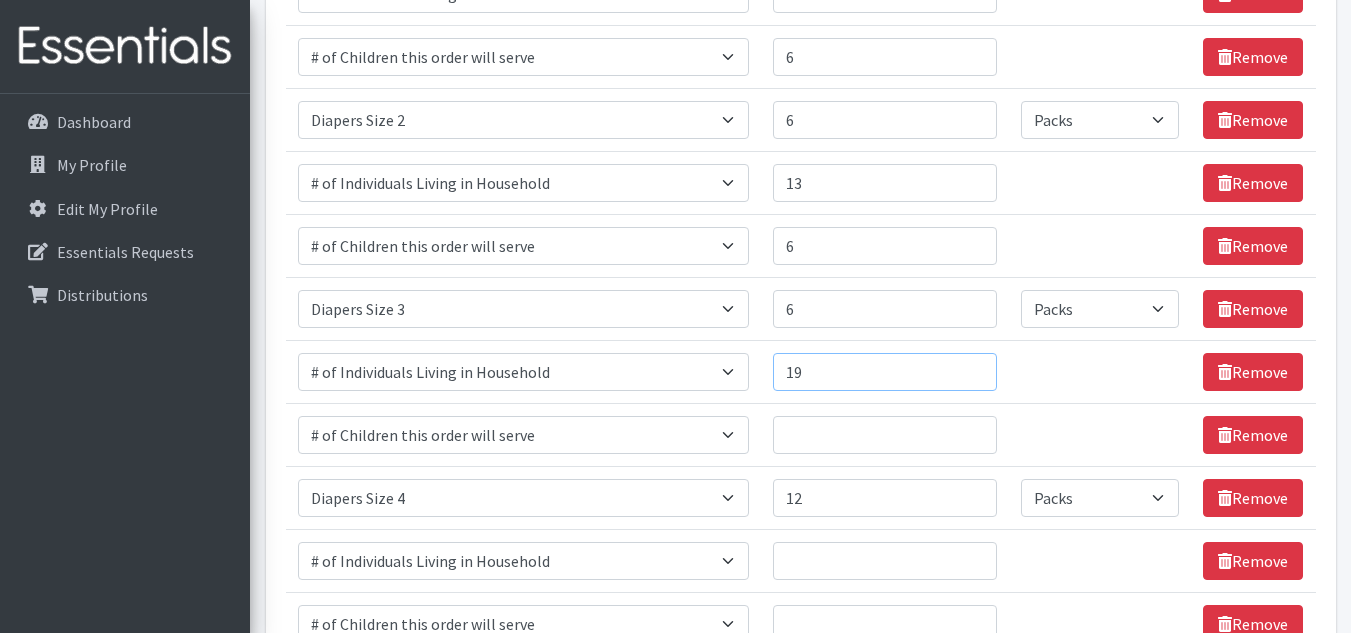 click on "19" at bounding box center (885, 372) 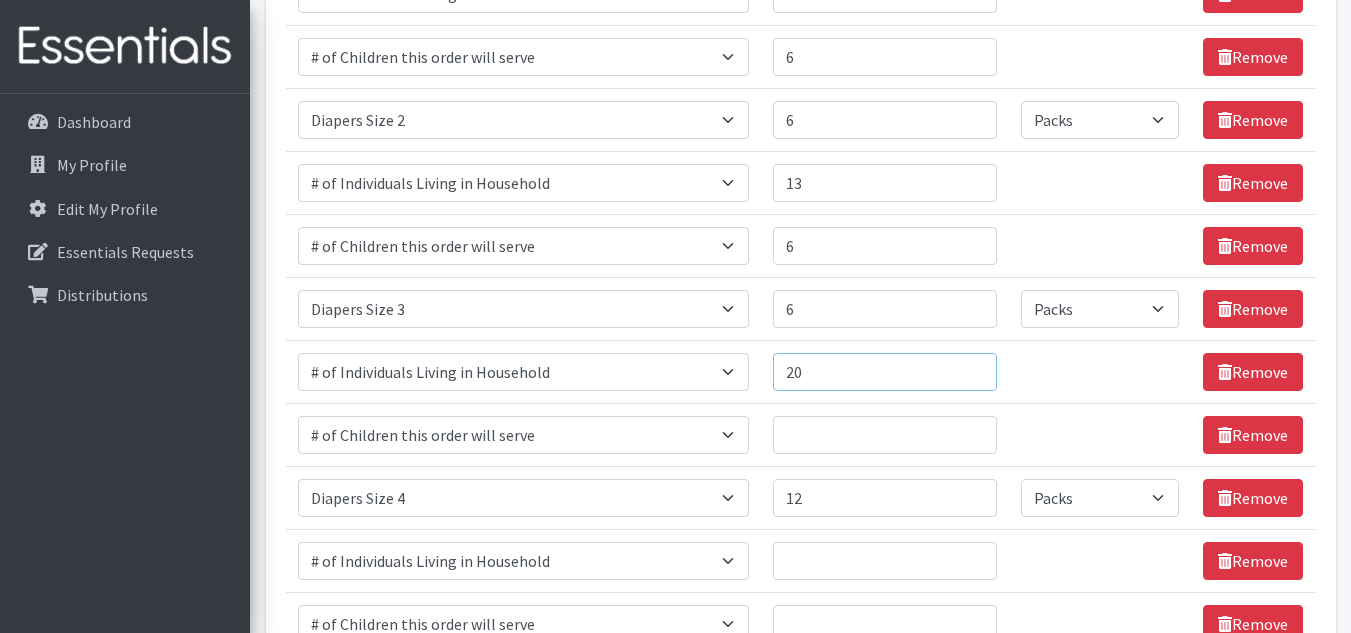click on "20" at bounding box center [885, 372] 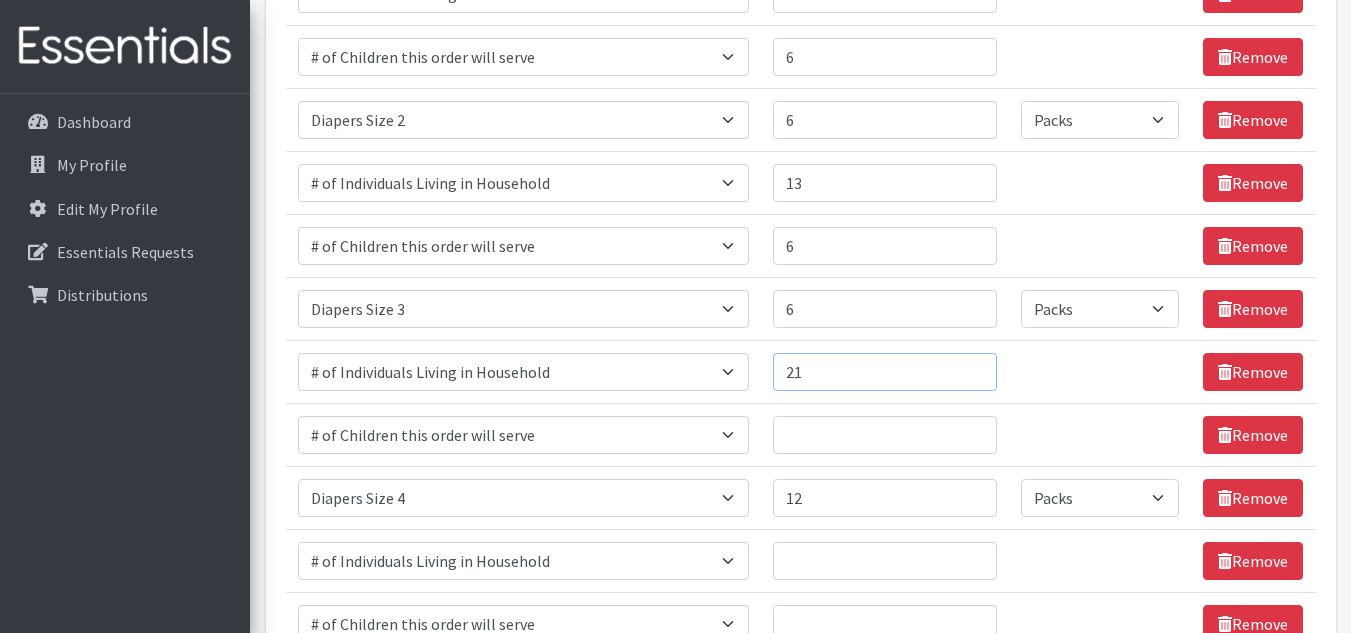 click on "21" at bounding box center (885, 372) 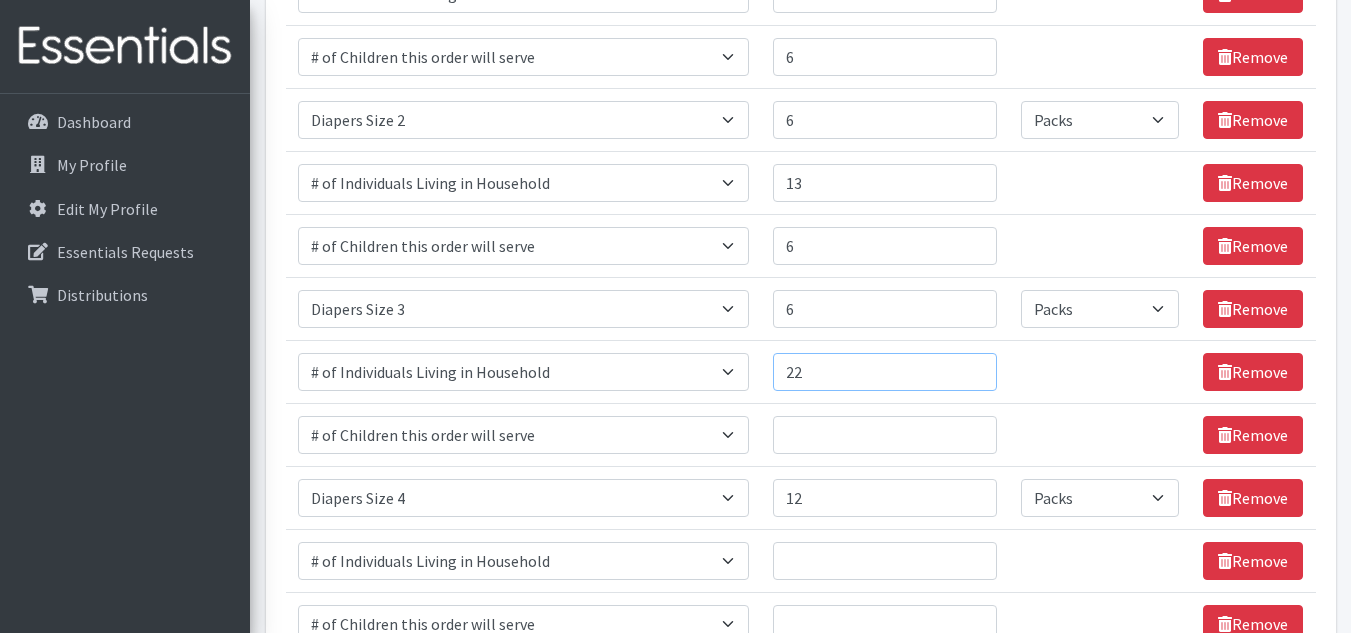 click on "22" at bounding box center [885, 372] 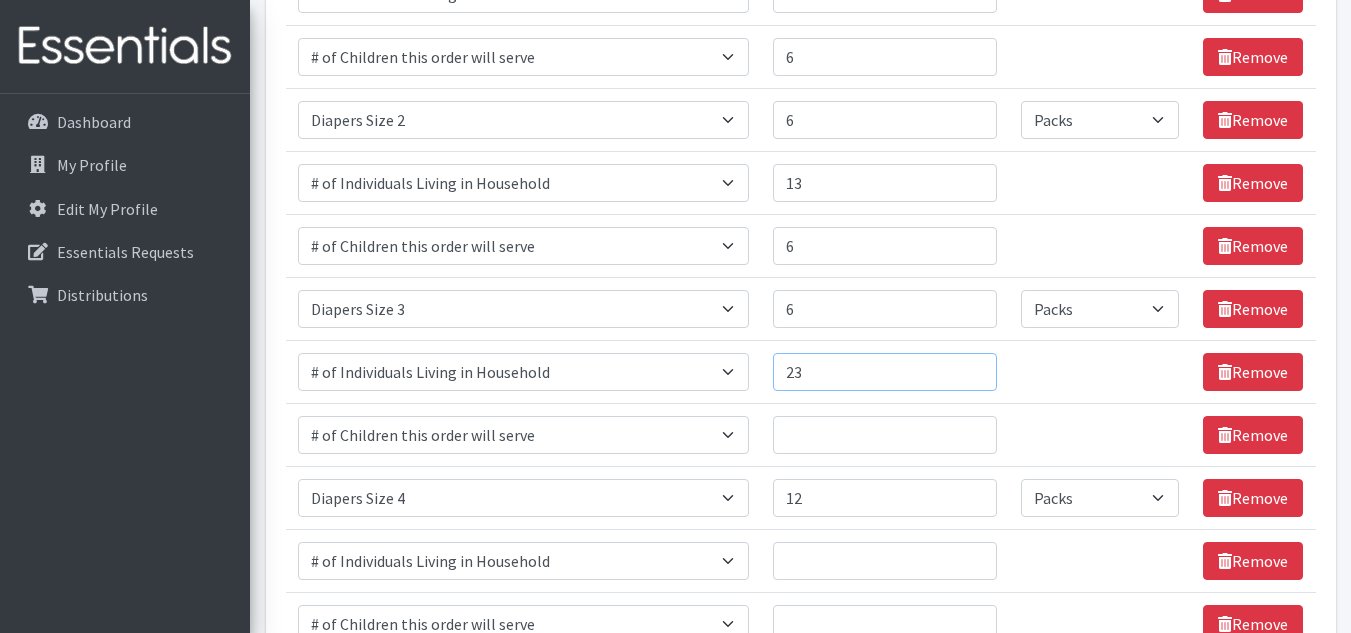 click on "23" at bounding box center [885, 372] 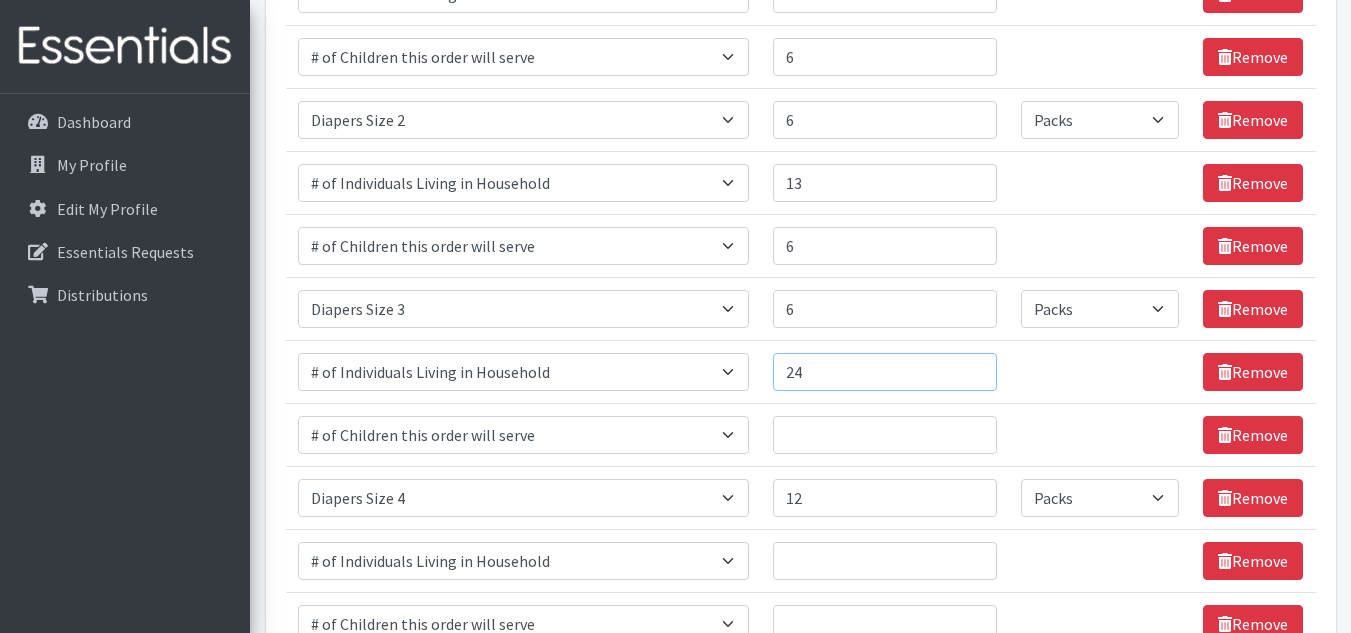 click on "24" at bounding box center [885, 372] 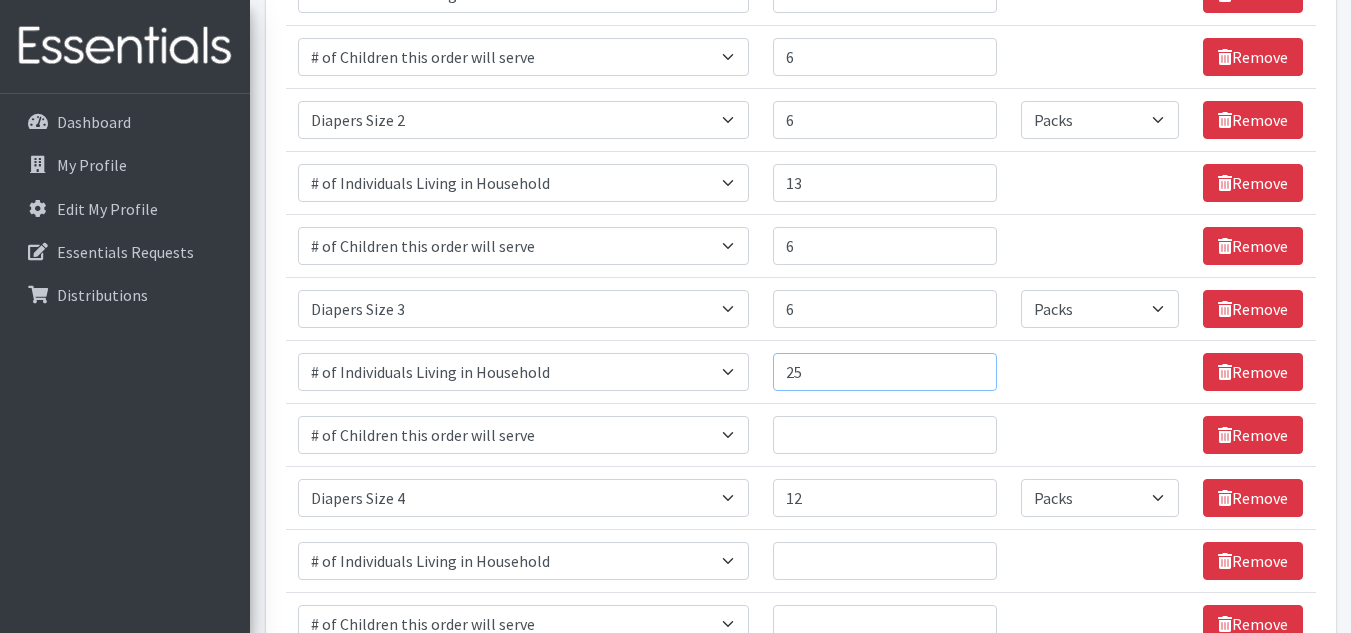 click on "25" at bounding box center [885, 372] 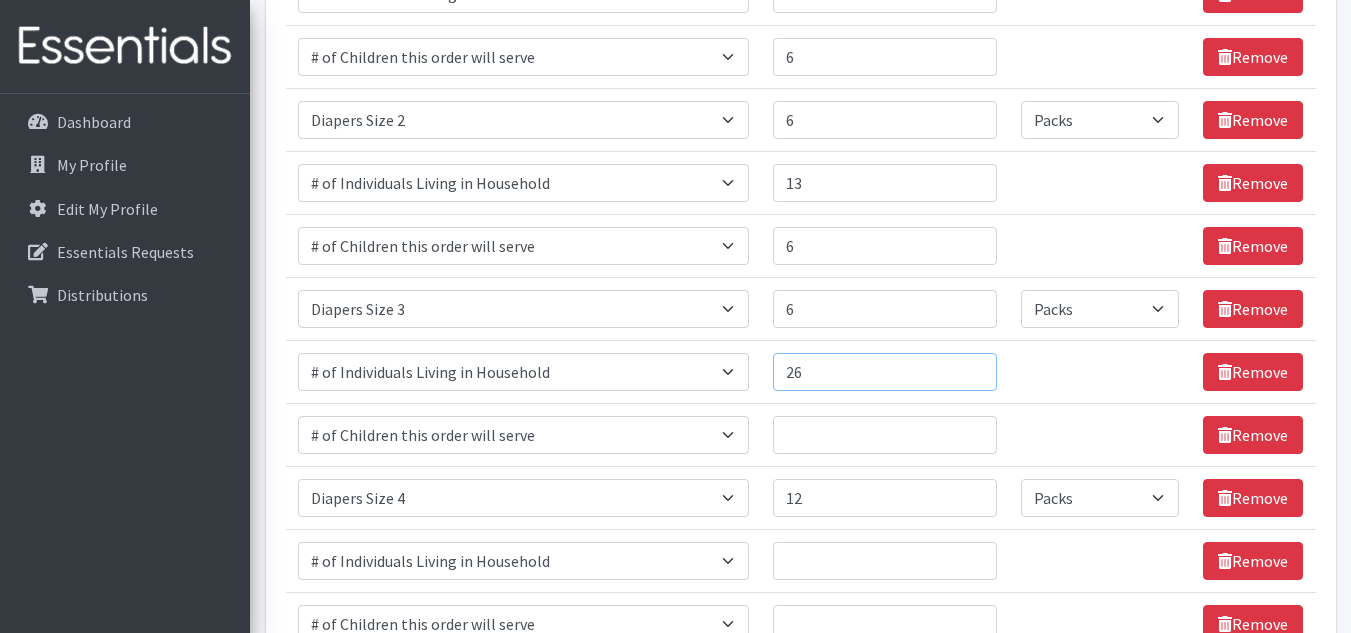 type on "26" 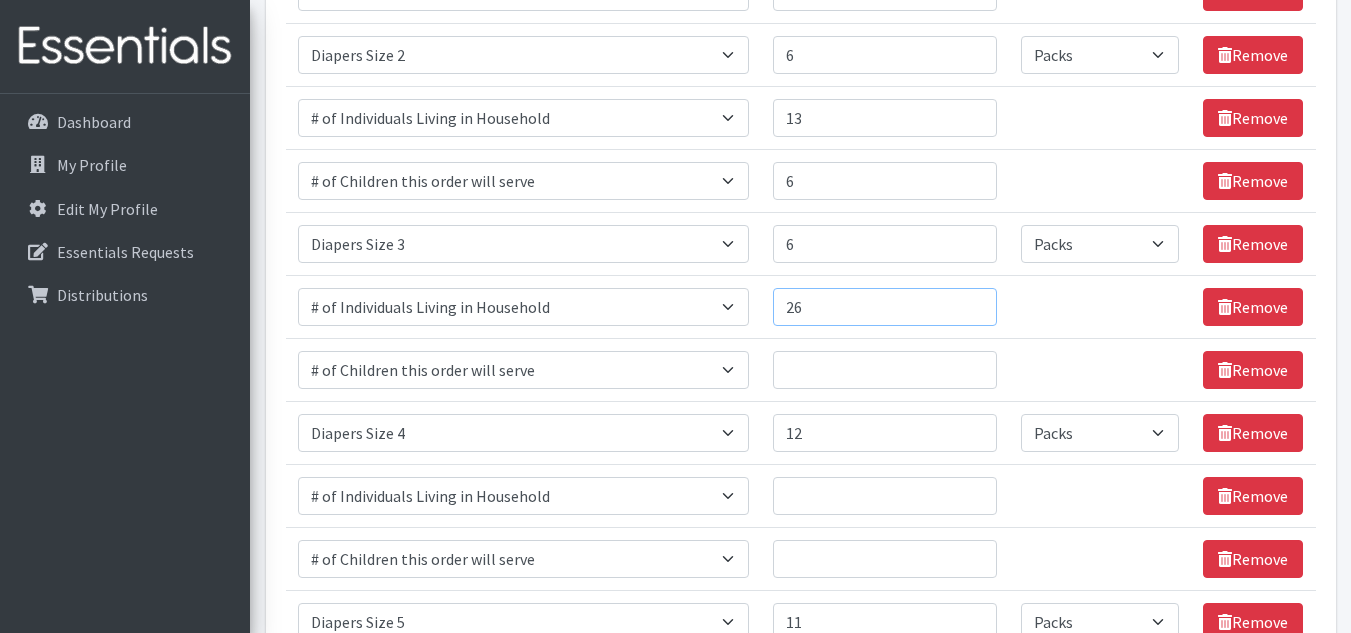 scroll, scrollTop: 637, scrollLeft: 0, axis: vertical 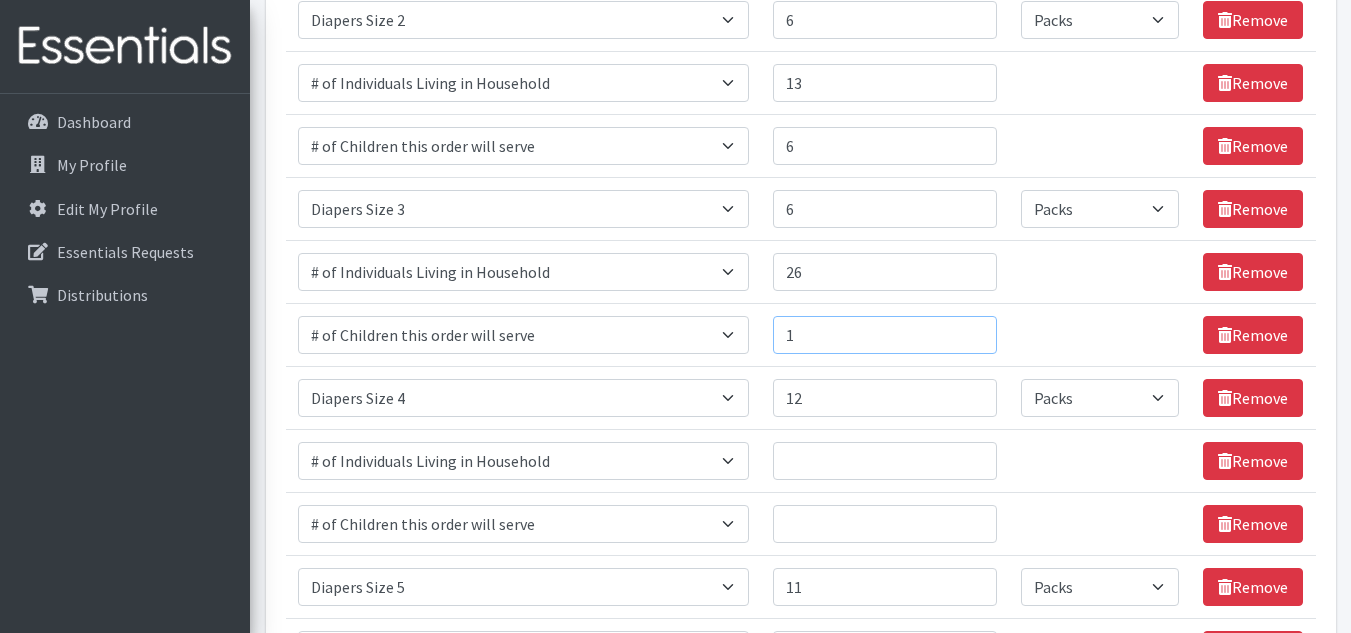 click on "1" at bounding box center (885, 335) 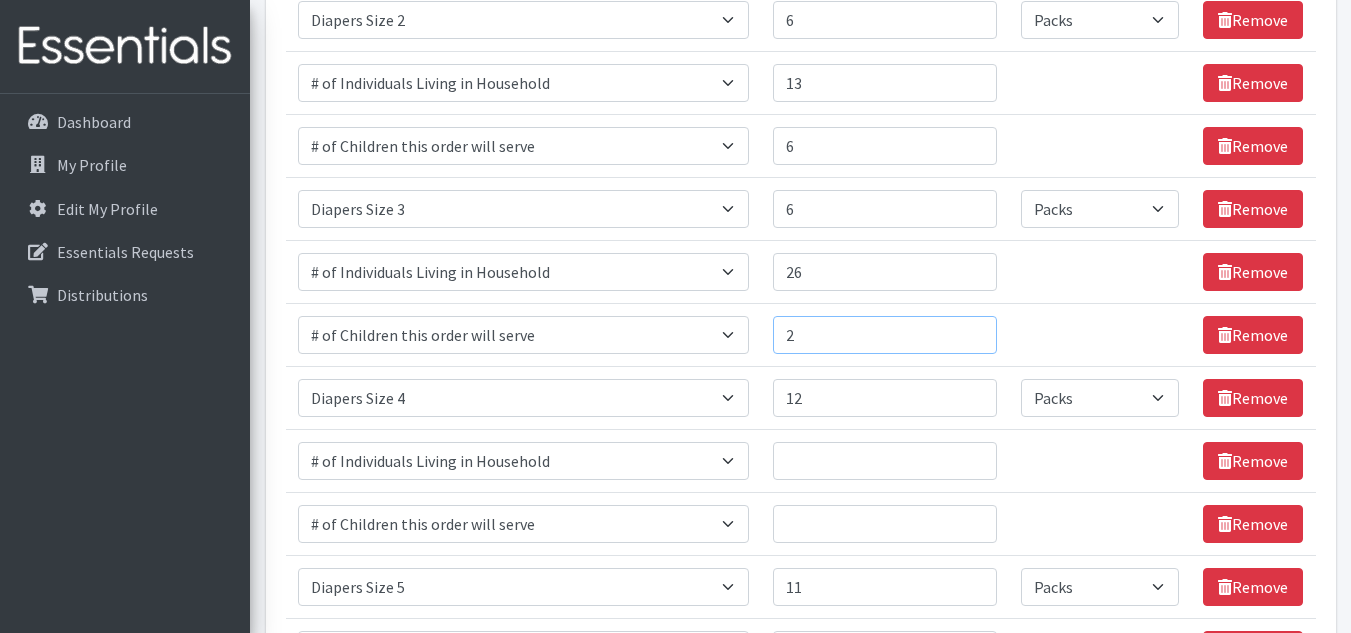 click on "2" at bounding box center [885, 335] 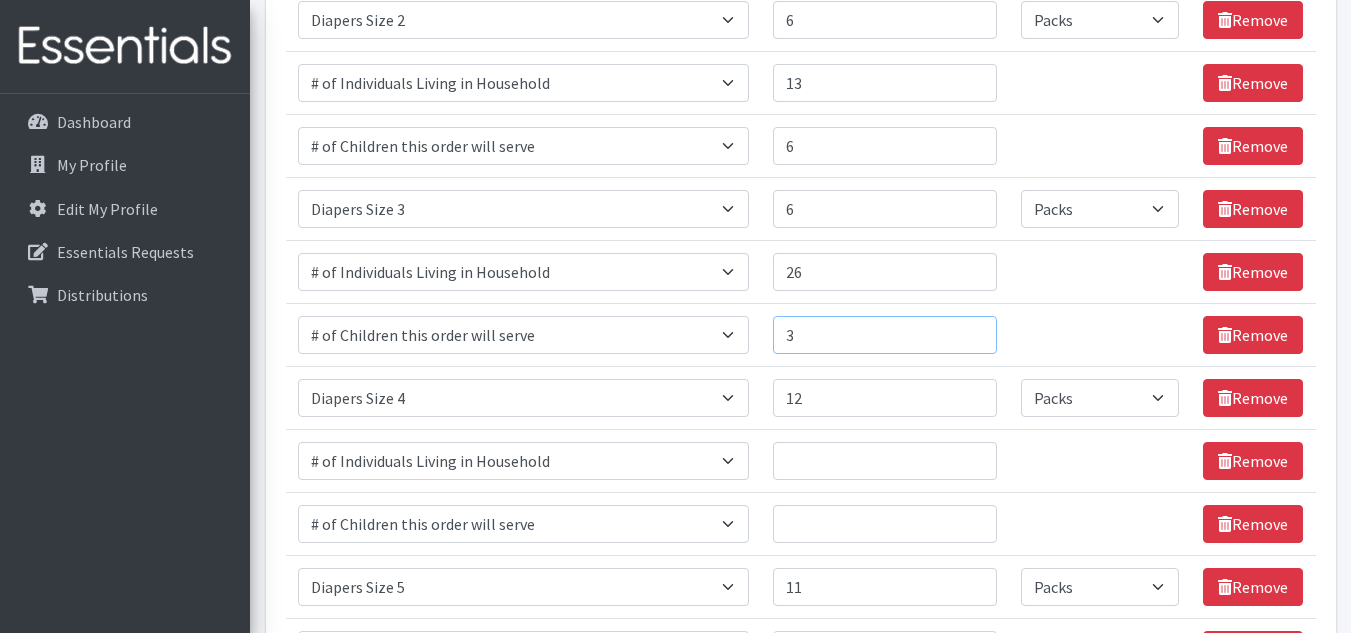 click on "3" at bounding box center (885, 335) 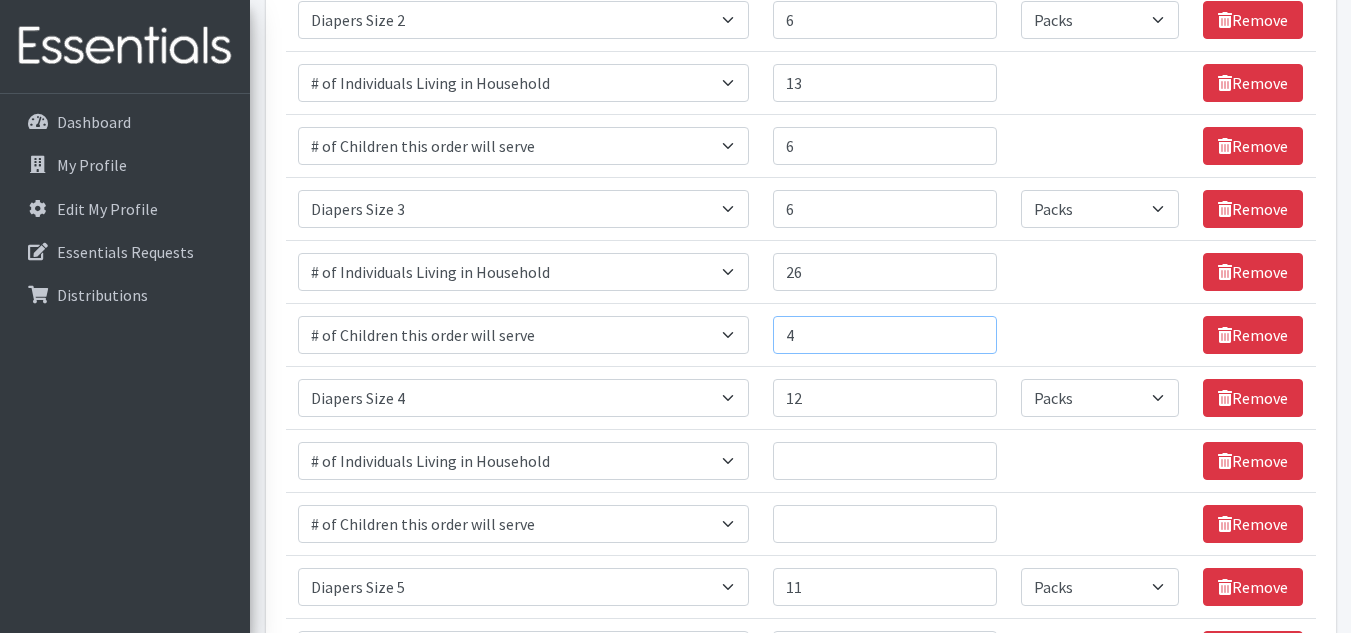 click on "4" at bounding box center [885, 335] 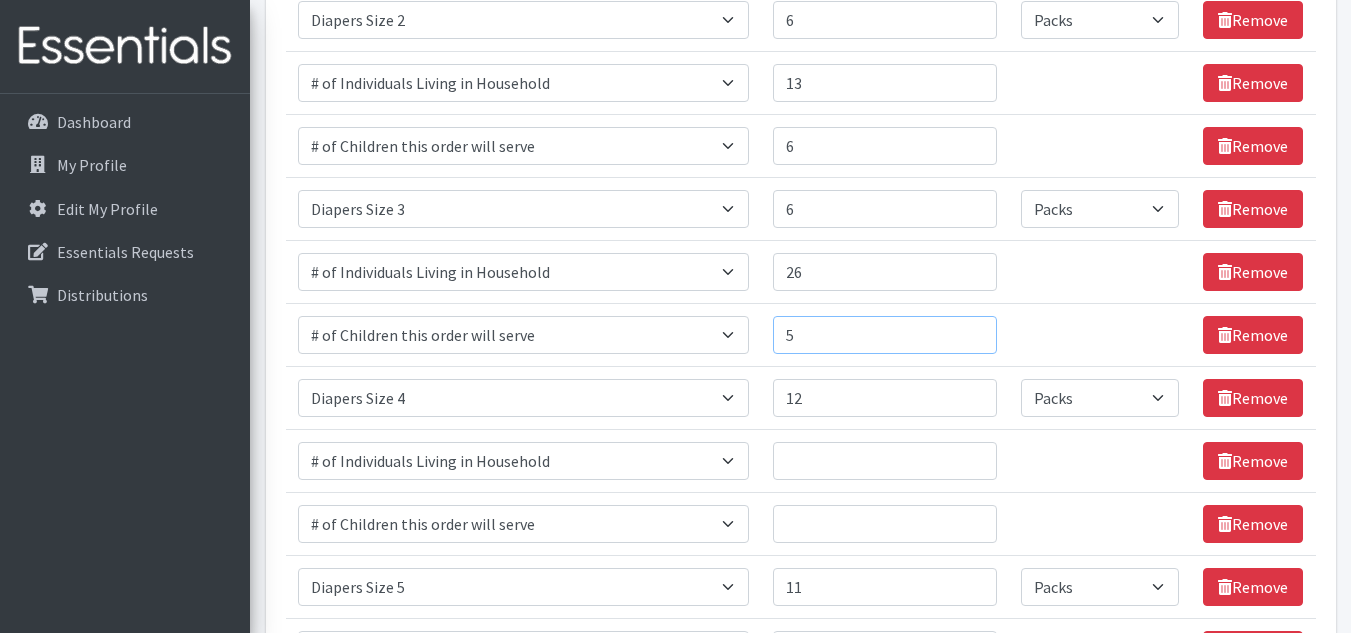 click on "5" at bounding box center [885, 335] 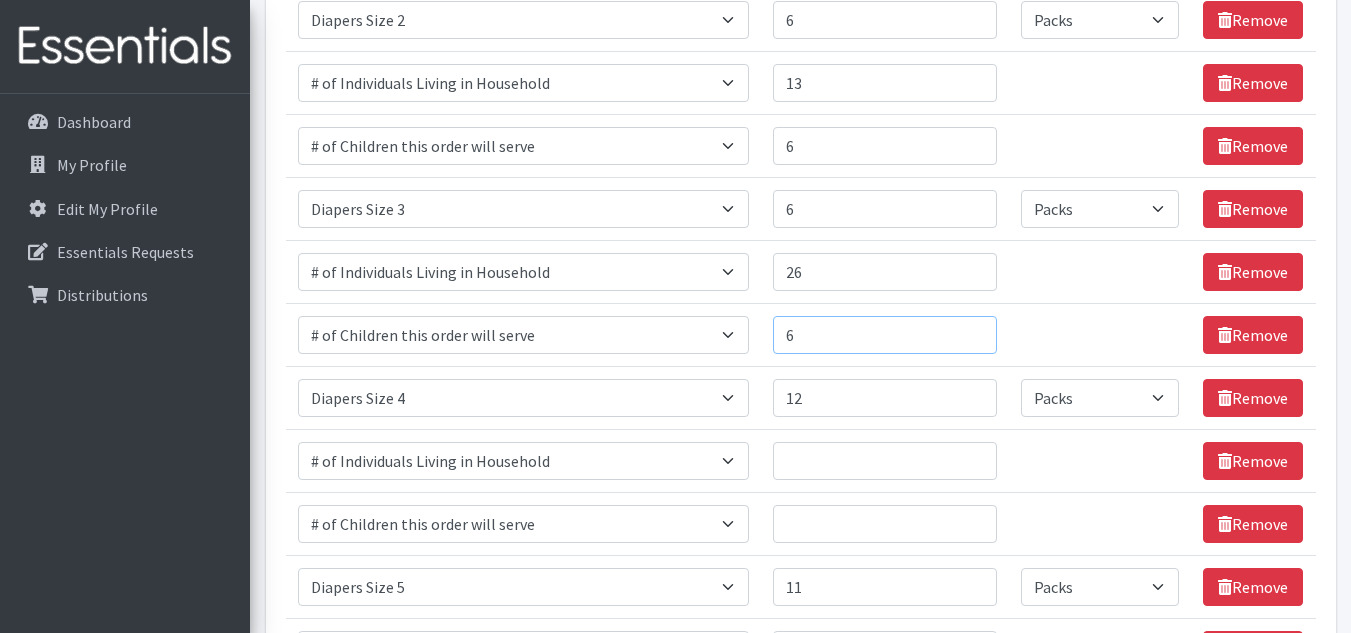 click on "6" at bounding box center [885, 335] 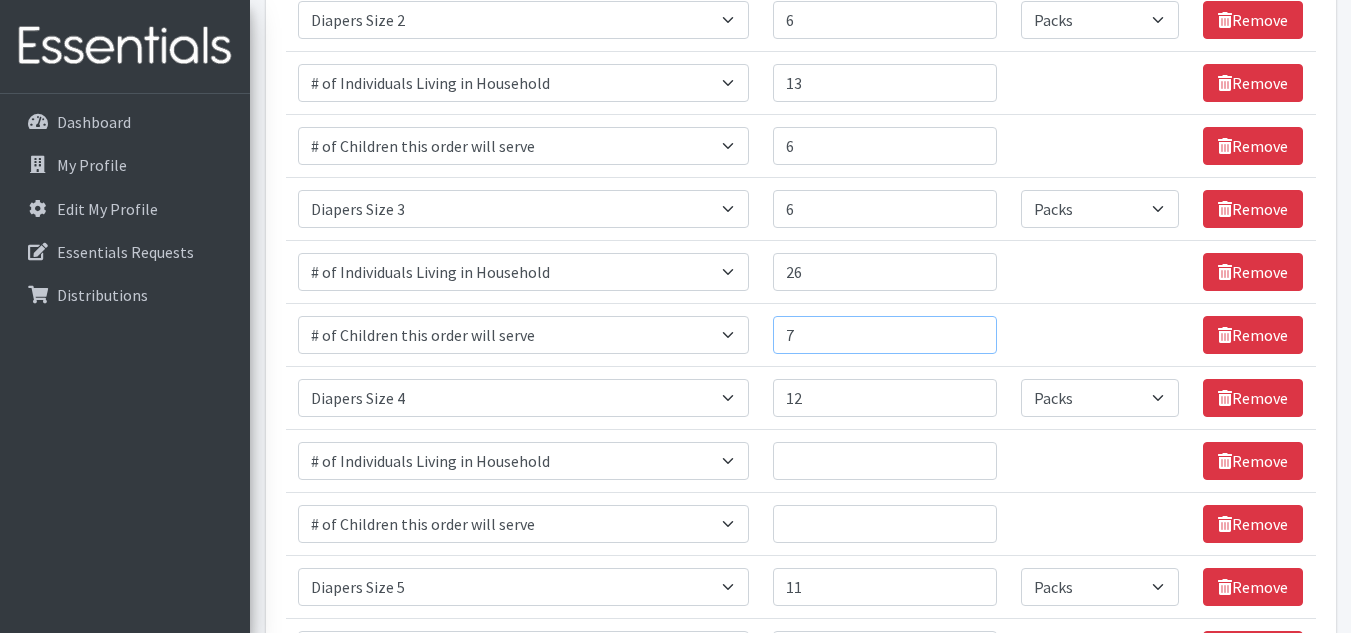 click on "7" at bounding box center (885, 335) 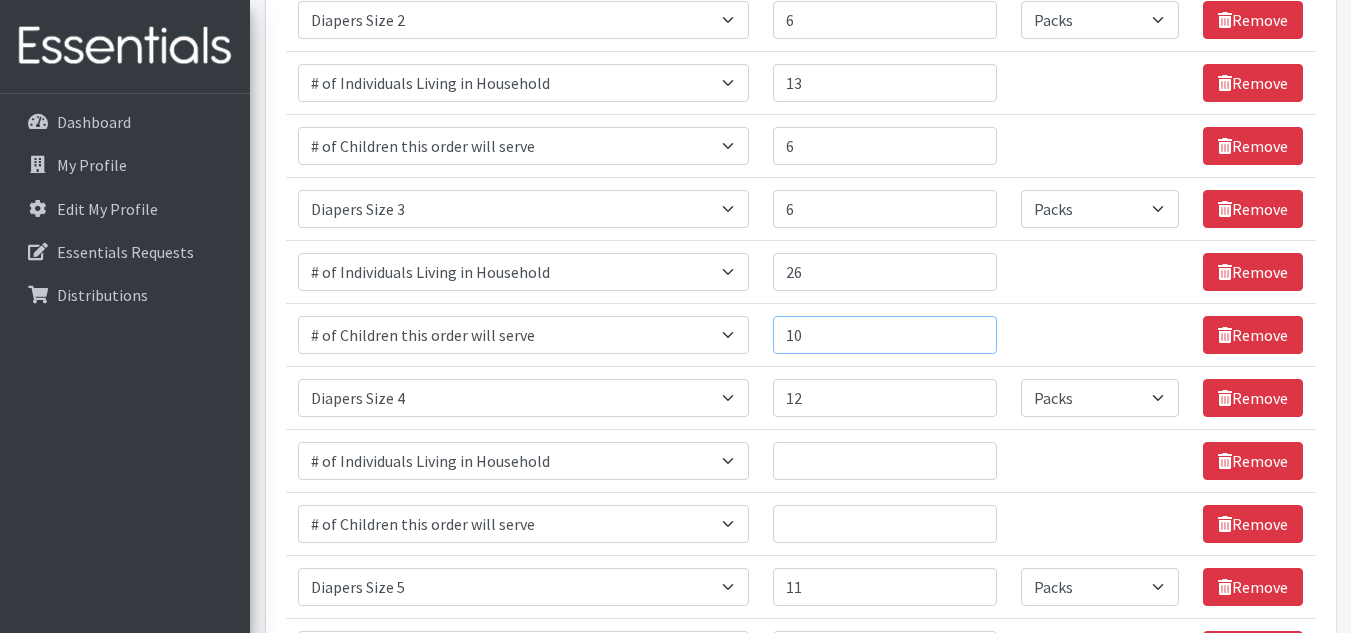 click on "10" at bounding box center [885, 335] 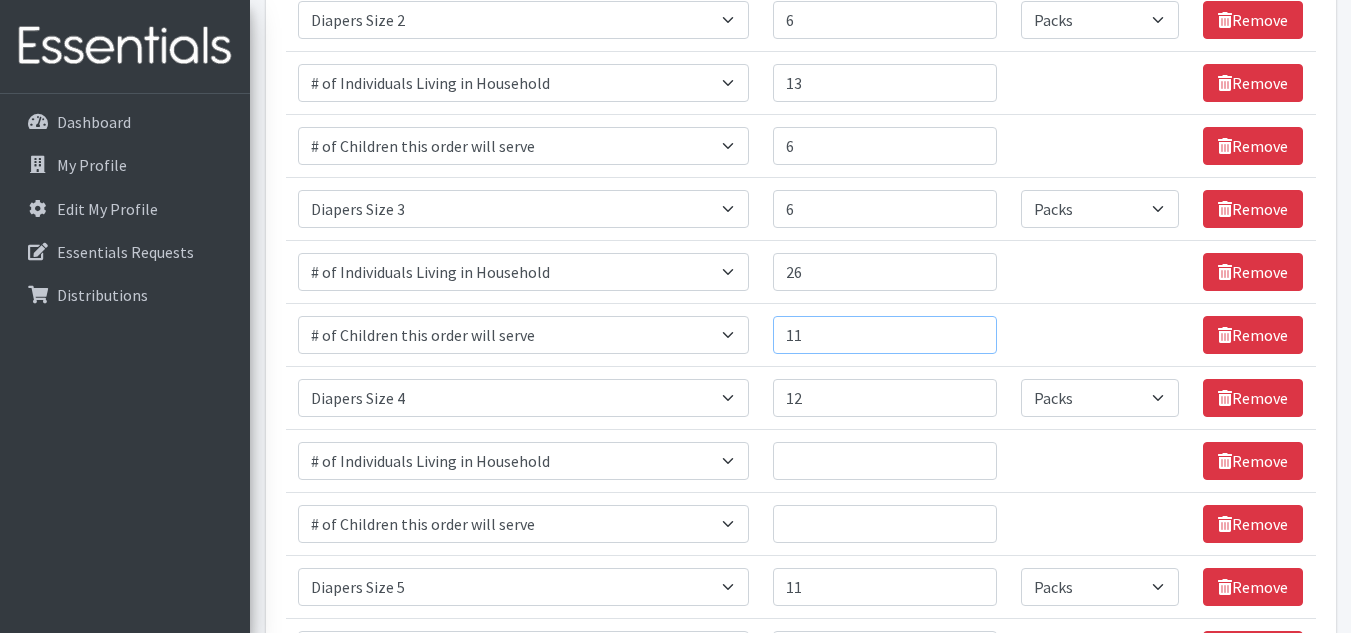 click on "11" at bounding box center (885, 335) 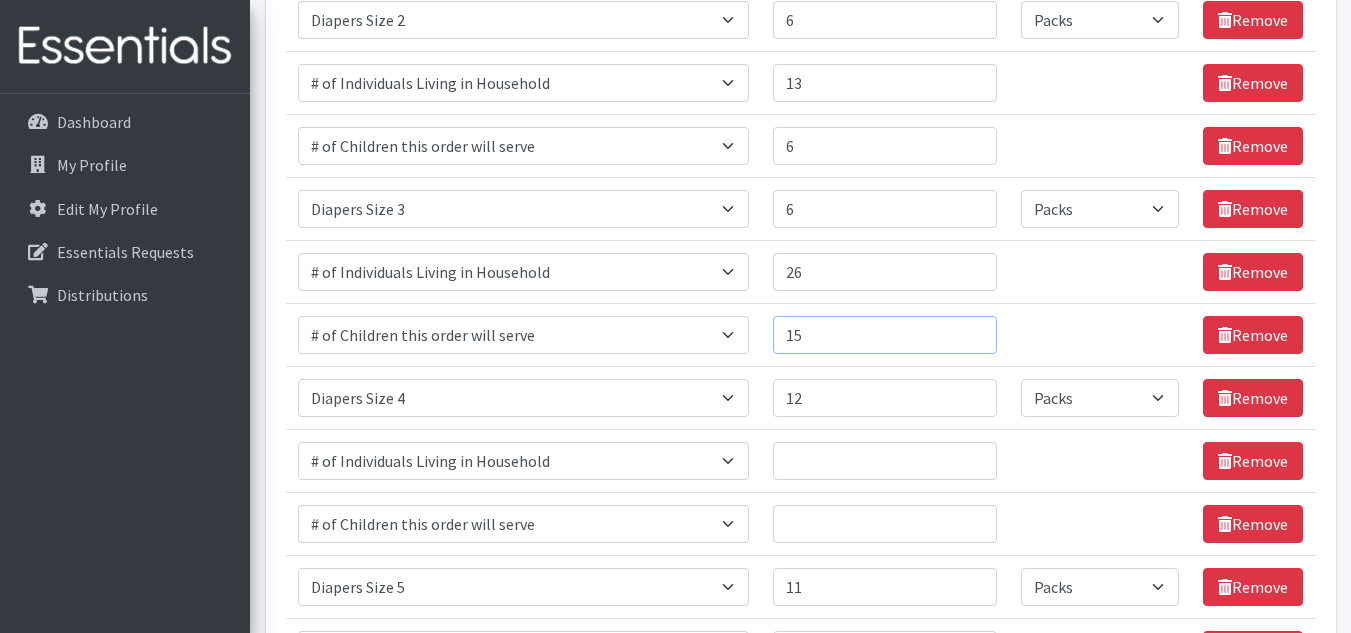 click on "15" at bounding box center (885, 335) 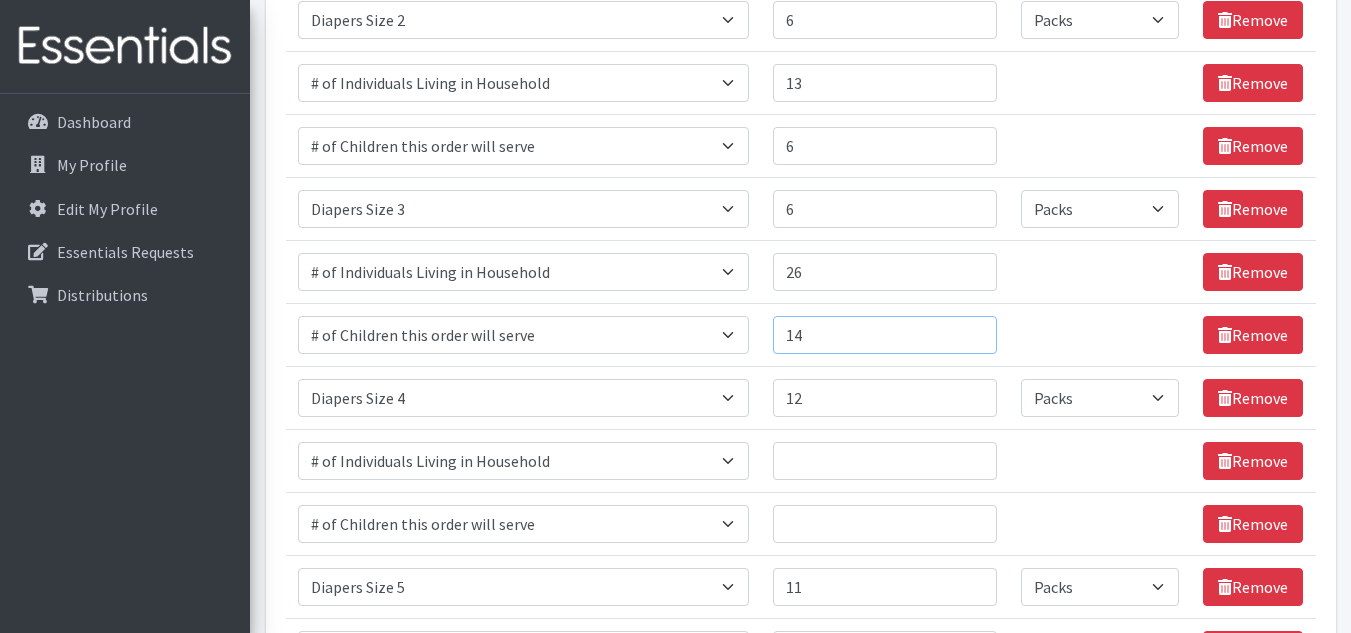 click on "14" at bounding box center (885, 335) 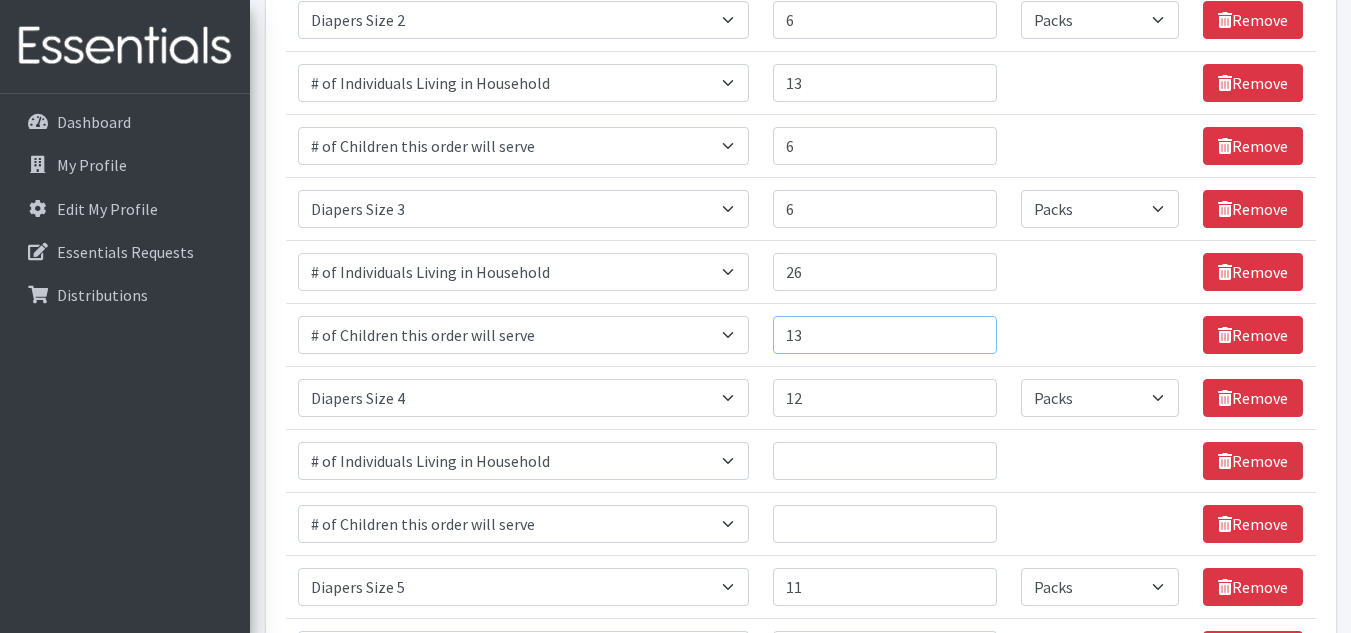 click on "13" at bounding box center [885, 335] 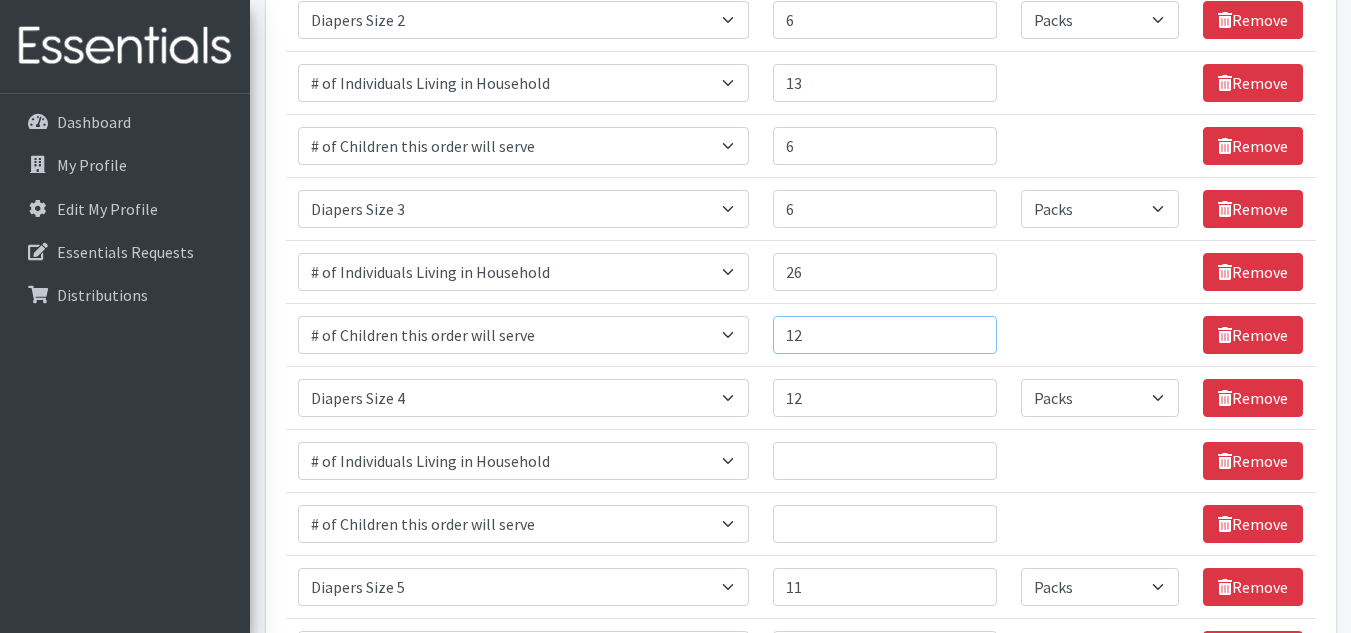 type on "12" 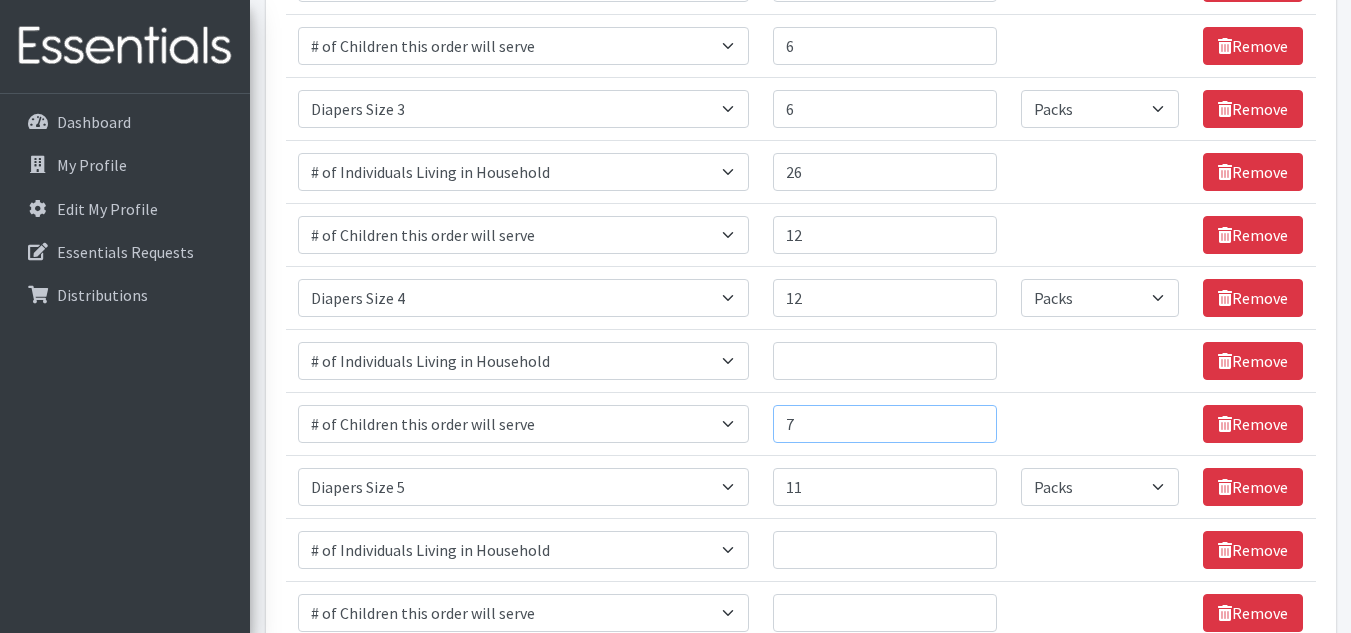 click on "7" at bounding box center (885, 424) 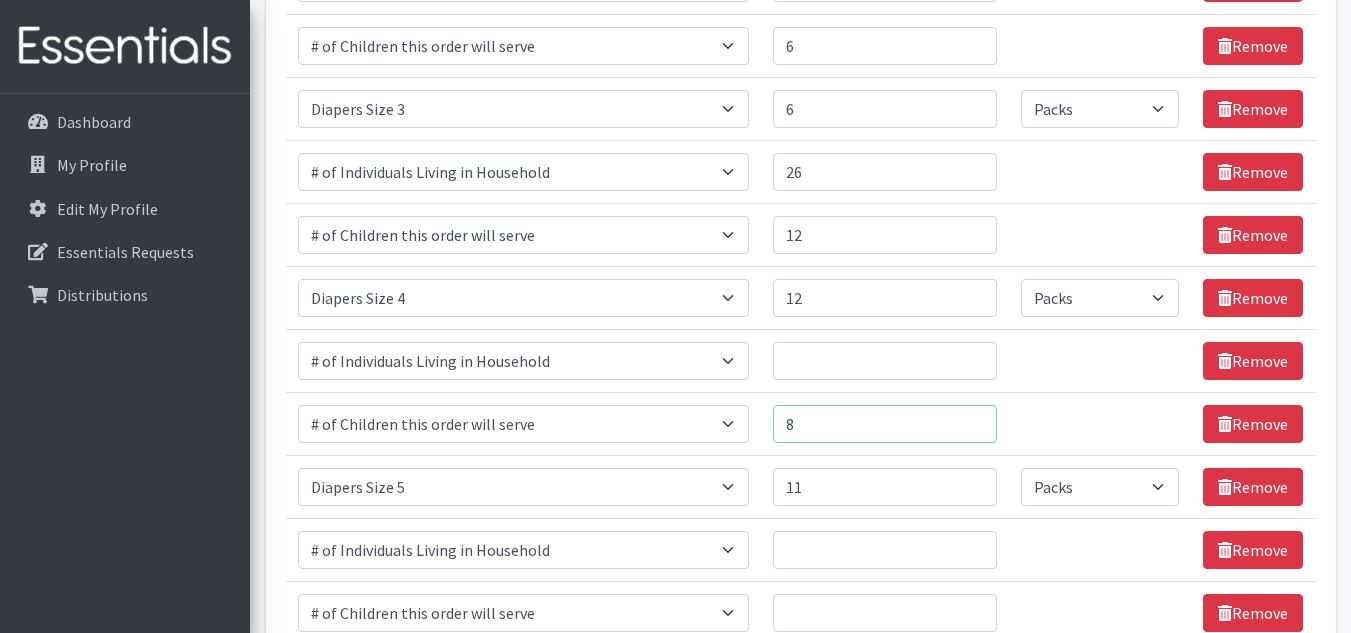 click on "8" at bounding box center (885, 424) 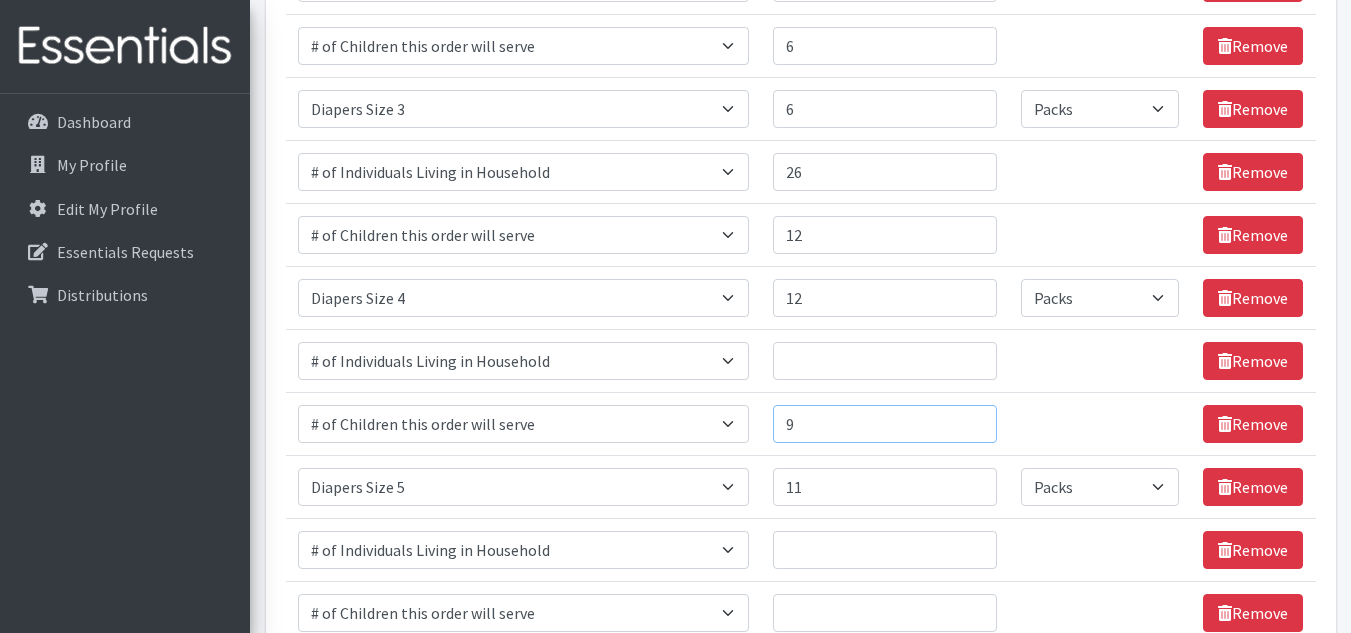 click on "9" at bounding box center [885, 424] 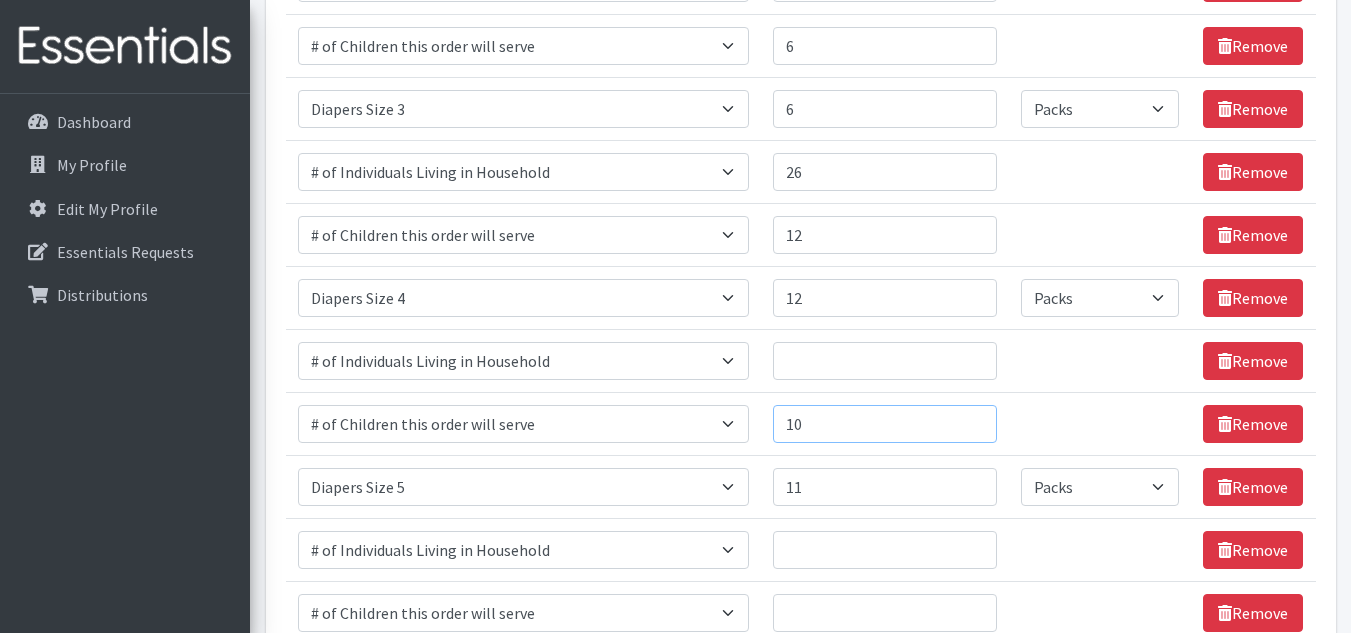 click on "10" at bounding box center [885, 424] 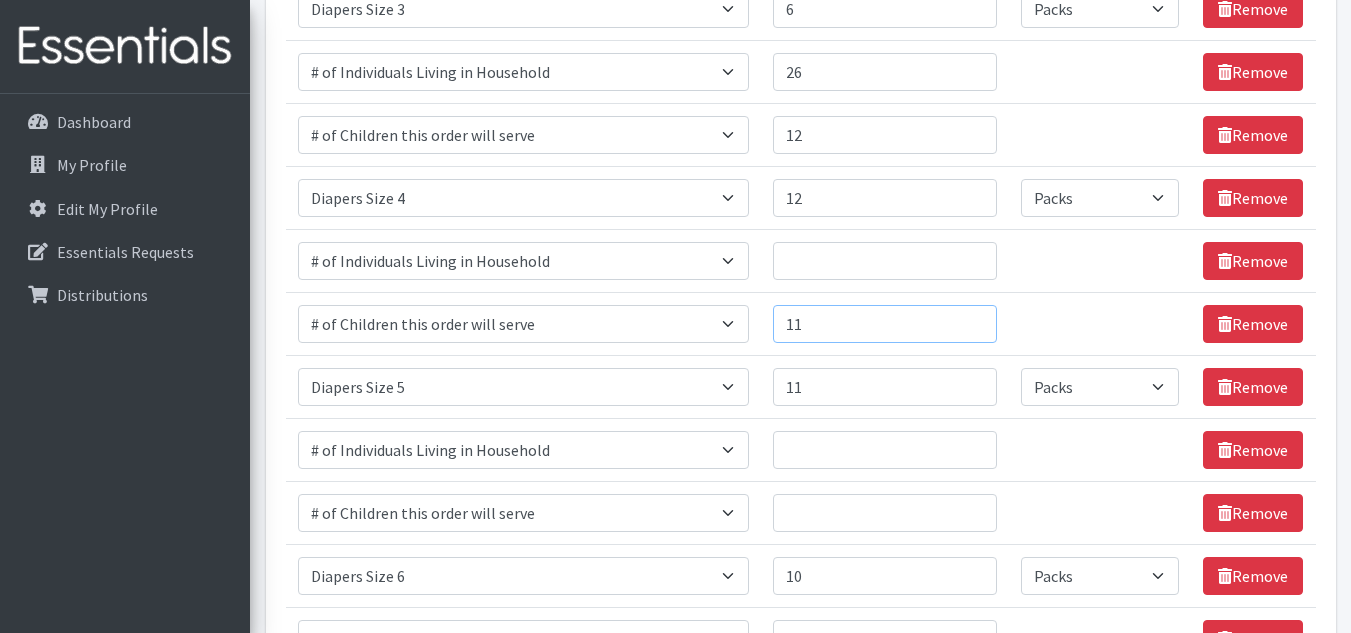 type on "11" 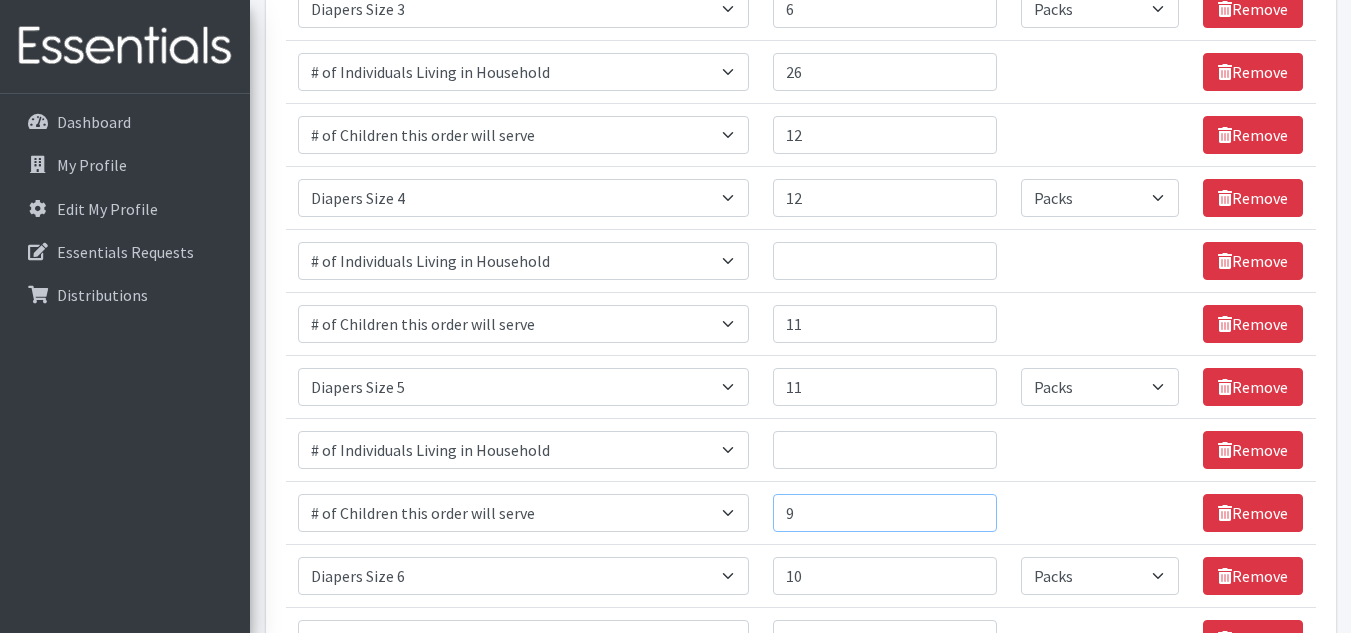 click on "9" at bounding box center (885, 513) 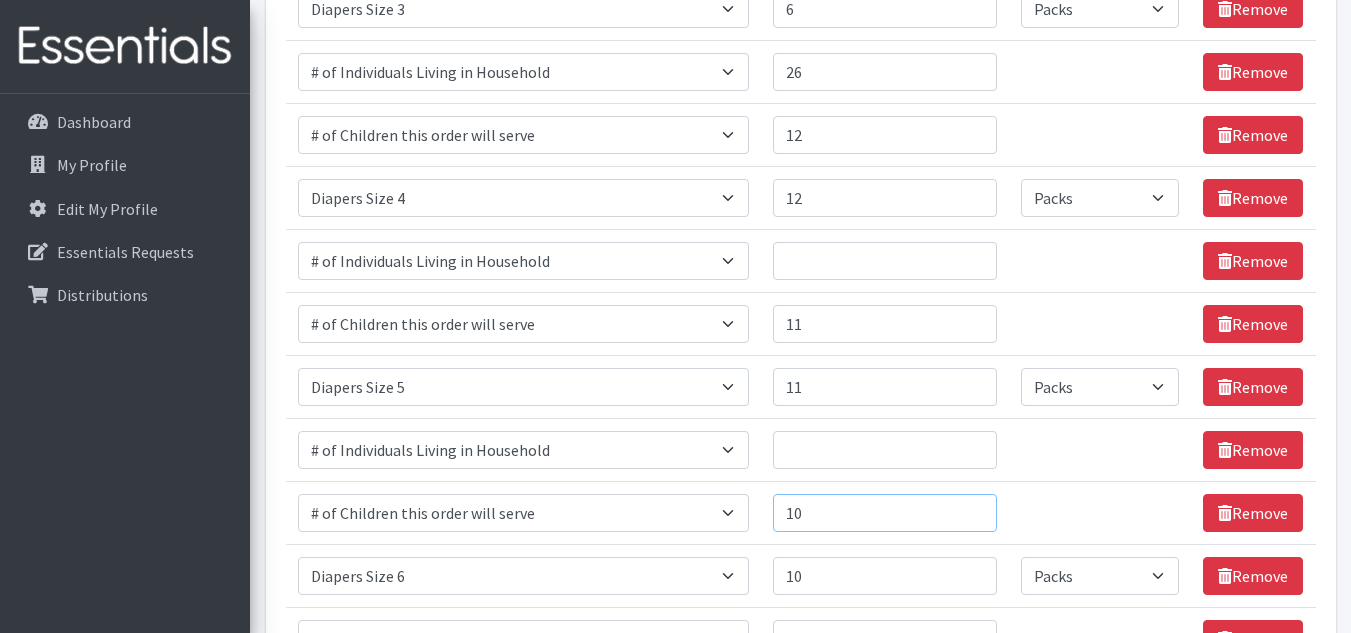 type on "10" 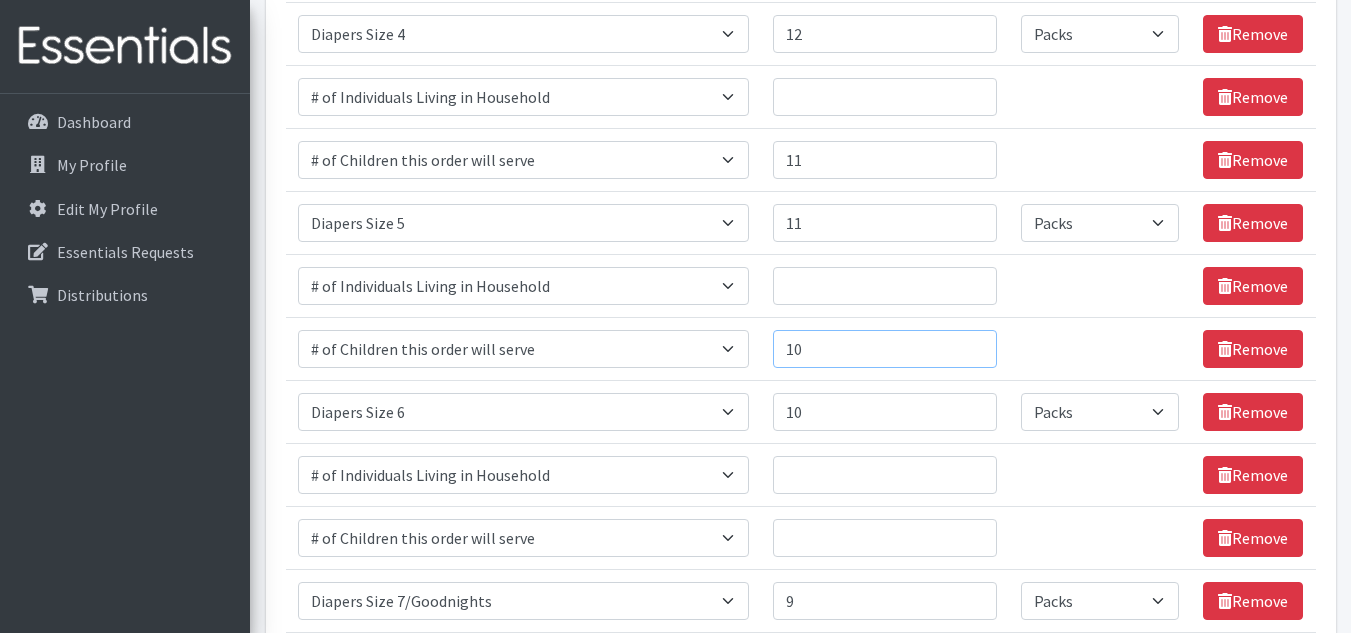 scroll, scrollTop: 1037, scrollLeft: 0, axis: vertical 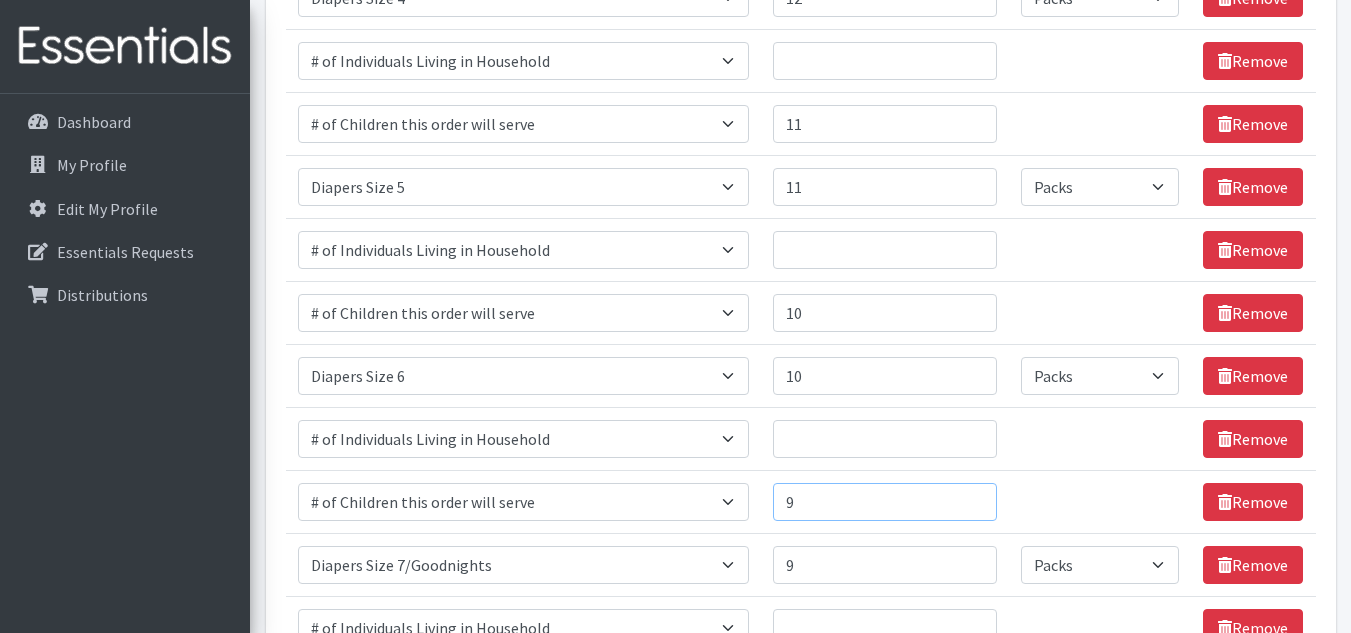 type on "9" 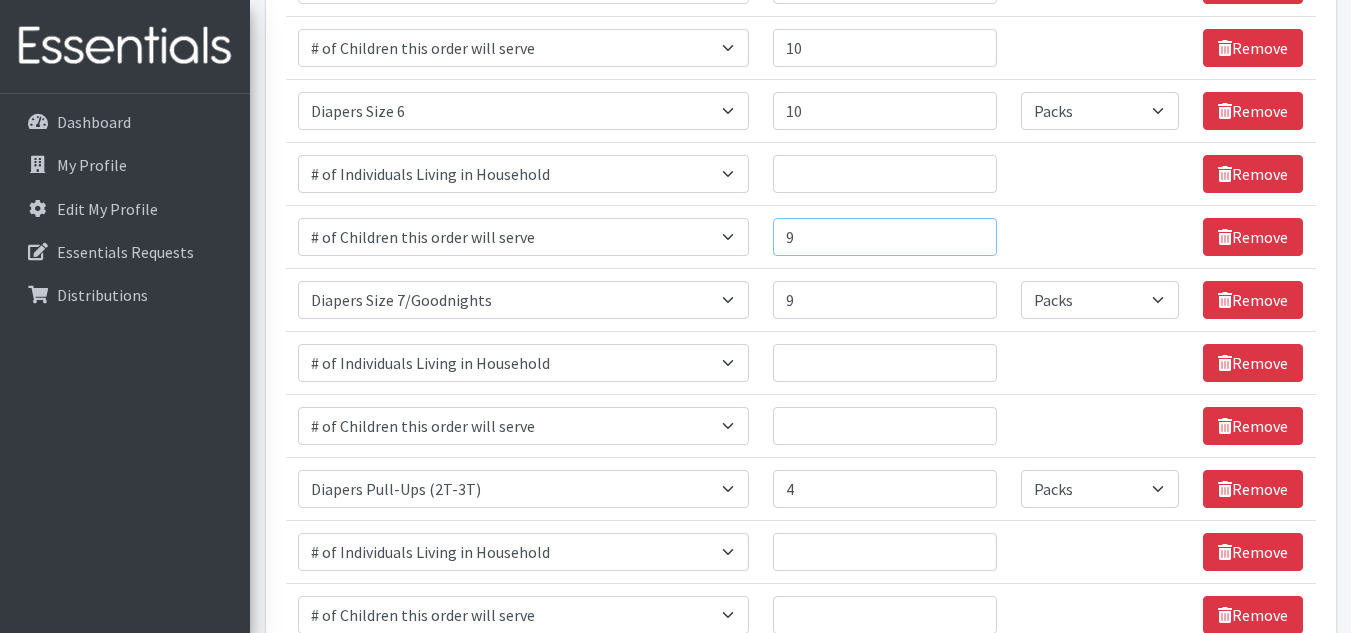 scroll, scrollTop: 1337, scrollLeft: 0, axis: vertical 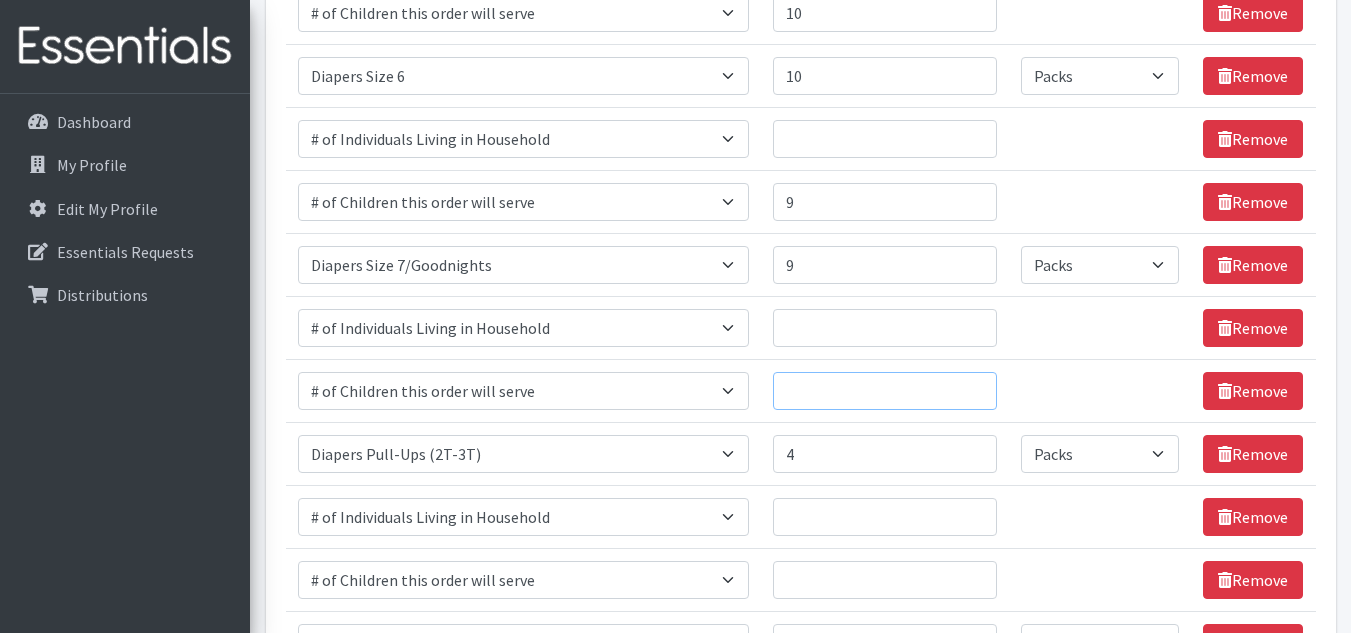 click on "Quantity" at bounding box center [885, 391] 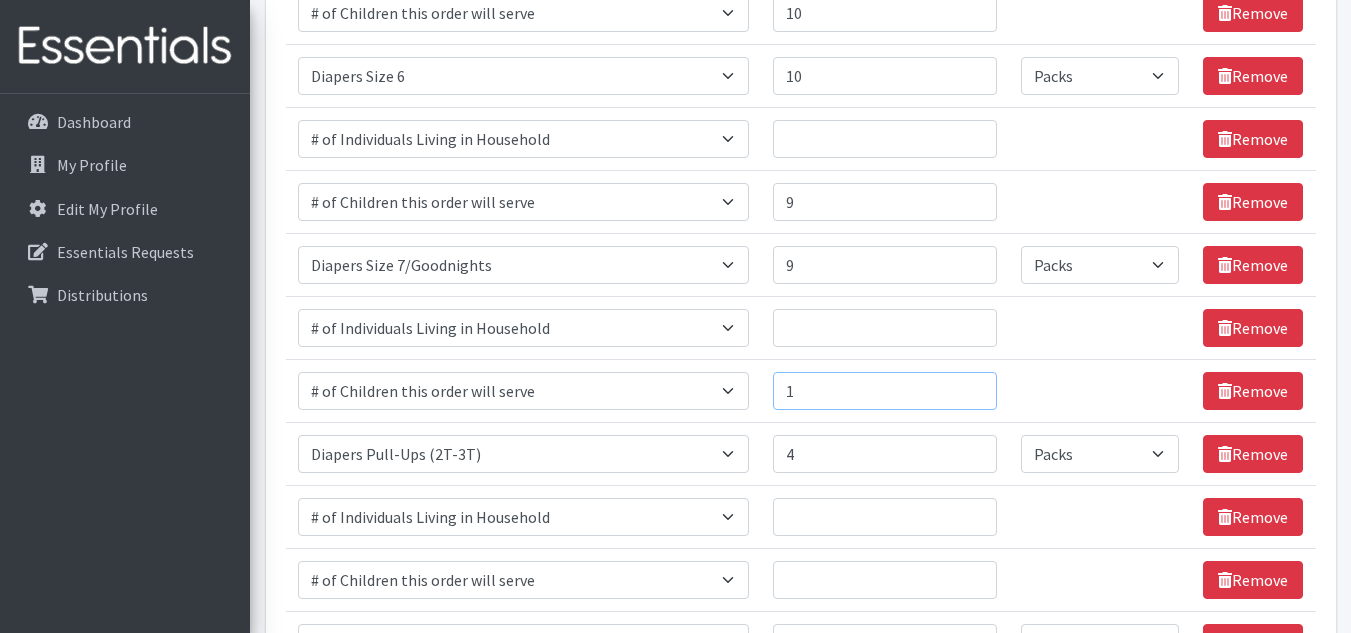 click on "1" at bounding box center [885, 391] 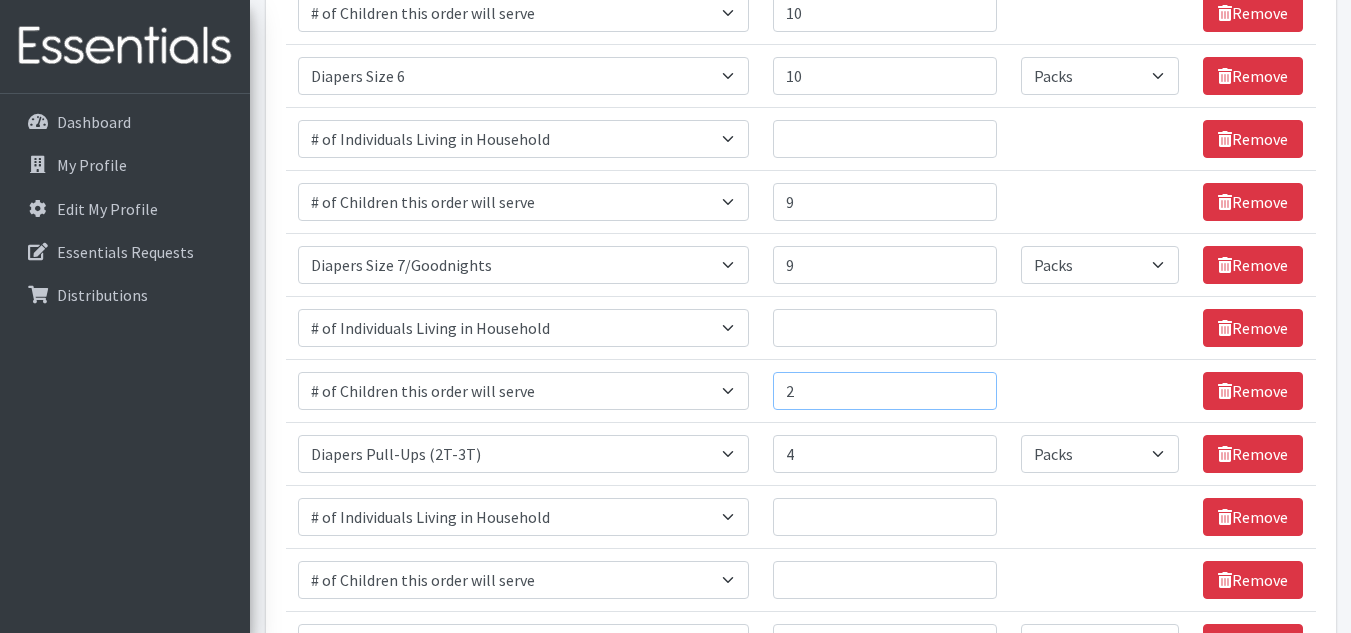click on "2" at bounding box center [885, 391] 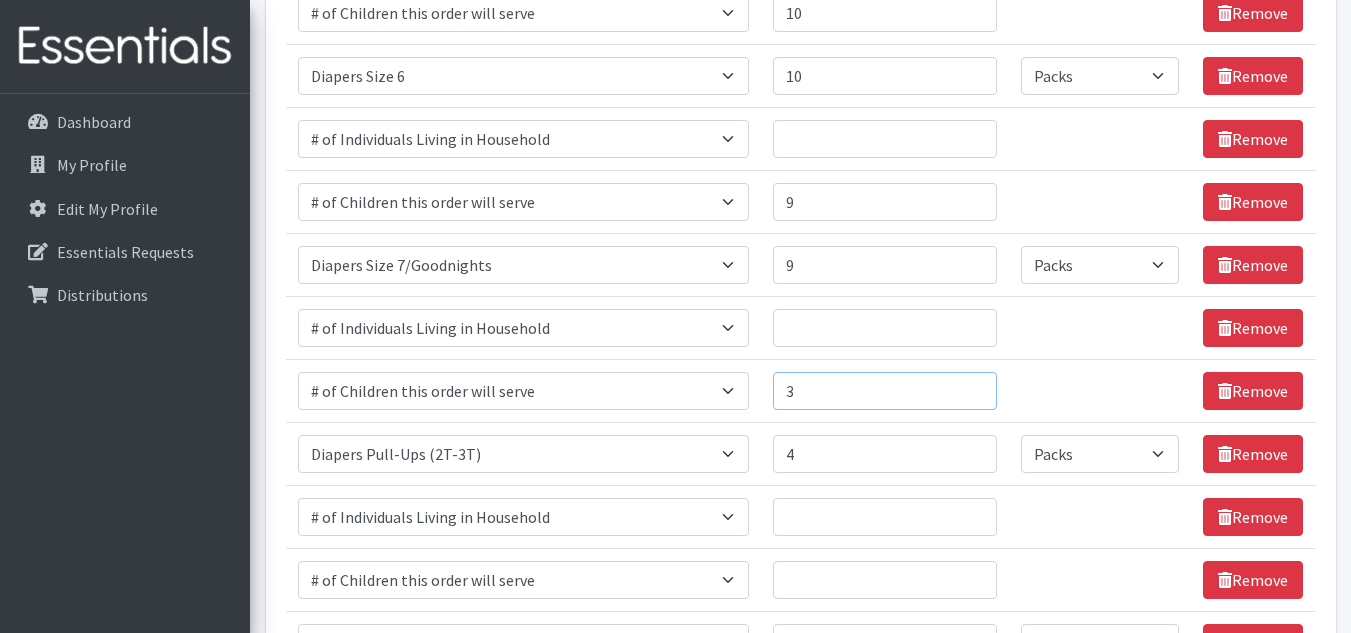 click on "3" at bounding box center [885, 391] 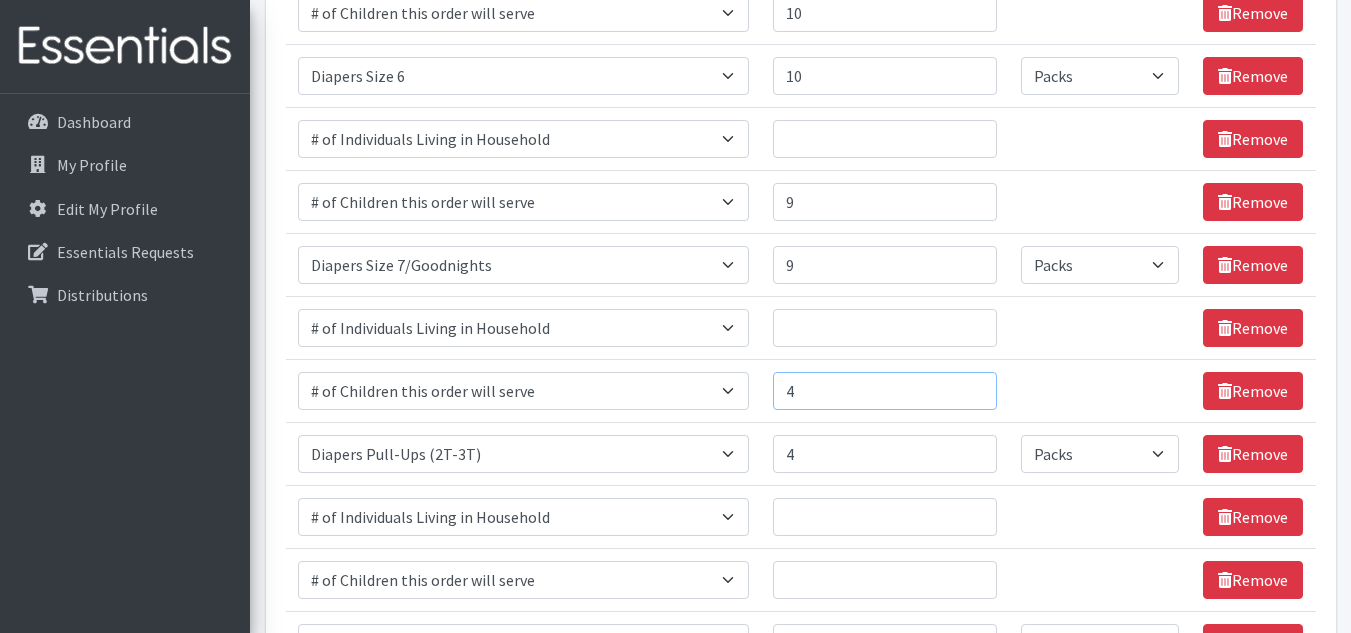 type on "4" 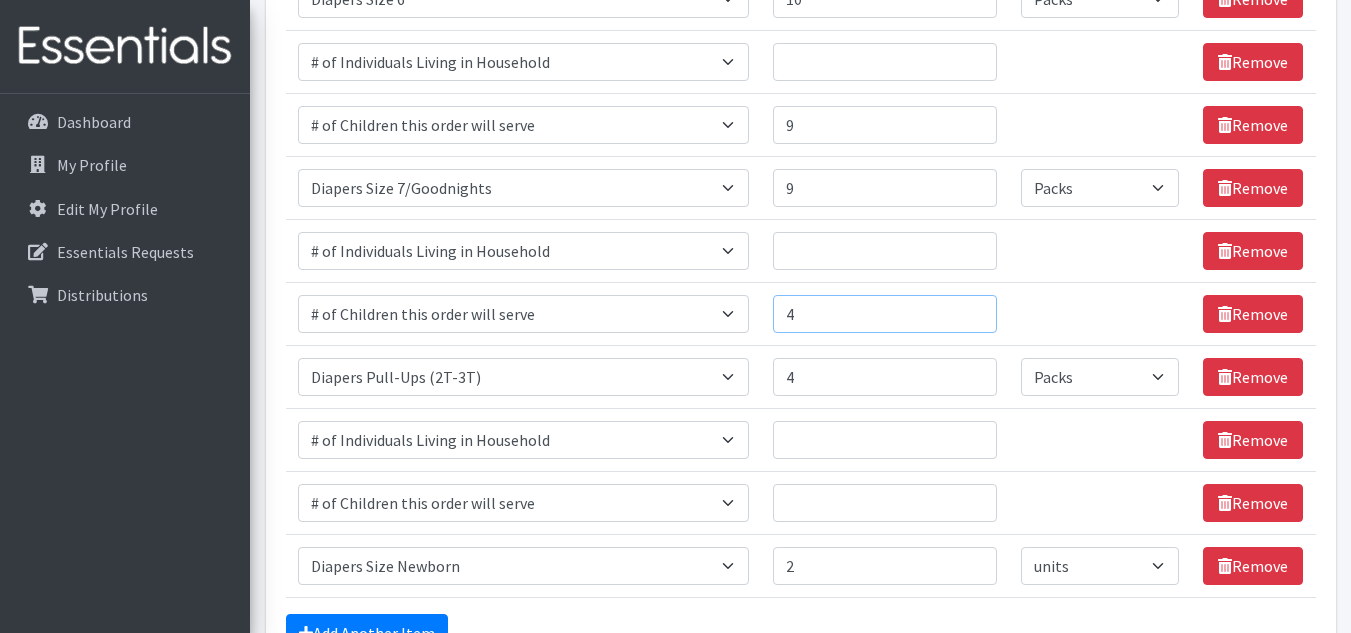 scroll, scrollTop: 1437, scrollLeft: 0, axis: vertical 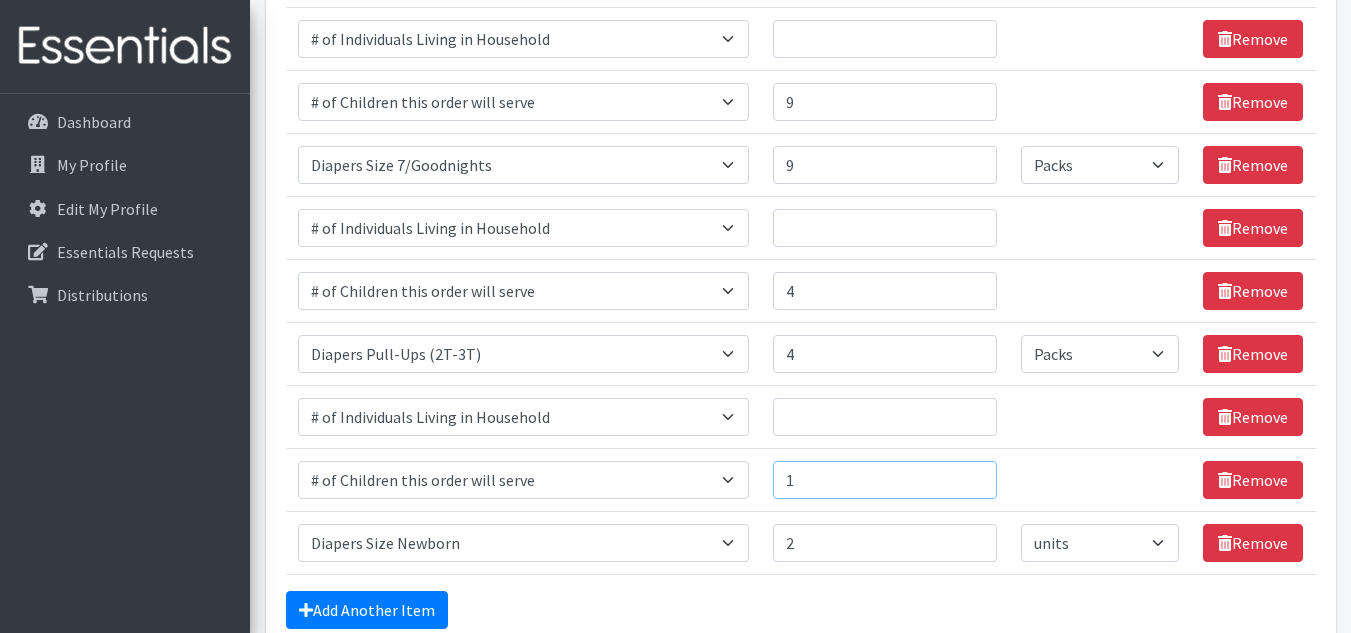 click on "1" at bounding box center (885, 480) 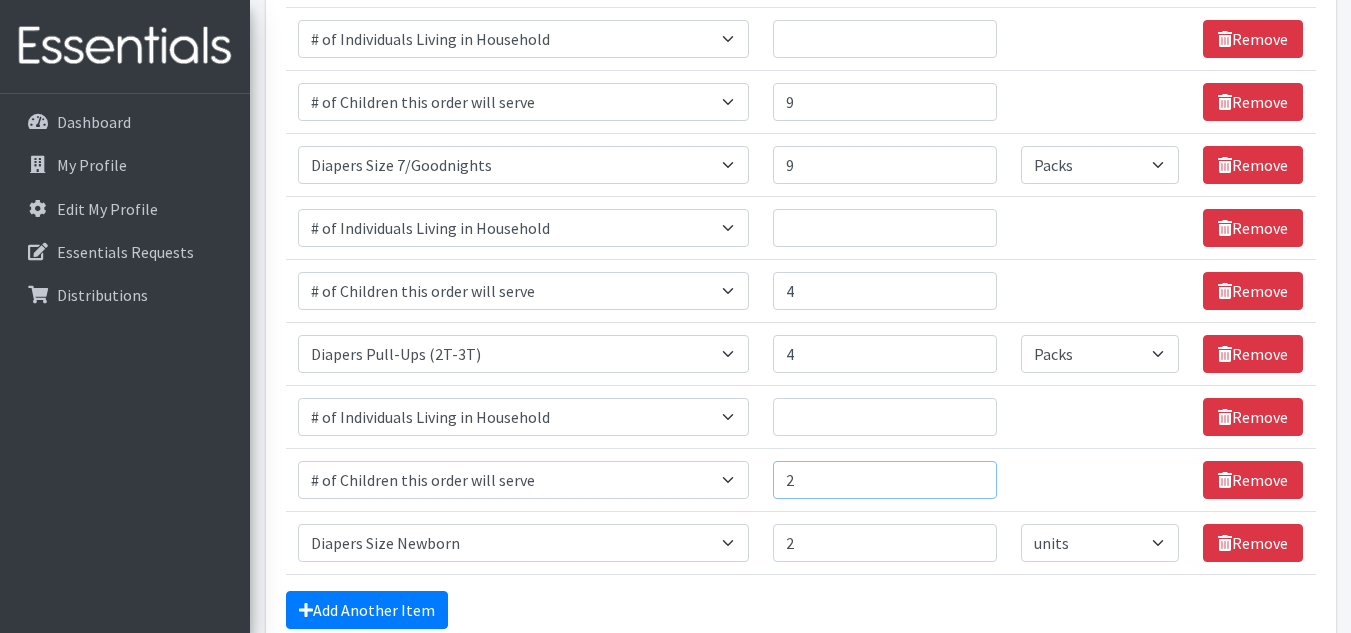 click on "2" at bounding box center (885, 480) 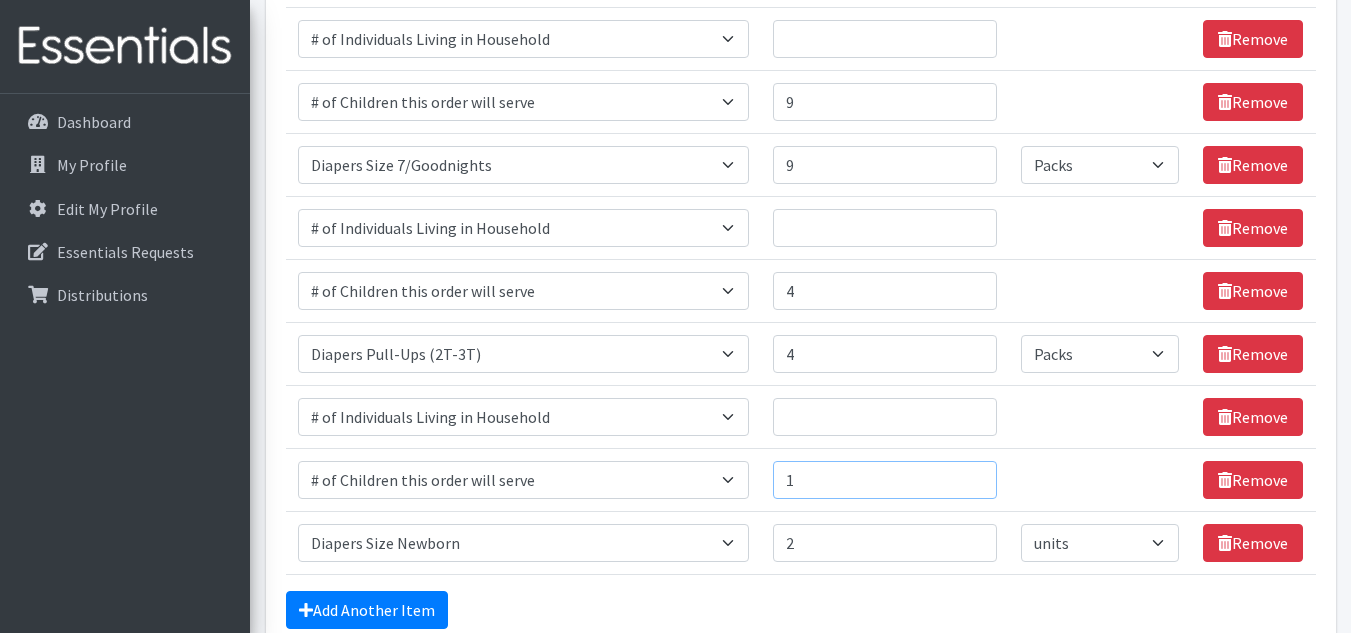 type on "1" 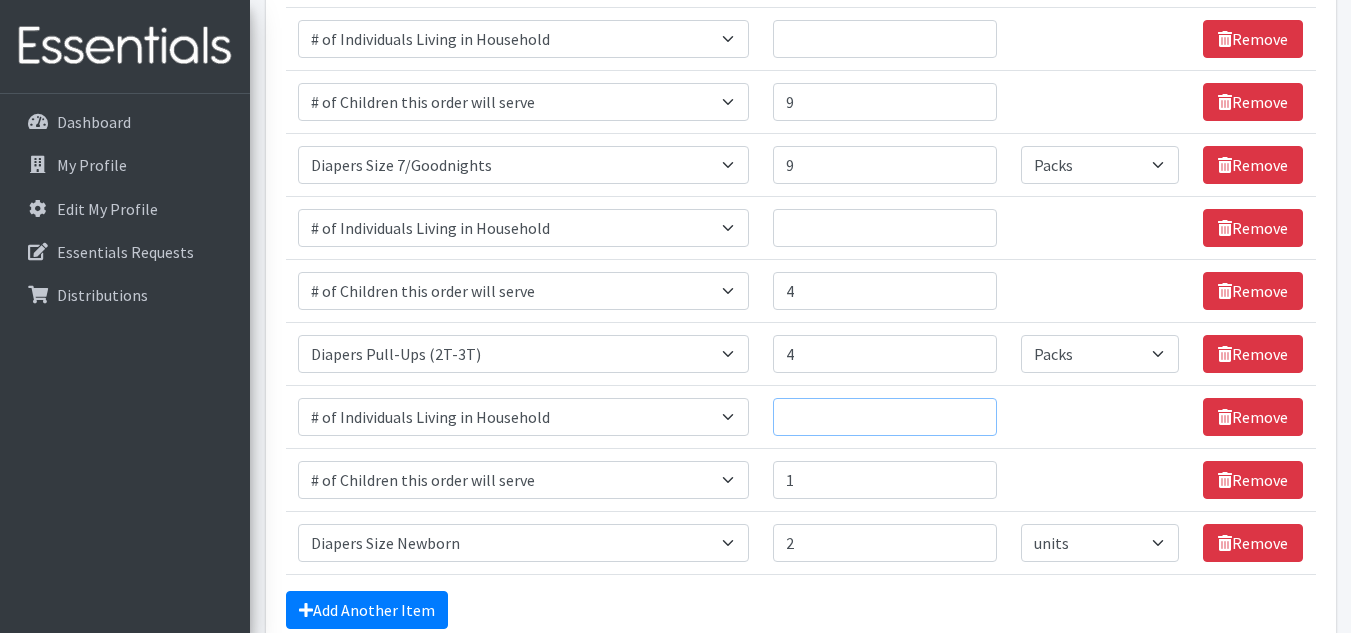 click on "Quantity" at bounding box center [885, 417] 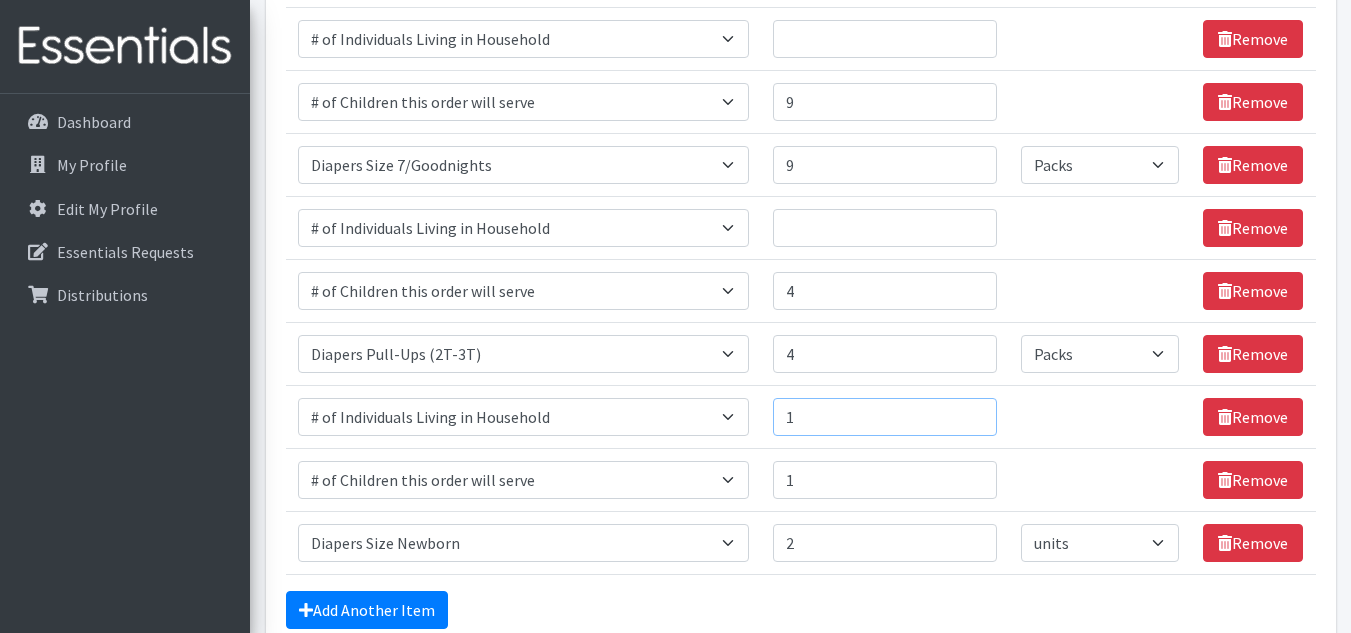 click on "1" at bounding box center [885, 417] 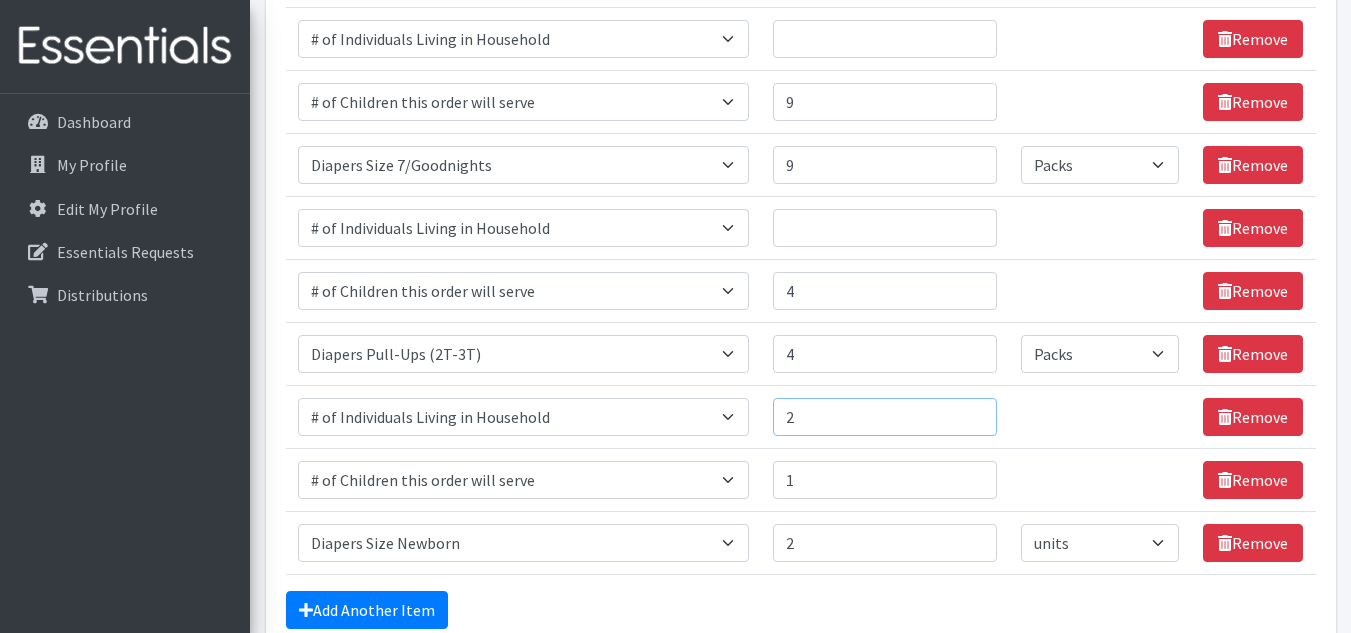 click on "2" at bounding box center (885, 417) 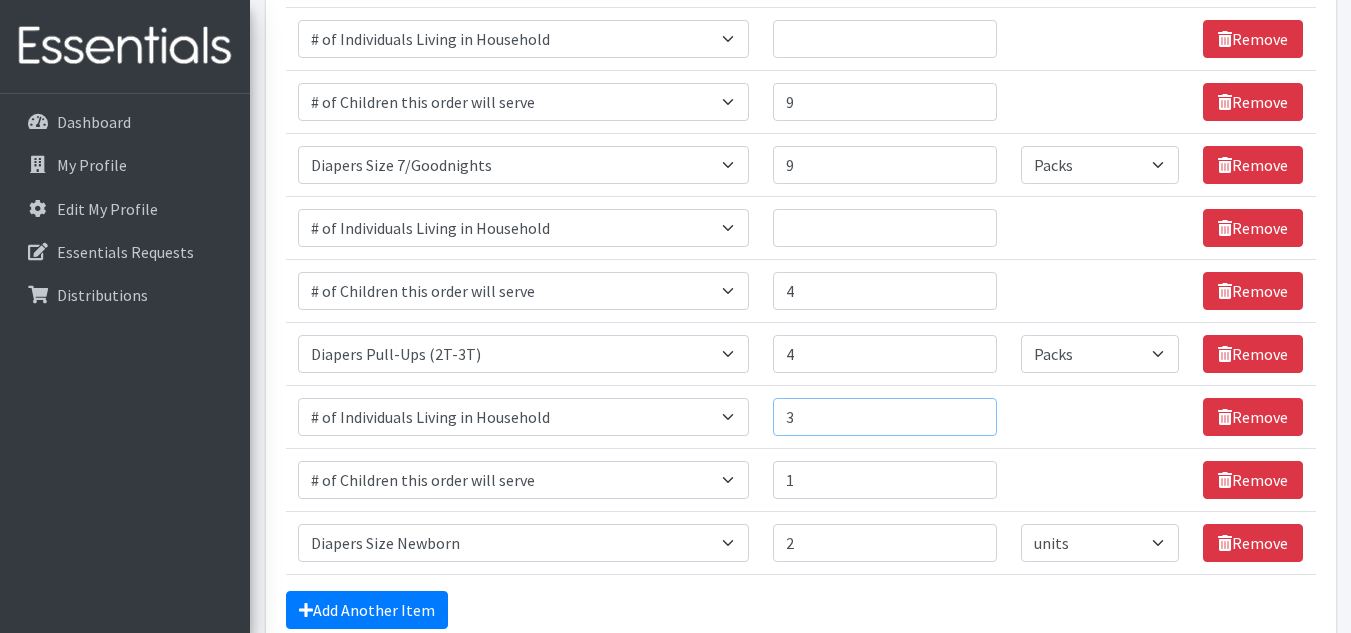 click on "3" at bounding box center [885, 417] 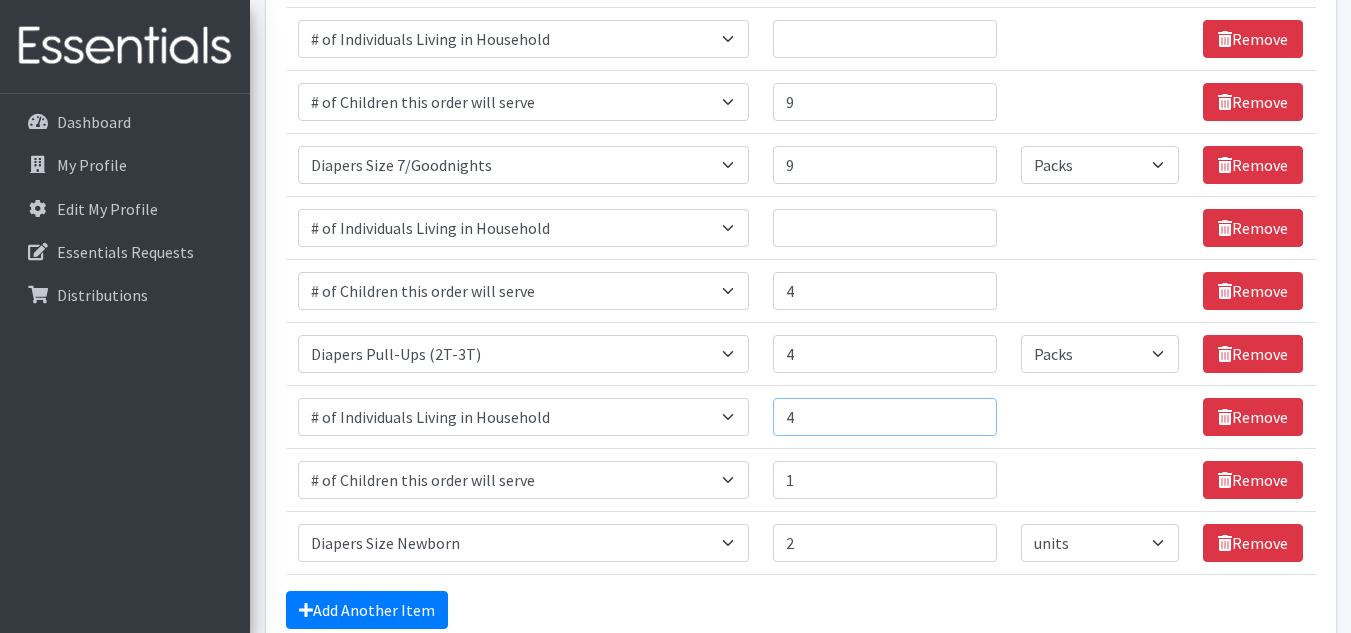 type on "4" 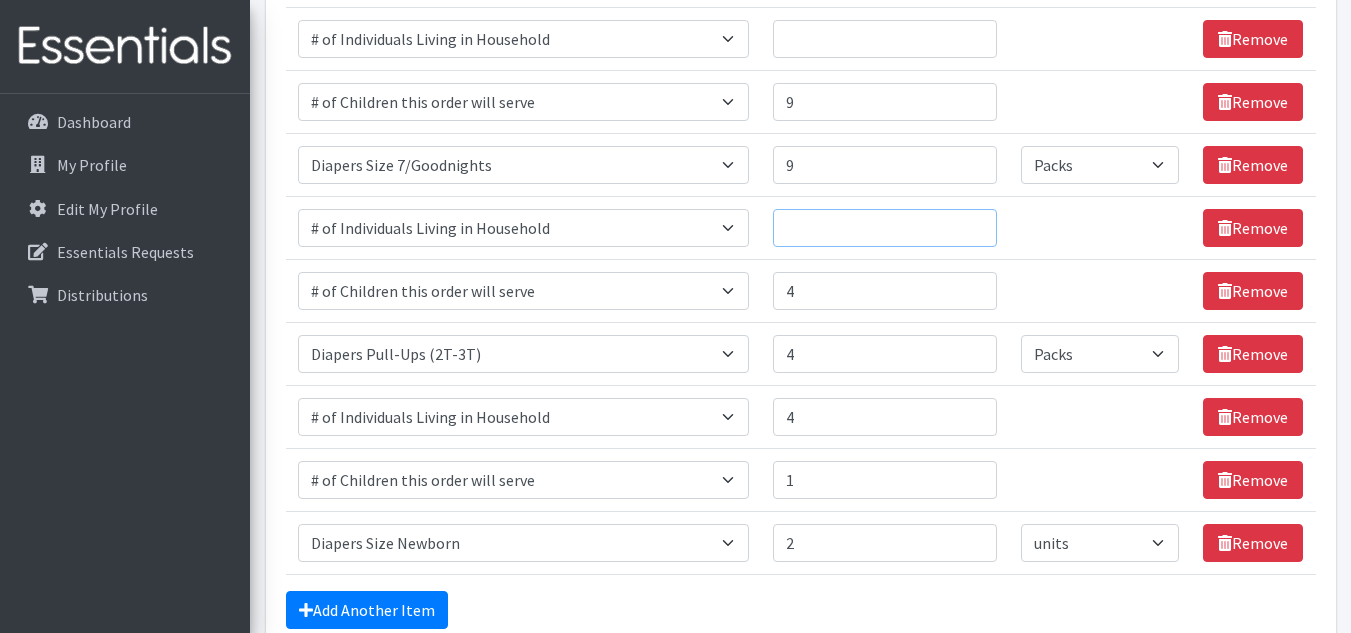 click on "Quantity" at bounding box center (885, 228) 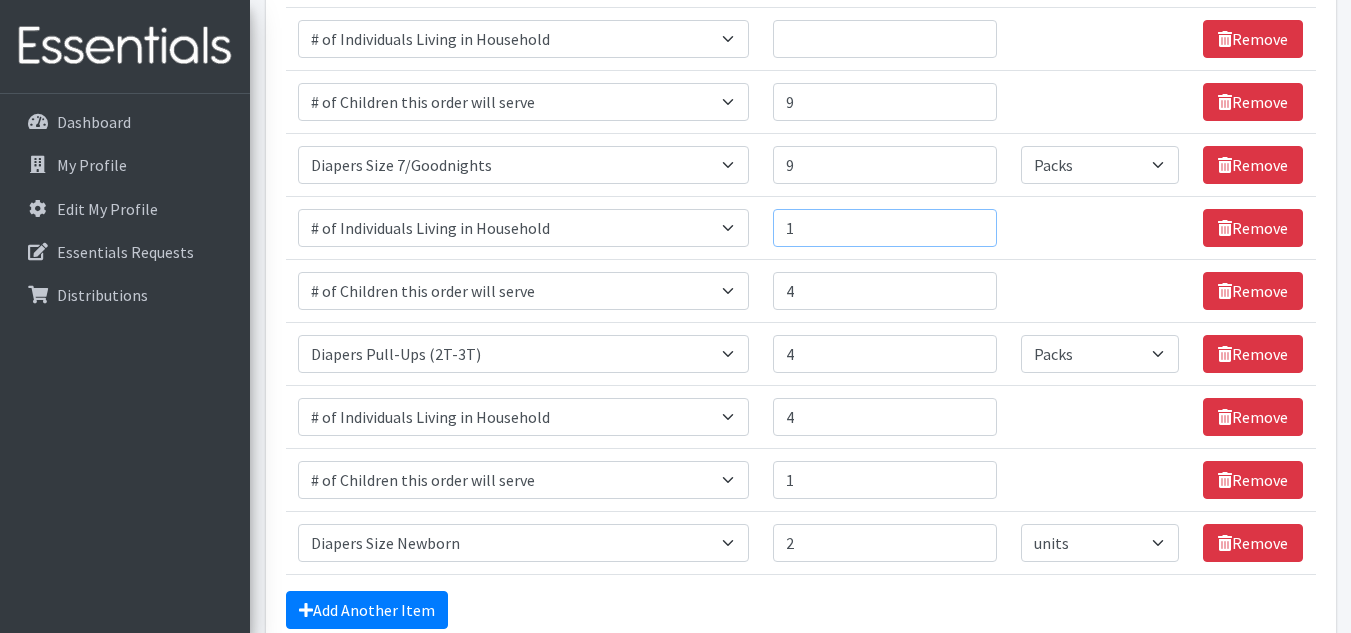 click on "1" at bounding box center [885, 228] 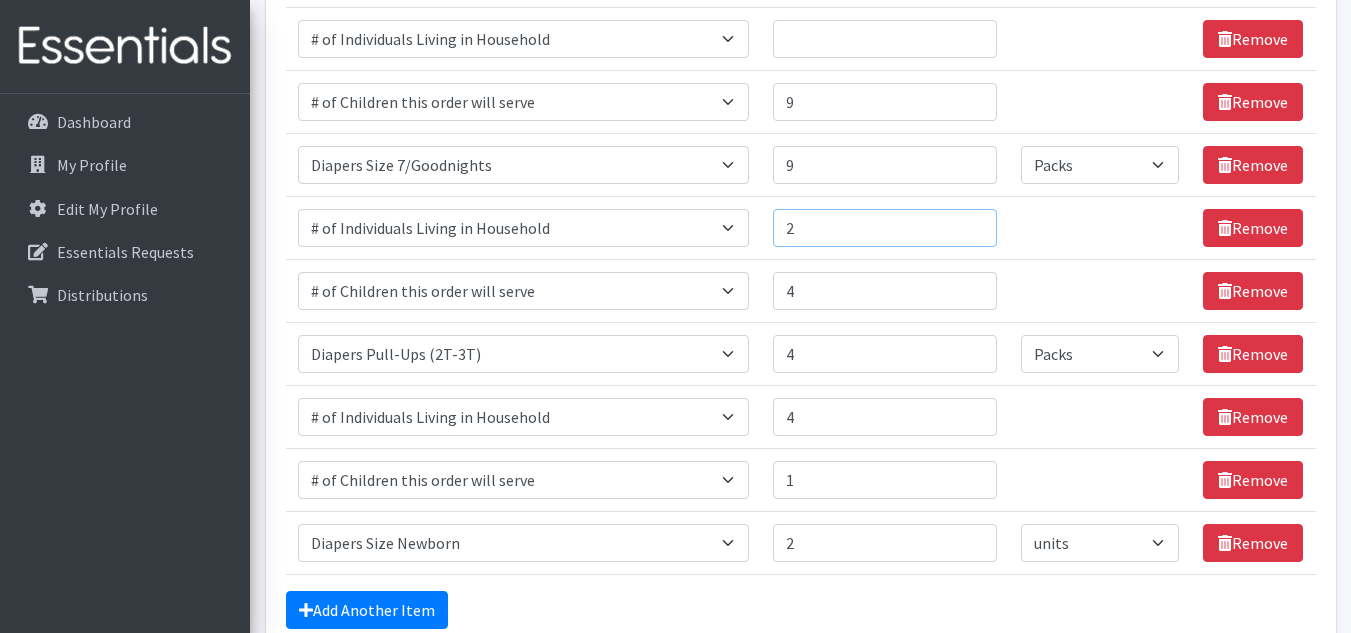 click on "2" at bounding box center (885, 228) 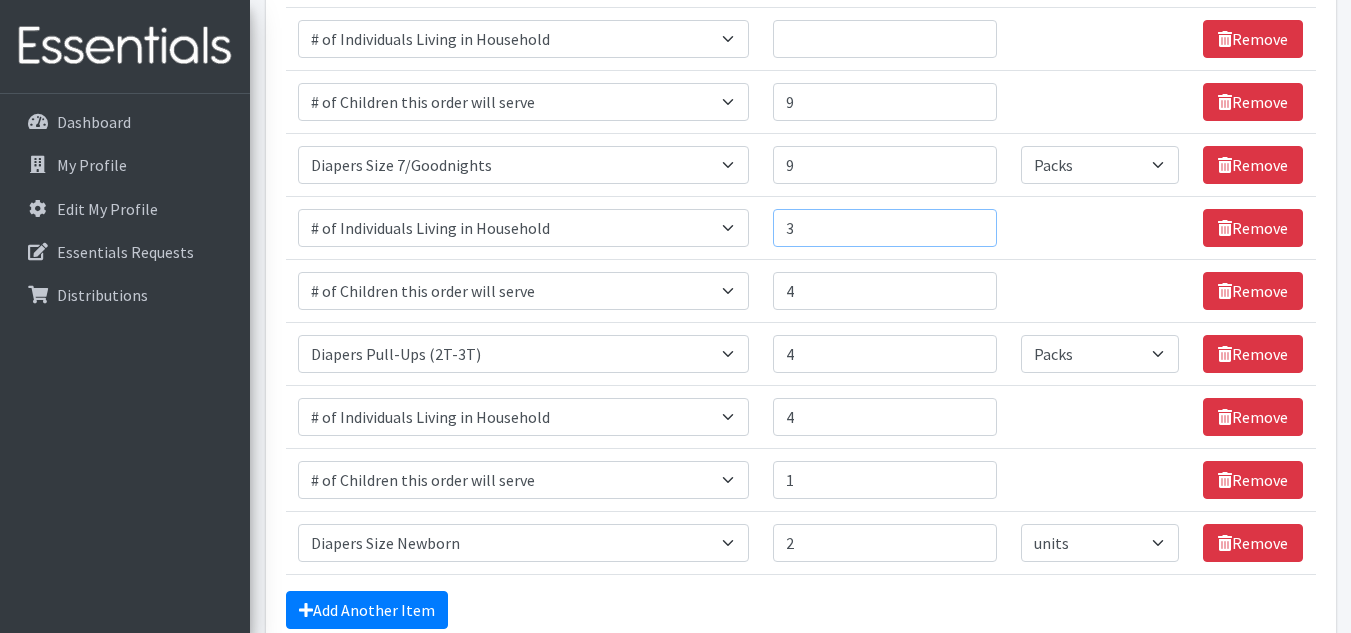 click on "3" at bounding box center (885, 228) 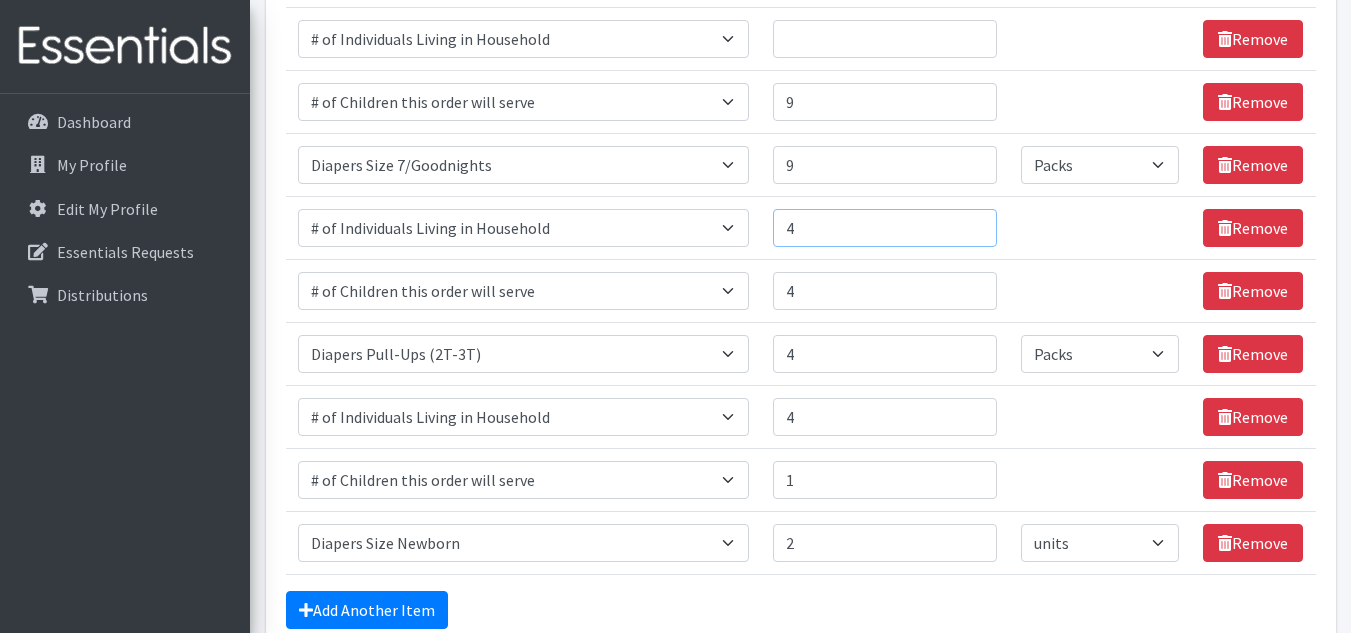 click on "4" at bounding box center [885, 228] 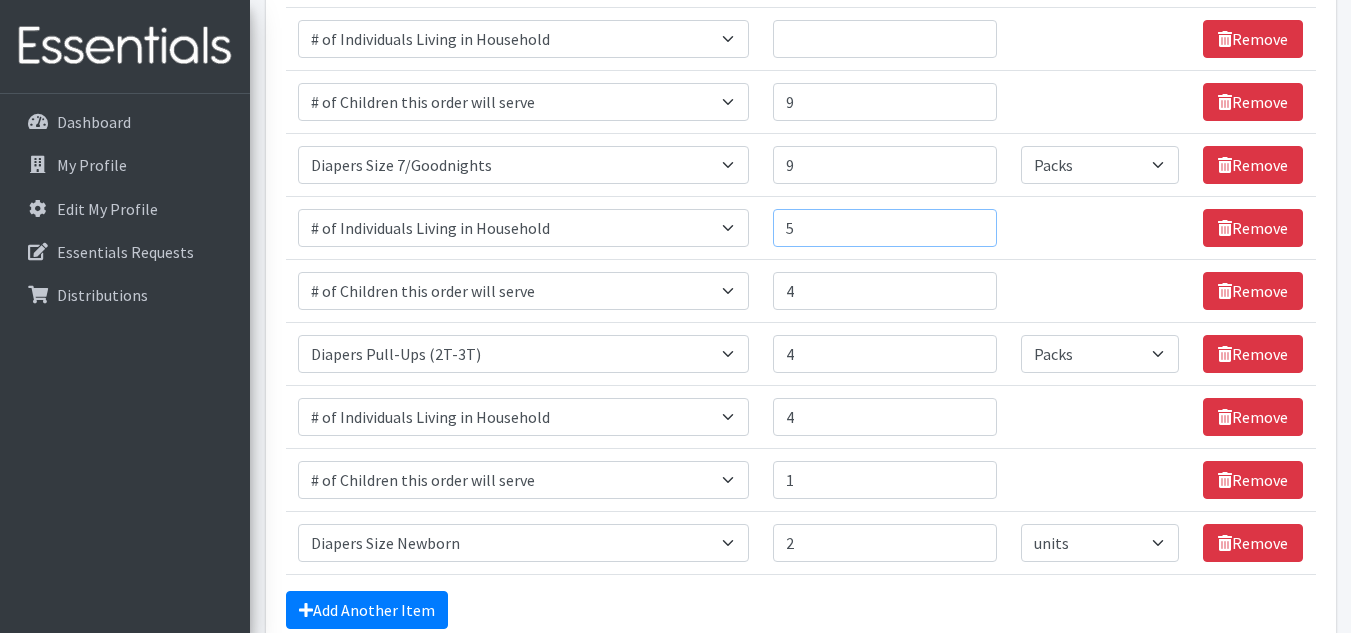 click on "5" at bounding box center [885, 228] 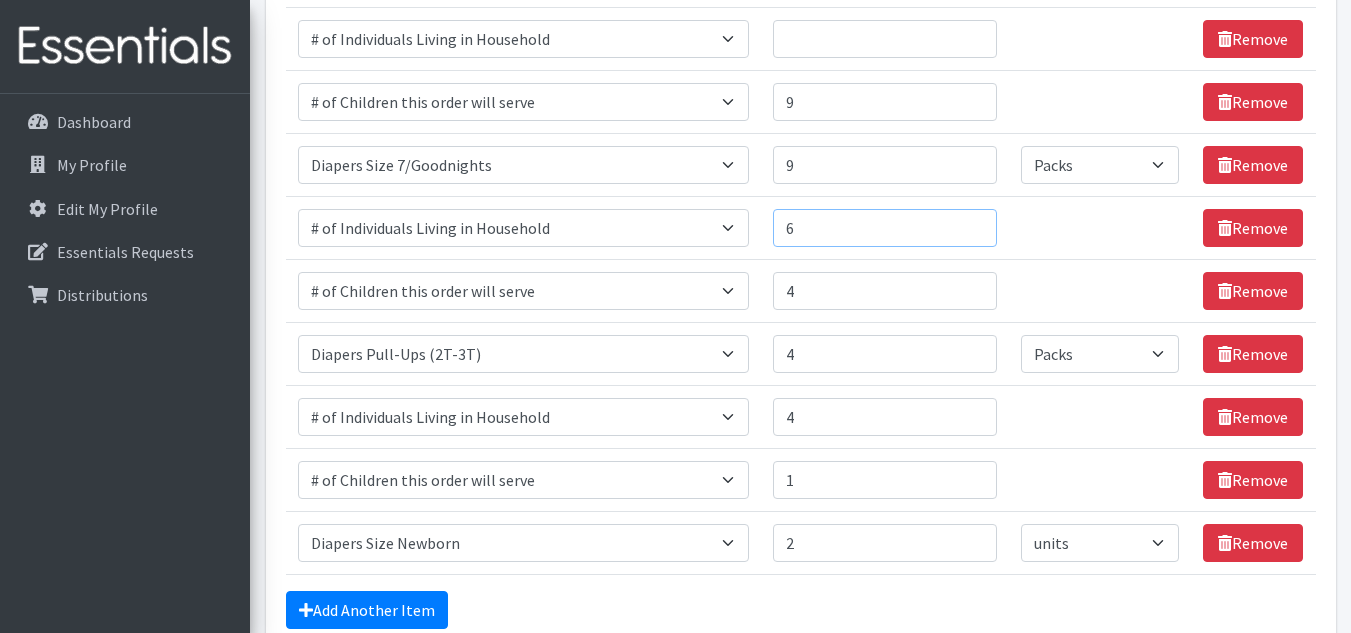 click on "6" at bounding box center (885, 228) 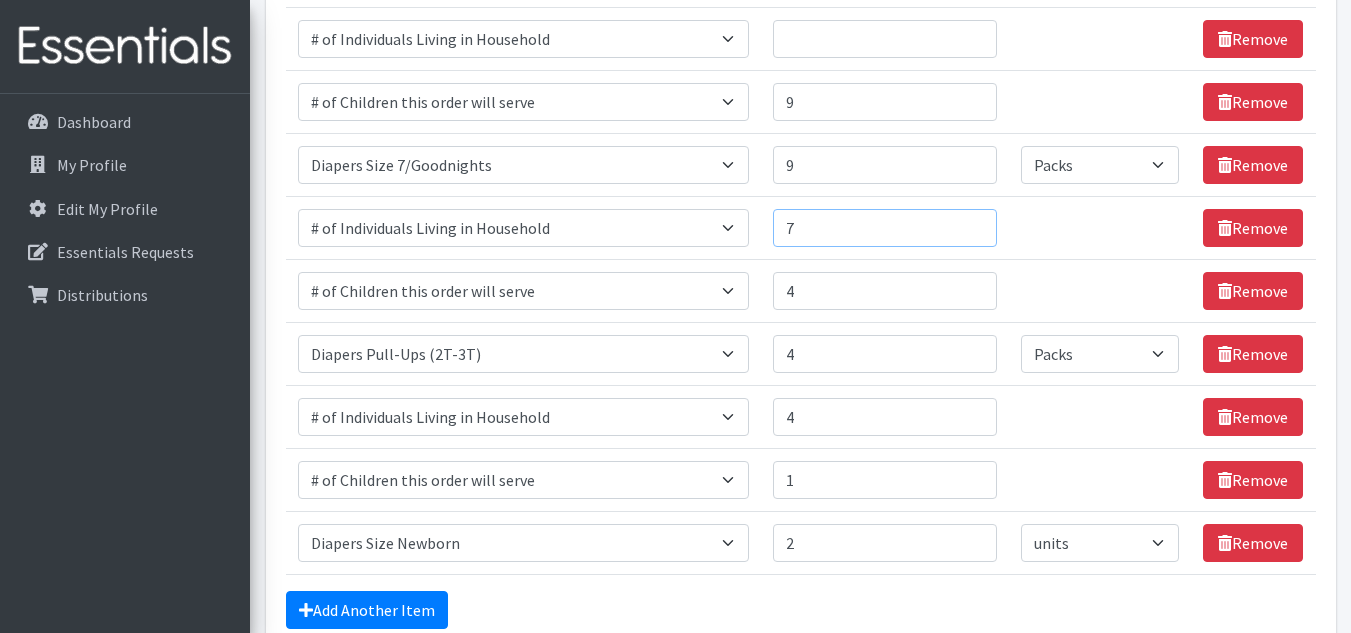 click on "7" at bounding box center (885, 228) 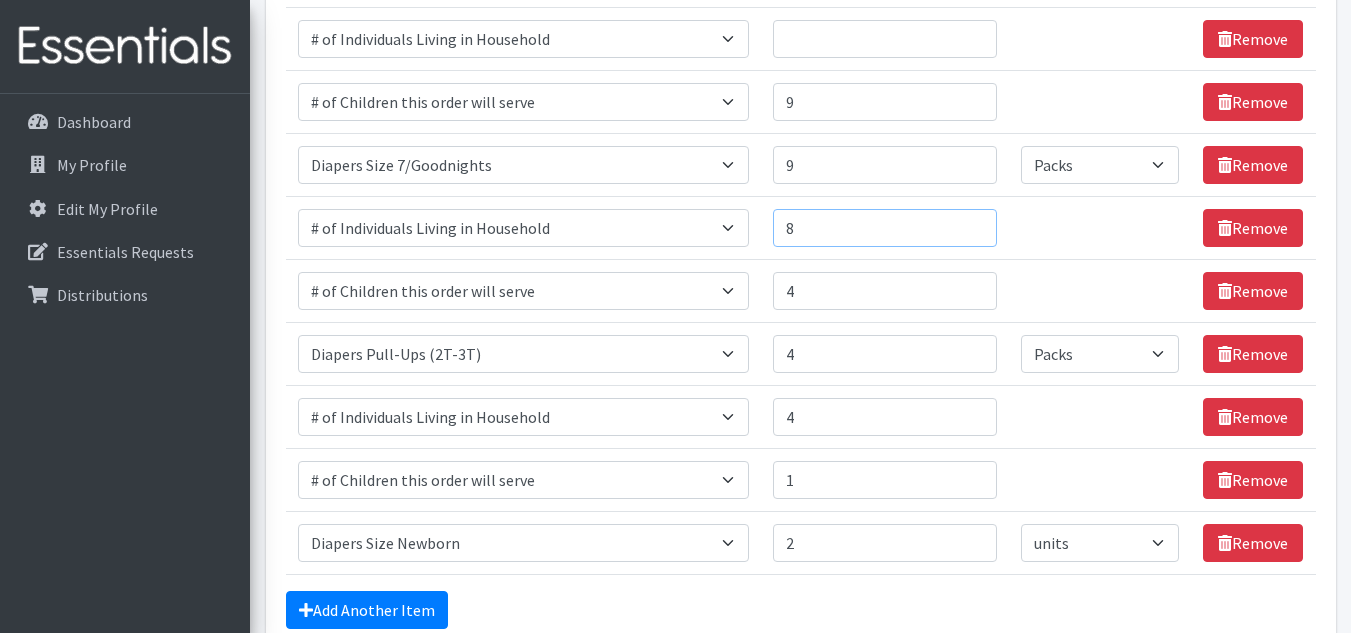 click on "8" at bounding box center [885, 228] 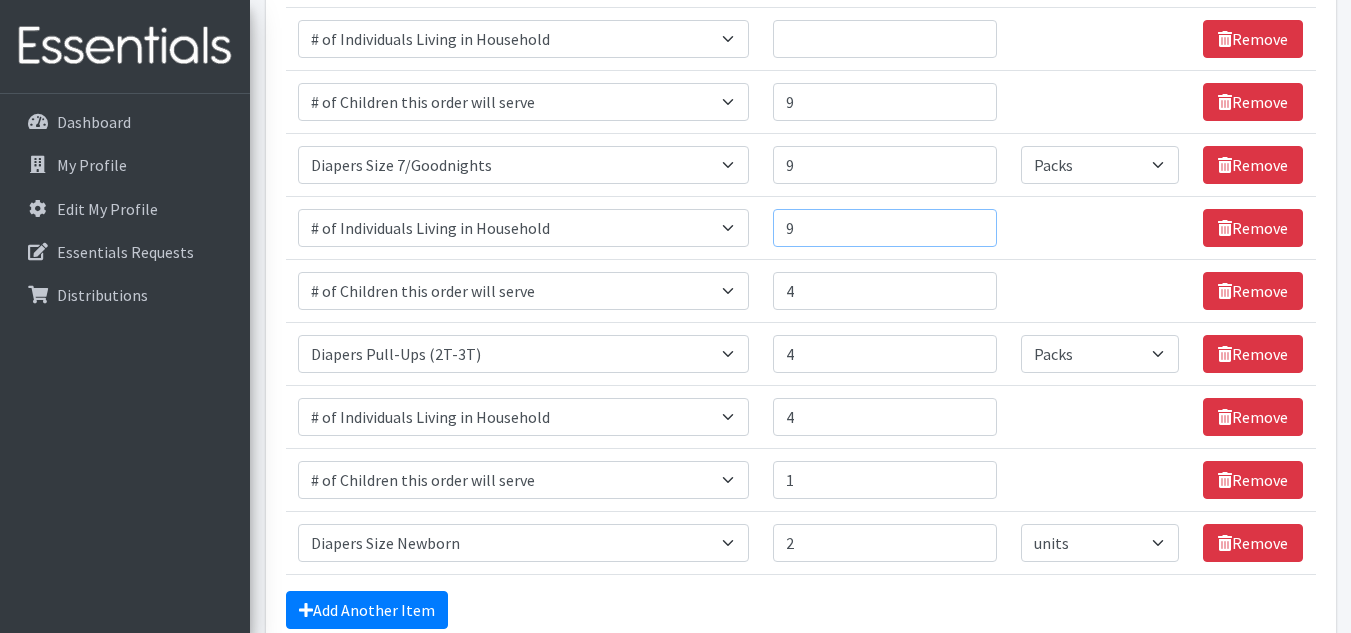 click on "9" at bounding box center (885, 228) 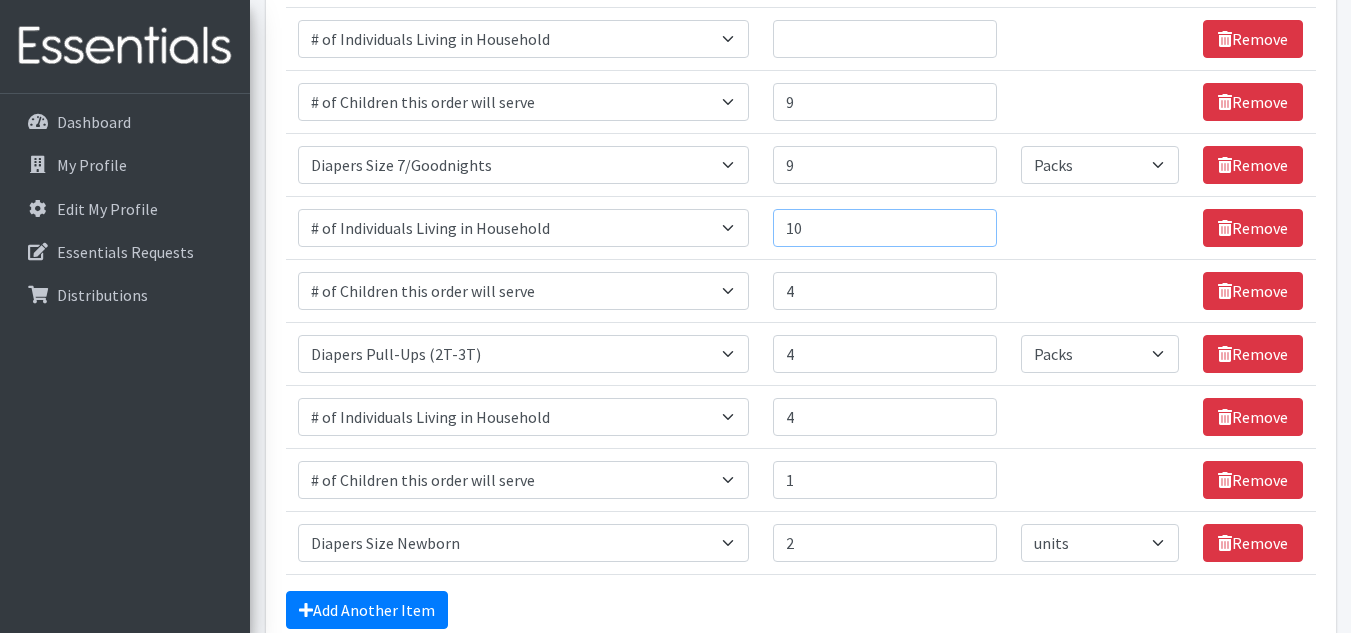 click on "10" at bounding box center (885, 228) 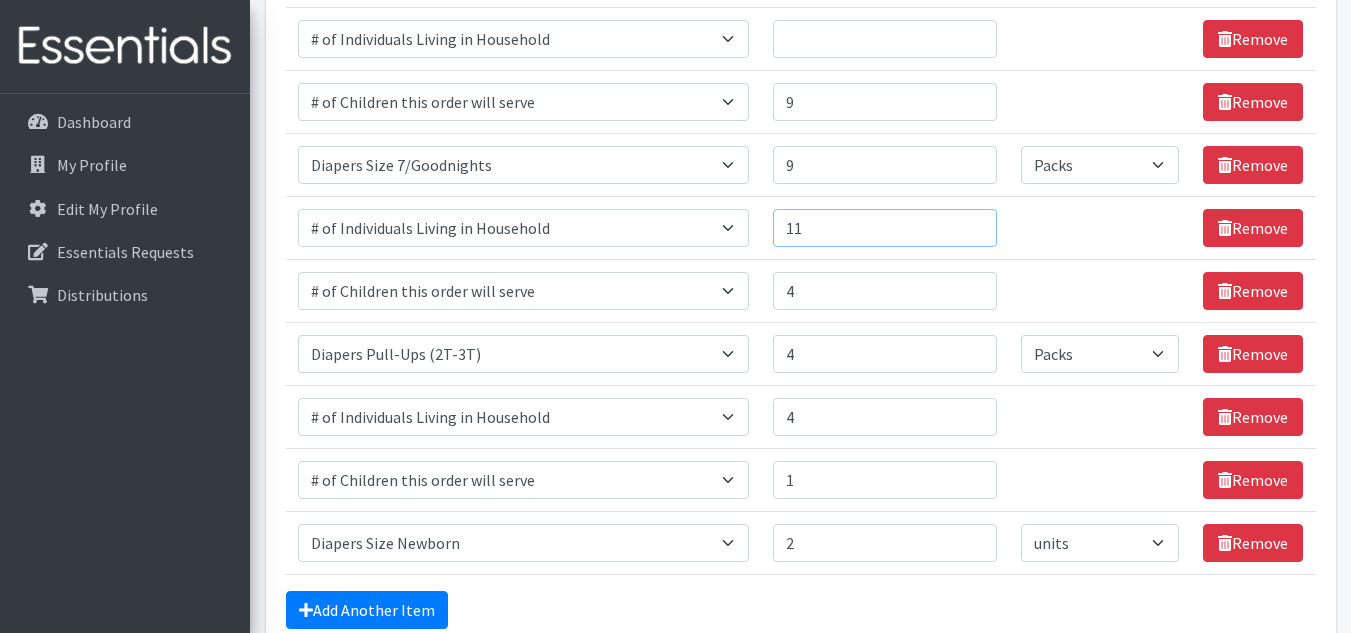 click on "11" at bounding box center [885, 228] 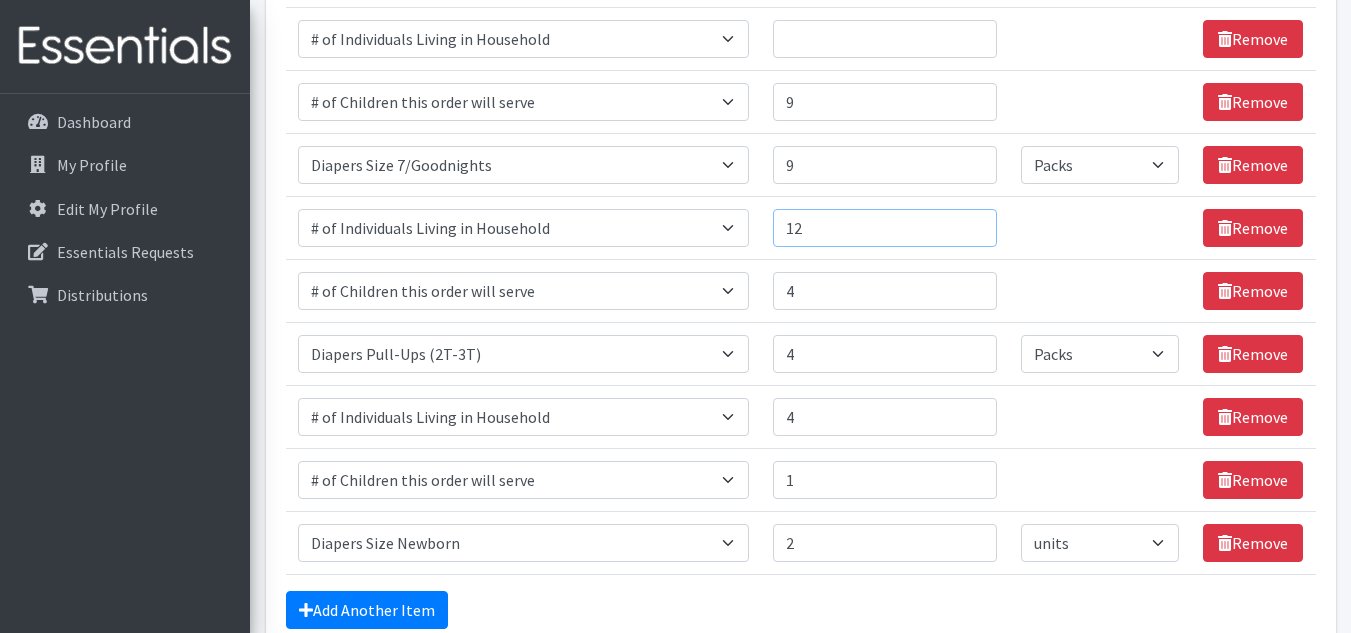 click on "12" at bounding box center [885, 228] 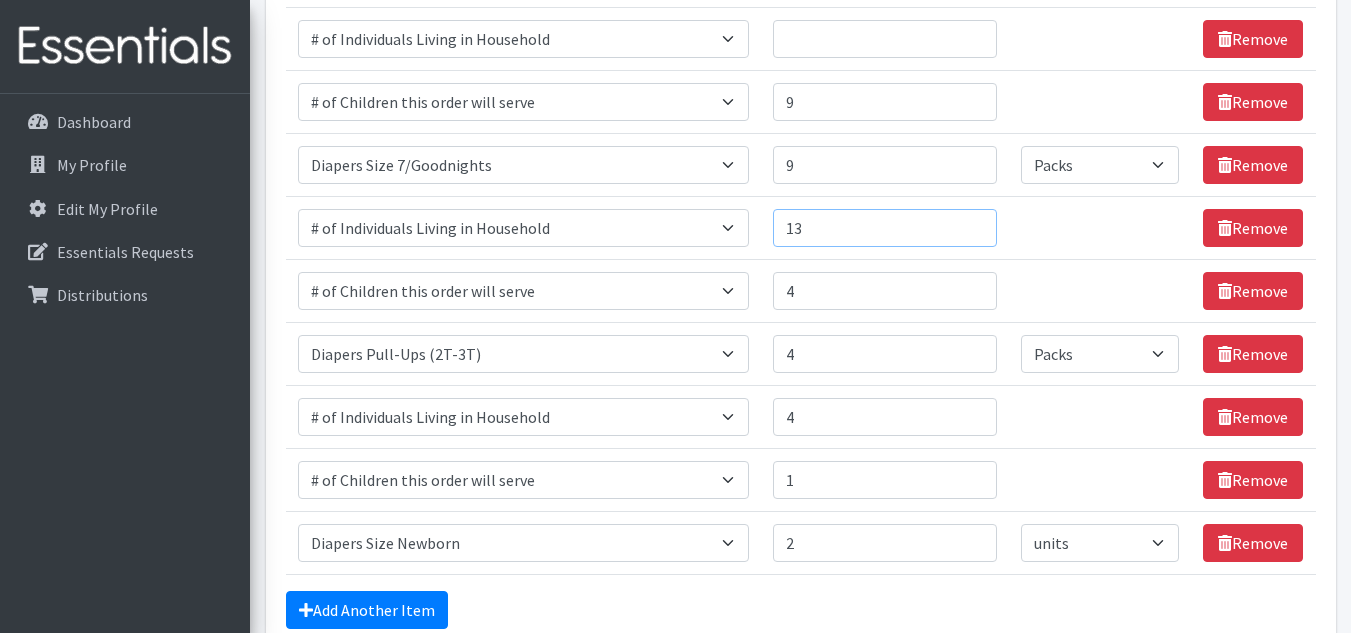 click on "13" at bounding box center (885, 228) 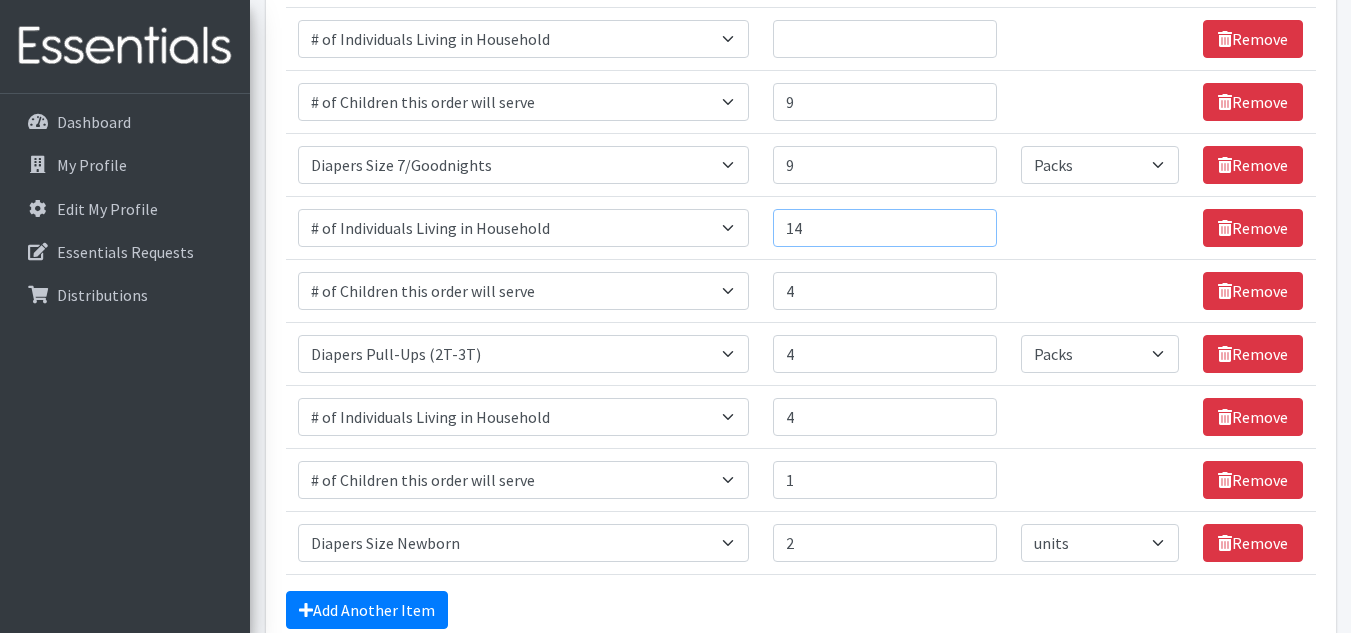 click on "14" at bounding box center (885, 228) 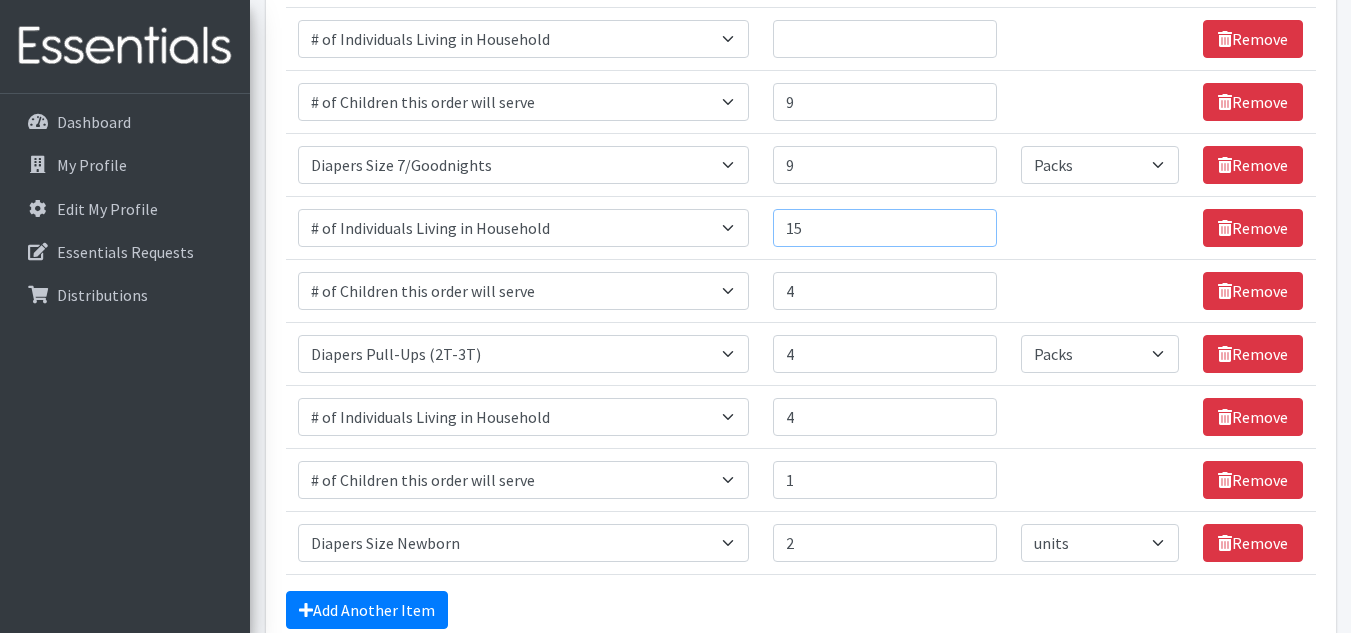 click on "15" at bounding box center (885, 228) 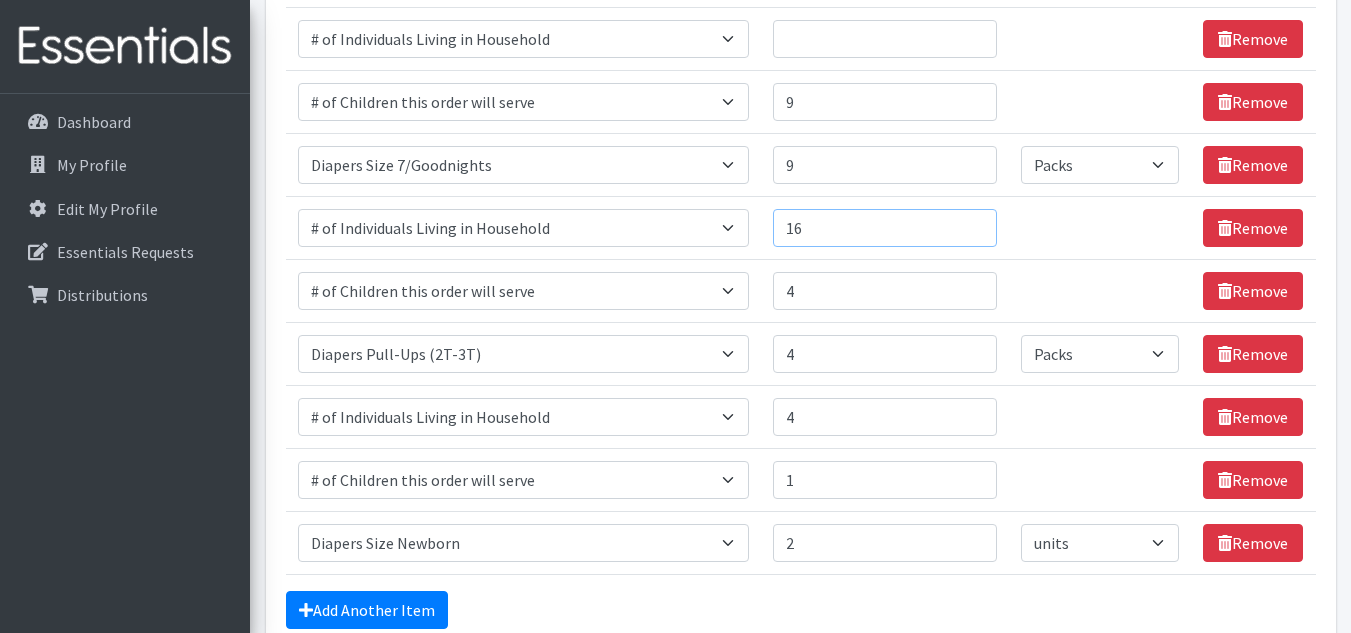 click on "16" at bounding box center (885, 228) 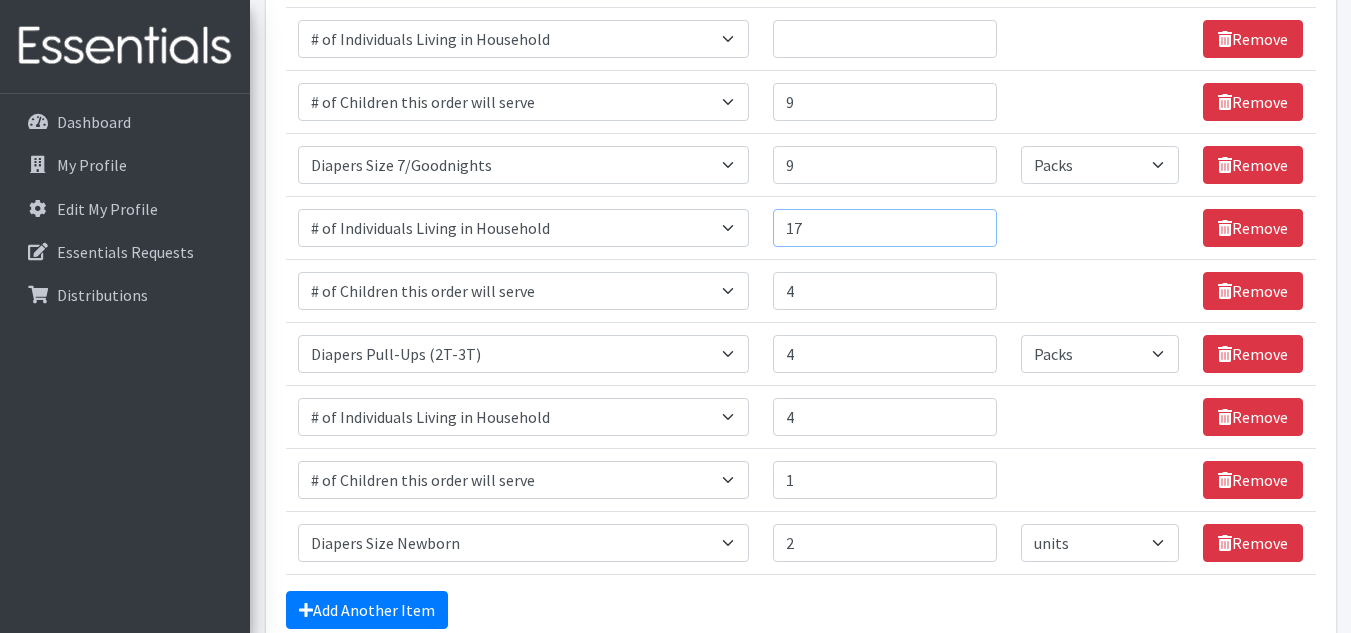 click on "17" at bounding box center [885, 228] 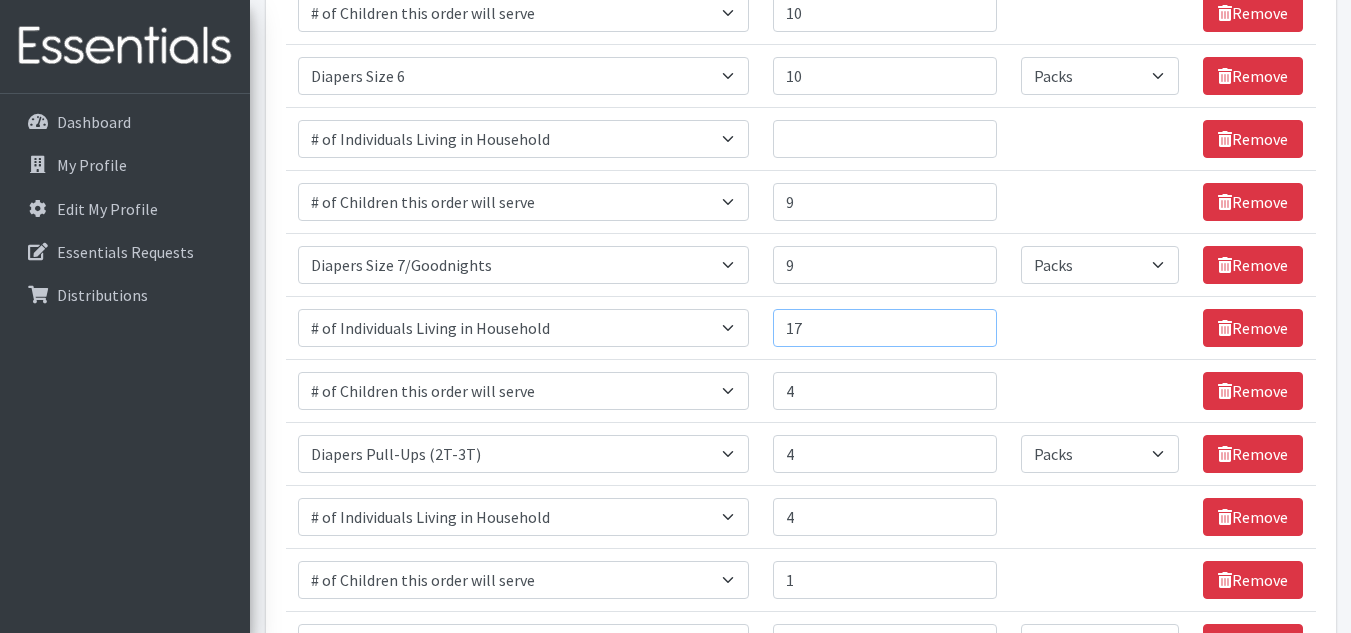 scroll, scrollTop: 1237, scrollLeft: 0, axis: vertical 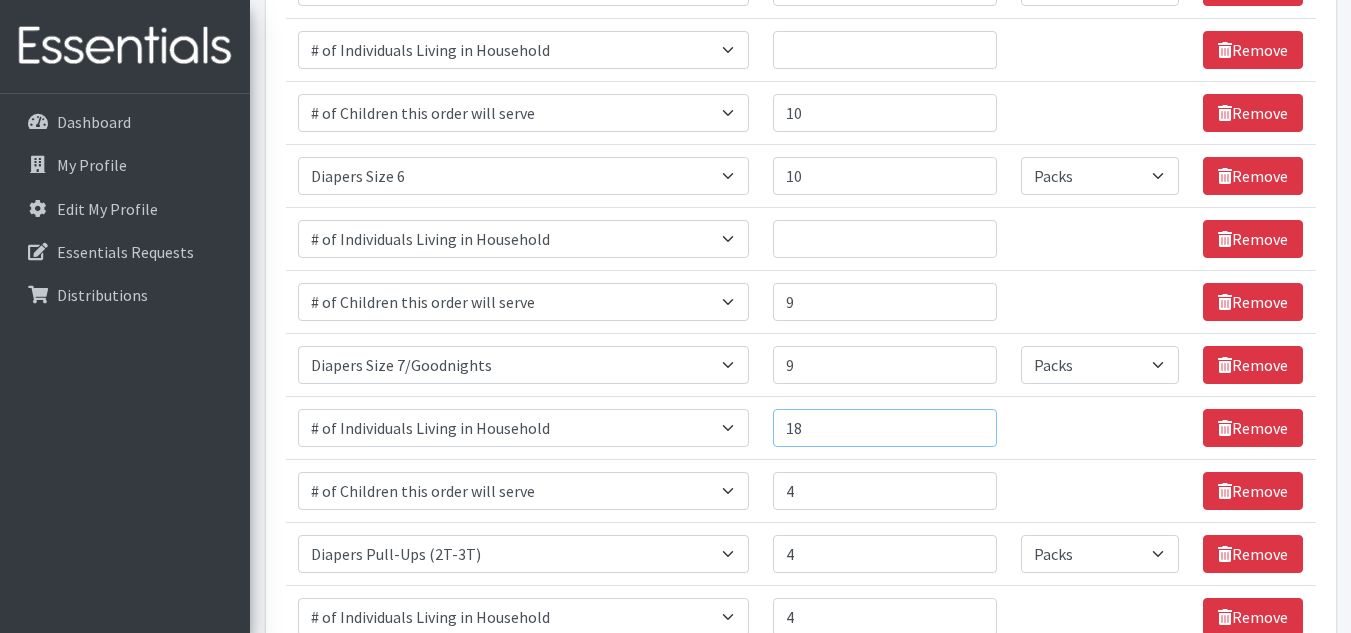 type on "18" 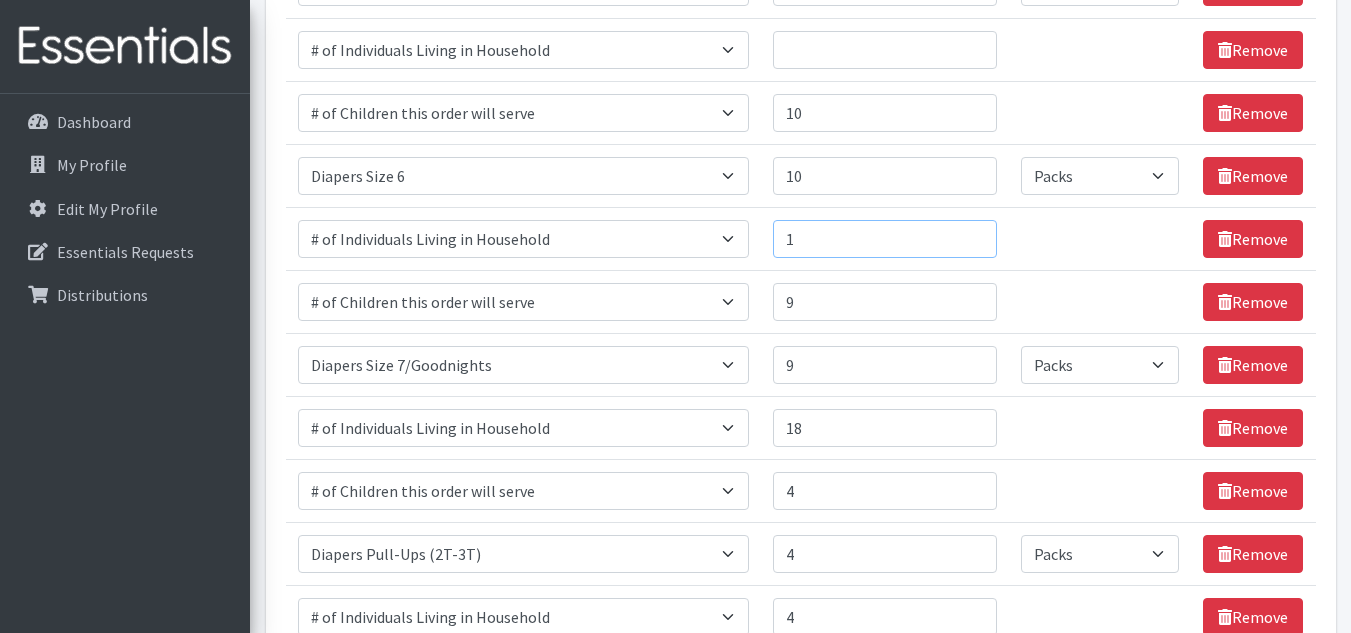 click on "1" at bounding box center [885, 239] 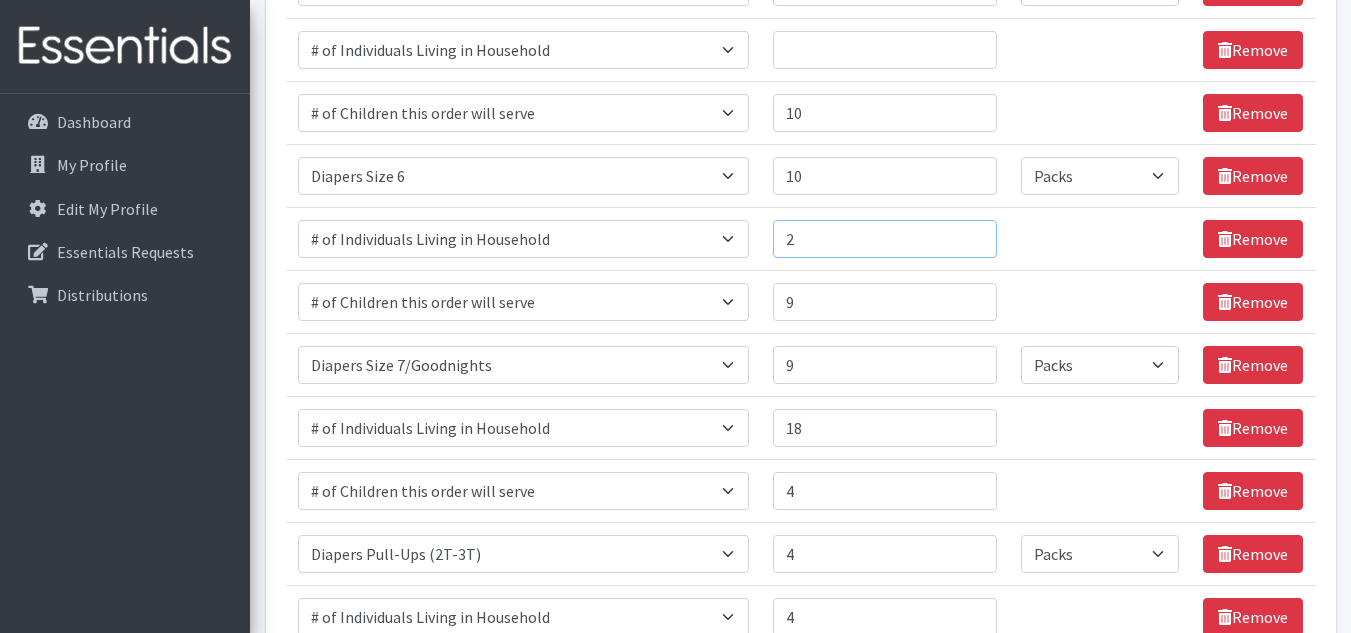 click on "2" at bounding box center (885, 239) 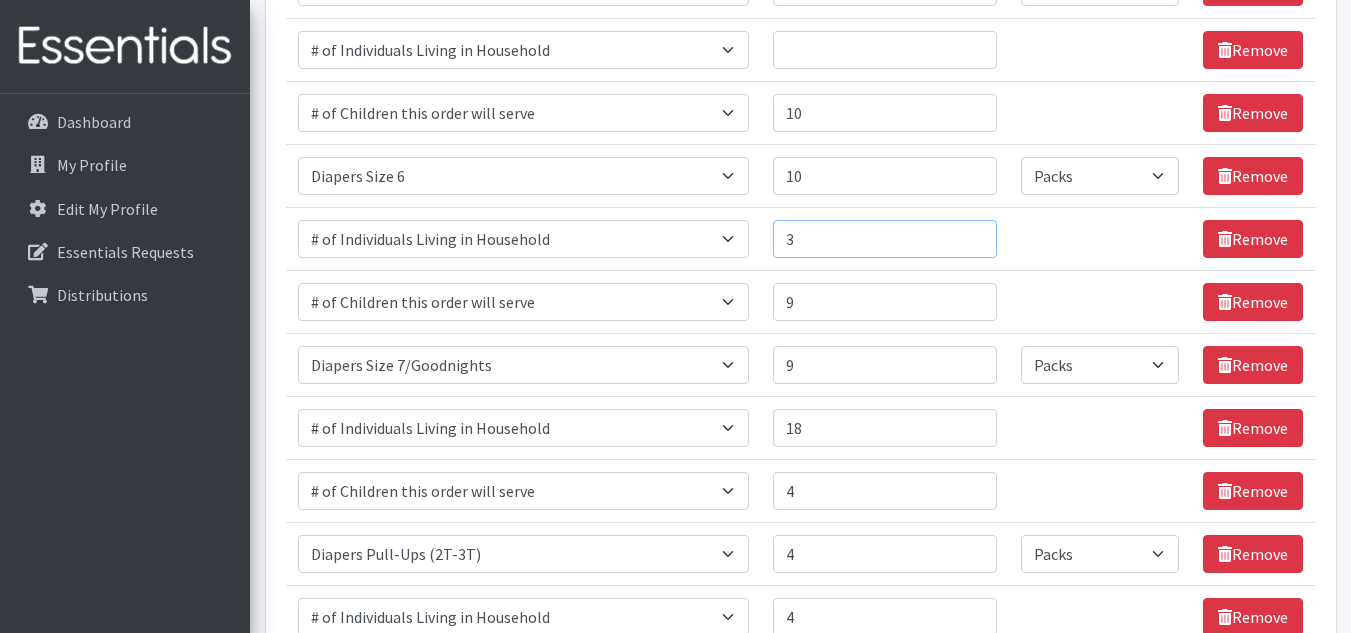 click on "3" at bounding box center [885, 239] 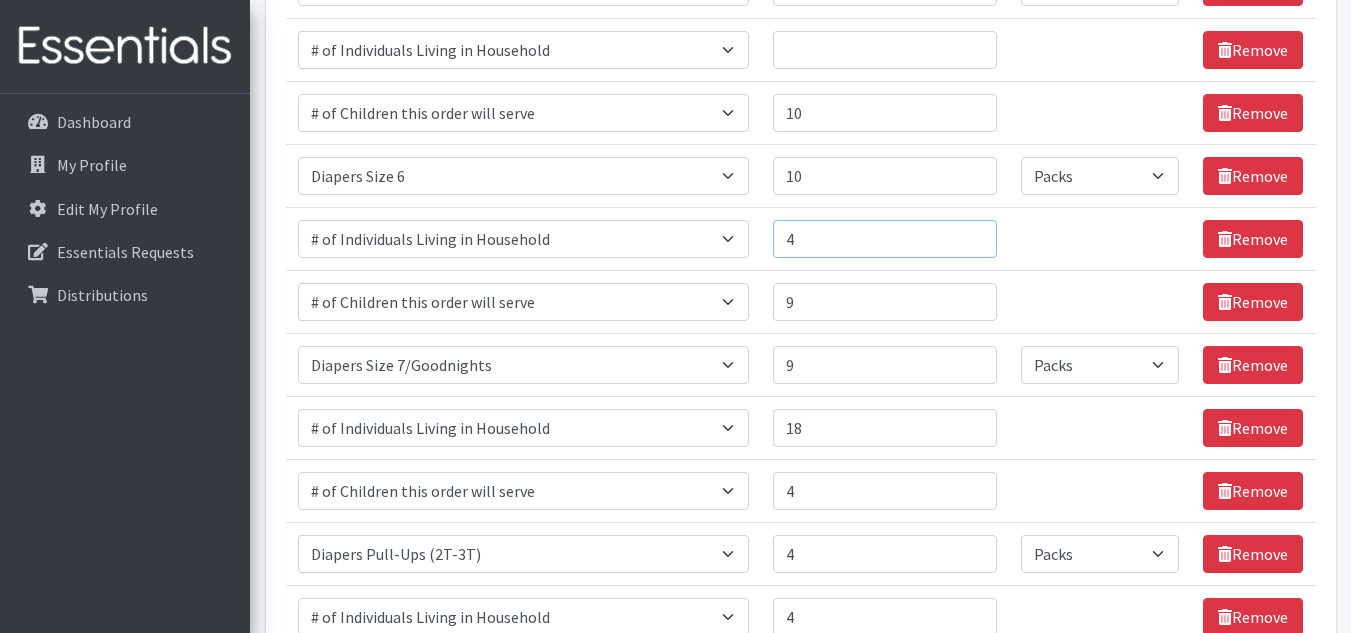 click on "4" at bounding box center (885, 239) 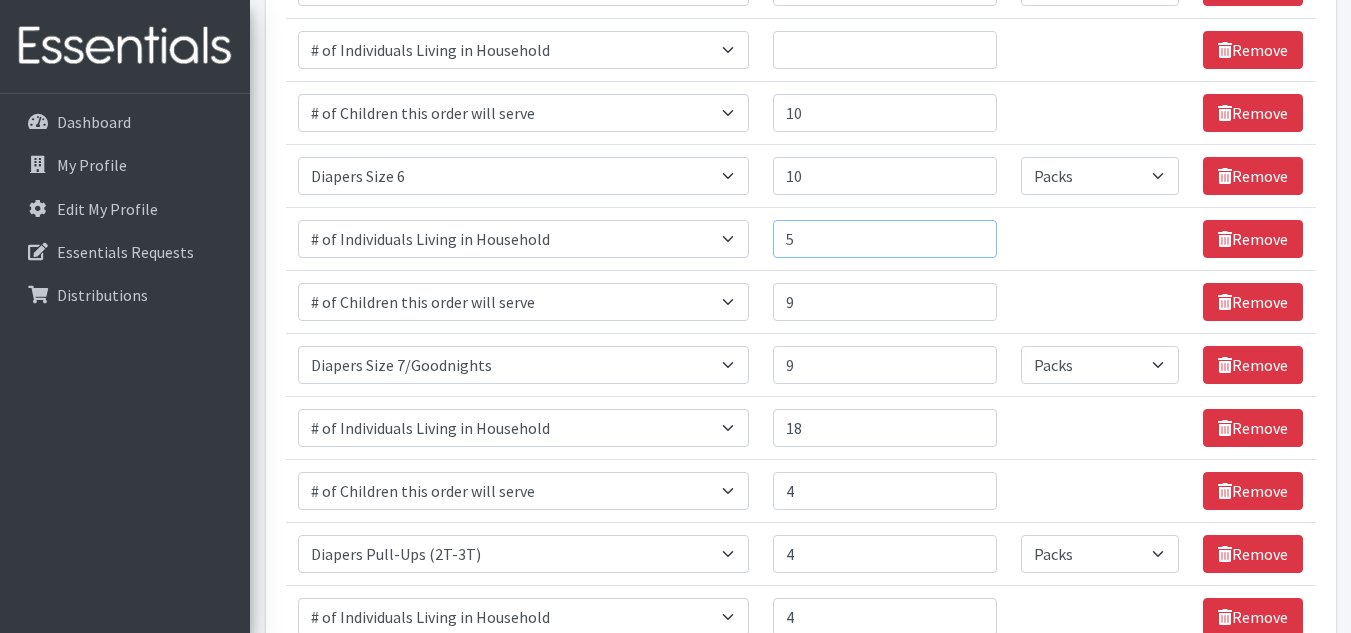 click on "5" at bounding box center (885, 239) 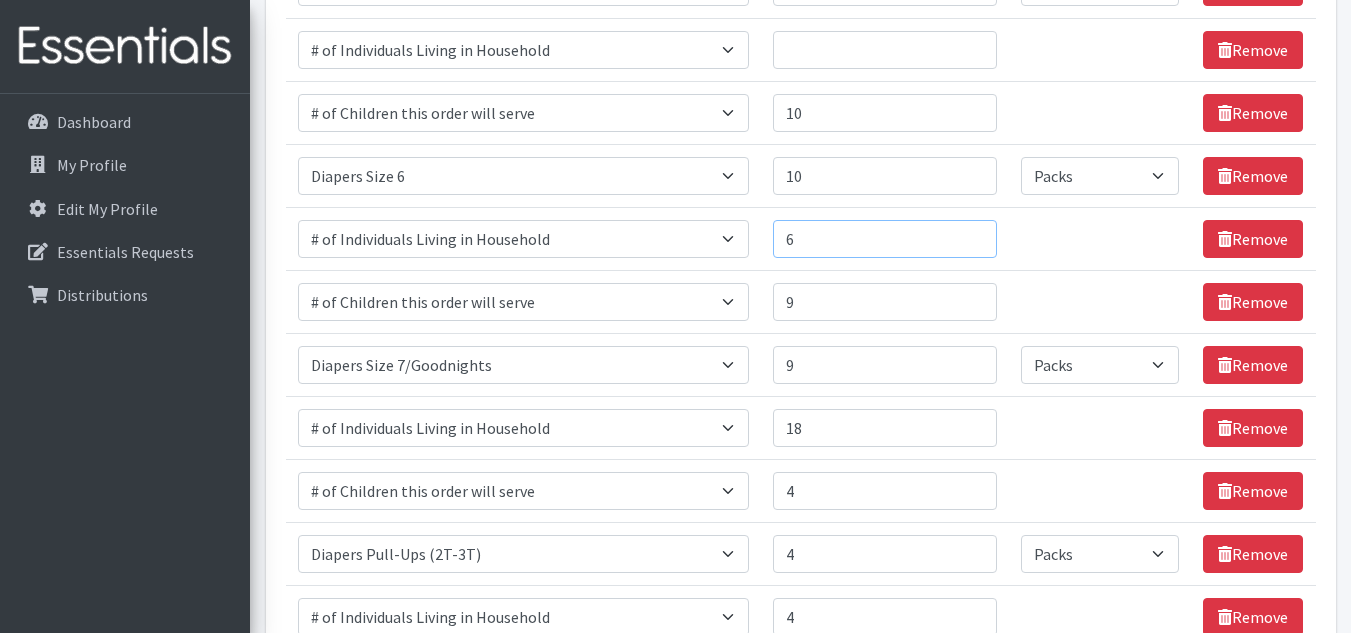 click on "6" at bounding box center [885, 239] 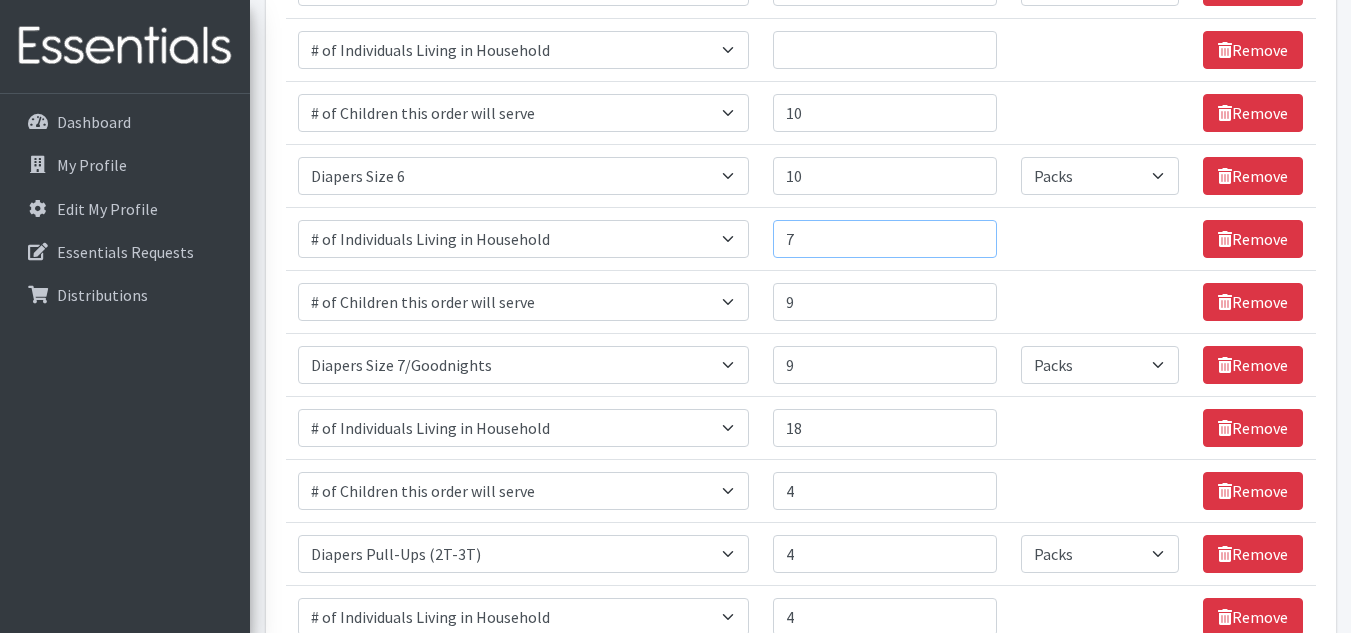 click on "7" at bounding box center (885, 239) 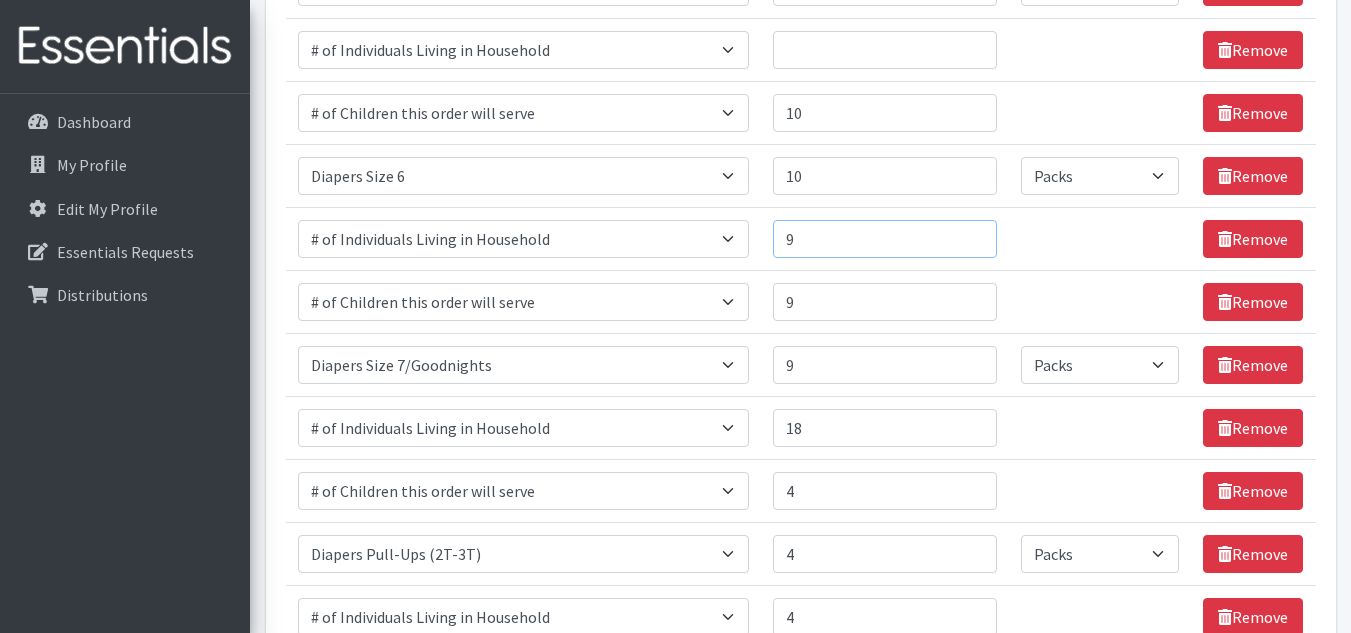 click on "9" at bounding box center (885, 239) 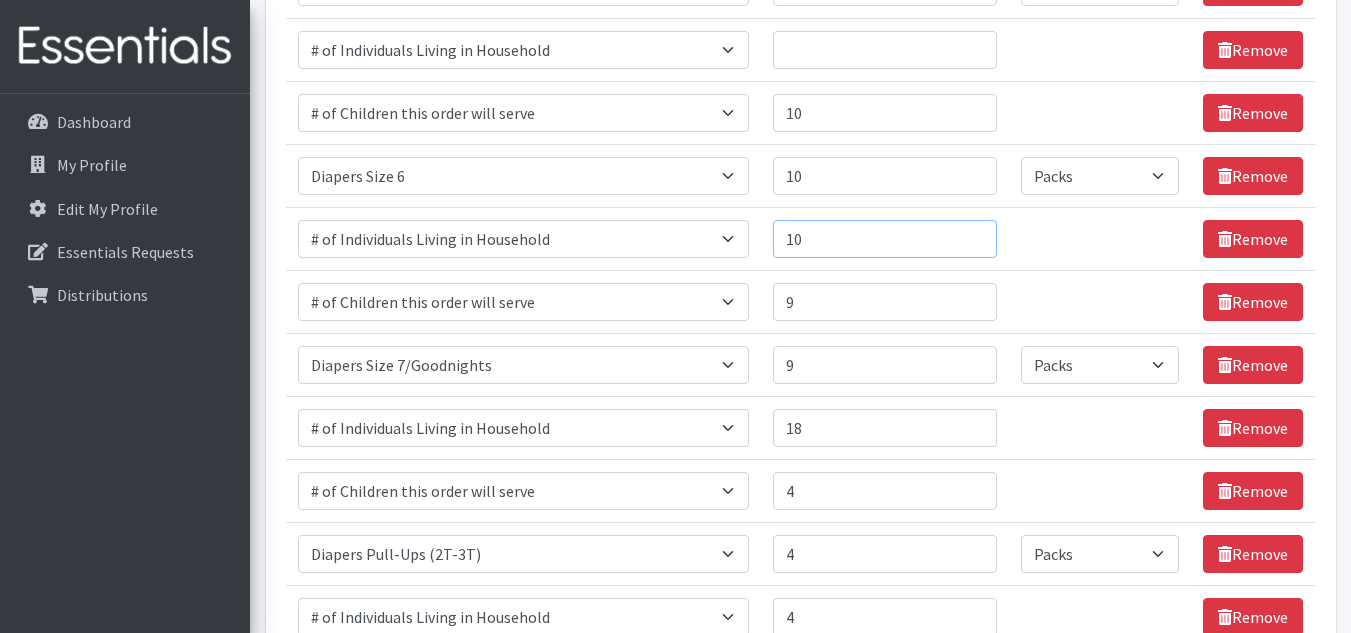click on "10" at bounding box center [885, 239] 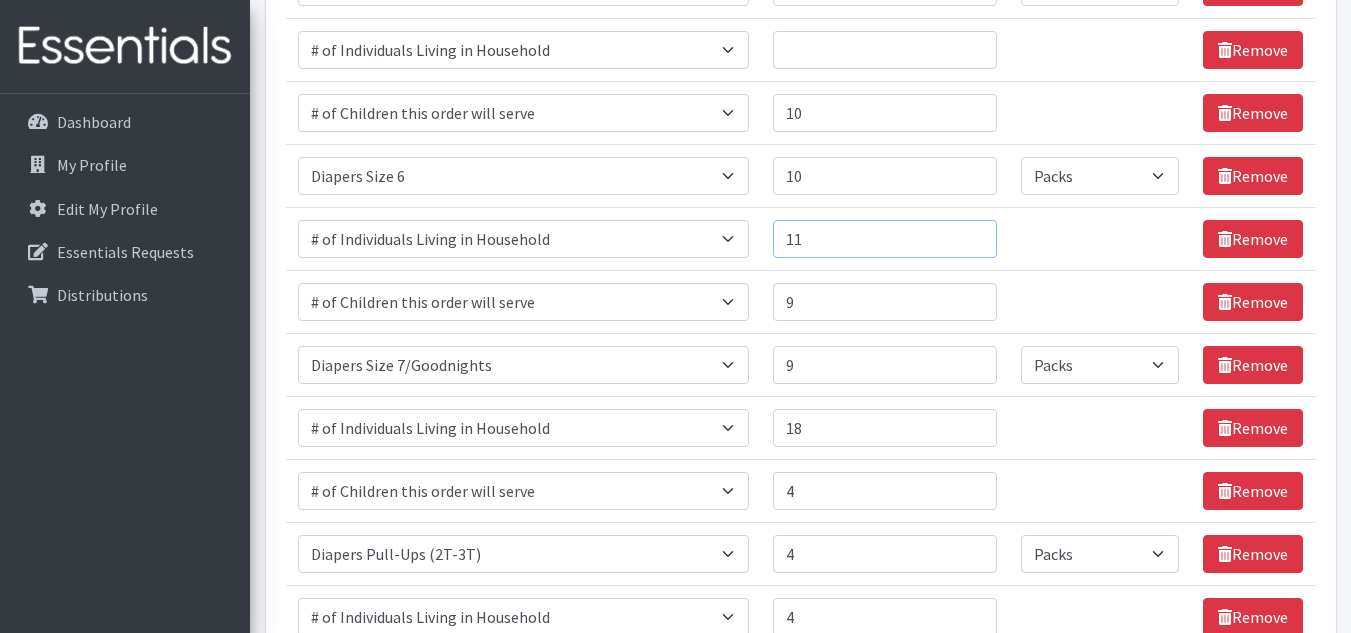 click on "11" at bounding box center [885, 239] 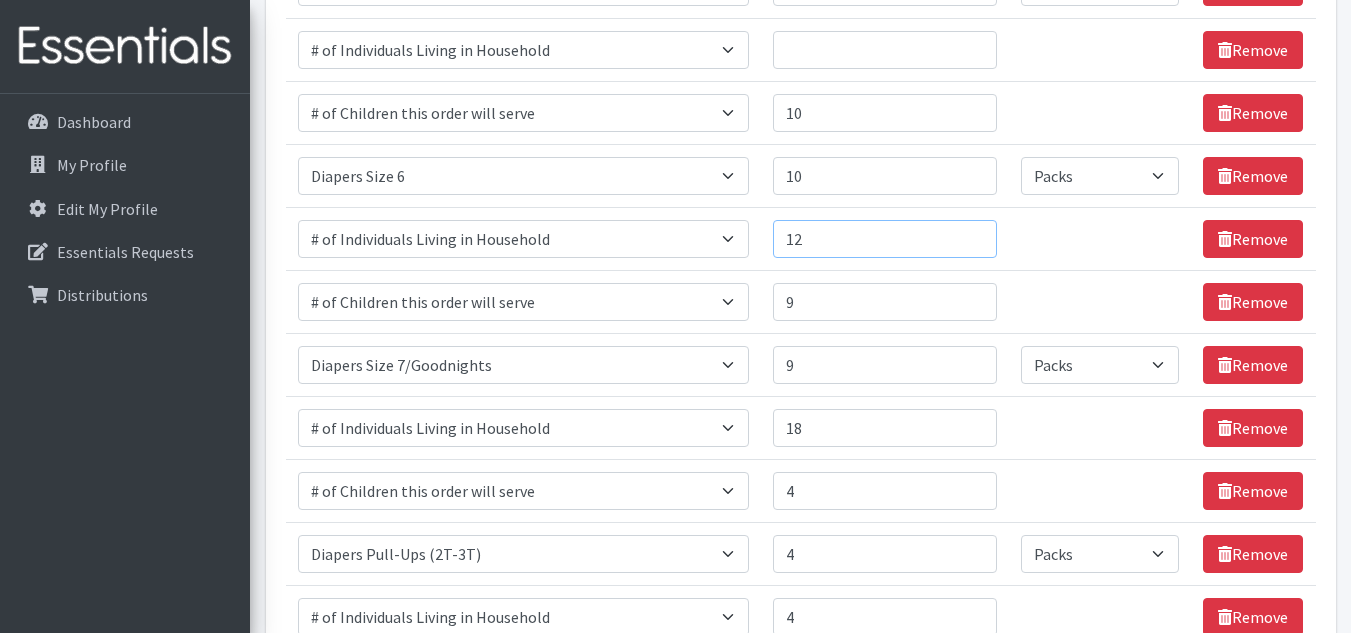 click on "12" at bounding box center (885, 239) 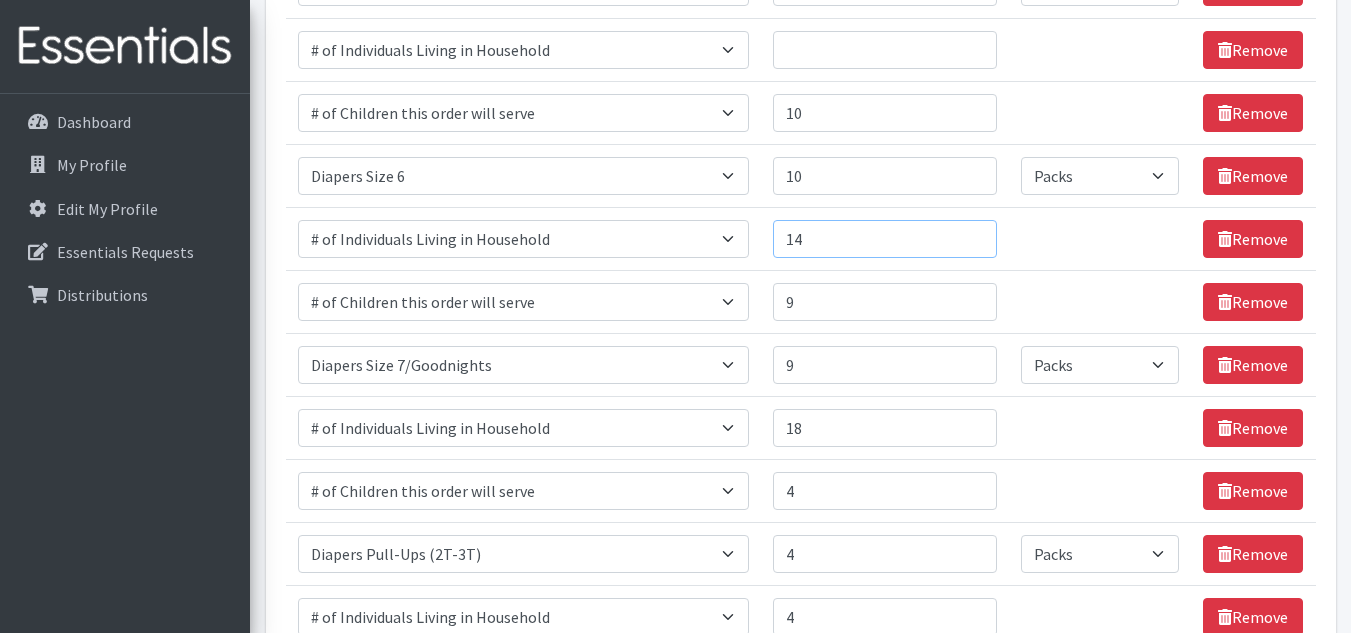 click on "14" at bounding box center [885, 239] 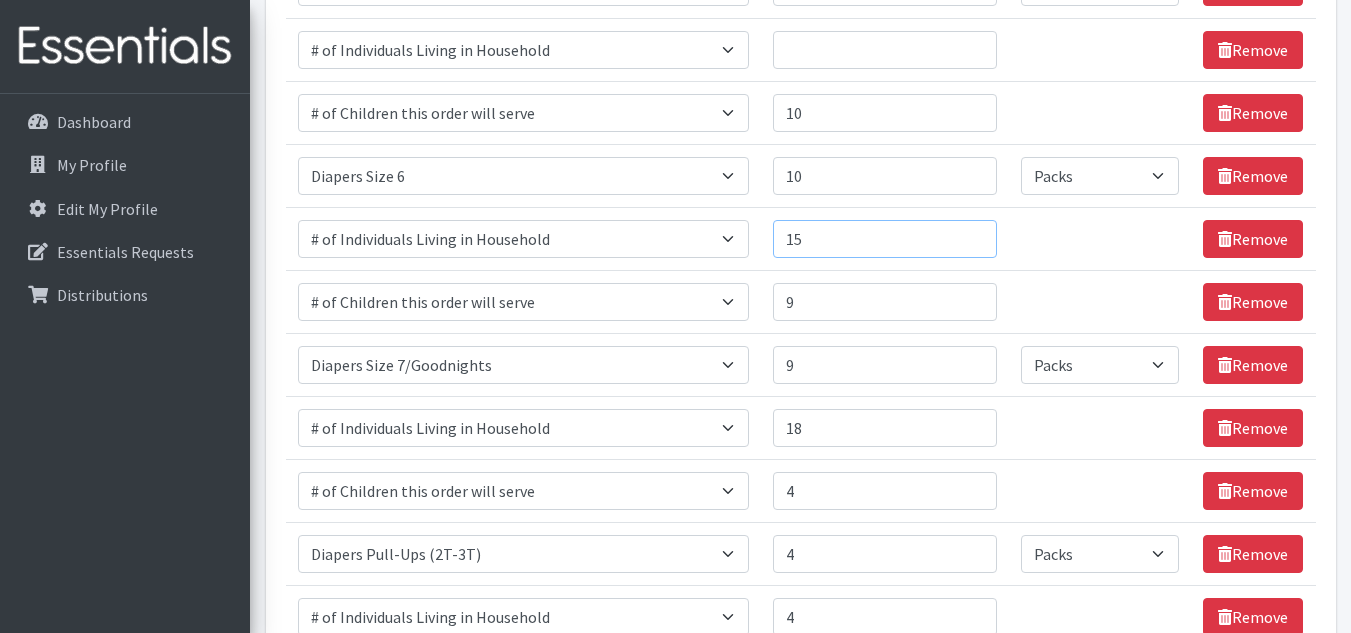 click on "15" at bounding box center [885, 239] 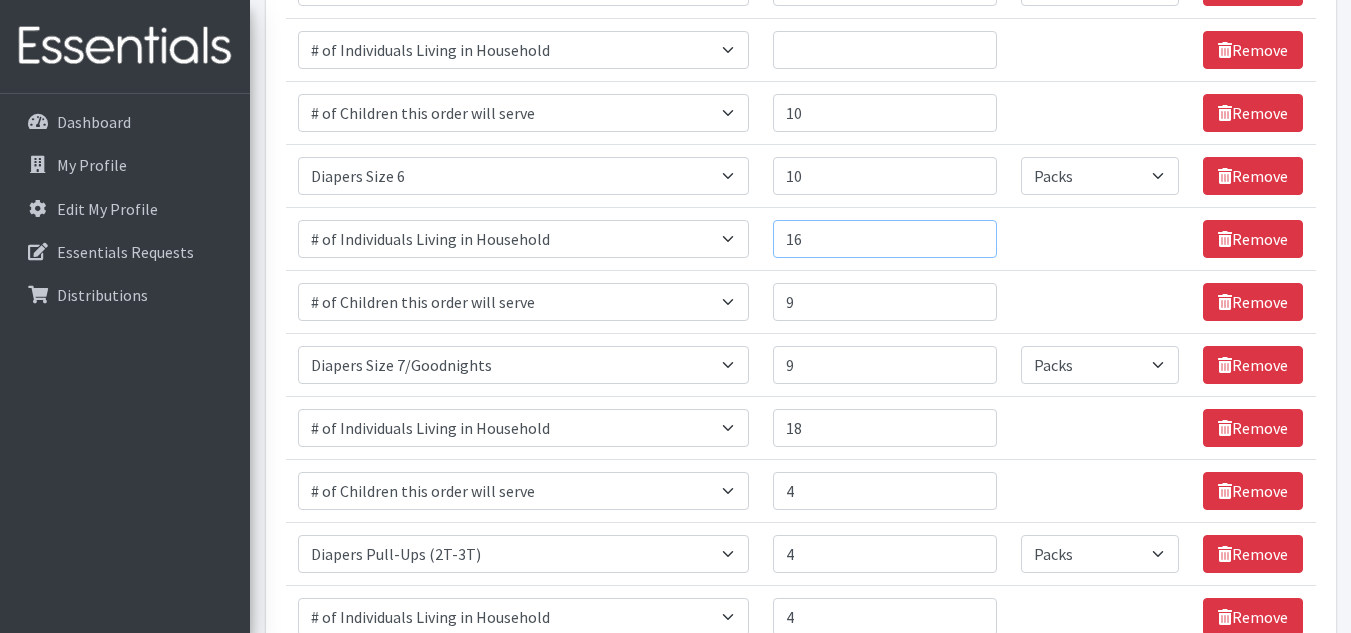 click on "16" at bounding box center (885, 239) 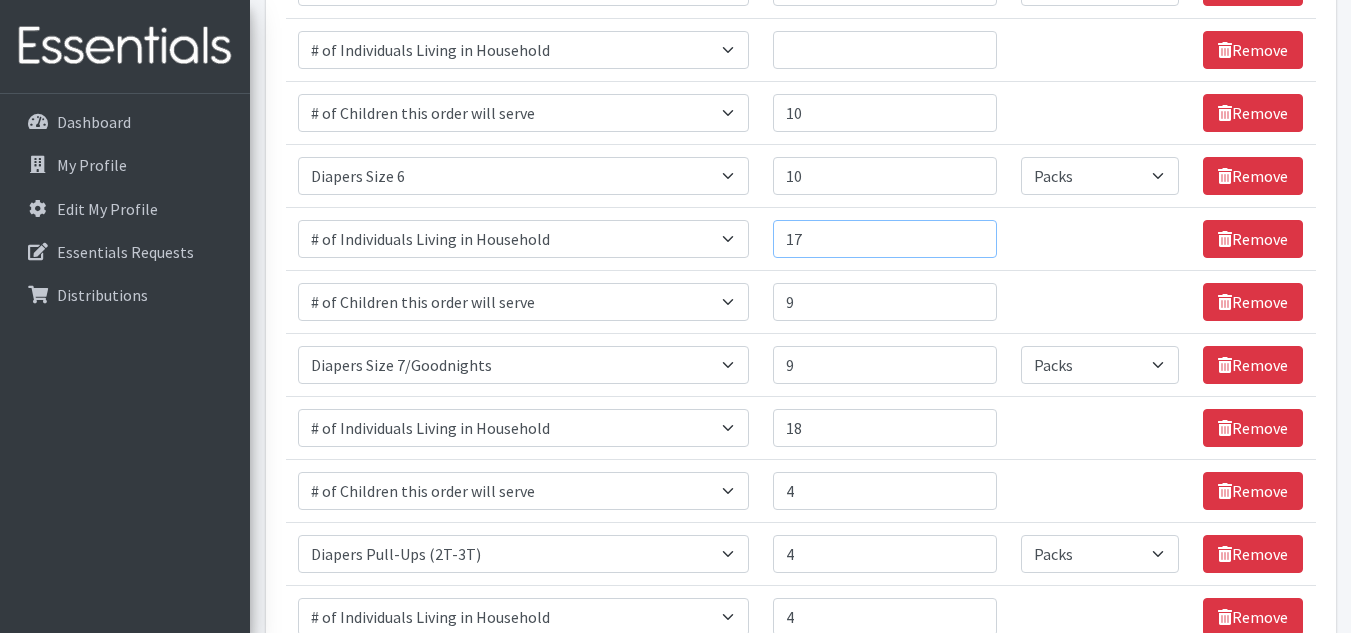 click on "17" at bounding box center [885, 239] 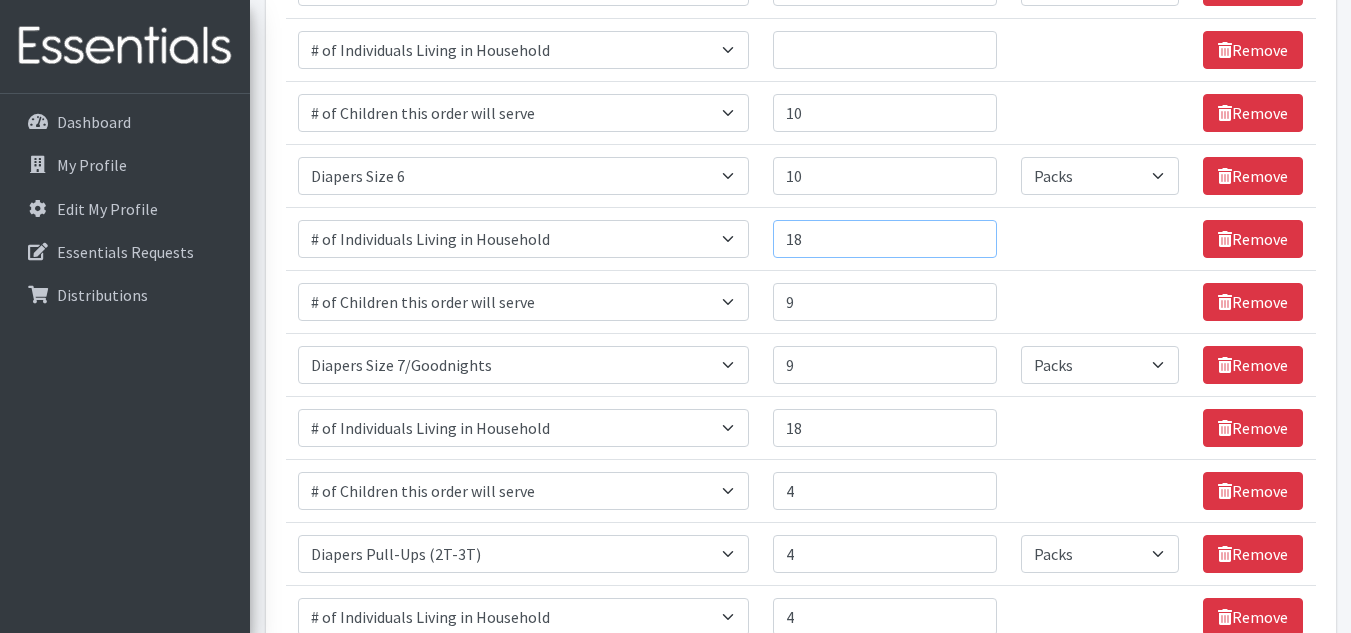 click on "18" at bounding box center (885, 239) 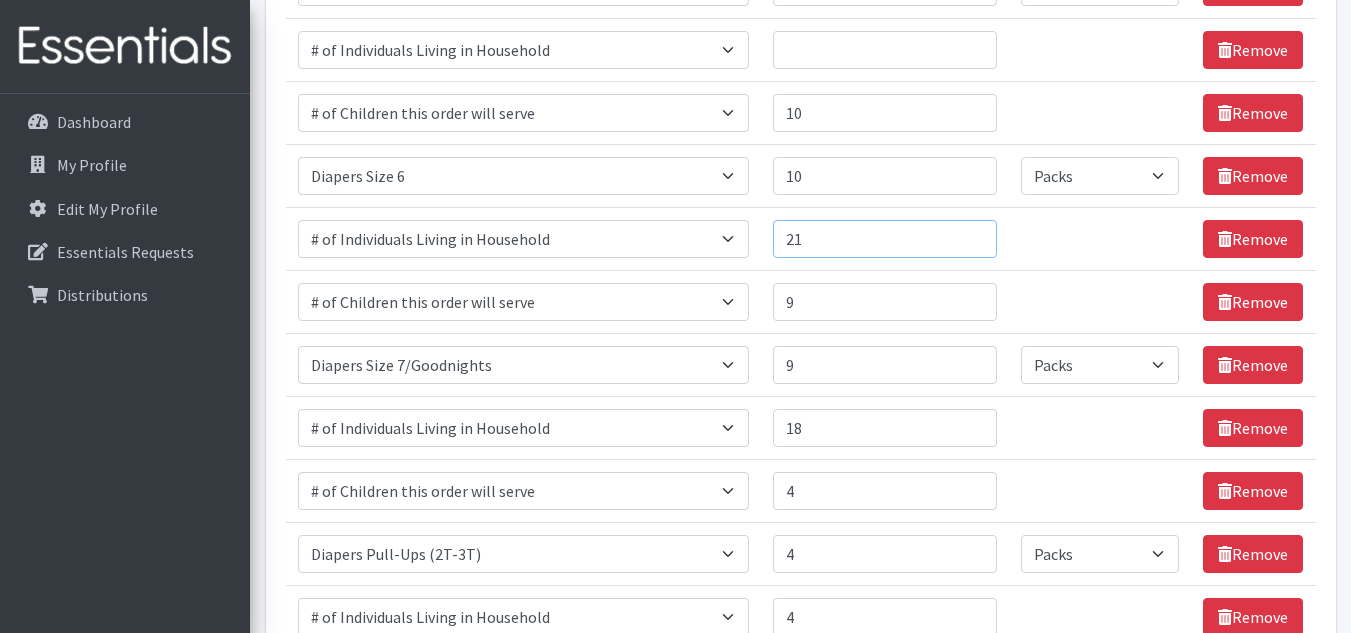 click on "21" at bounding box center [885, 239] 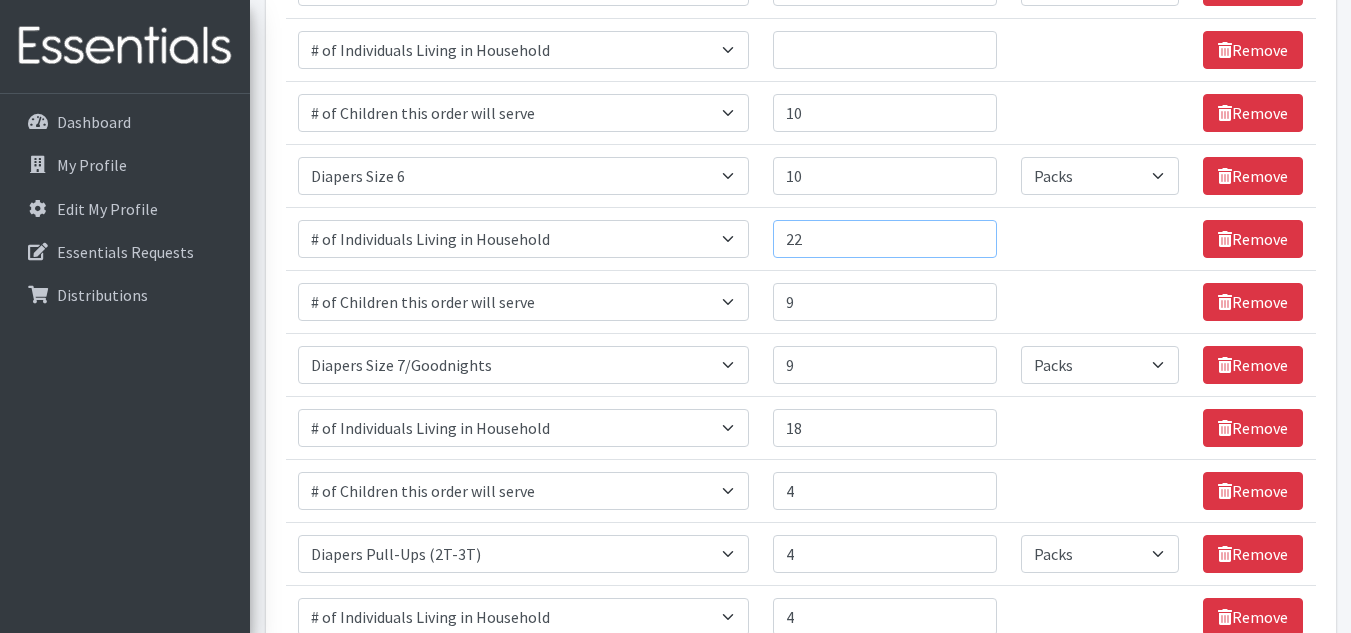 type on "22" 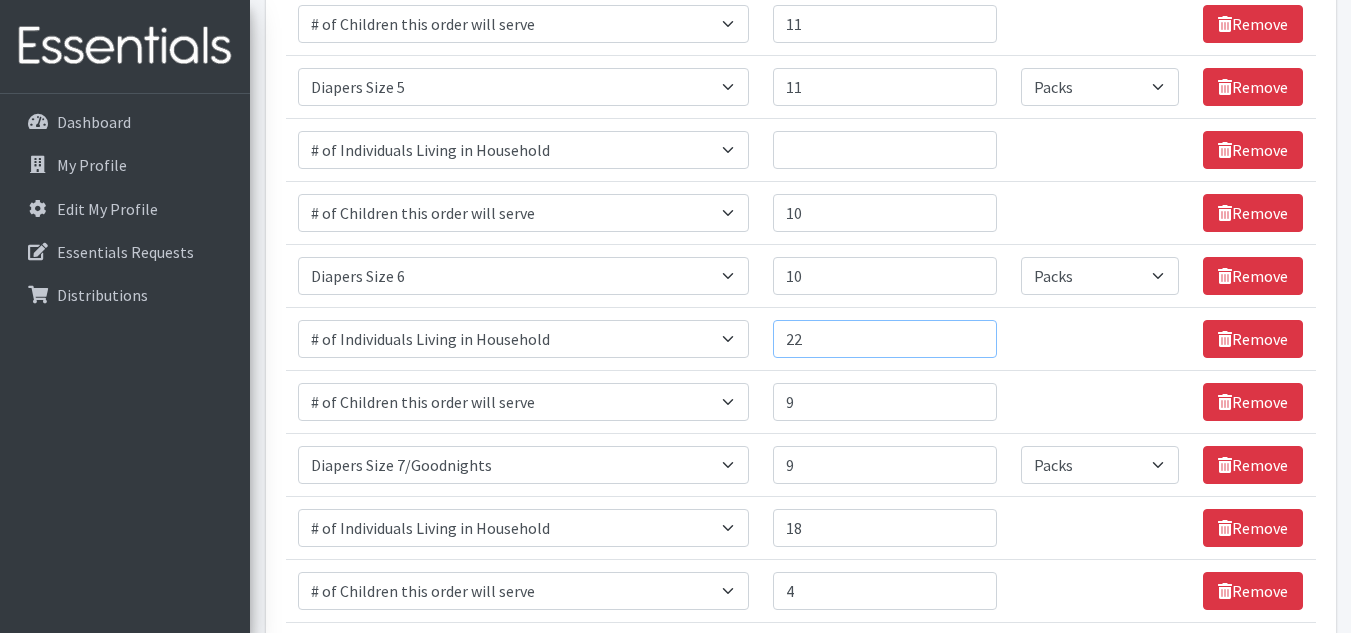 scroll, scrollTop: 1037, scrollLeft: 0, axis: vertical 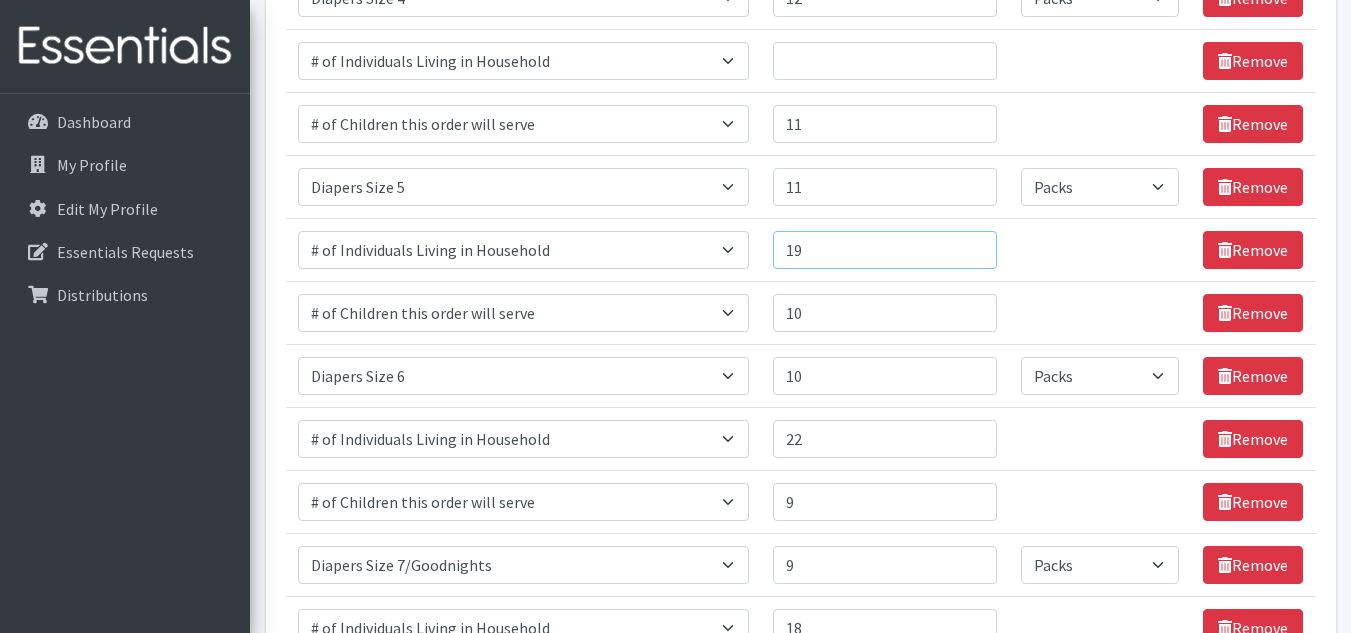 click on "19" at bounding box center (885, 250) 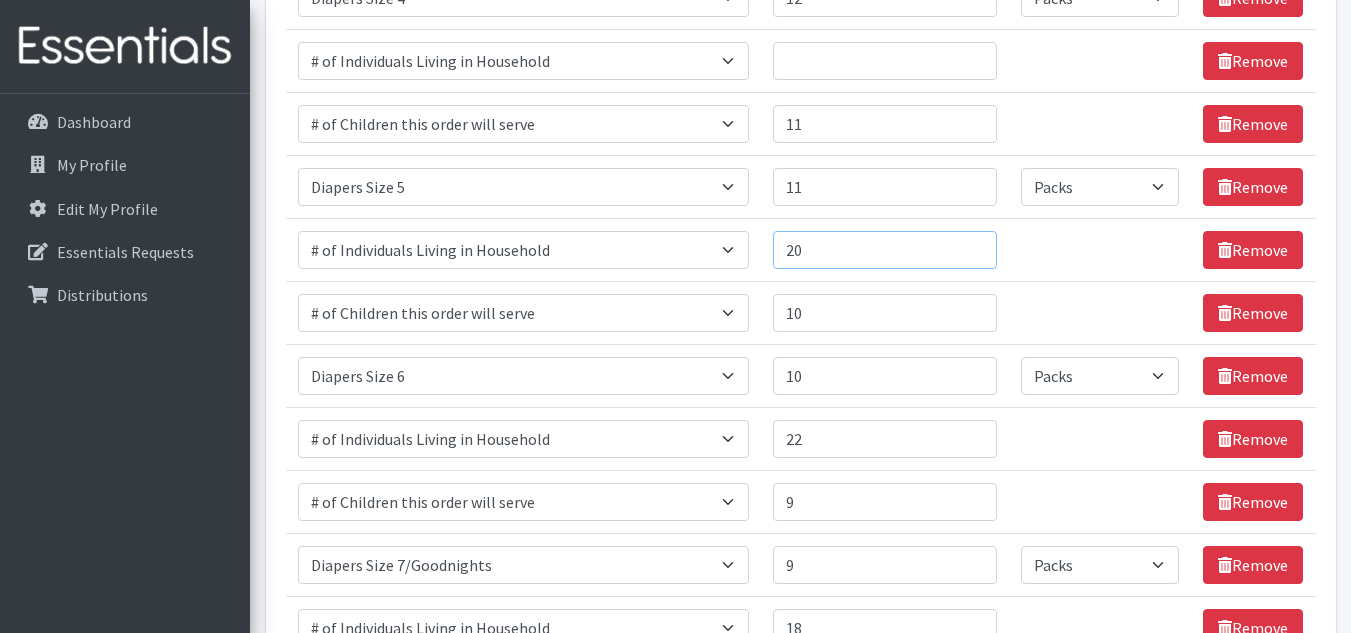 click on "20" at bounding box center (885, 250) 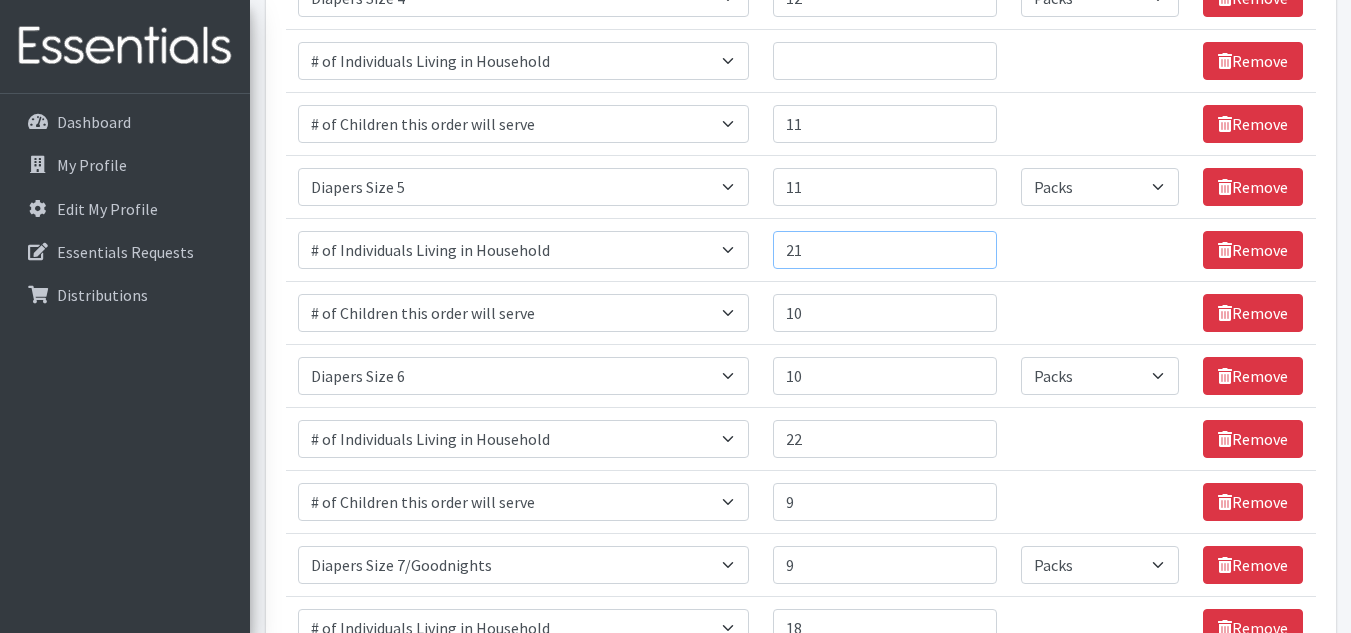click on "21" at bounding box center (885, 250) 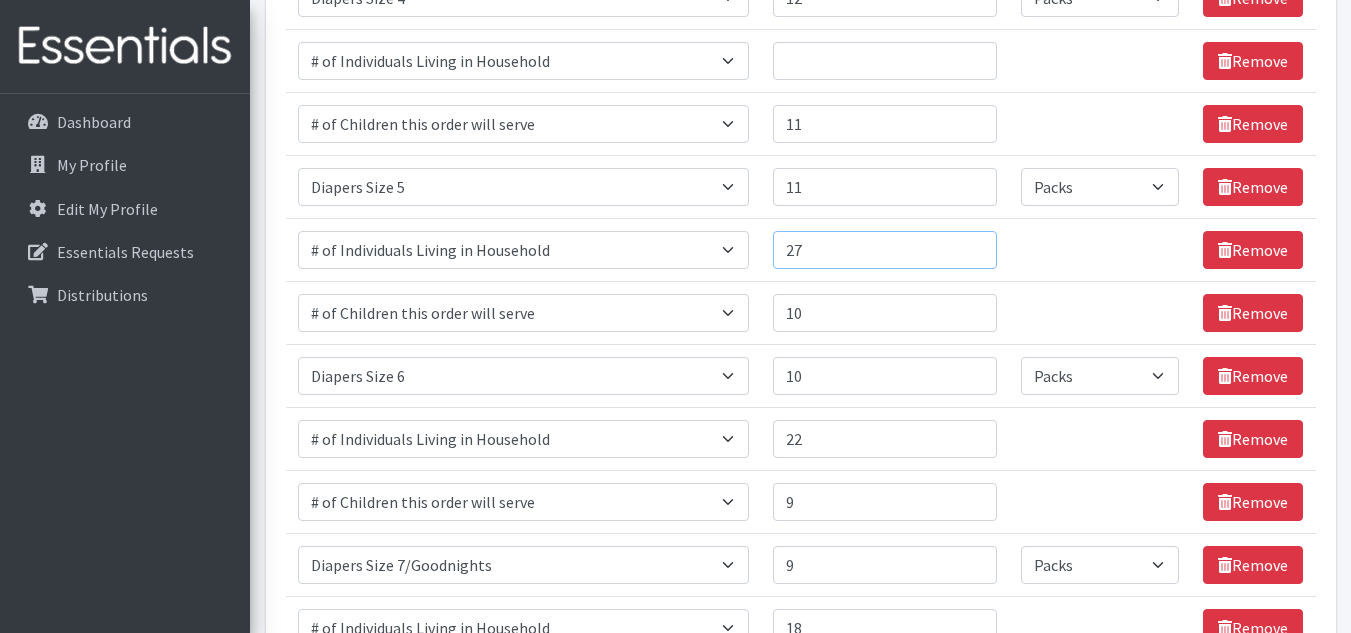 type on "28" 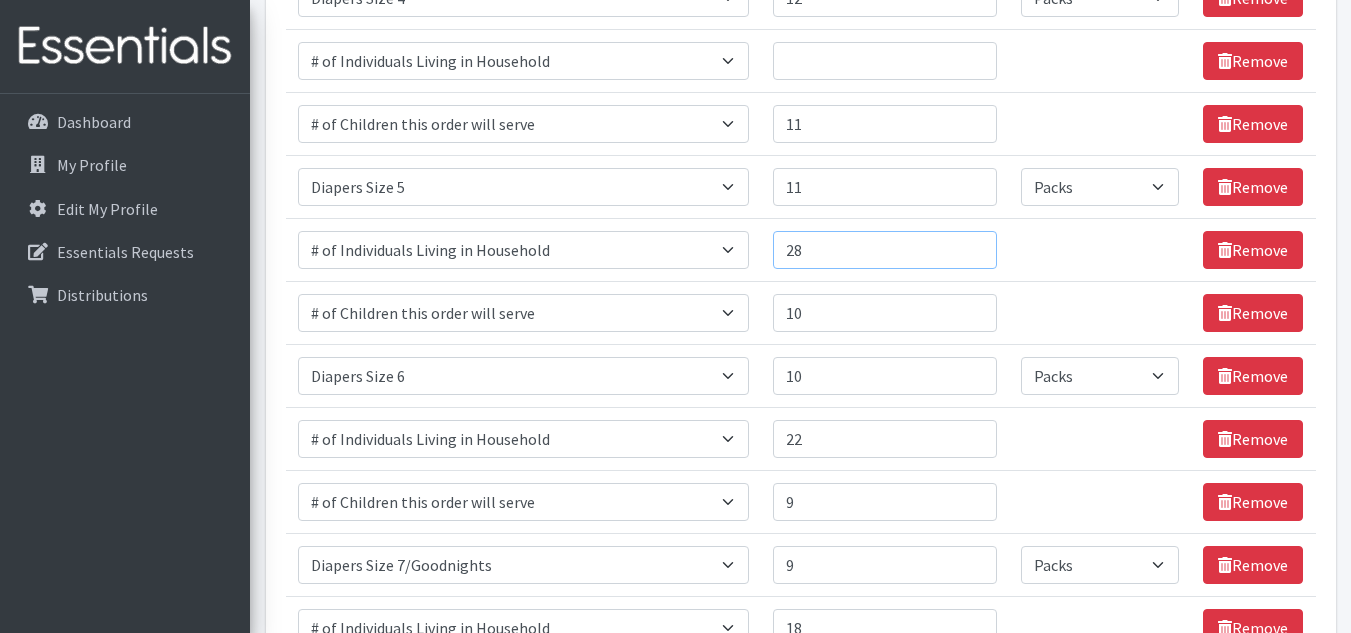 click on "28" at bounding box center (885, 250) 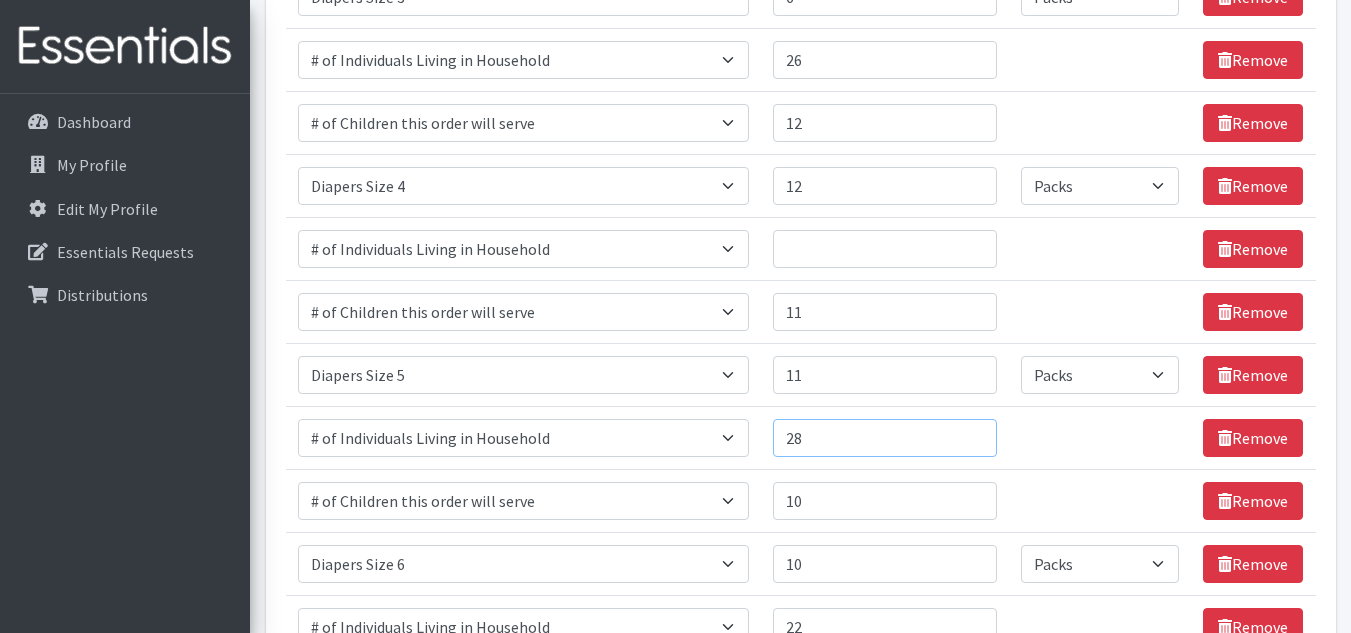 scroll, scrollTop: 837, scrollLeft: 0, axis: vertical 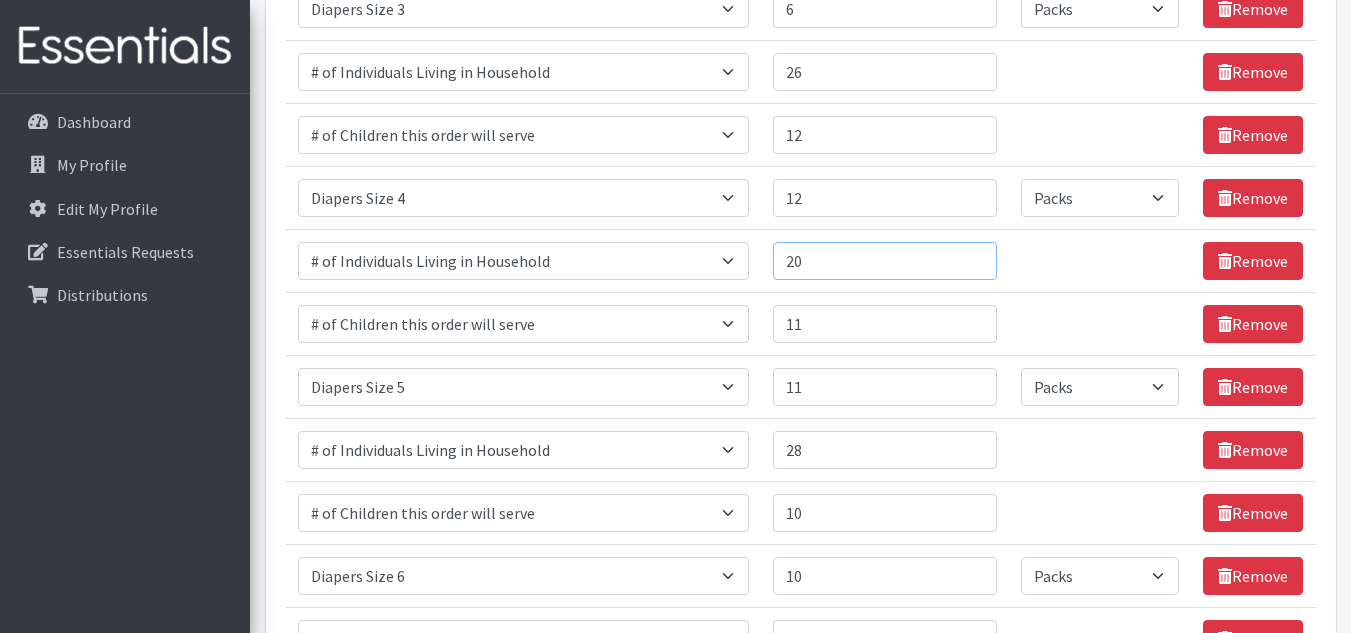 click on "20" at bounding box center [885, 261] 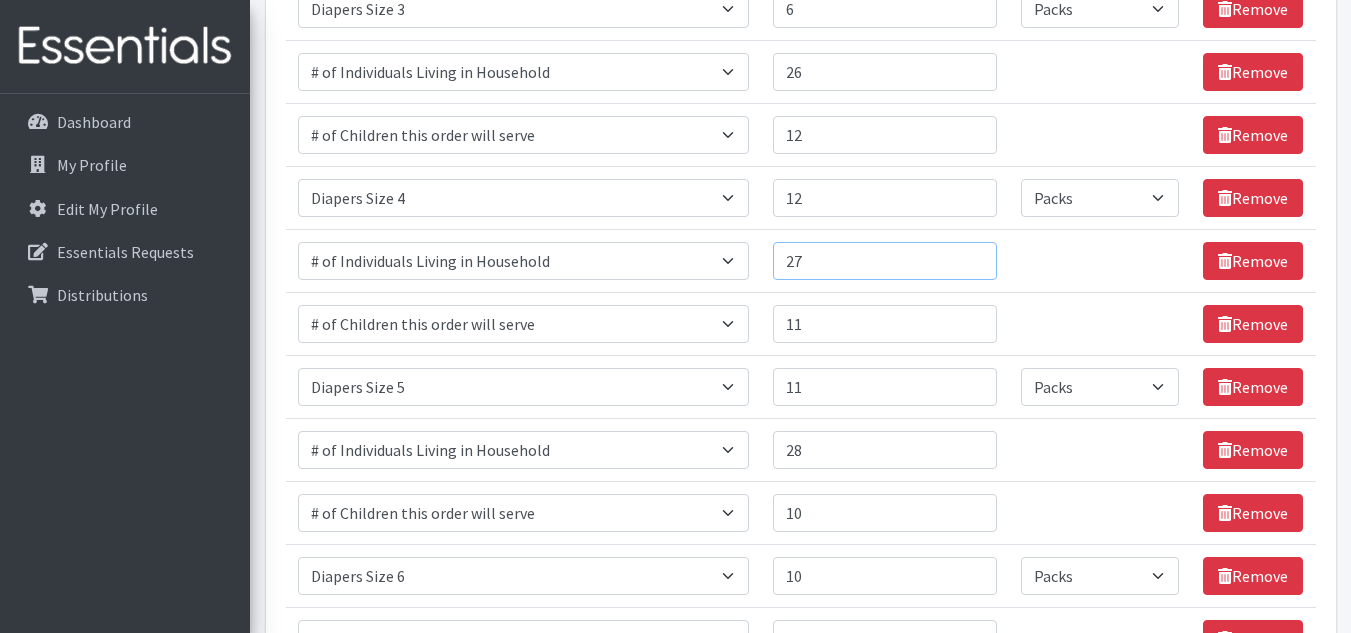 type on "27" 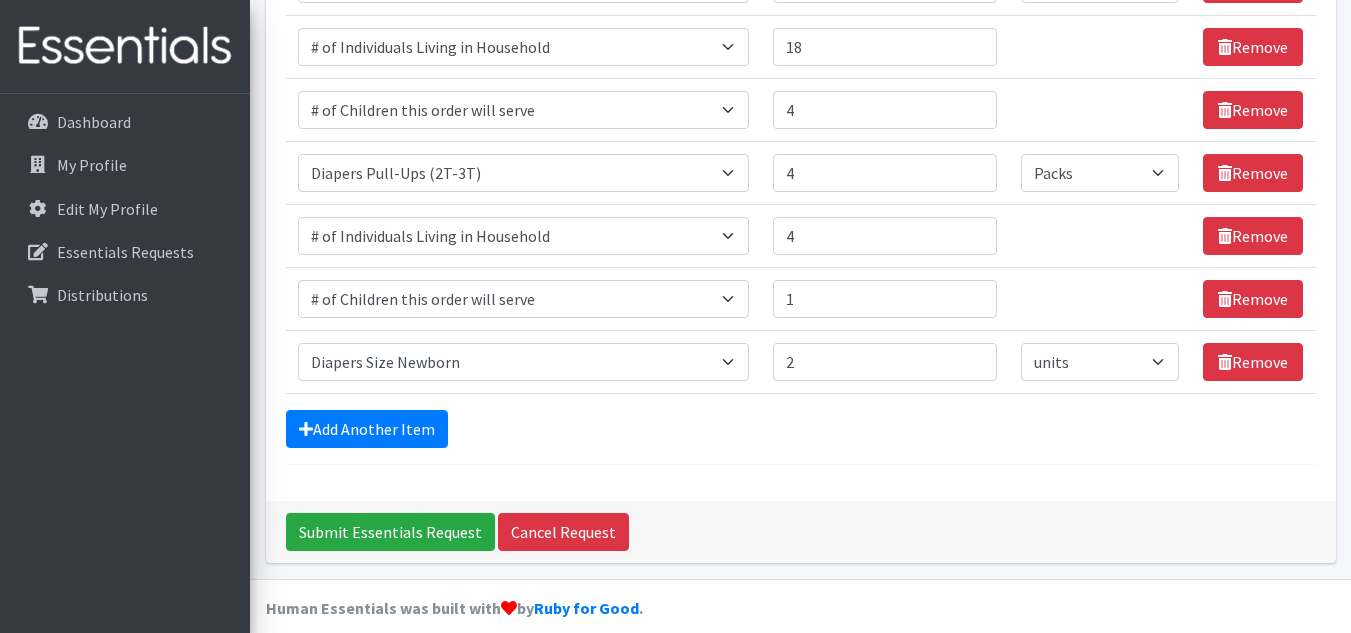 scroll, scrollTop: 1639, scrollLeft: 0, axis: vertical 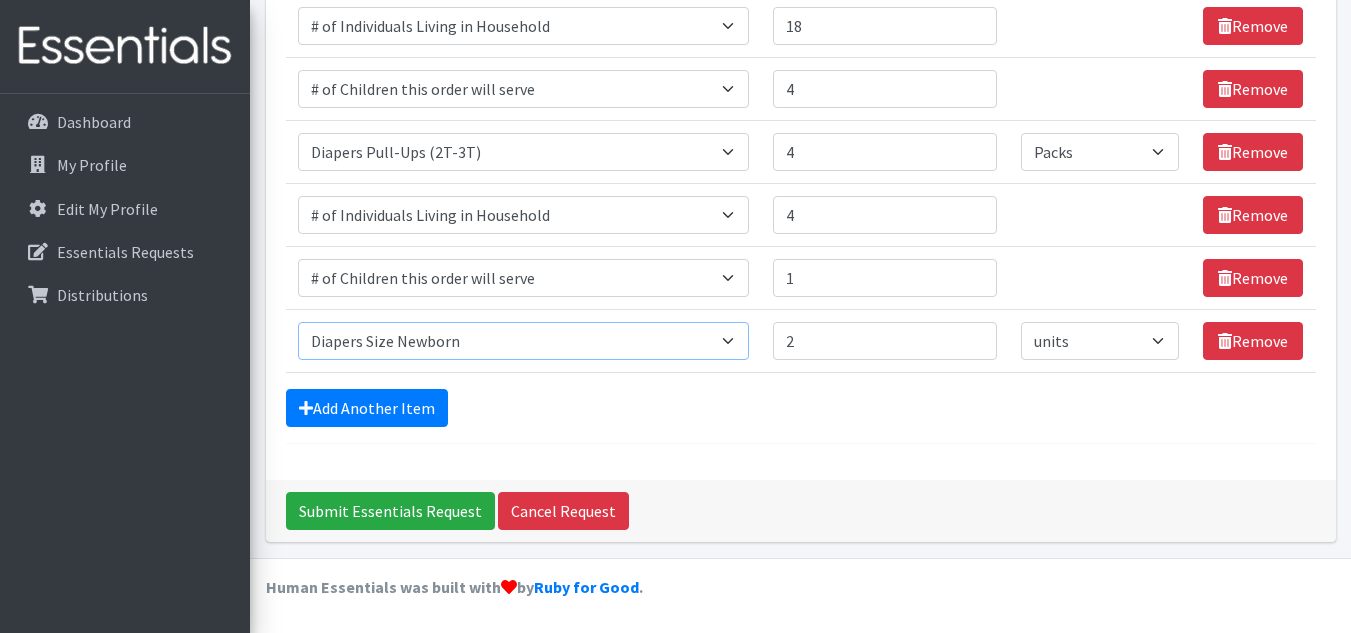 click on "Select an item
# of Children this order will serve
# of Individuals Living in Household
Activity Mat
Baby Carriers
Bath Tubs
Bed Pads
Bibs
Birthday Box - Boy
Birthday Box - Girl
Blankets/Swaddlers/Sleepsacks
Books
Bottles
Breast Pump
Bundle Me's
Car Seat - 3in1 up to 80 lbs.
Car Seat - Infant up to 22lbs. w/ handle
Clothing Boys Spring/Summer 0-6 Months
Clothing Boys Spring/Summer 12-18 Months
Clothing Boys Spring/Summer 18-24 Months
Clothing Boys Spring/Summer 2T
Clothing Boys Spring/Summer 3T
Clothing Boys Spring/Summer 4T
Clothing Boys Spring/Summer 5T
Clothing Boys Spring/Summer 6-12 Months
Clothing Boys Spring/Summer Premie/NB
Clothing Girls Fall/Winter 6-12 Months
Clothing Girls Spring/Summer 0-6 Months
Clothing Girls Spring/Summer 12-18 Months
Clothing Girls Spring/Summer 18-24 Months
Clothing Girls Spring/Summer 2T
Clothing Girls Spring/Summer 3T
Clothing Girls Spring/Summer 4T
Clothing Girls Spring/Summer 5T
Diaper Bags" at bounding box center (523, 341) 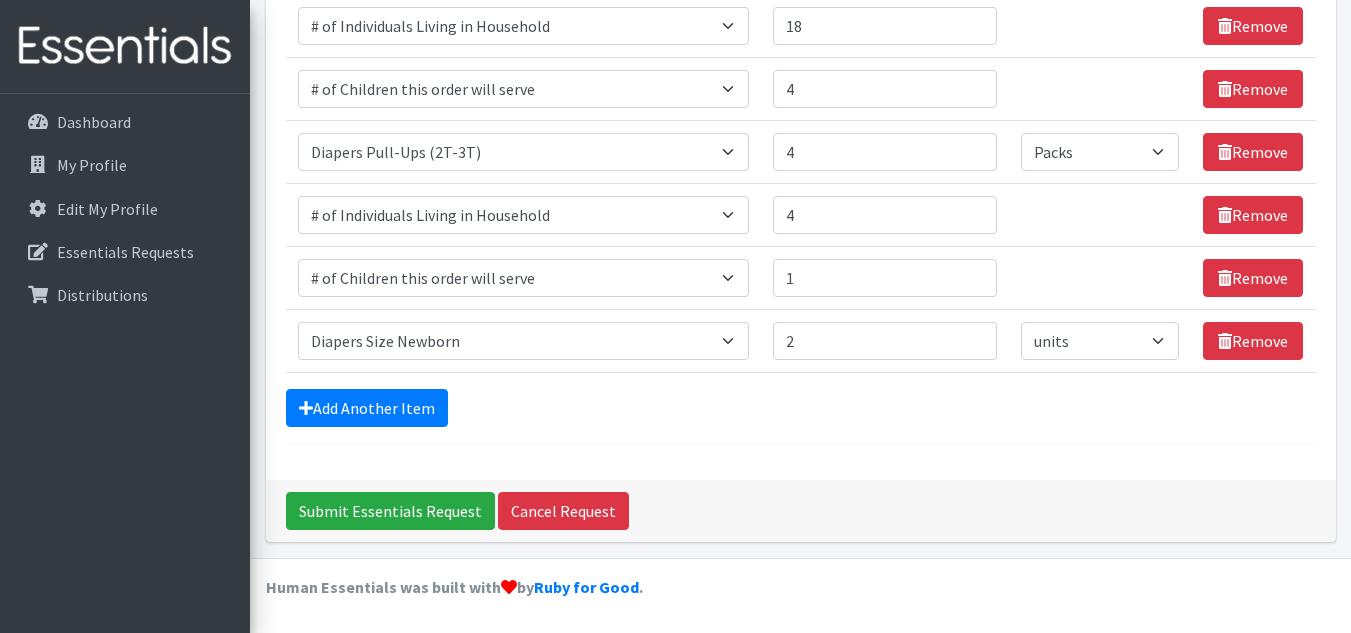 click on "Add Another Item" at bounding box center (801, 408) 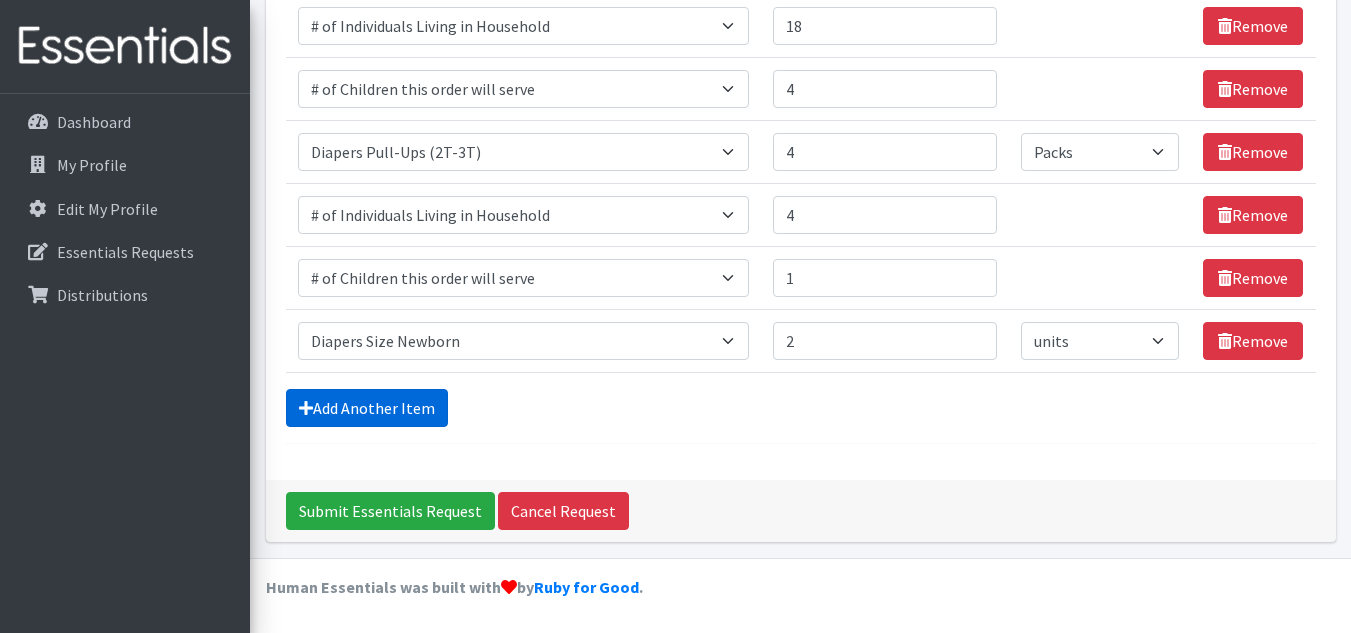 click on "Add Another Item" at bounding box center (367, 408) 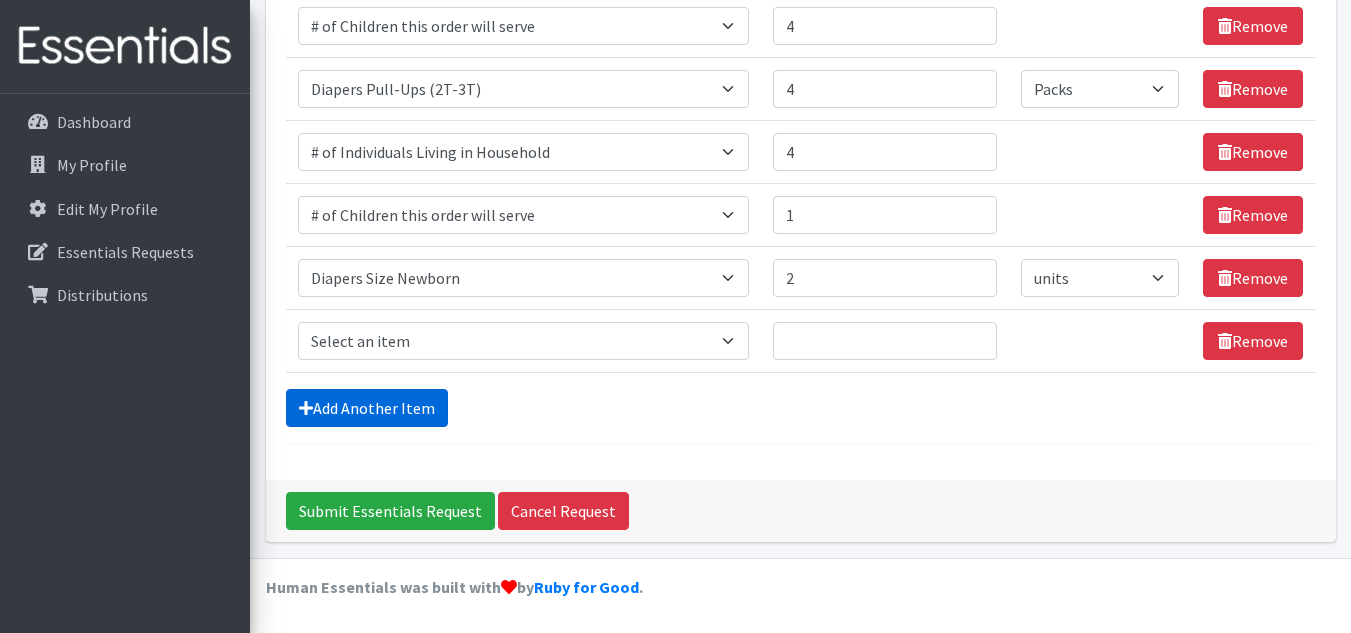 click on "Add Another Item" at bounding box center [367, 408] 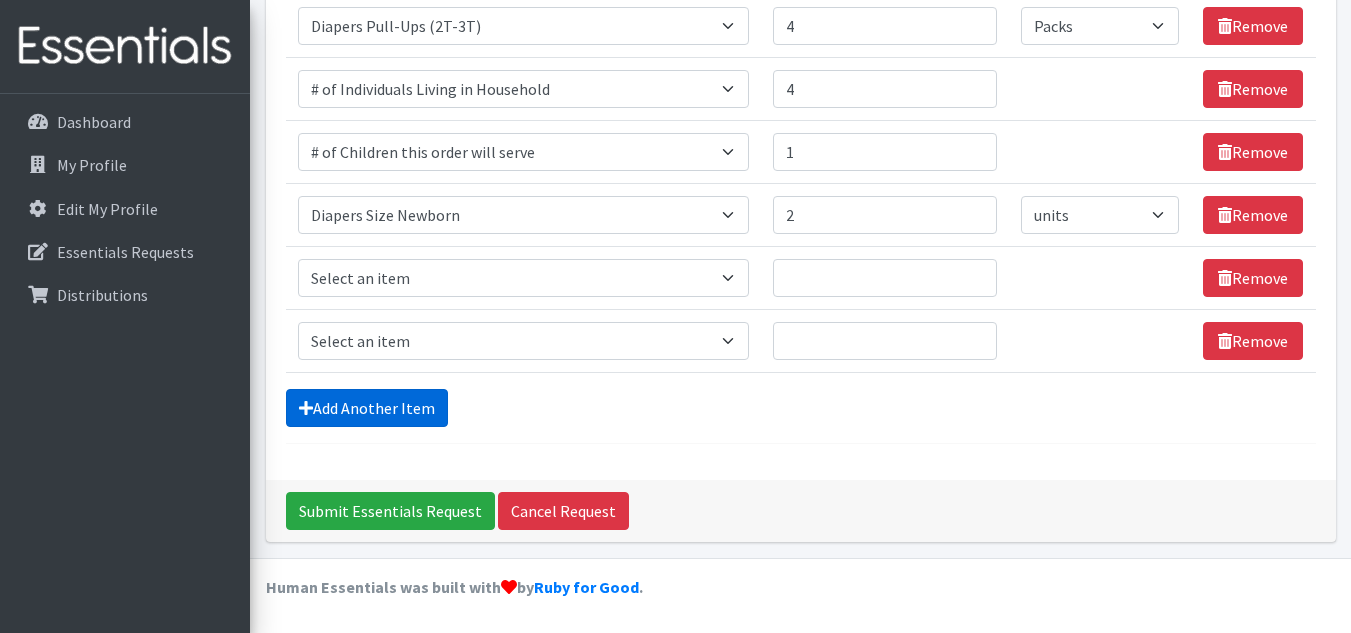 click on "Add Another Item" at bounding box center [367, 408] 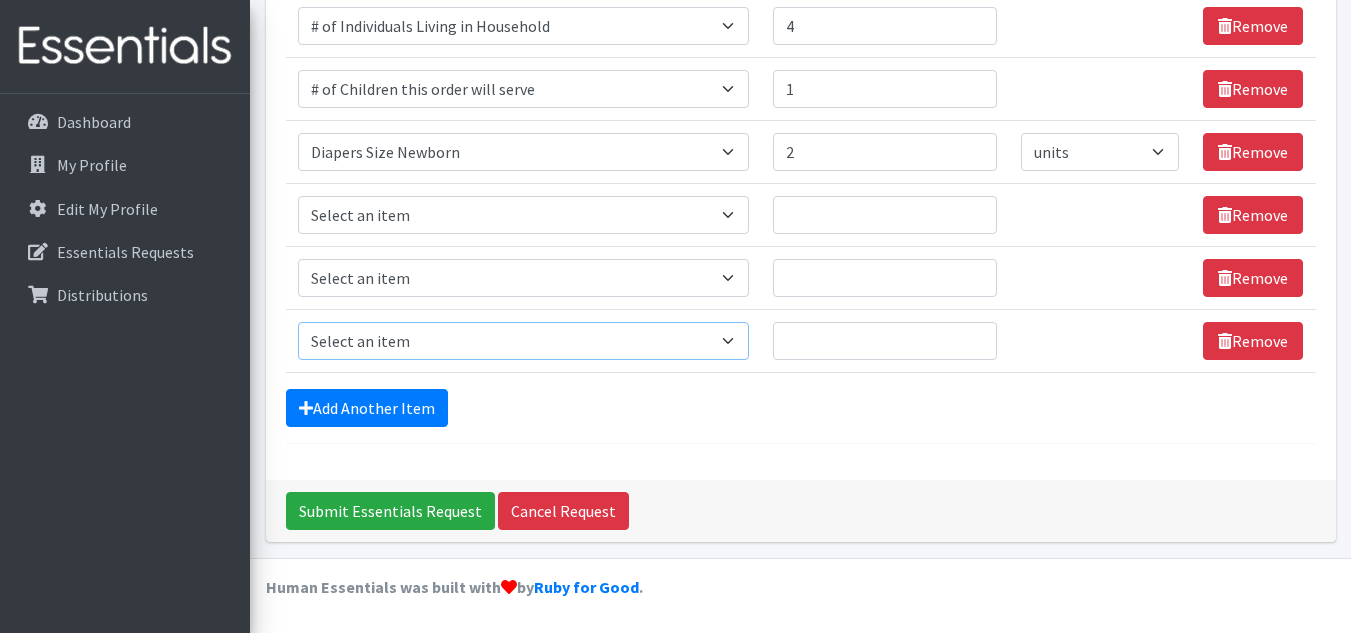 click on "Select an item
# of Children this order will serve
# of Individuals Living in Household
Activity Mat
Baby Carriers
Bath Tubs
Bed Pads
Bibs
Birthday Box - Boy
Birthday Box - Girl
Blankets/Swaddlers/Sleepsacks
Books
Bottles
Breast Pump
Bundle Me's
Car Seat - 3in1 up to 80 lbs.
Car Seat - Infant up to 22lbs. w/ handle
Clothing Boys Spring/Summer 0-6 Months
Clothing Boys Spring/Summer 12-18 Months
Clothing Boys Spring/Summer 18-24 Months
Clothing Boys Spring/Summer 2T
Clothing Boys Spring/Summer 3T
Clothing Boys Spring/Summer 4T
Clothing Boys Spring/Summer 5T
Clothing Boys Spring/Summer 6-12 Months
Clothing Boys Spring/Summer Premie/NB
Clothing Girls Fall/Winter 6-12 Months
Clothing Girls Spring/Summer 0-6 Months
Clothing Girls Spring/Summer 12-18 Months
Clothing Girls Spring/Summer 18-24 Months
Clothing Girls Spring/Summer 2T
Clothing Girls Spring/Summer 3T
Clothing Girls Spring/Summer 4T
Clothing Girls Spring/Summer 5T
Diaper Bags" at bounding box center (523, 341) 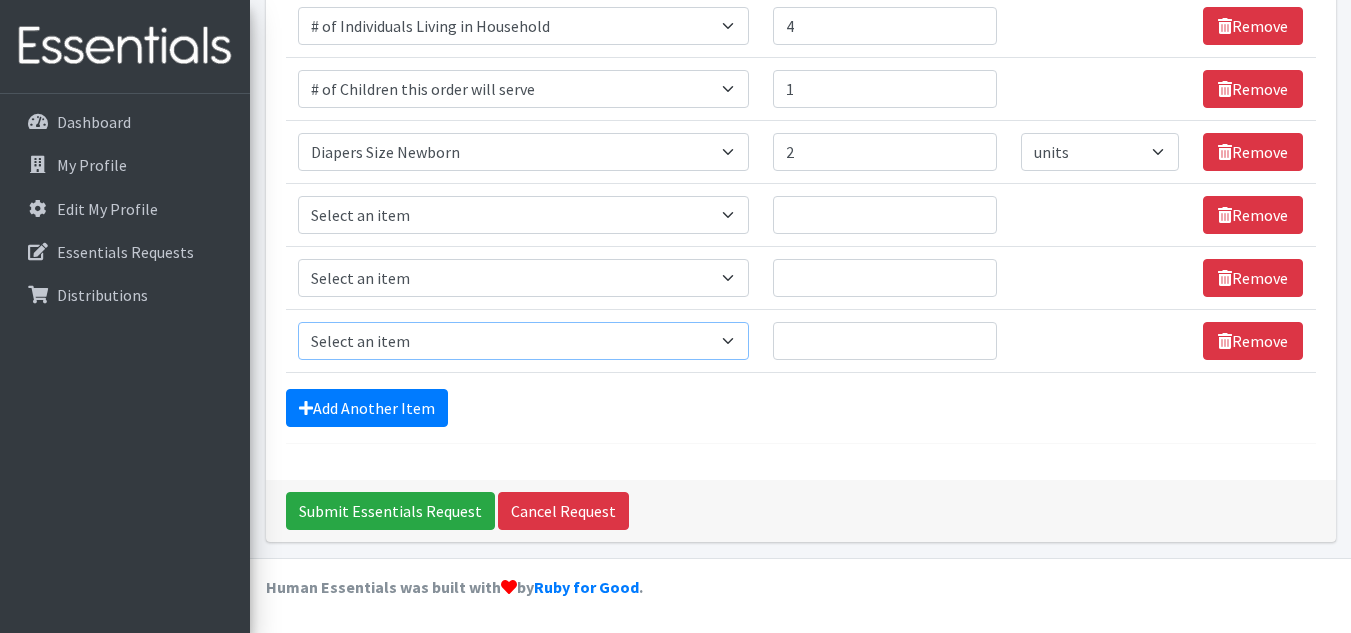select on "2005" 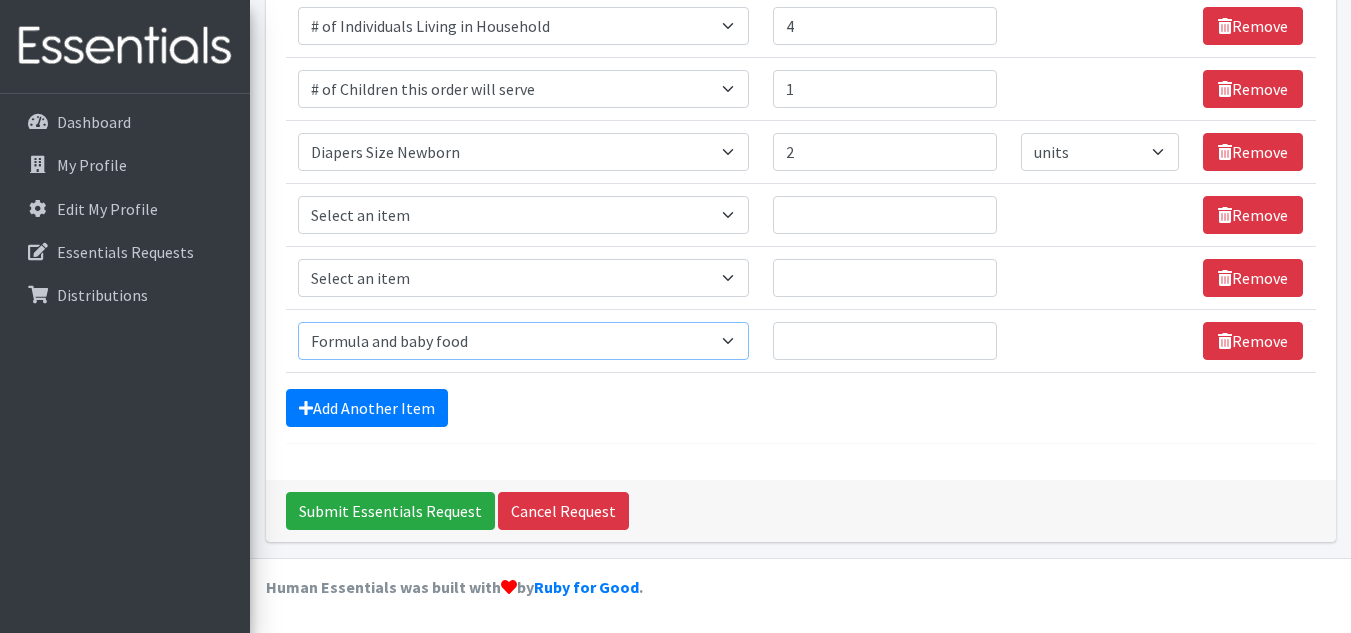 click on "Select an item
# of Children this order will serve
# of Individuals Living in Household
Activity Mat
Baby Carriers
Bath Tubs
Bed Pads
Bibs
Birthday Box - Boy
Birthday Box - Girl
Blankets/Swaddlers/Sleepsacks
Books
Bottles
Breast Pump
Bundle Me's
Car Seat - 3in1 up to 80 lbs.
Car Seat - Infant up to 22lbs. w/ handle
Clothing Boys Spring/Summer 0-6 Months
Clothing Boys Spring/Summer 12-18 Months
Clothing Boys Spring/Summer 18-24 Months
Clothing Boys Spring/Summer 2T
Clothing Boys Spring/Summer 3T
Clothing Boys Spring/Summer 4T
Clothing Boys Spring/Summer 5T
Clothing Boys Spring/Summer 6-12 Months
Clothing Boys Spring/Summer Premie/NB
Clothing Girls Fall/Winter 6-12 Months
Clothing Girls Spring/Summer 0-6 Months
Clothing Girls Spring/Summer 12-18 Months
Clothing Girls Spring/Summer 18-24 Months
Clothing Girls Spring/Summer 2T
Clothing Girls Spring/Summer 3T
Clothing Girls Spring/Summer 4T
Clothing Girls Spring/Summer 5T
Diaper Bags" at bounding box center (523, 341) 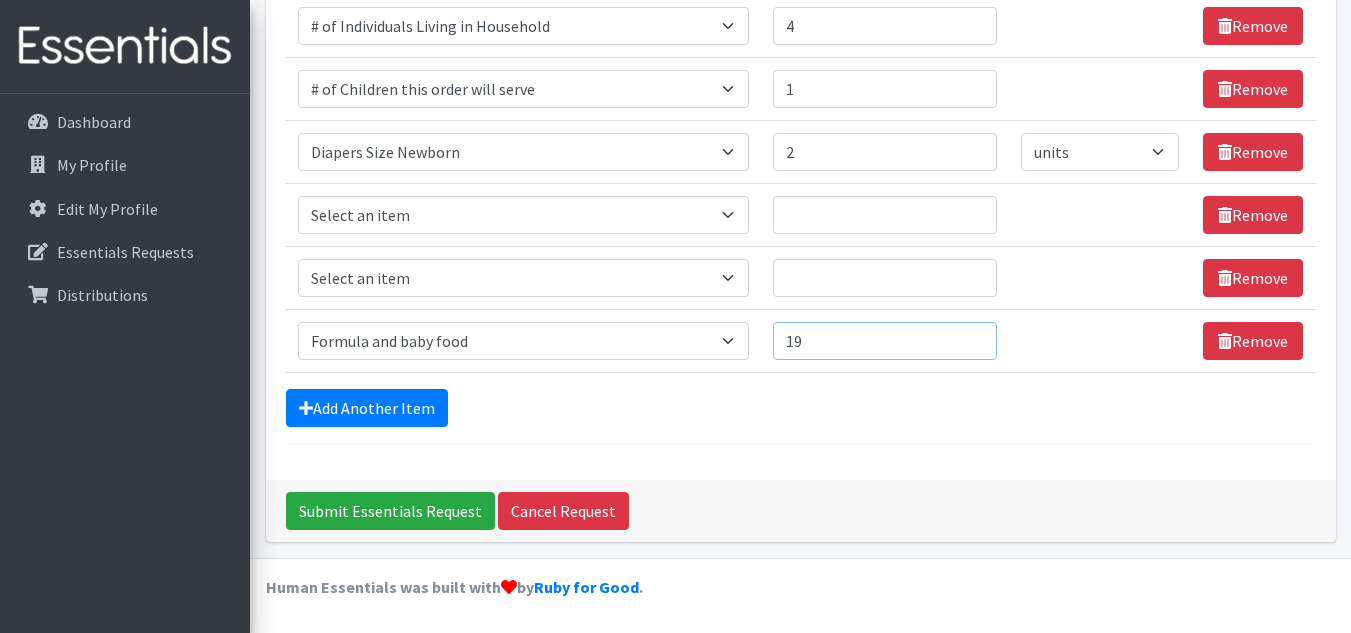 click on "19" at bounding box center [885, 341] 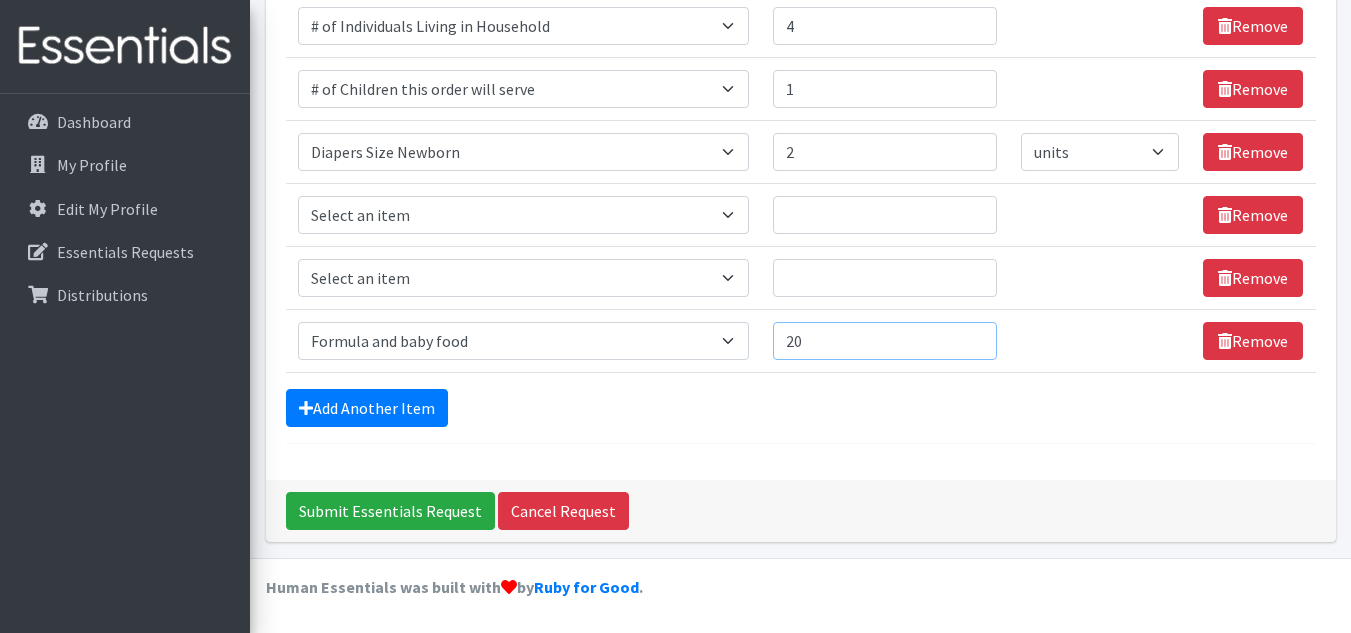 type on "20" 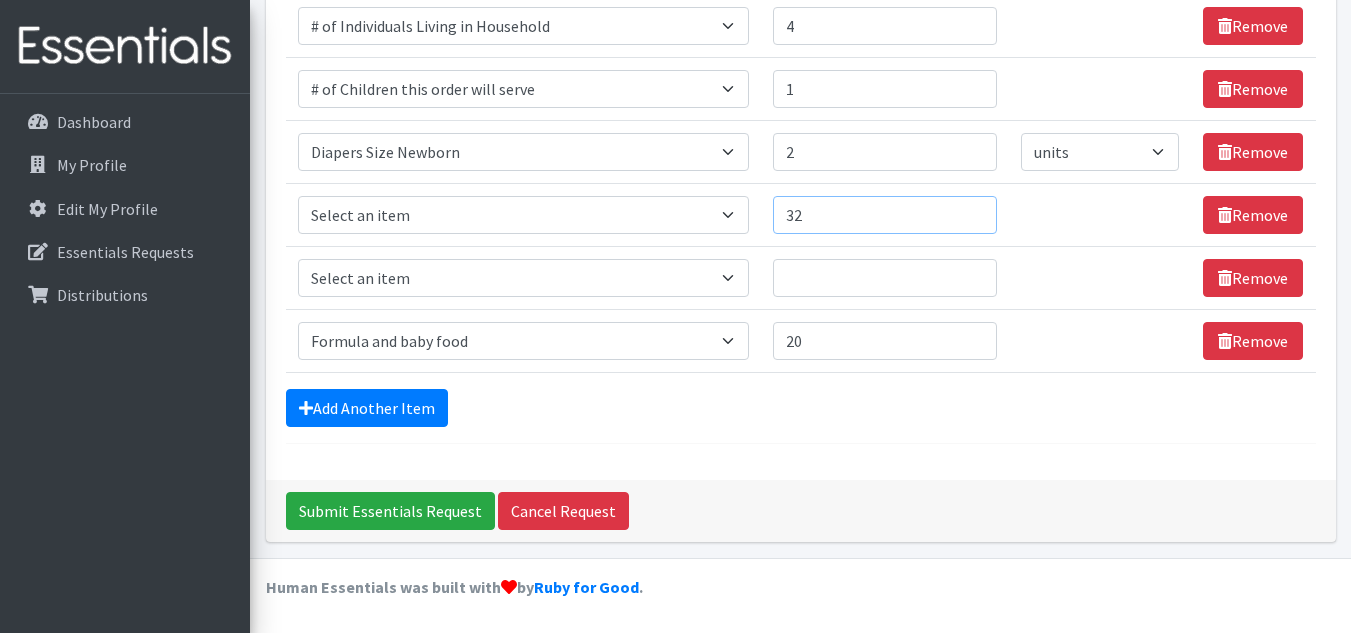 click on "32" at bounding box center [885, 215] 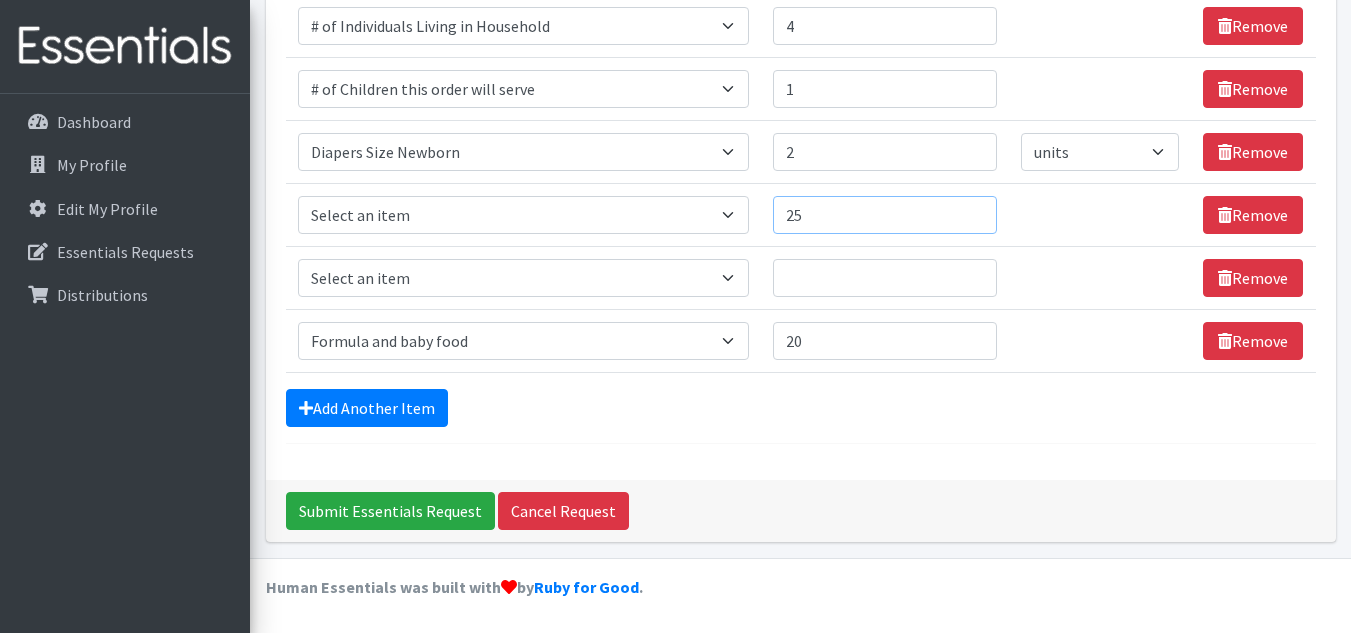 type on "25" 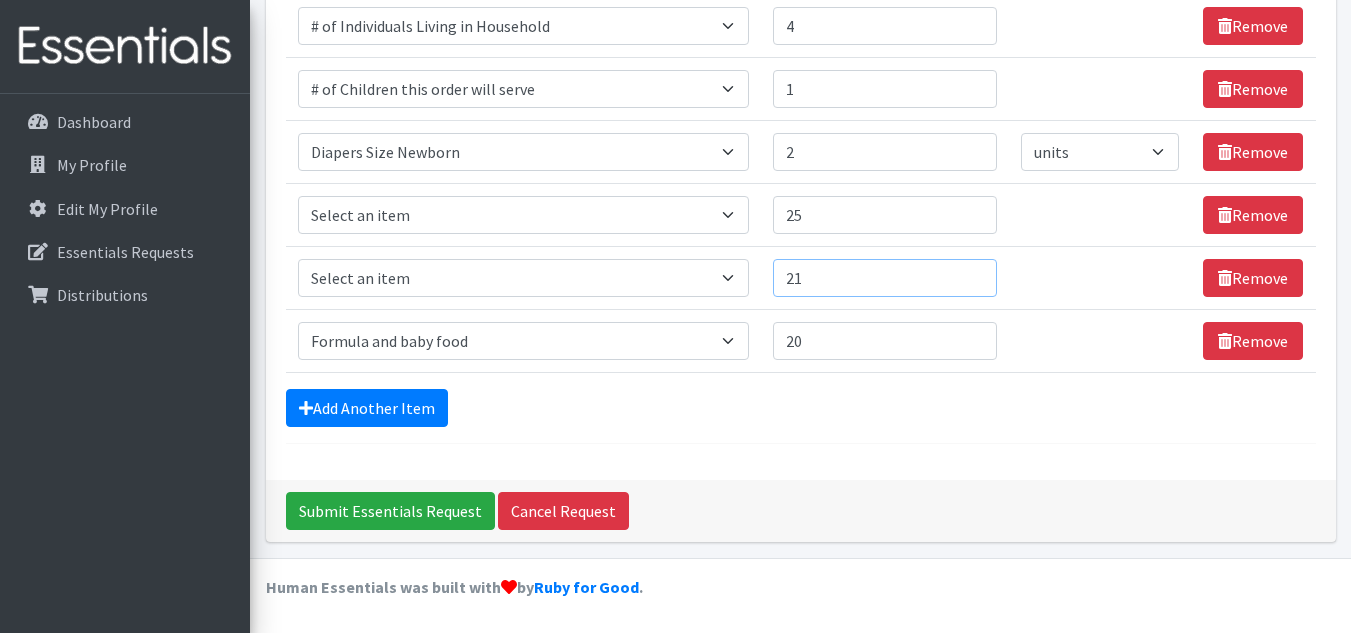 click on "21" at bounding box center [885, 278] 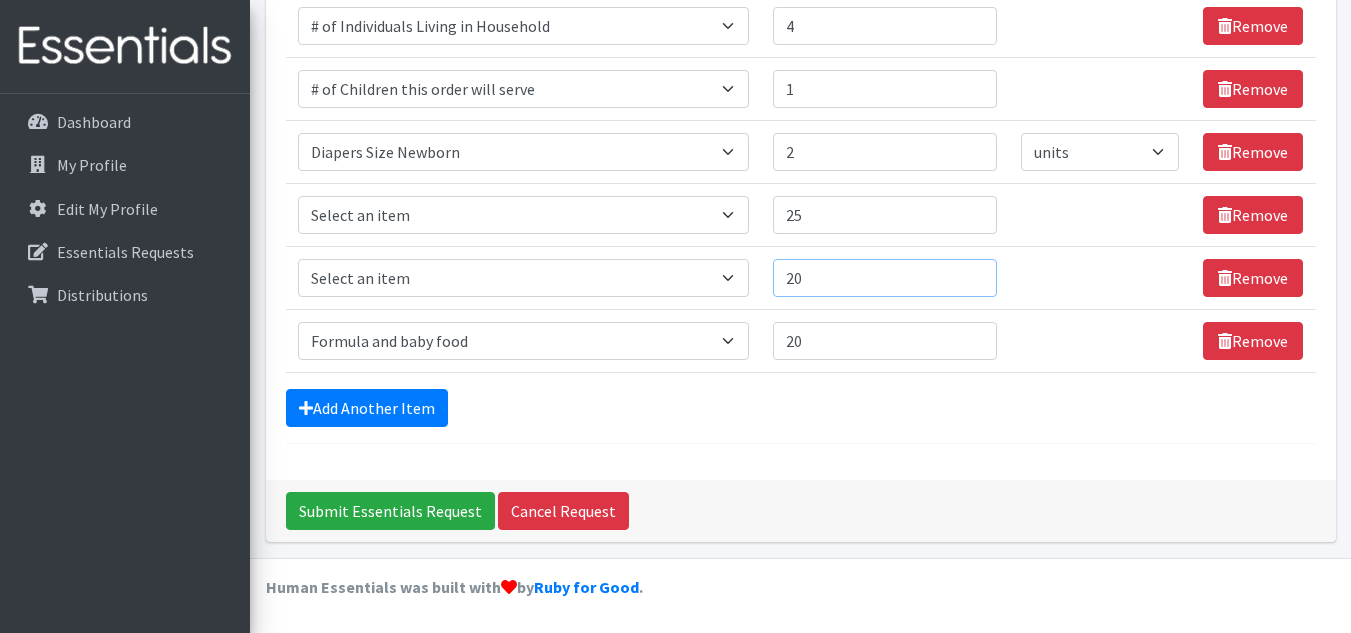 type on "20" 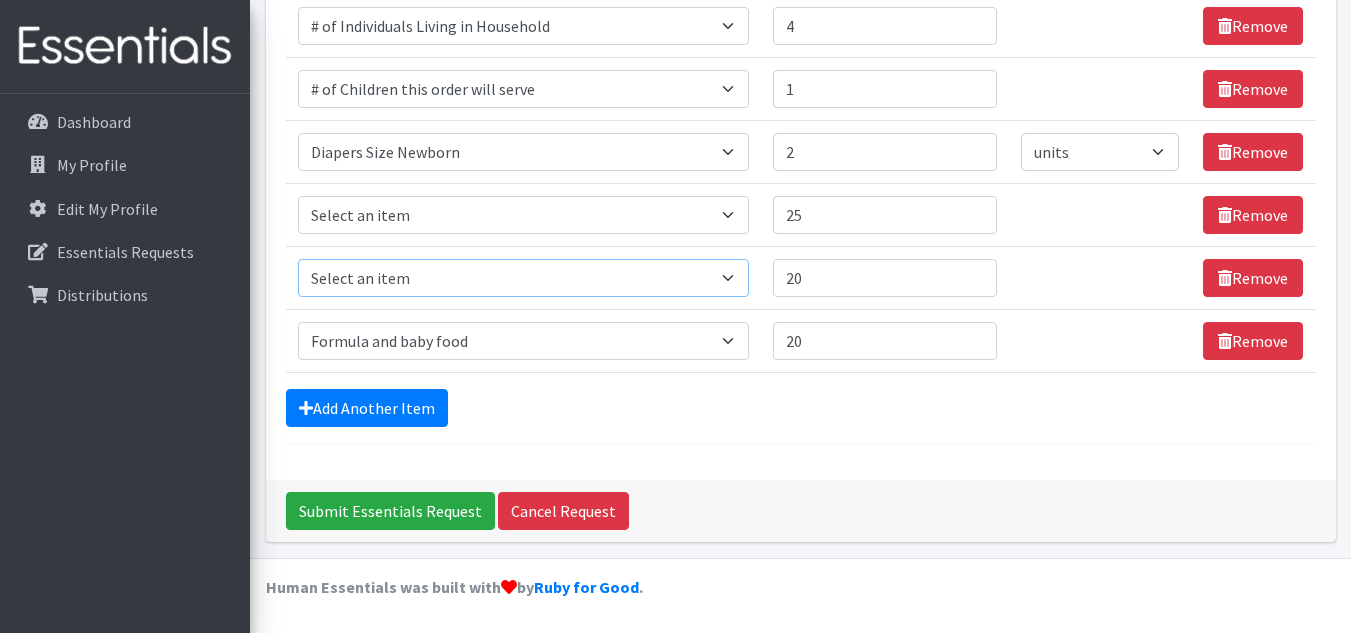 click on "Select an item
# of Children this order will serve
# of Individuals Living in Household
Activity Mat
Baby Carriers
Bath Tubs
Bed Pads
Bibs
Birthday Box - Boy
Birthday Box - Girl
Blankets/Swaddlers/Sleepsacks
Books
Bottles
Breast Pump
Bundle Me's
Car Seat - 3in1 up to 80 lbs.
Car Seat - Infant up to 22lbs. w/ handle
Clothing Boys Spring/Summer 0-6 Months
Clothing Boys Spring/Summer 12-18 Months
Clothing Boys Spring/Summer 18-24 Months
Clothing Boys Spring/Summer 2T
Clothing Boys Spring/Summer 3T
Clothing Boys Spring/Summer 4T
Clothing Boys Spring/Summer 5T
Clothing Boys Spring/Summer 6-12 Months
Clothing Boys Spring/Summer Premie/NB
Clothing Girls Fall/Winter 6-12 Months
Clothing Girls Spring/Summer 0-6 Months
Clothing Girls Spring/Summer 12-18 Months
Clothing Girls Spring/Summer 18-24 Months
Clothing Girls Spring/Summer 2T
Clothing Girls Spring/Summer 3T
Clothing Girls Spring/Summer 4T
Clothing Girls Spring/Summer 5T
Diaper Bags" at bounding box center (523, 278) 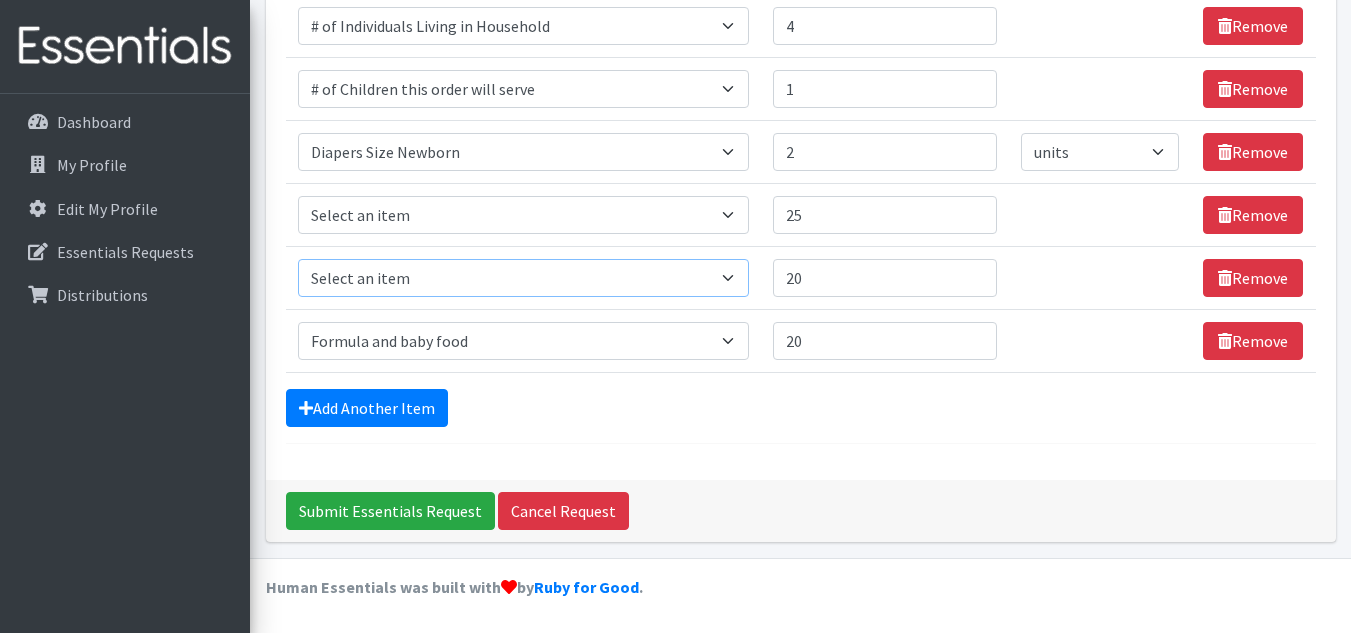 select on "13431" 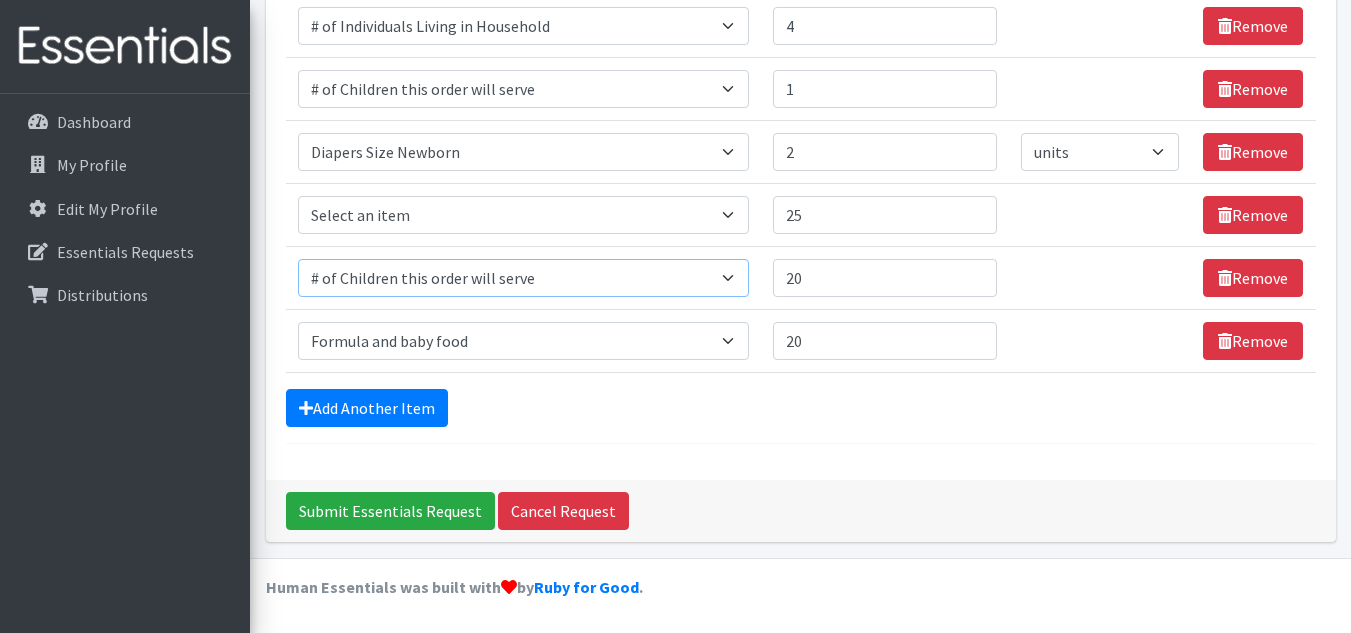 click on "Select an item
# of Children this order will serve
# of Individuals Living in Household
Activity Mat
Baby Carriers
Bath Tubs
Bed Pads
Bibs
Birthday Box - Boy
Birthday Box - Girl
Blankets/Swaddlers/Sleepsacks
Books
Bottles
Breast Pump
Bundle Me's
Car Seat - 3in1 up to 80 lbs.
Car Seat - Infant up to 22lbs. w/ handle
Clothing Boys Spring/Summer 0-6 Months
Clothing Boys Spring/Summer 12-18 Months
Clothing Boys Spring/Summer 18-24 Months
Clothing Boys Spring/Summer 2T
Clothing Boys Spring/Summer 3T
Clothing Boys Spring/Summer 4T
Clothing Boys Spring/Summer 5T
Clothing Boys Spring/Summer 6-12 Months
Clothing Boys Spring/Summer Premie/NB
Clothing Girls Fall/Winter 6-12 Months
Clothing Girls Spring/Summer 0-6 Months
Clothing Girls Spring/Summer 12-18 Months
Clothing Girls Spring/Summer 18-24 Months
Clothing Girls Spring/Summer 2T
Clothing Girls Spring/Summer 3T
Clothing Girls Spring/Summer 4T
Clothing Girls Spring/Summer 5T
Diaper Bags" at bounding box center [523, 278] 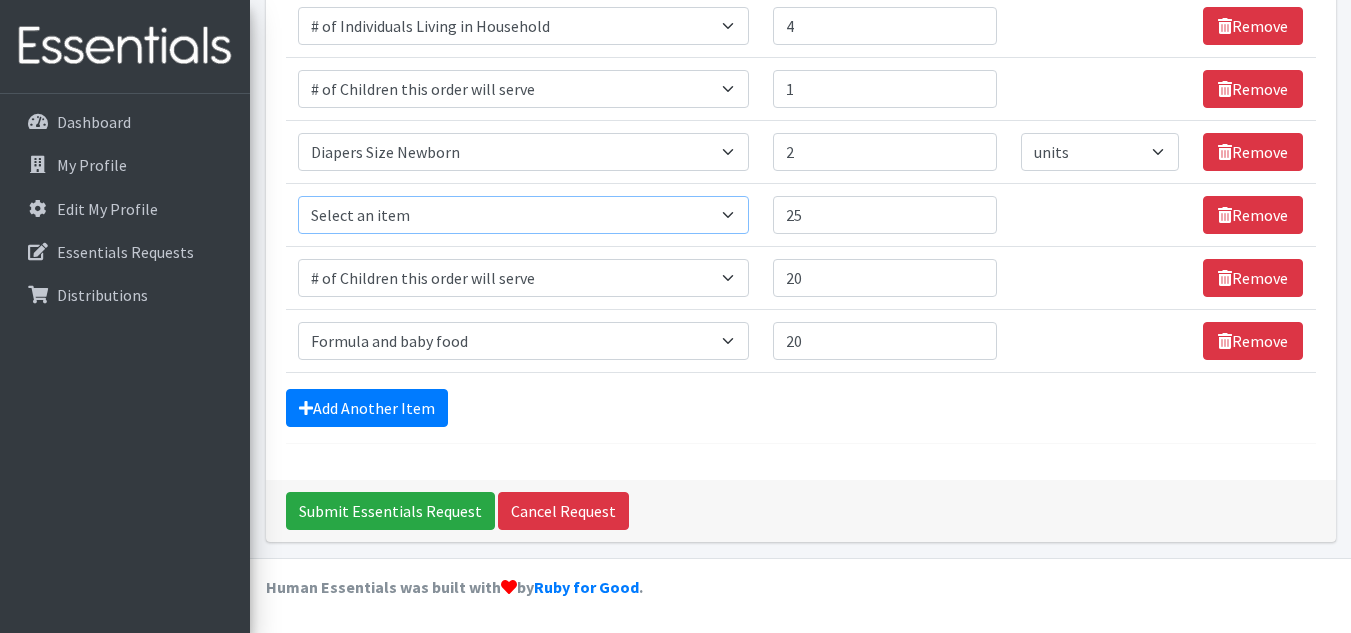 click on "Select an item
# of Children this order will serve
# of Individuals Living in Household
Activity Mat
Baby Carriers
Bath Tubs
Bed Pads
Bibs
Birthday Box - Boy
Birthday Box - Girl
Blankets/Swaddlers/Sleepsacks
Books
Bottles
Breast Pump
Bundle Me's
Car Seat - 3in1 up to 80 lbs.
Car Seat - Infant up to 22lbs. w/ handle
Clothing Boys Spring/Summer 0-6 Months
Clothing Boys Spring/Summer 12-18 Months
Clothing Boys Spring/Summer 18-24 Months
Clothing Boys Spring/Summer 2T
Clothing Boys Spring/Summer 3T
Clothing Boys Spring/Summer 4T
Clothing Boys Spring/Summer 5T
Clothing Boys Spring/Summer 6-12 Months
Clothing Boys Spring/Summer Premie/NB
Clothing Girls Fall/Winter 6-12 Months
Clothing Girls Spring/Summer 0-6 Months
Clothing Girls Spring/Summer 12-18 Months
Clothing Girls Spring/Summer 18-24 Months
Clothing Girls Spring/Summer 2T
Clothing Girls Spring/Summer 3T
Clothing Girls Spring/Summer 4T
Clothing Girls Spring/Summer 5T
Diaper Bags" at bounding box center (523, 215) 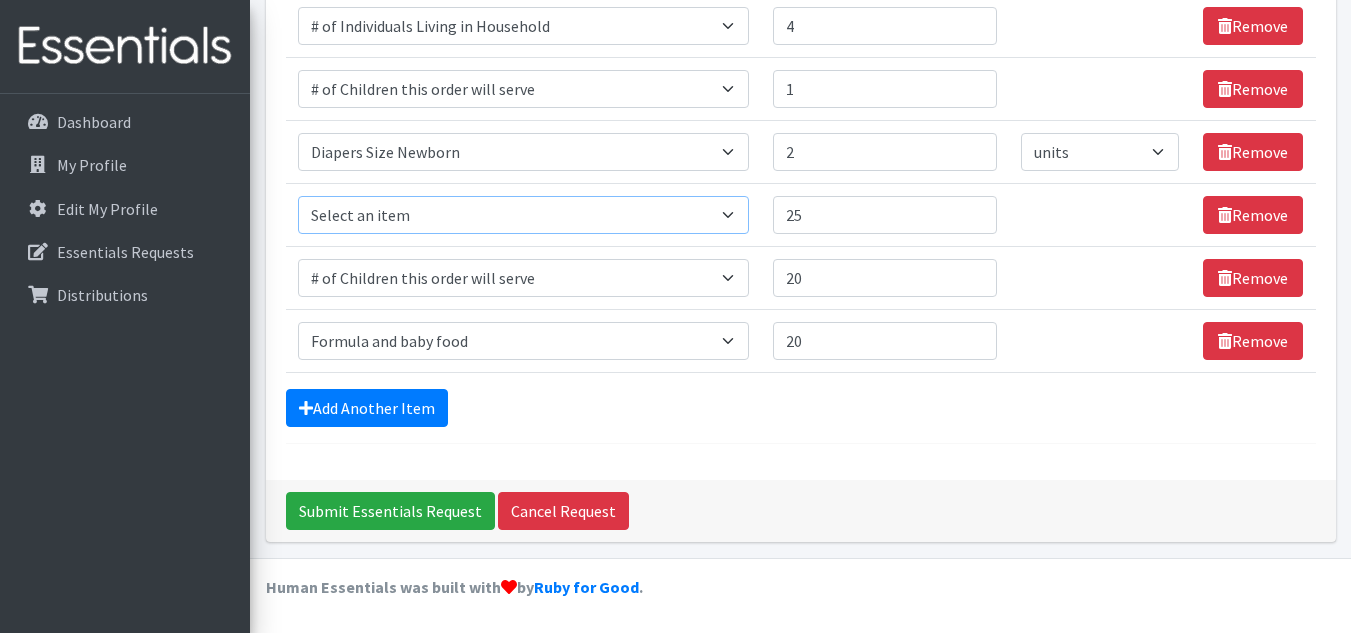 select on "6076" 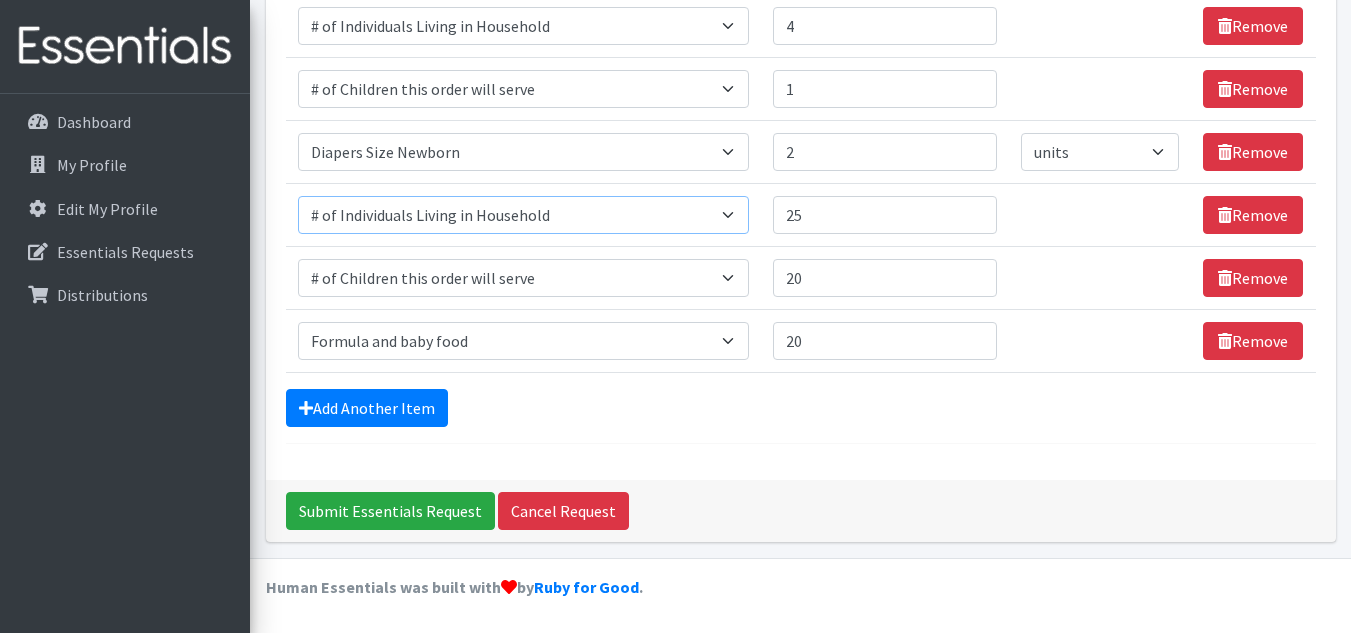 click on "Select an item
# of Children this order will serve
# of Individuals Living in Household
Activity Mat
Baby Carriers
Bath Tubs
Bed Pads
Bibs
Birthday Box - Boy
Birthday Box - Girl
Blankets/Swaddlers/Sleepsacks
Books
Bottles
Breast Pump
Bundle Me's
Car Seat - 3in1 up to 80 lbs.
Car Seat - Infant up to 22lbs. w/ handle
Clothing Boys Spring/Summer 0-6 Months
Clothing Boys Spring/Summer 12-18 Months
Clothing Boys Spring/Summer 18-24 Months
Clothing Boys Spring/Summer 2T
Clothing Boys Spring/Summer 3T
Clothing Boys Spring/Summer 4T
Clothing Boys Spring/Summer 5T
Clothing Boys Spring/Summer 6-12 Months
Clothing Boys Spring/Summer Premie/NB
Clothing Girls Fall/Winter 6-12 Months
Clothing Girls Spring/Summer 0-6 Months
Clothing Girls Spring/Summer 12-18 Months
Clothing Girls Spring/Summer 18-24 Months
Clothing Girls Spring/Summer 2T
Clothing Girls Spring/Summer 3T
Clothing Girls Spring/Summer 4T
Clothing Girls Spring/Summer 5T
Diaper Bags" at bounding box center (523, 215) 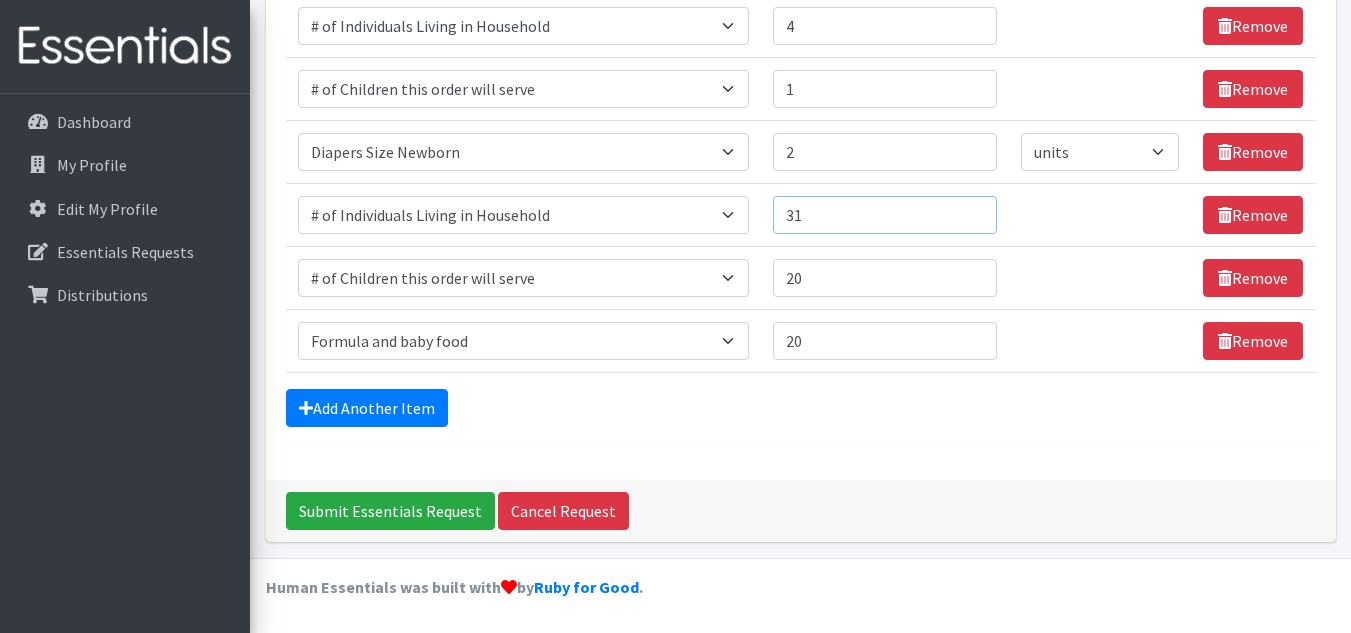 type on "31" 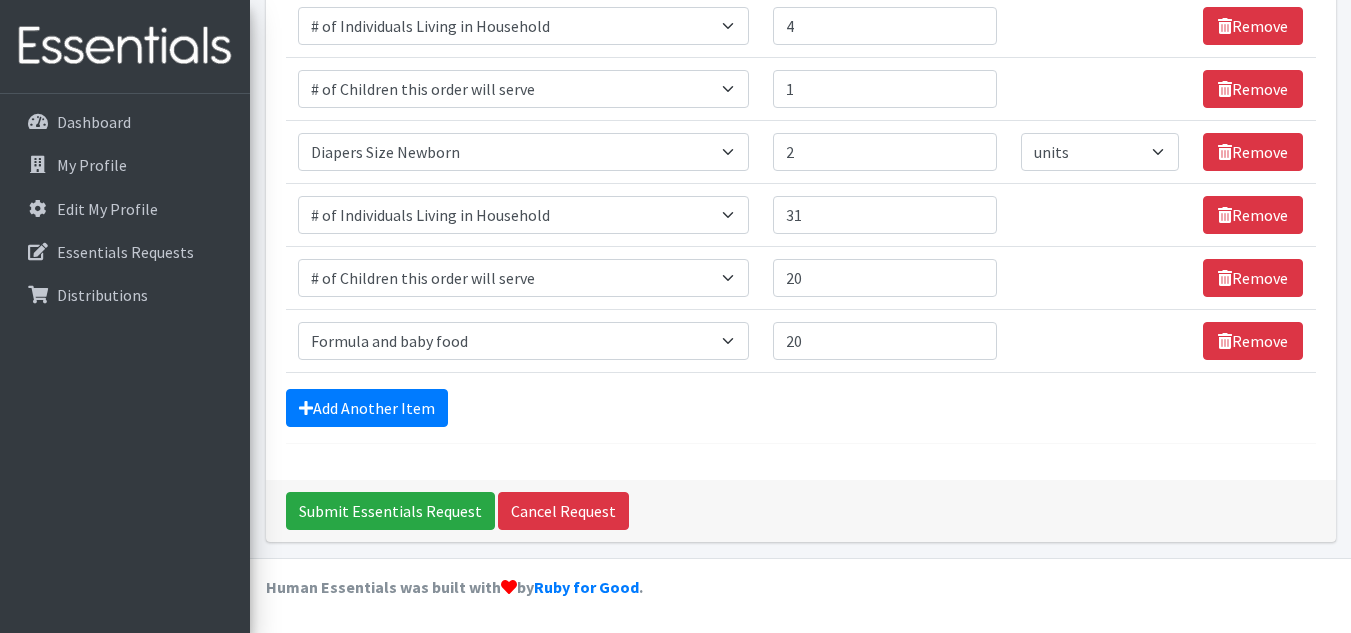 click on "Comments:
Item Requested
Quantity
Units (if applicable)
Item Requested
Select an item
# of Children this order will serve
# of Individuals Living in Household
Activity Mat
Baby Carriers
Bath Tubs
Bed Pads
Bibs
Birthday Box - Boy
Birthday Box - Girl
Blankets/Swaddlers/Sleepsacks
Books
Bottles
Breast Pump
Bundle Me's
Car Seat - 3in1 up to 80 lbs.
Car Seat - Infant up to 22lbs. w/ handle
Clothing Boys Spring/Summer 0-6 Months
Clothing Boys Spring/Summer 12-18 Months
Clothing Boys Spring/Summer 18-24 Months
Clothing Boys Spring/Summer 2T
Clothing Boys Spring/Summer 3T
Clothing Boys Spring/Summer 4T
Clothing Boys Spring/Summer 5T
Clothing Boys Spring/Summer 6-12 Months
Clothing Boys Spring/Summer Premie/NB" at bounding box center [801, -617] 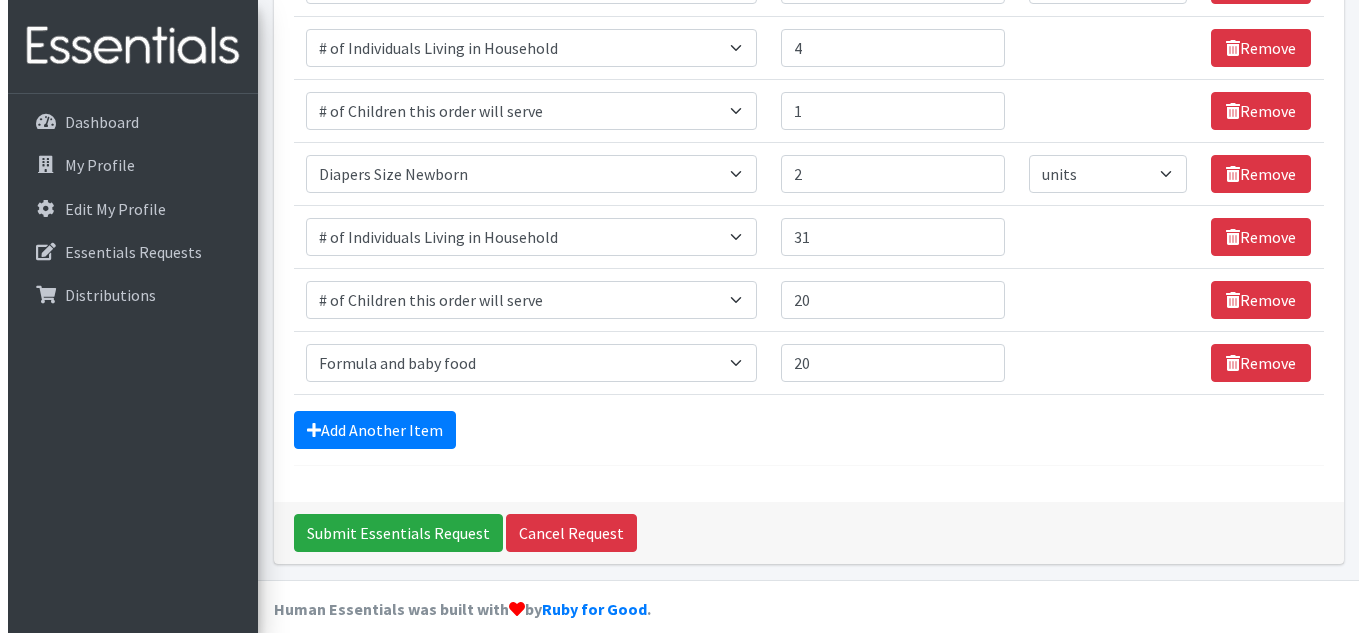 scroll, scrollTop: 1828, scrollLeft: 0, axis: vertical 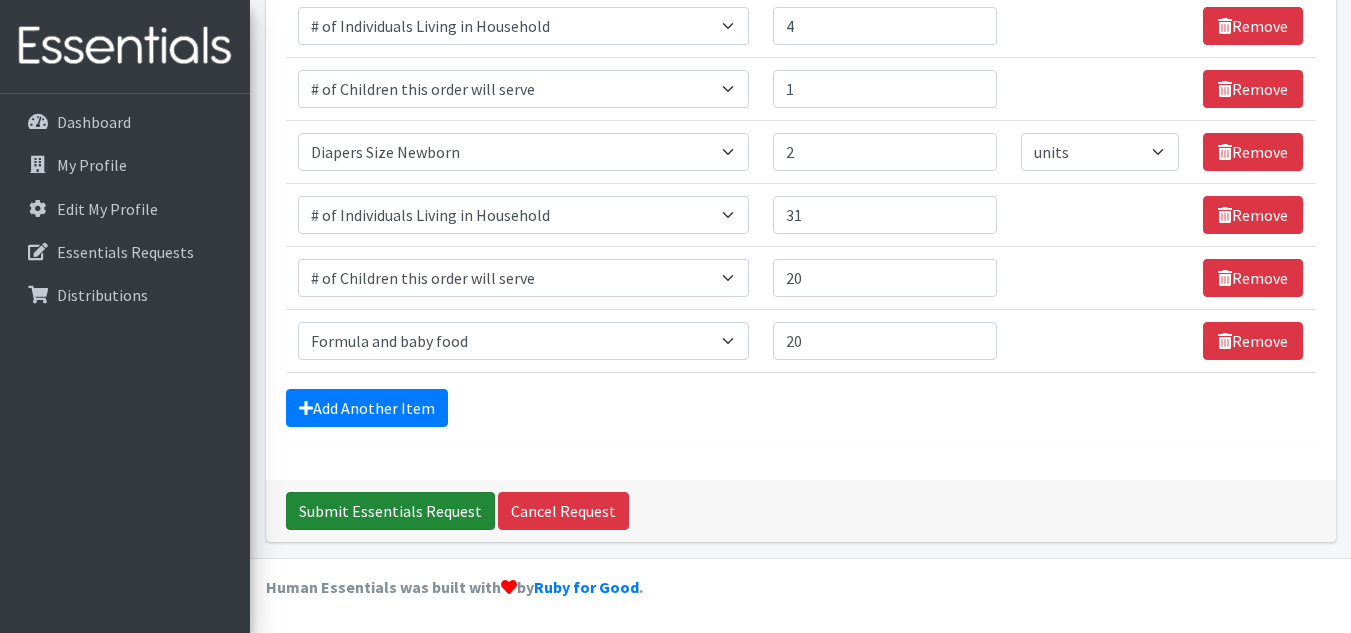 click on "Submit Essentials Request" at bounding box center (390, 511) 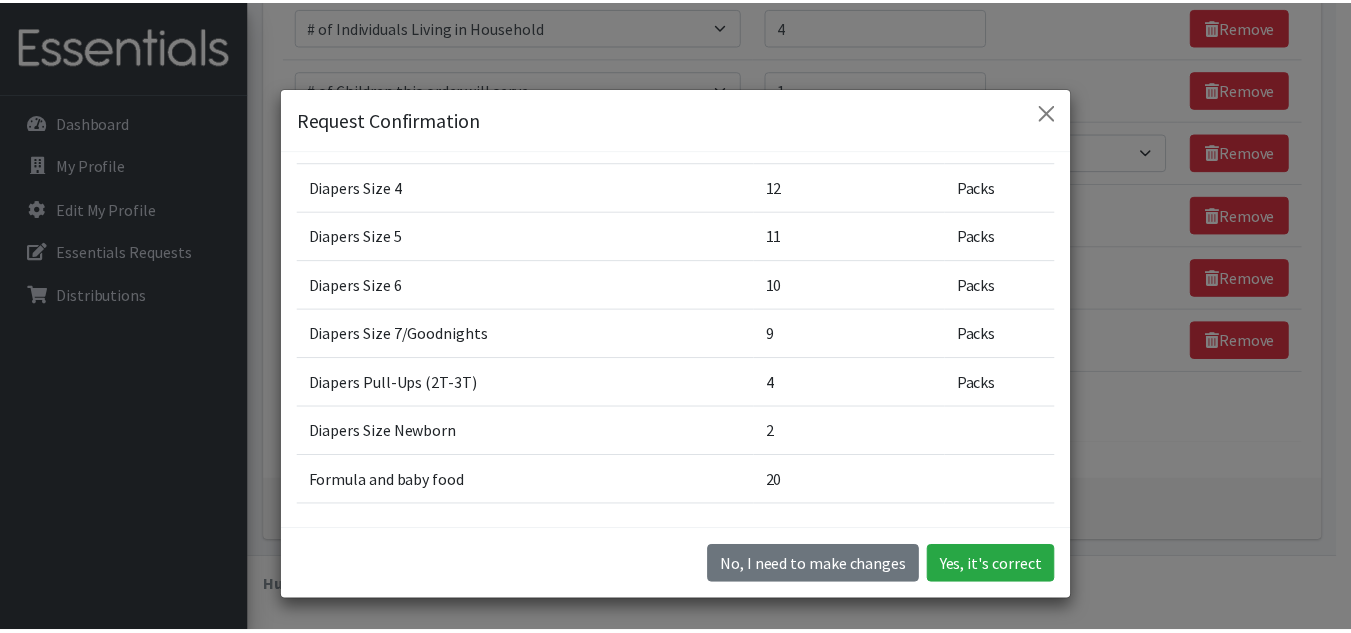 scroll, scrollTop: 200, scrollLeft: 0, axis: vertical 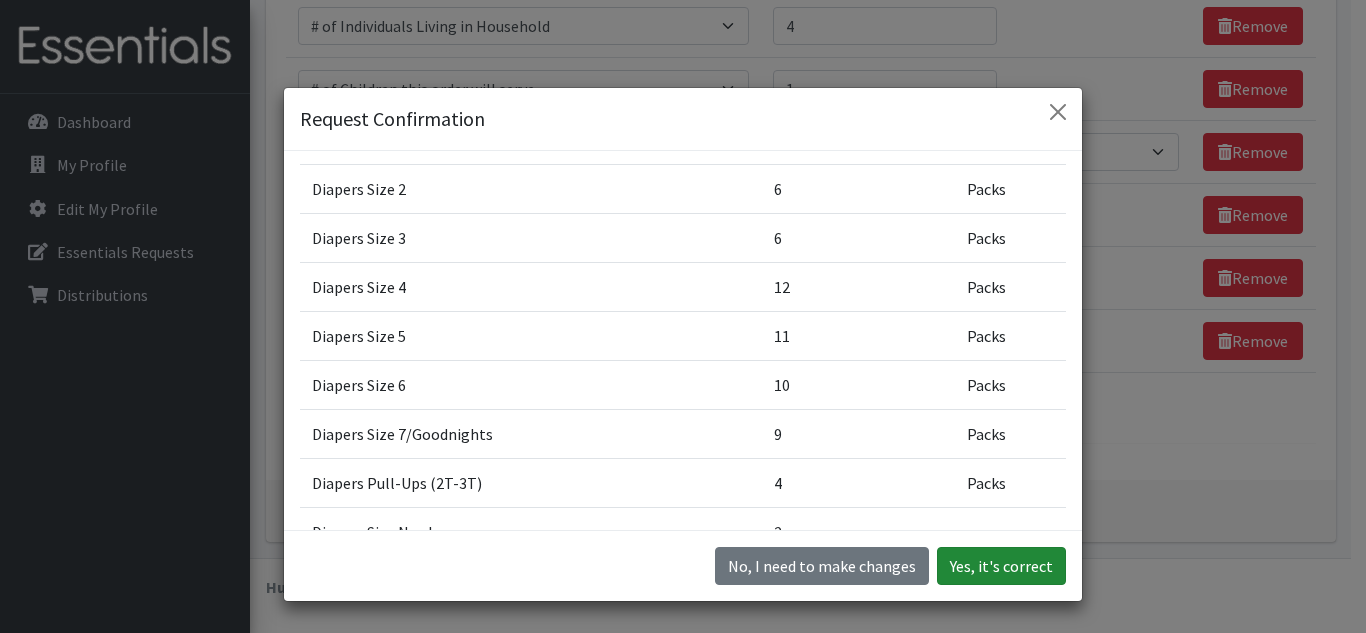 click on "Yes, it's correct" at bounding box center (1001, 566) 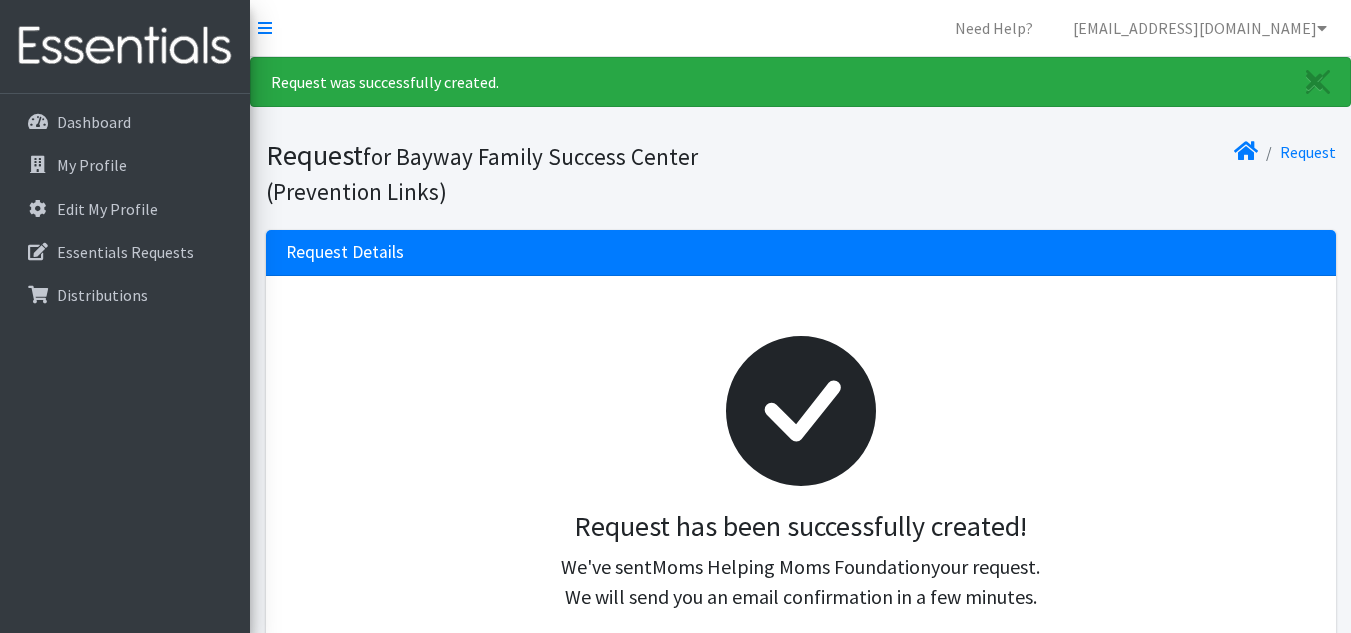 scroll, scrollTop: 0, scrollLeft: 0, axis: both 